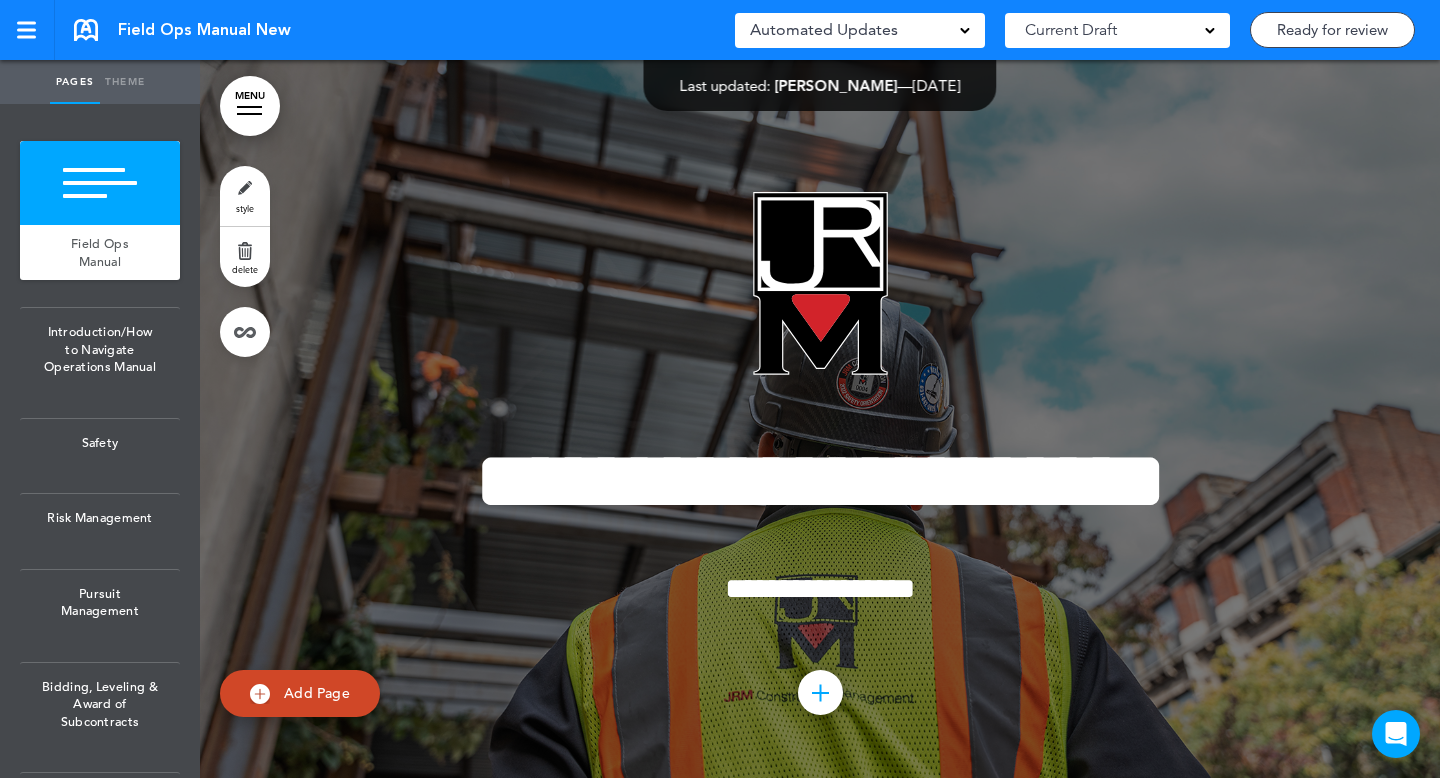 scroll, scrollTop: 0, scrollLeft: 0, axis: both 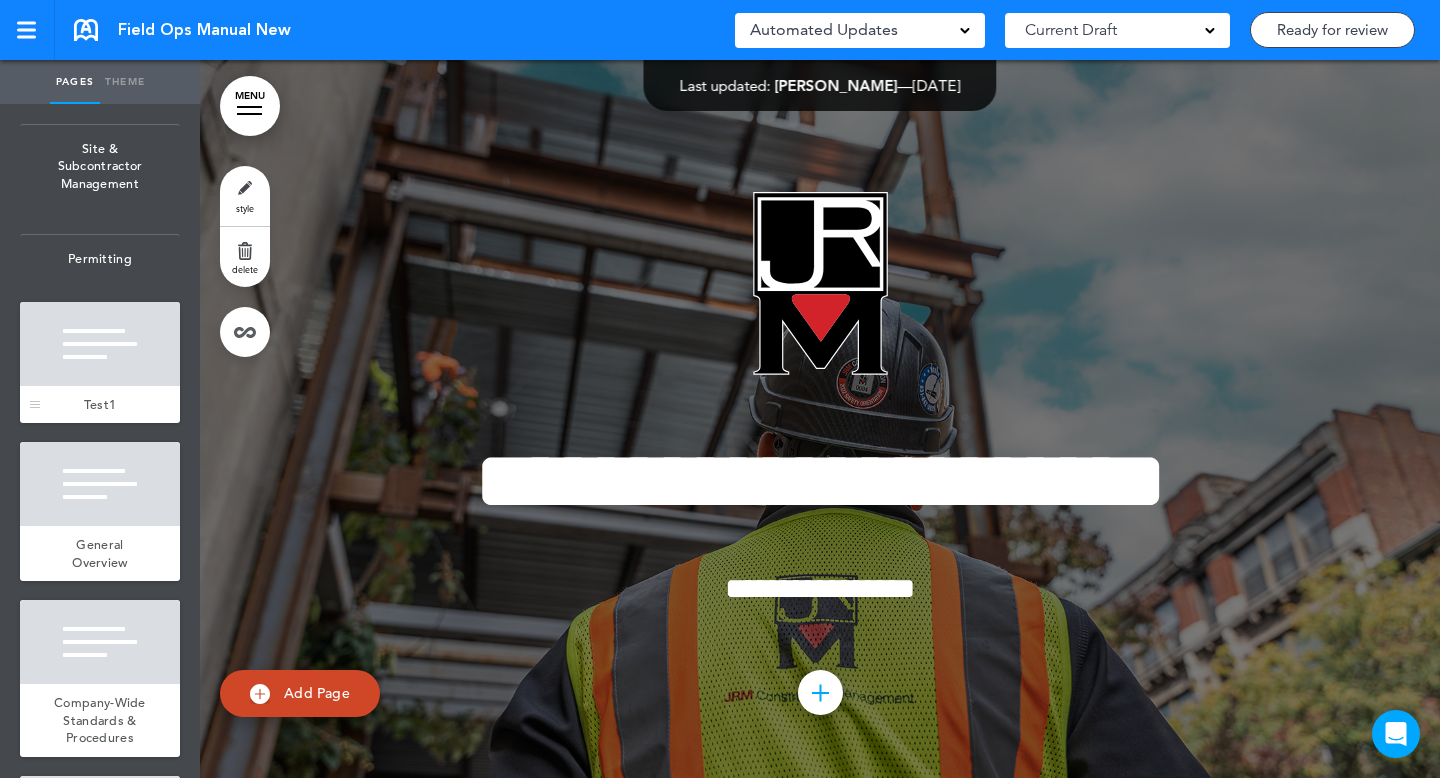 click at bounding box center [100, 344] 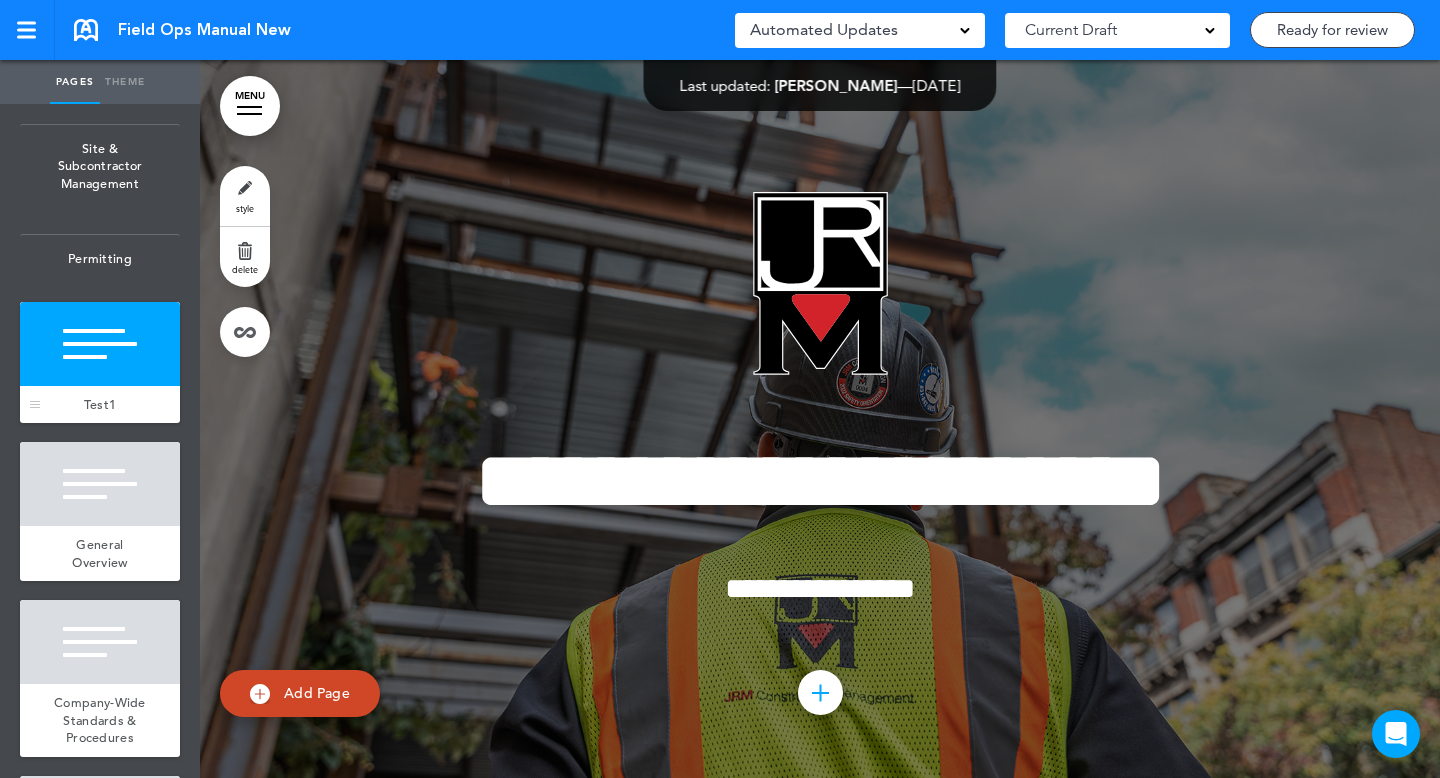 scroll, scrollTop: 724, scrollLeft: 0, axis: vertical 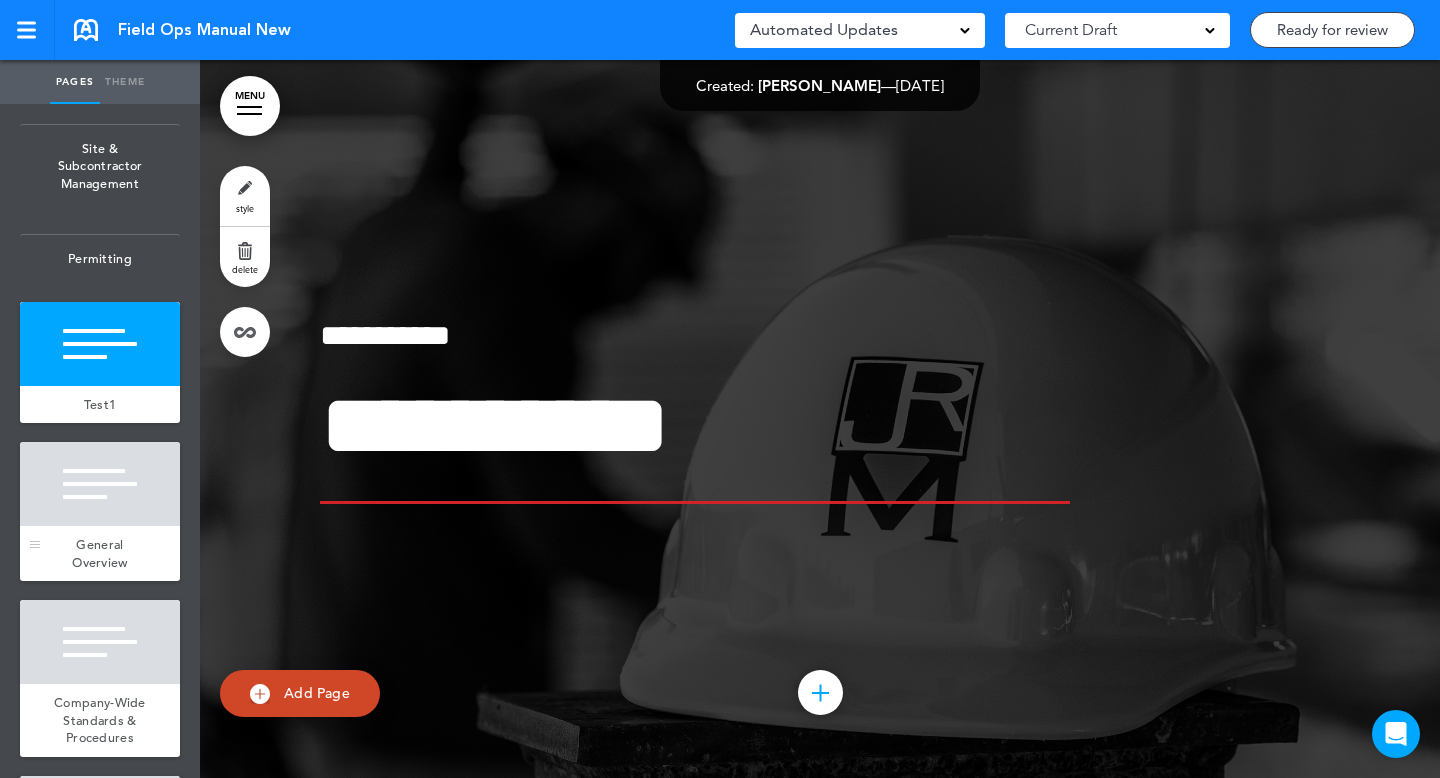 click on "General Overview" at bounding box center (99, 553) 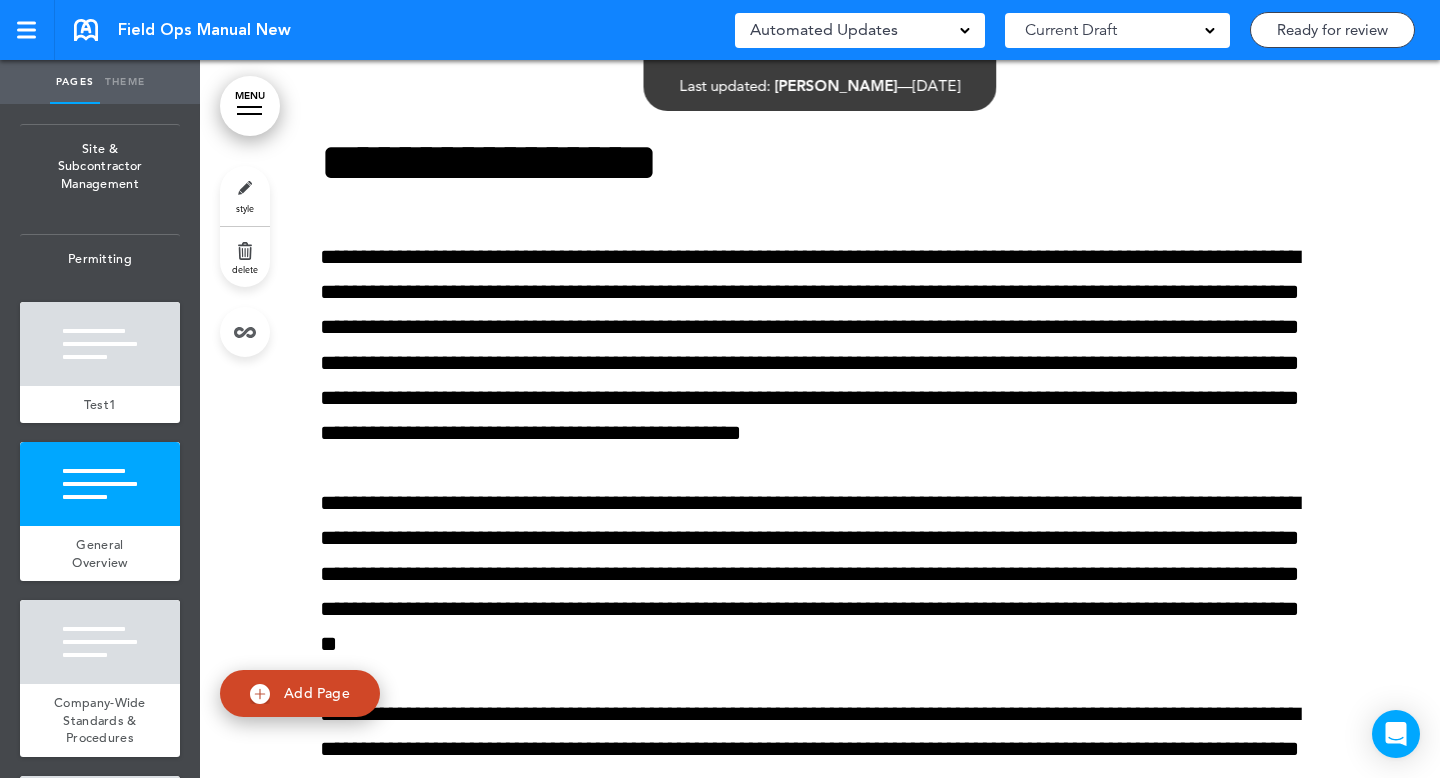 scroll, scrollTop: 1685, scrollLeft: 0, axis: vertical 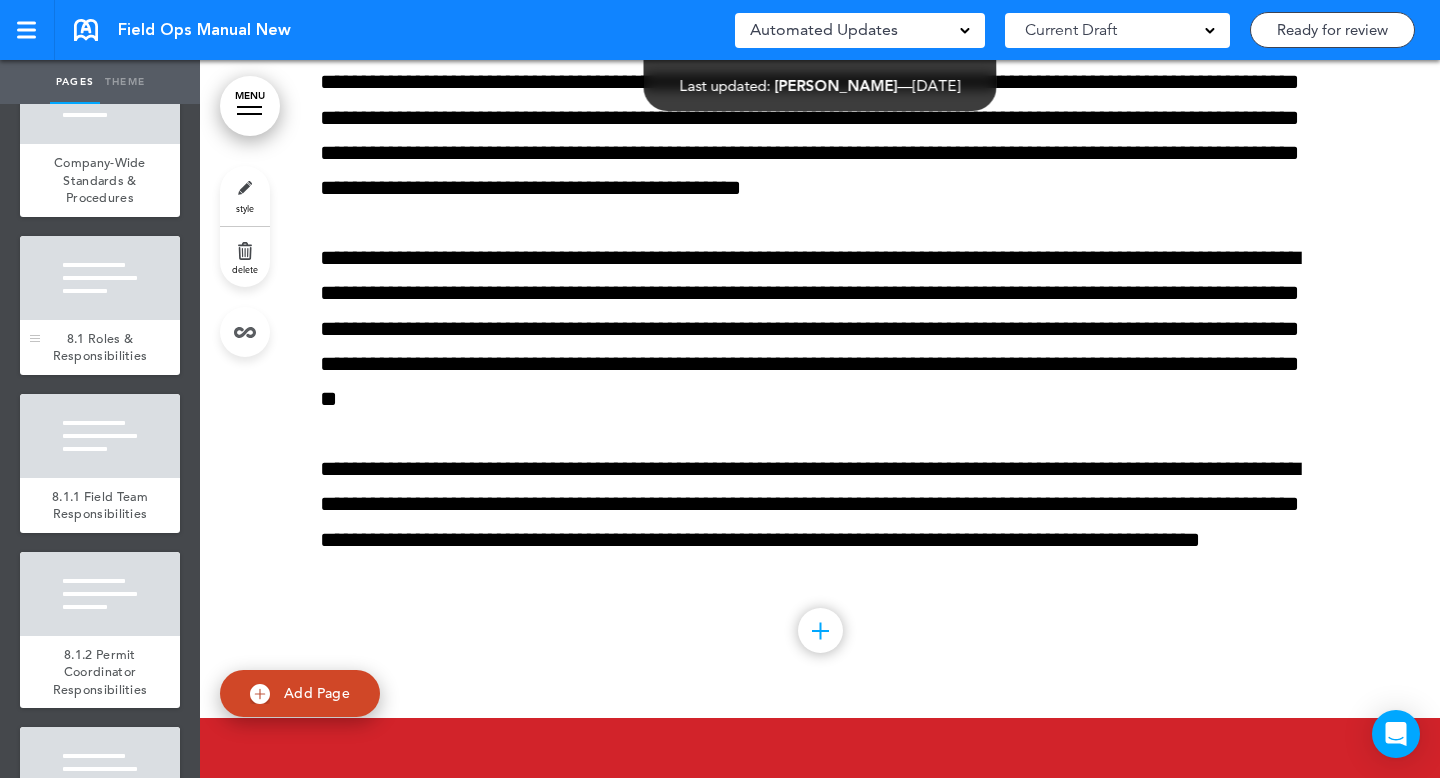 click on "8.1	Roles & Responsibilities" at bounding box center [100, 347] 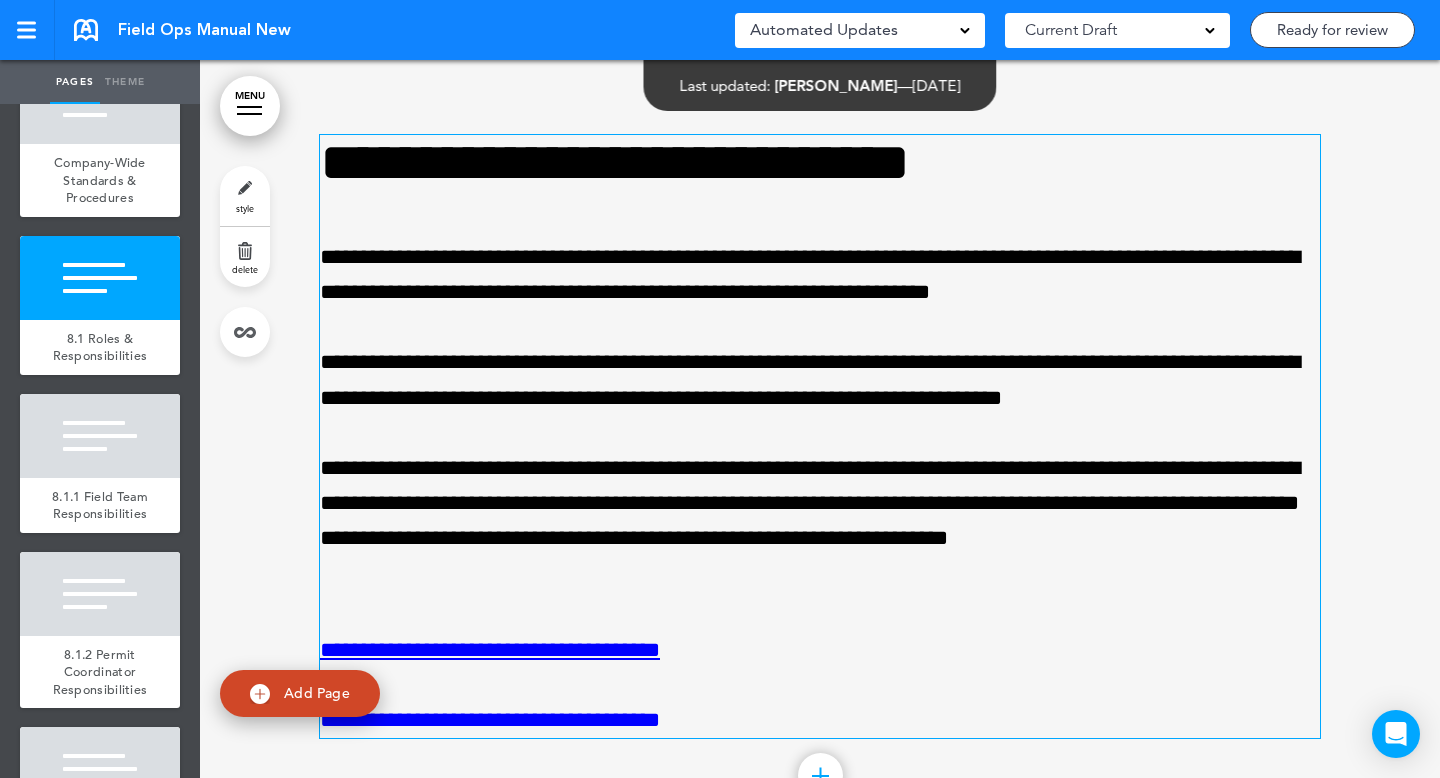 scroll, scrollTop: 3246, scrollLeft: 0, axis: vertical 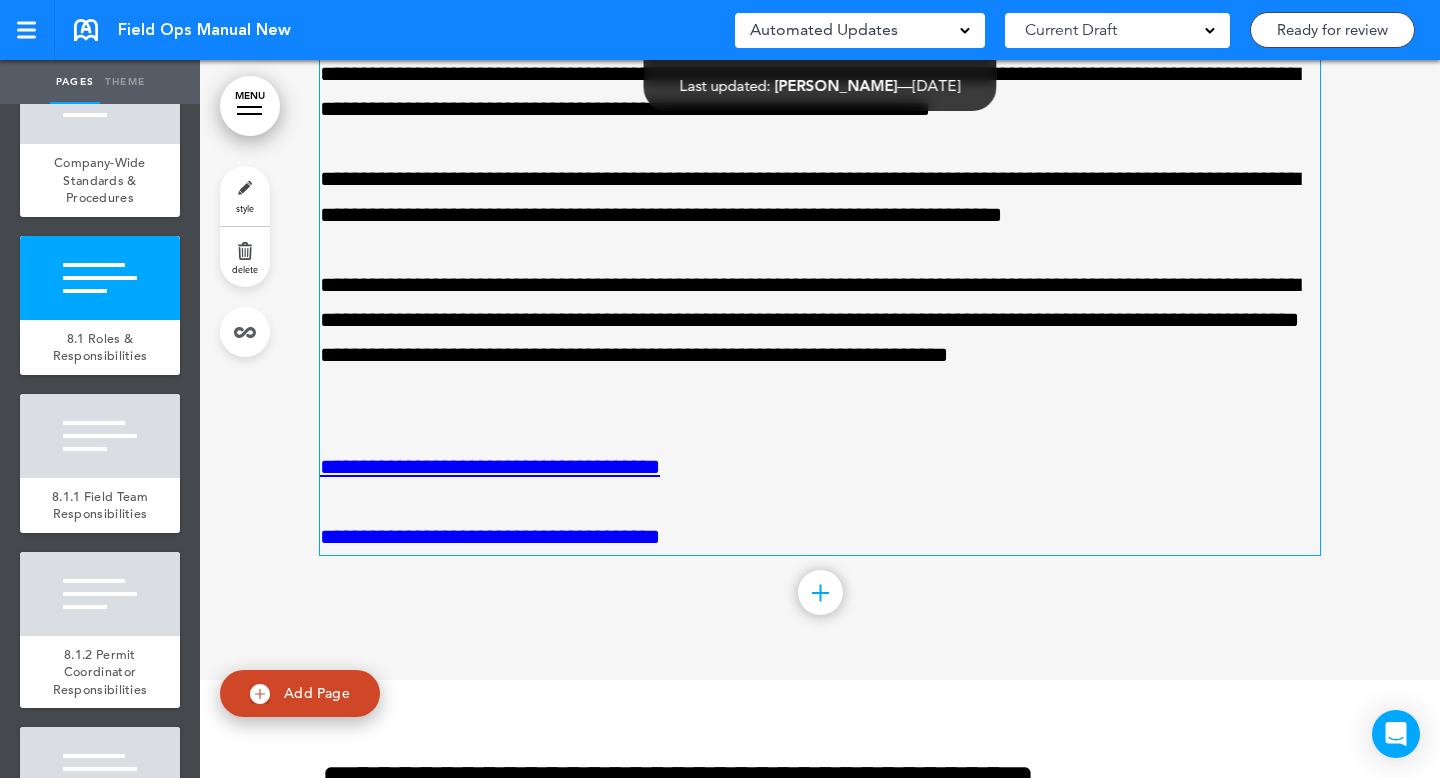 click on "**********" at bounding box center (490, 467) 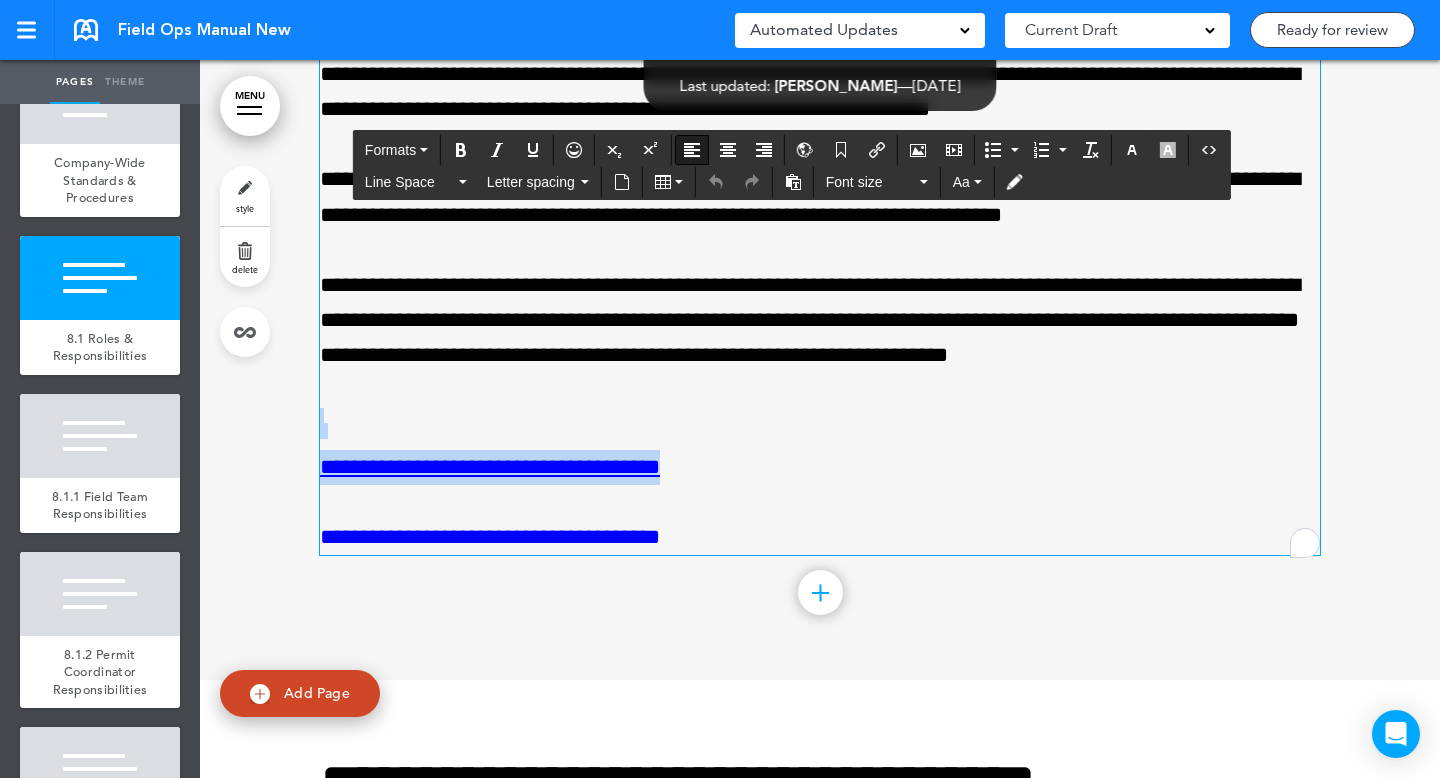 drag, startPoint x: 737, startPoint y: 465, endPoint x: 201, endPoint y: 407, distance: 539.1289 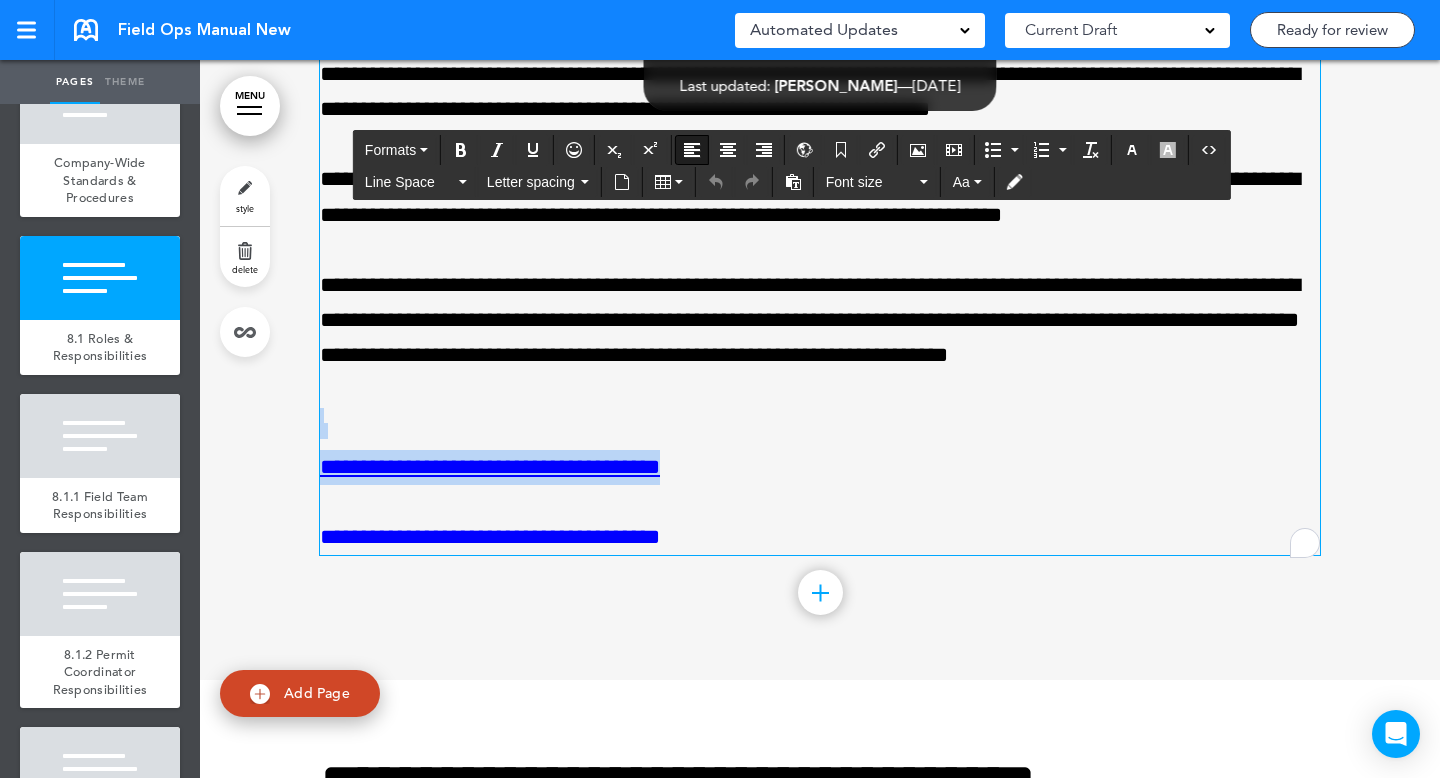 click on "**********" at bounding box center [820, 278] 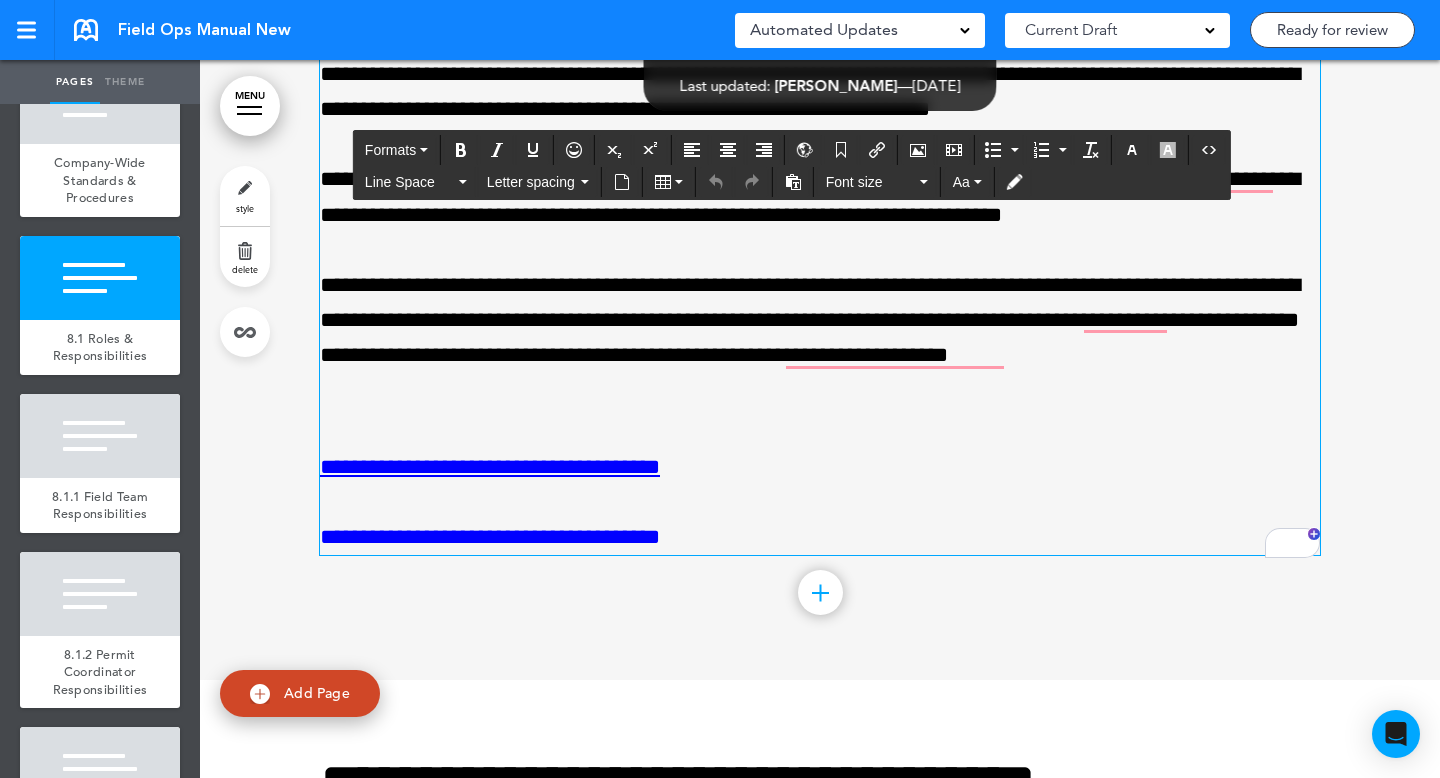 click on "**********" at bounding box center [820, 253] 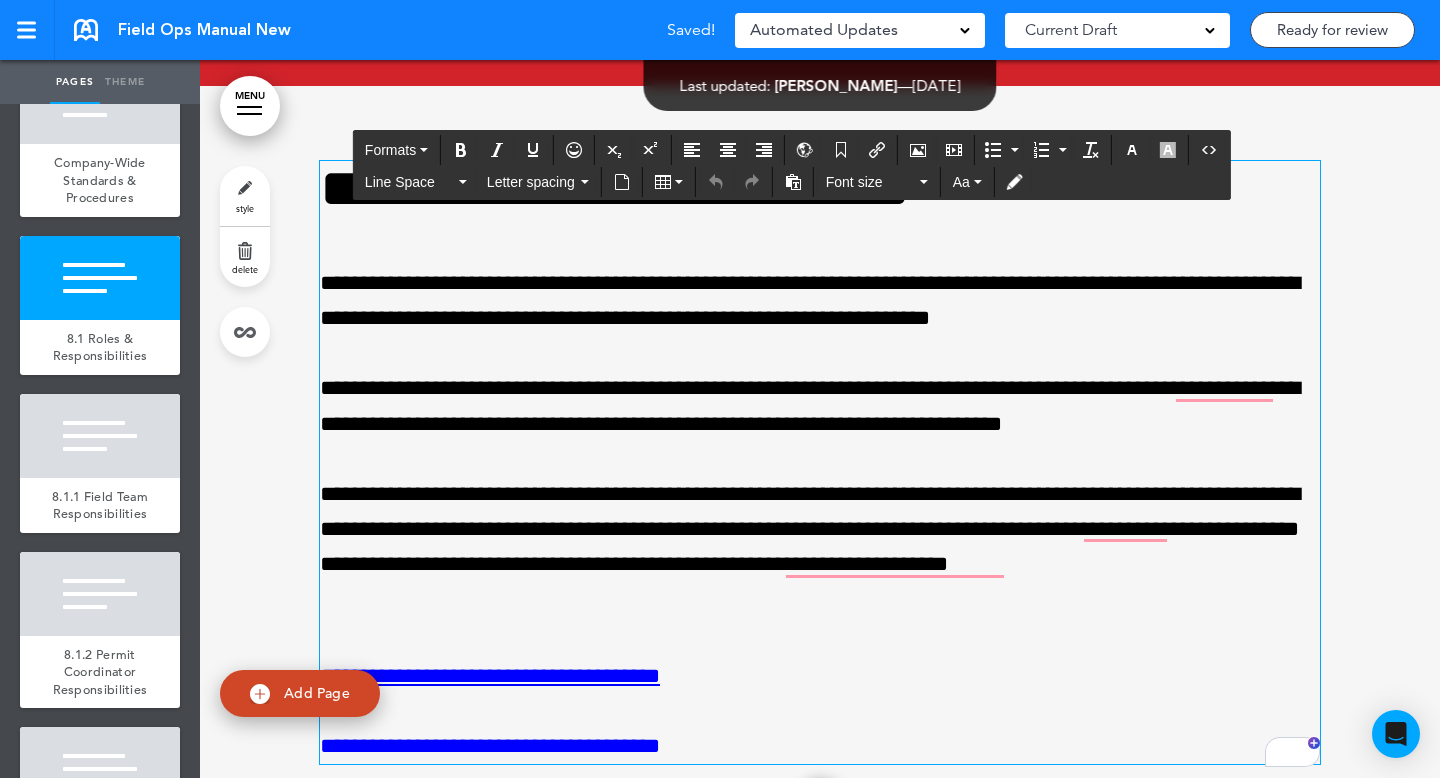 scroll, scrollTop: 3118, scrollLeft: 0, axis: vertical 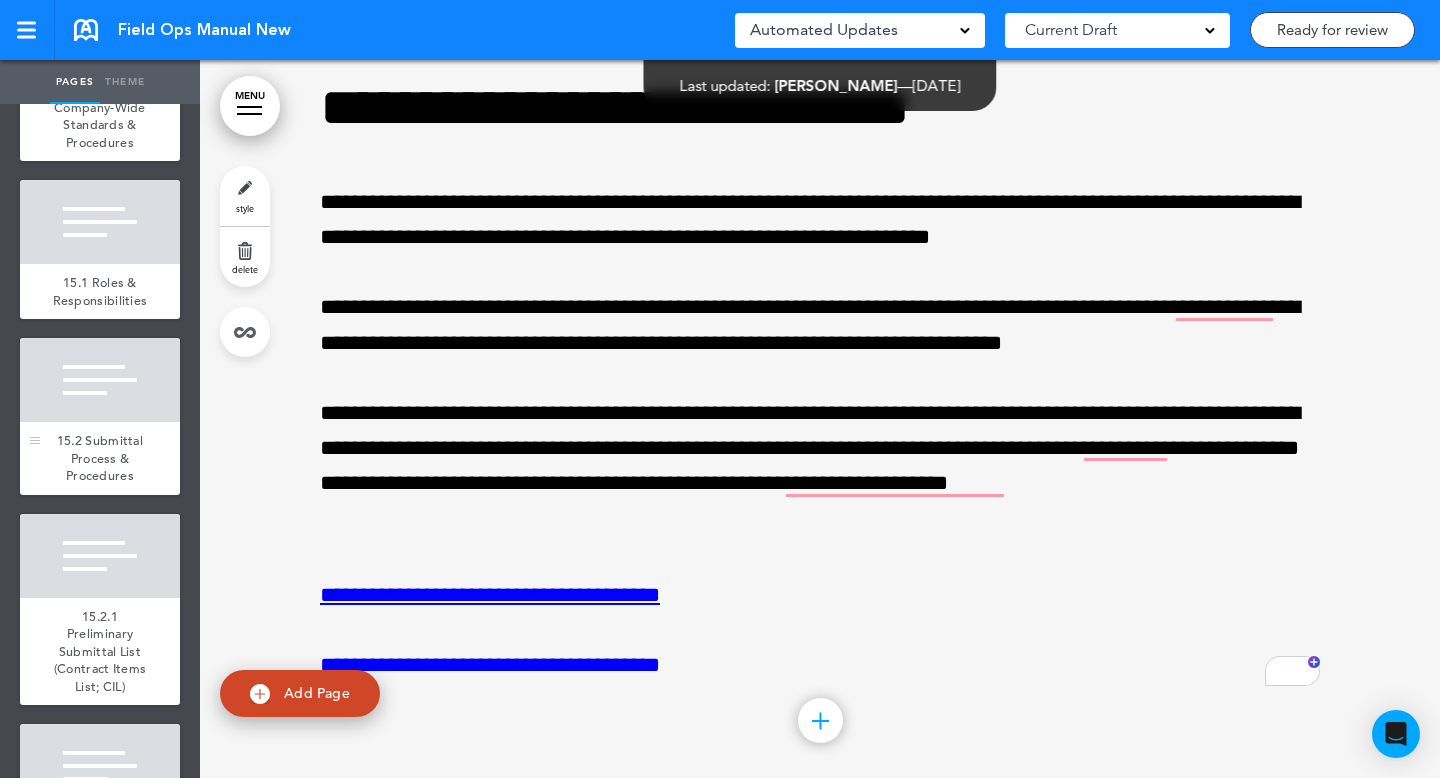 click at bounding box center (100, 380) 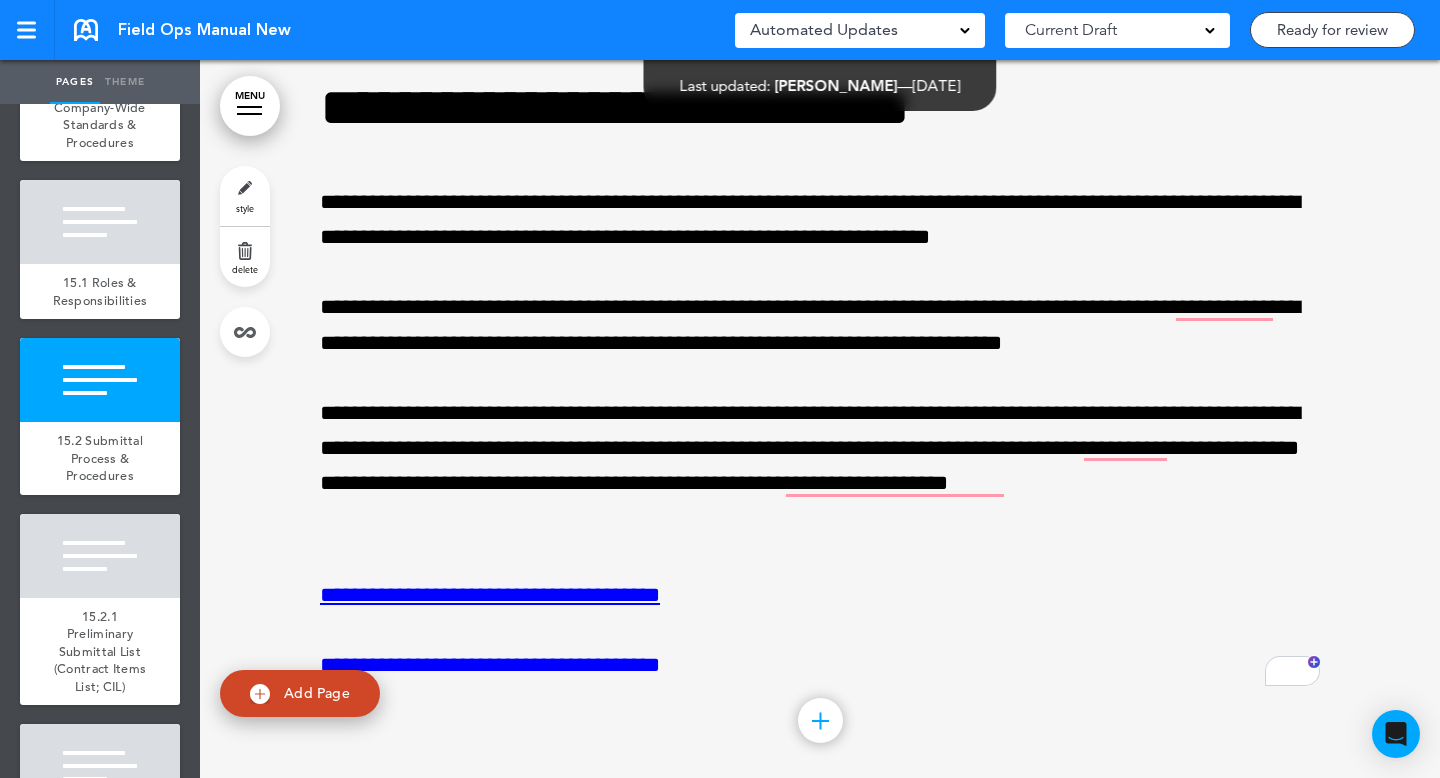 scroll, scrollTop: 26896, scrollLeft: 0, axis: vertical 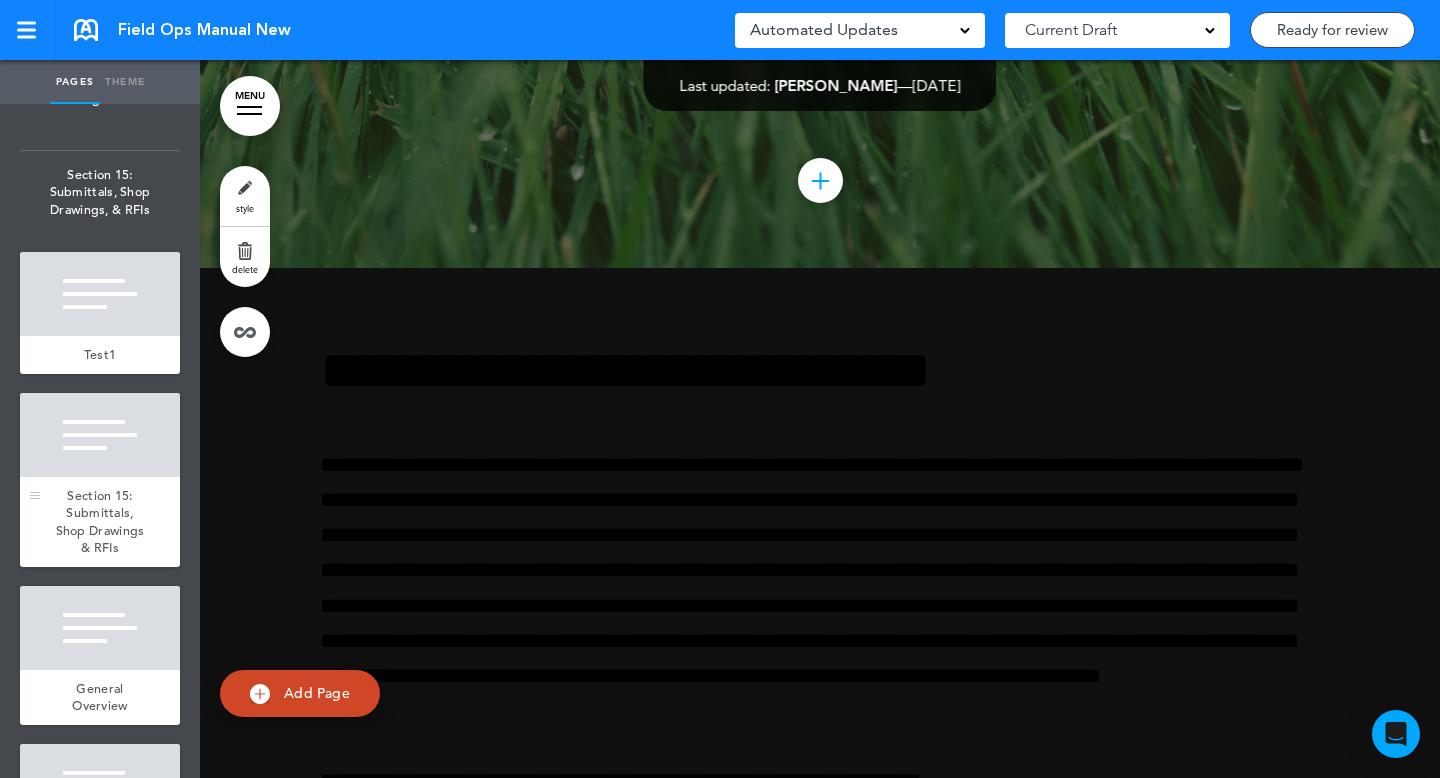 click at bounding box center (100, 435) 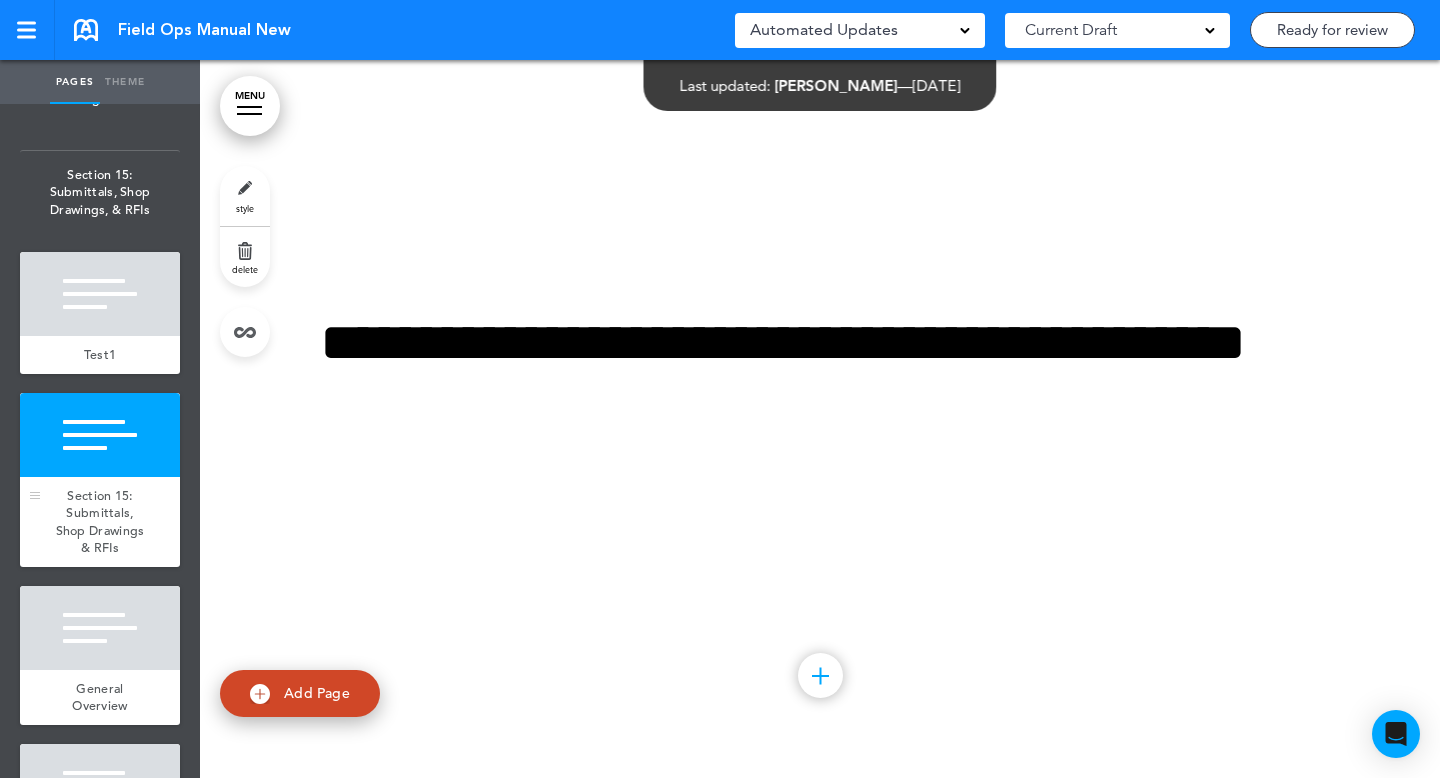scroll, scrollTop: 22950, scrollLeft: 0, axis: vertical 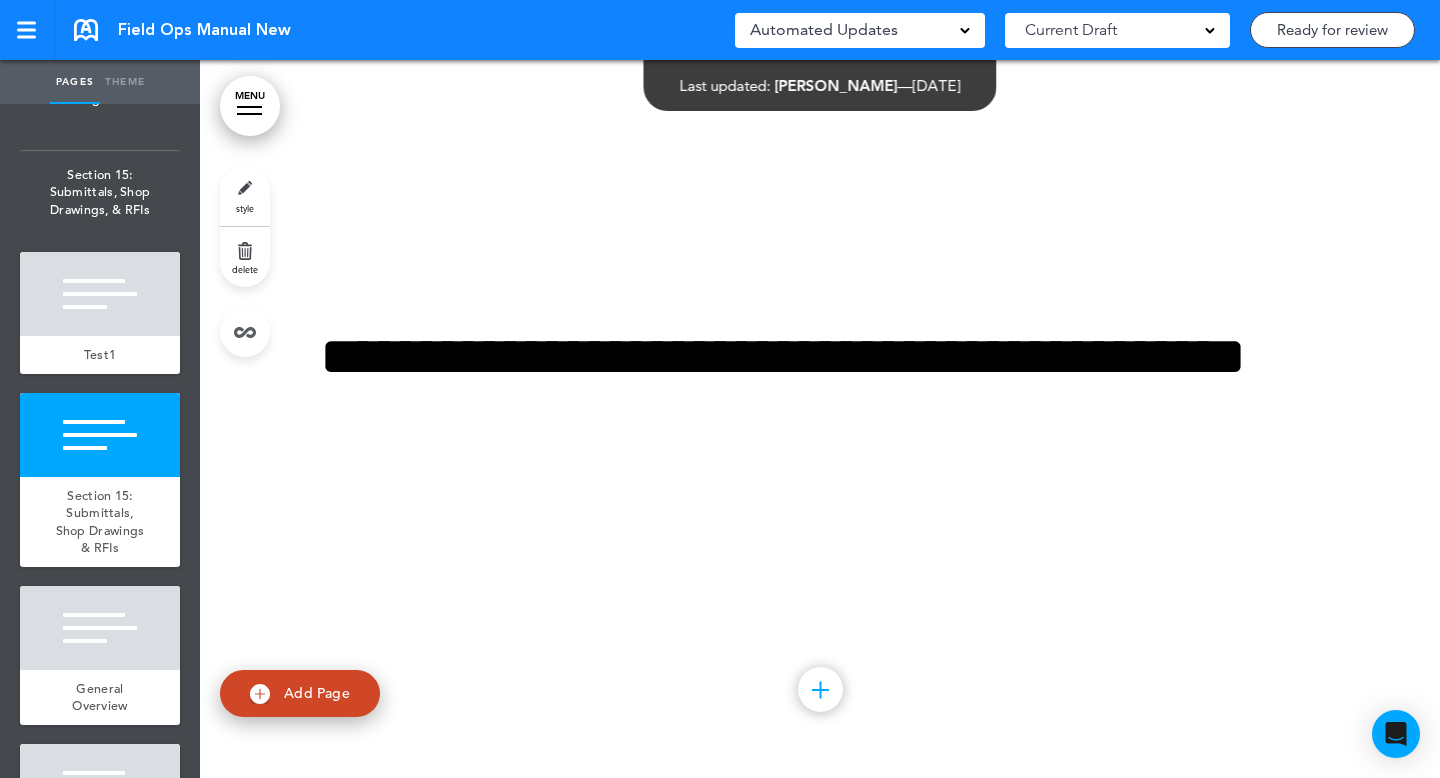 click on "add page
Field Ops Manual
add page
Introduction/How to Navigate Operations Manual
add page
Safety
add page
Risk Management
add page
Pursuit Management
add page
Bidding, Leveling & Award of Subcontracts
add page
Project Startup Test1" at bounding box center (100, 441) 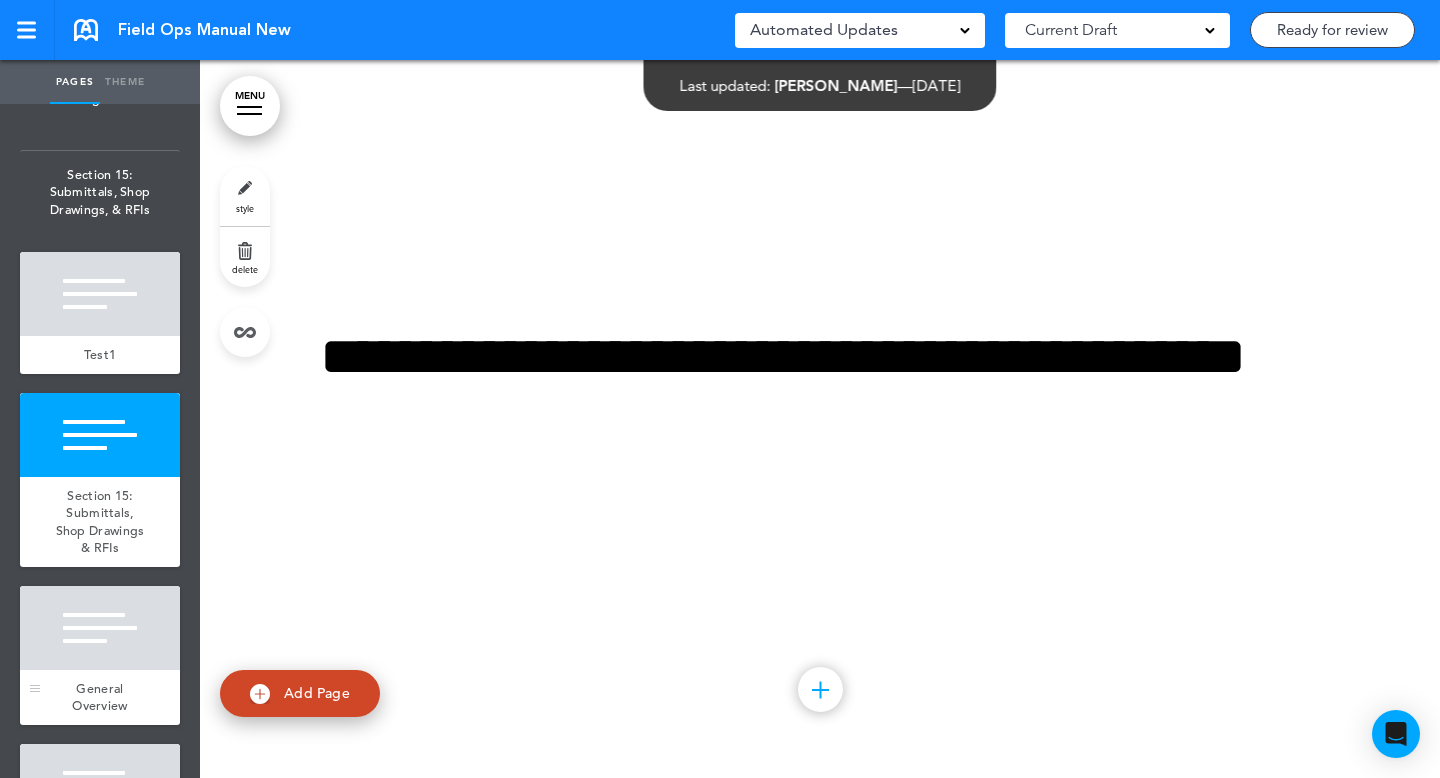 click at bounding box center (100, 628) 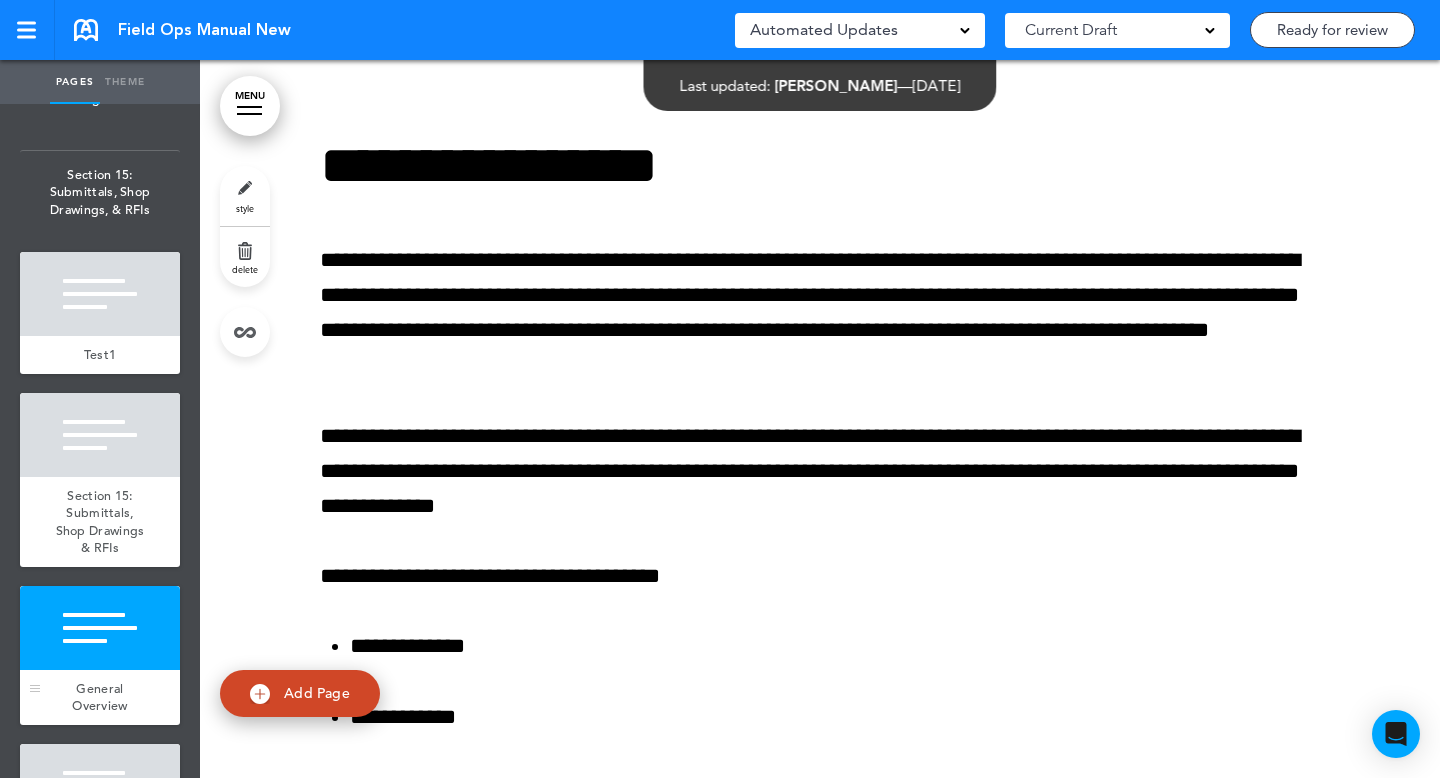 scroll, scrollTop: 23670, scrollLeft: 0, axis: vertical 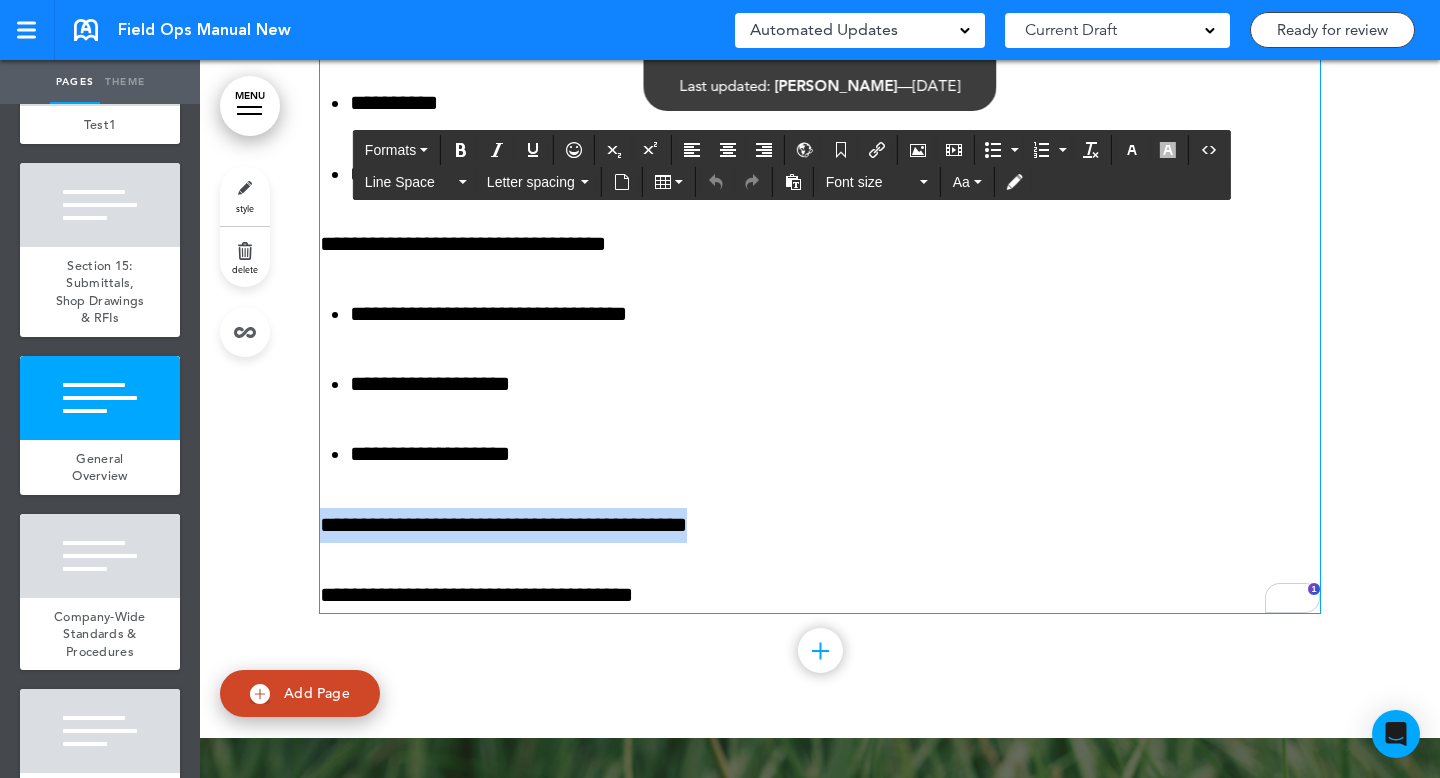 drag, startPoint x: 798, startPoint y: 527, endPoint x: 301, endPoint y: 514, distance: 497.16998 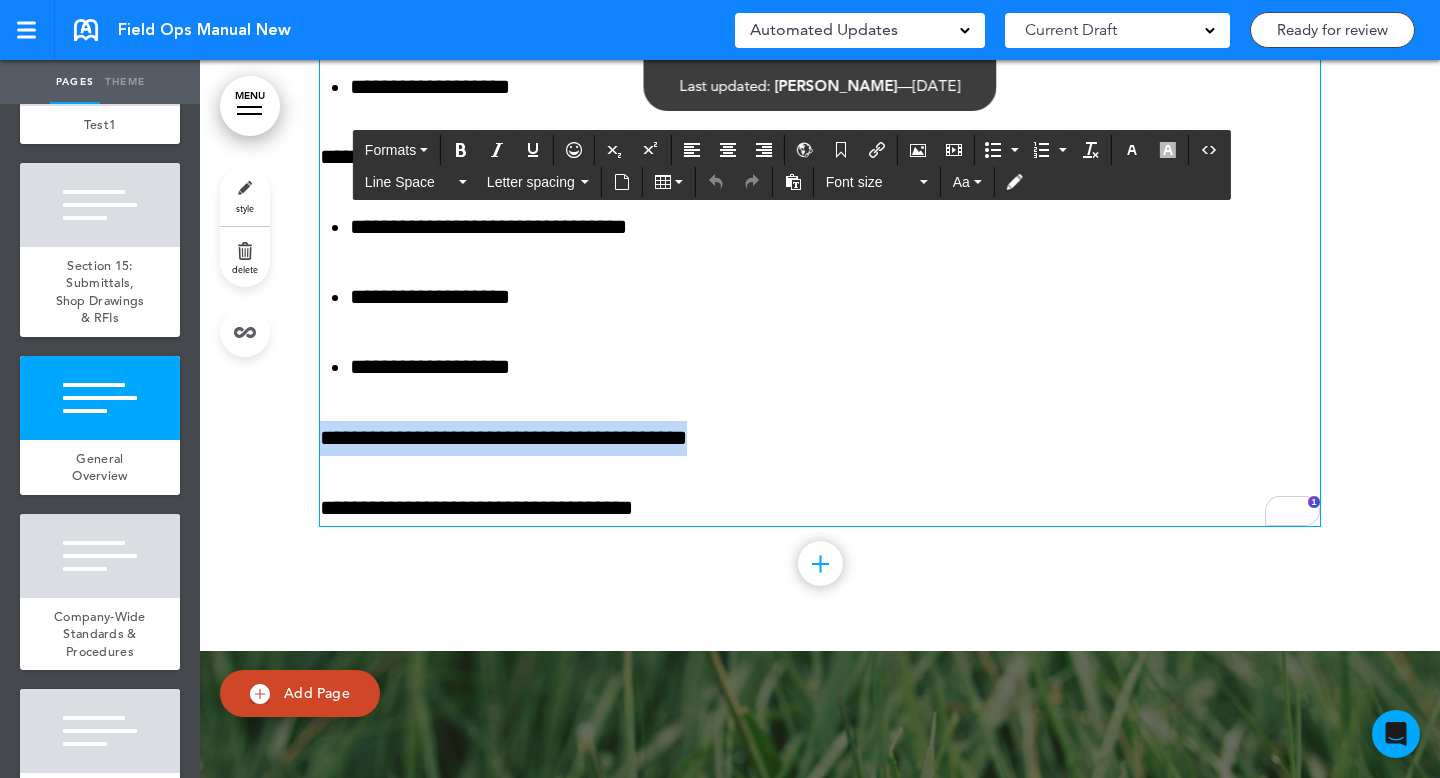 scroll, scrollTop: 24654, scrollLeft: 0, axis: vertical 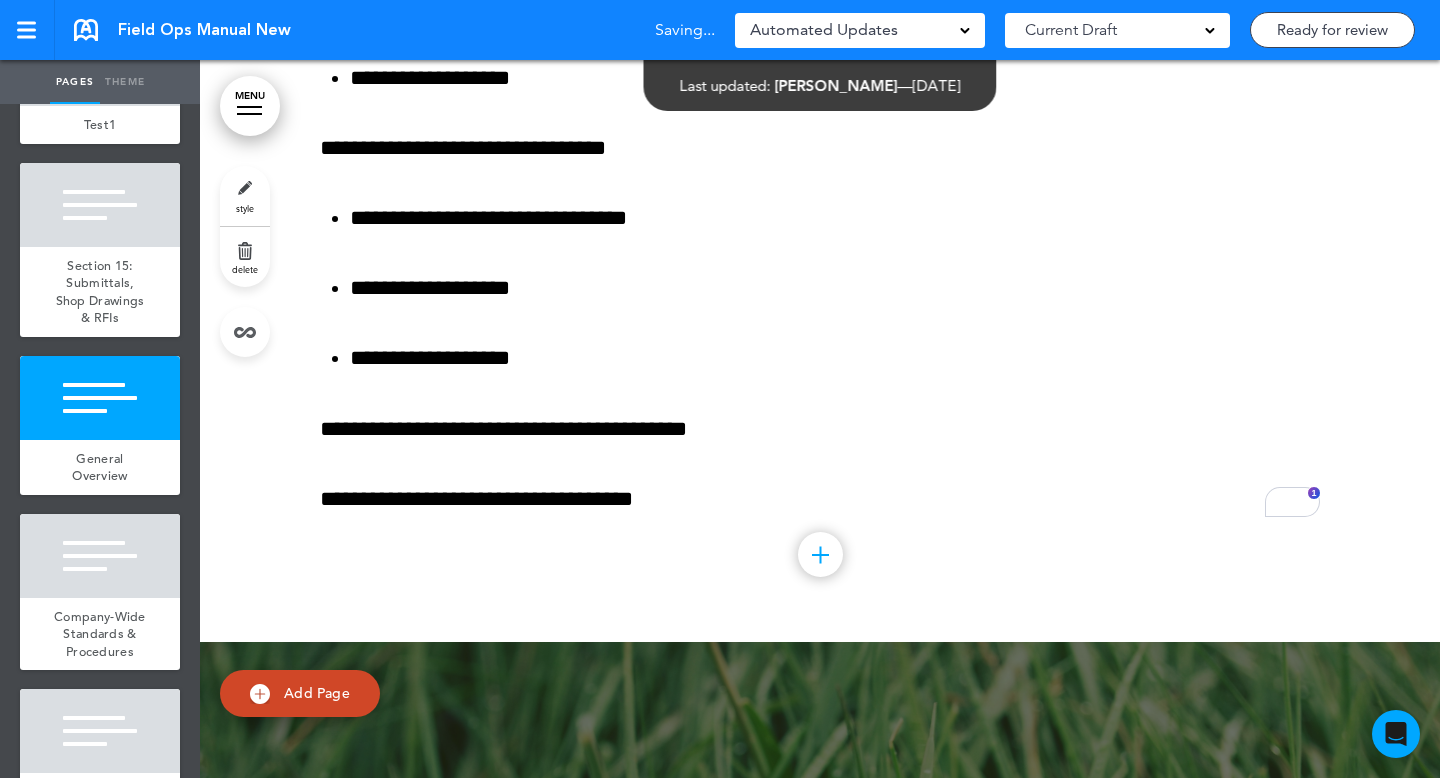 click at bounding box center (820, 554) 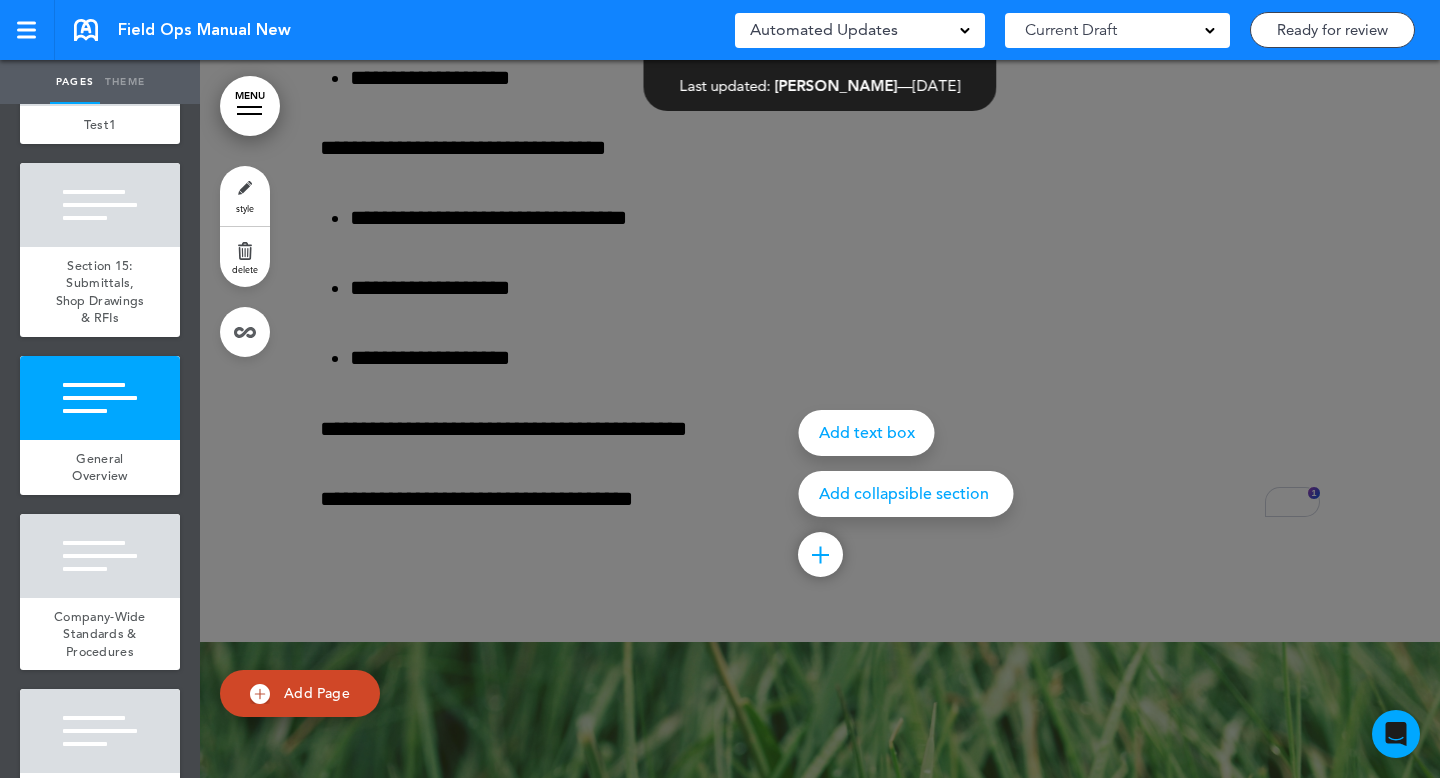 click at bounding box center [920, 389] 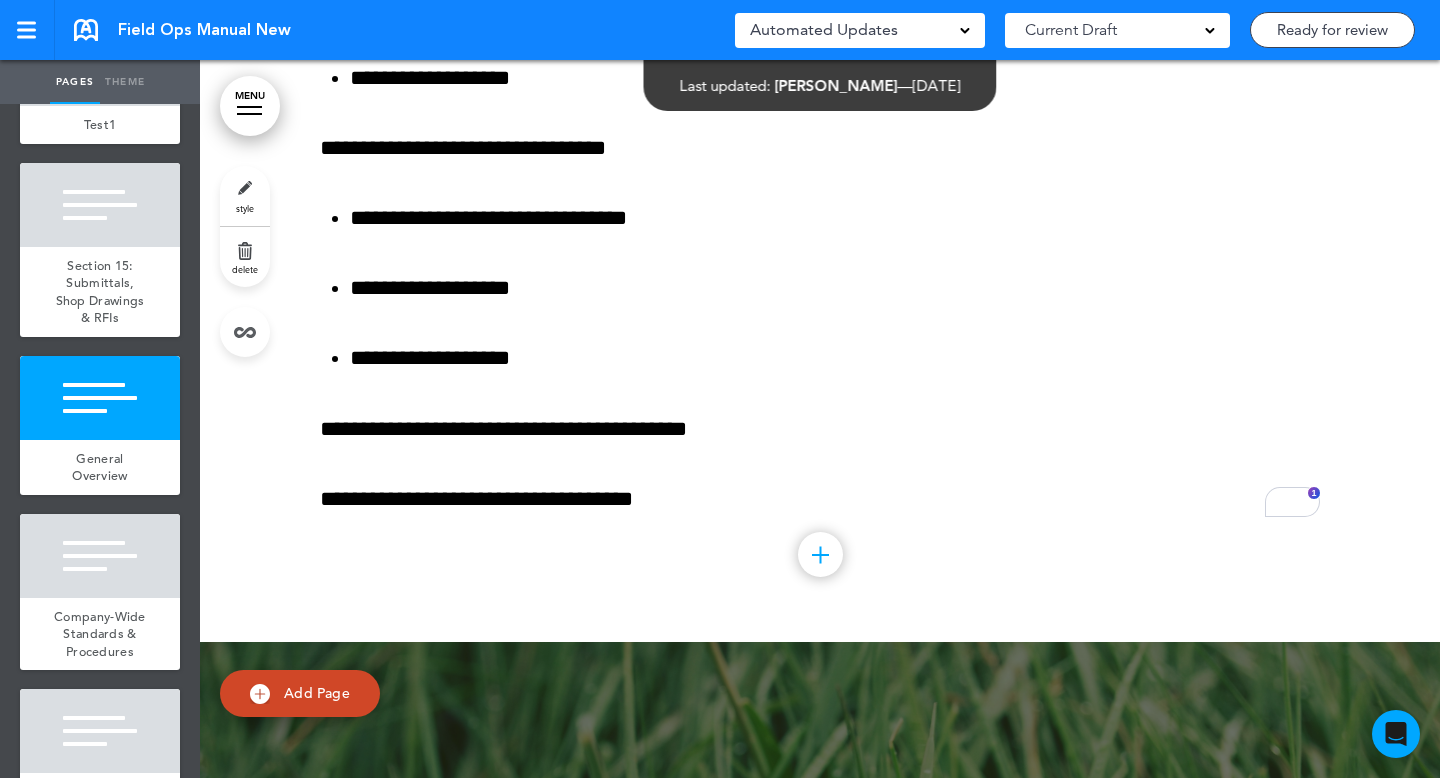 click at bounding box center [820, 554] 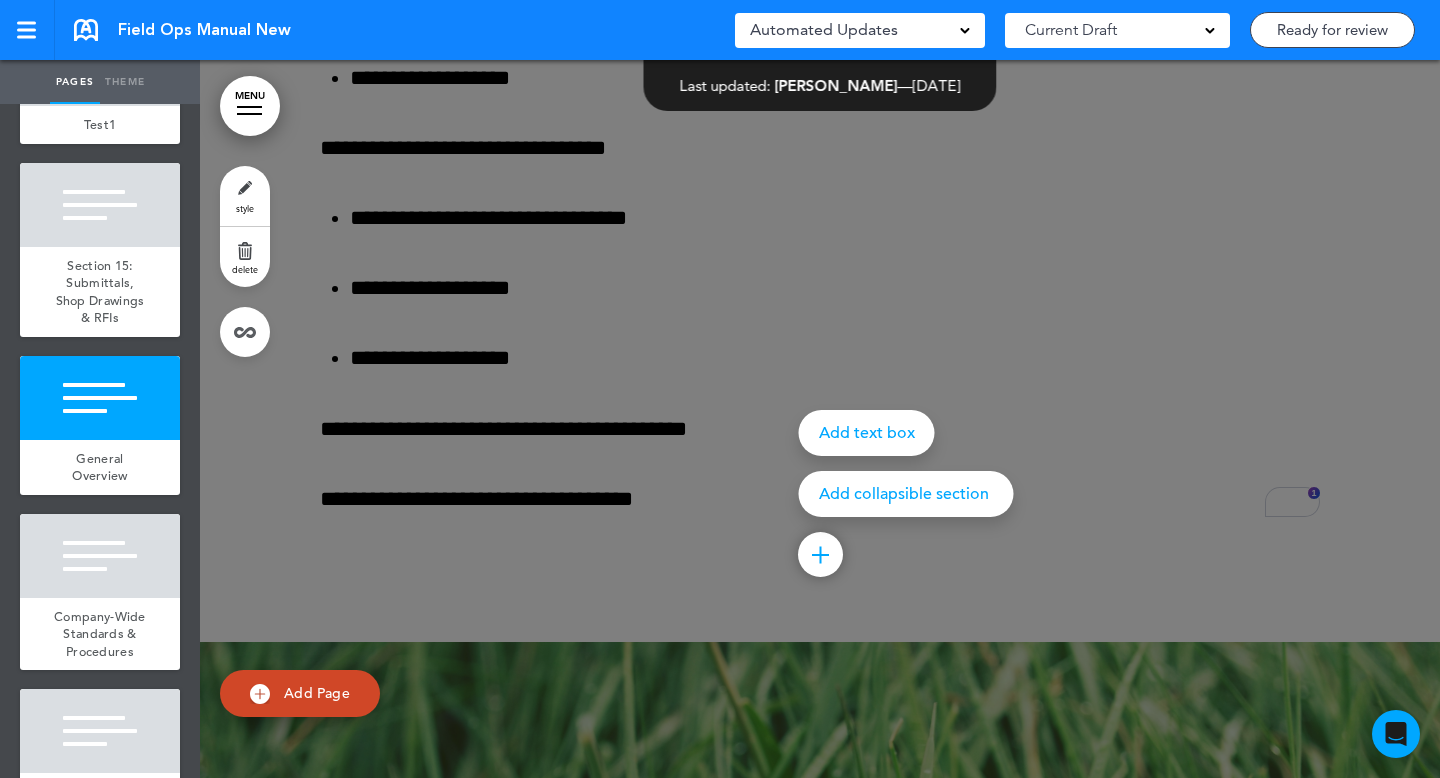 click at bounding box center (920, 389) 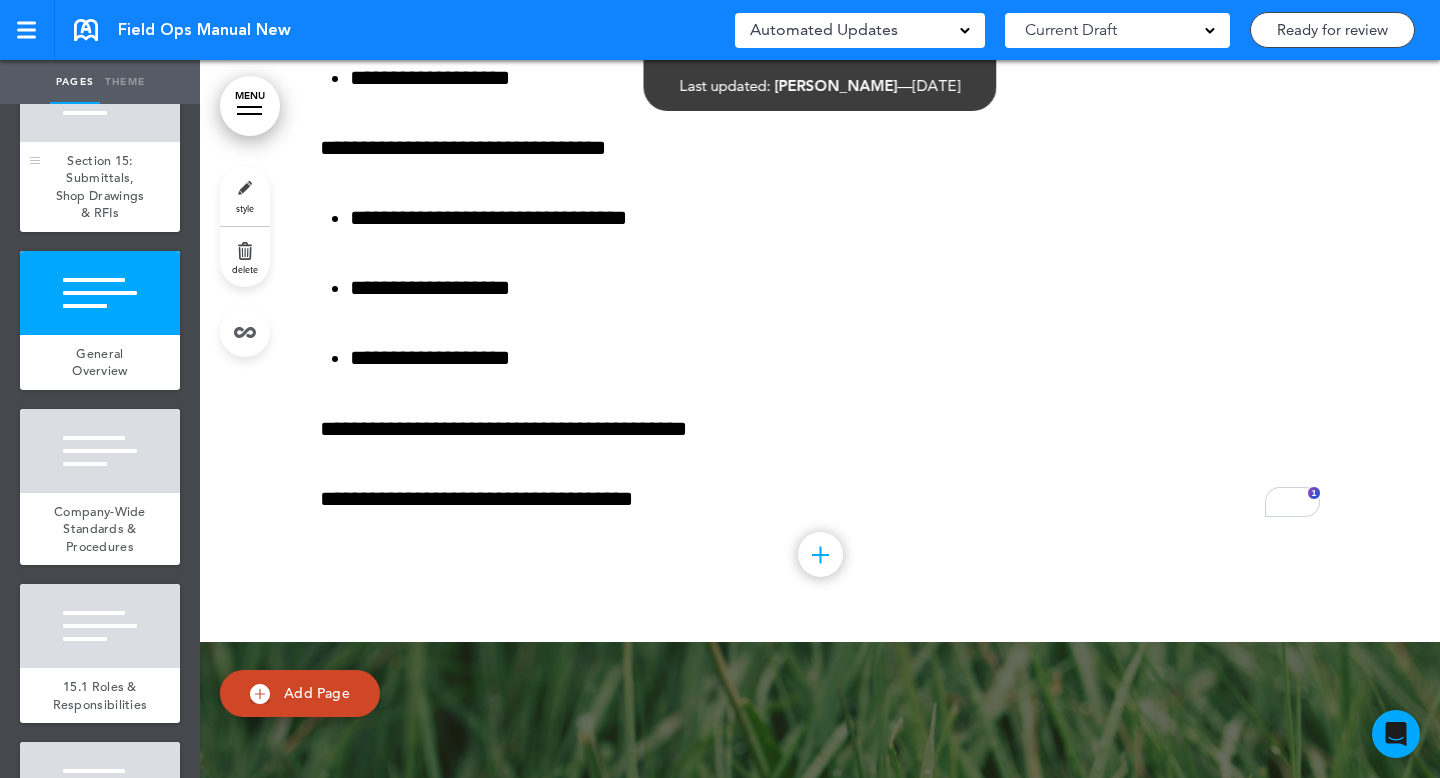 scroll, scrollTop: 5326, scrollLeft: 0, axis: vertical 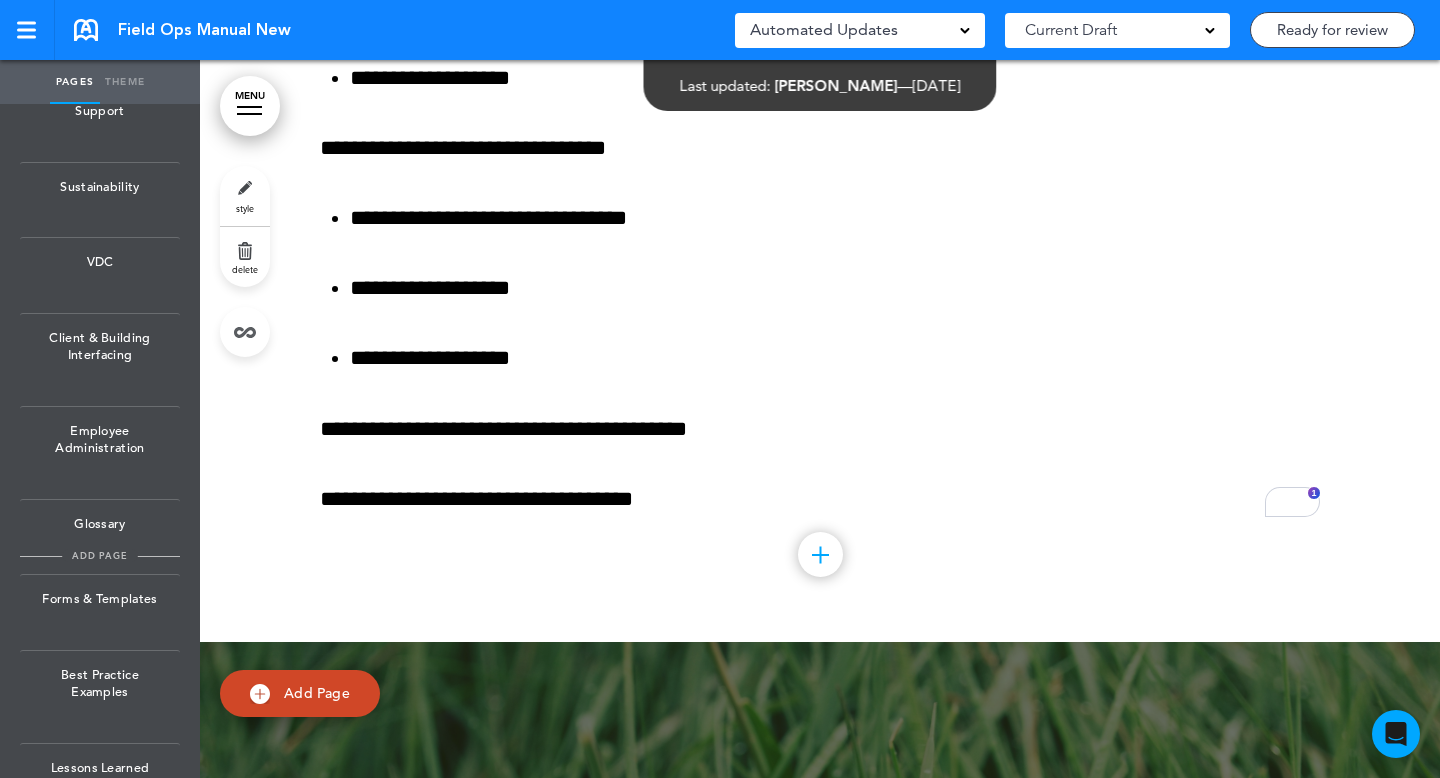 click on "add page" at bounding box center [99, 555] 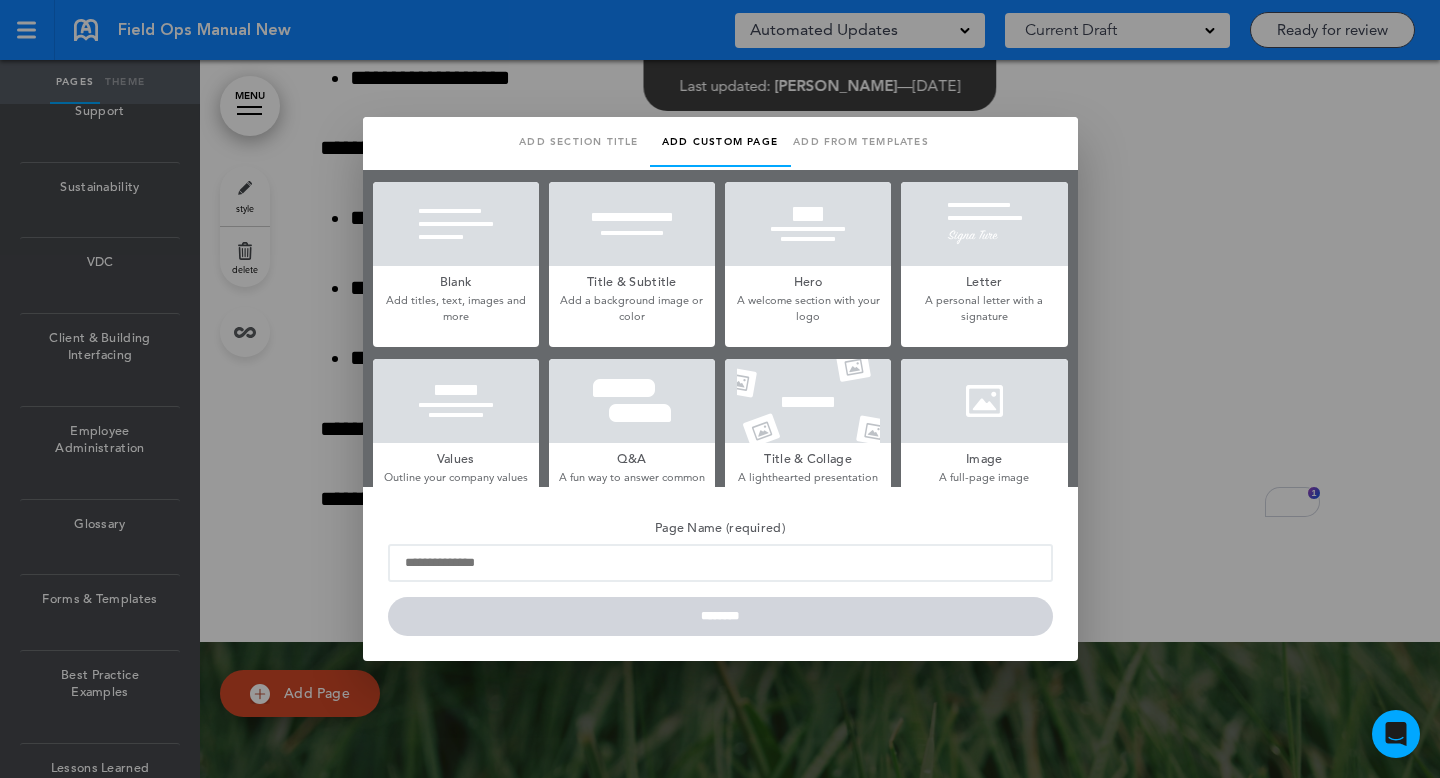 click on "Blank" at bounding box center (456, 280) 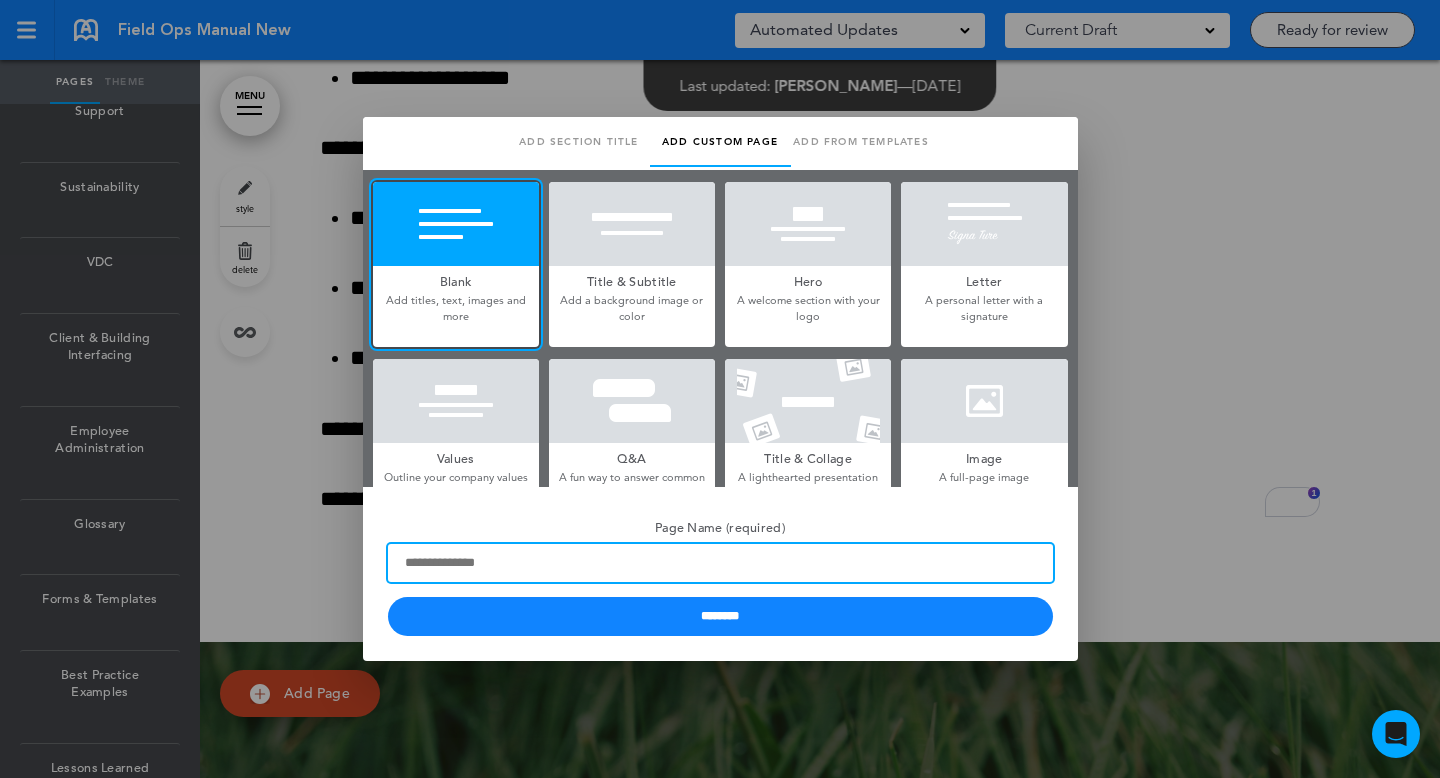 click on "Page Name (required)" at bounding box center [720, 563] 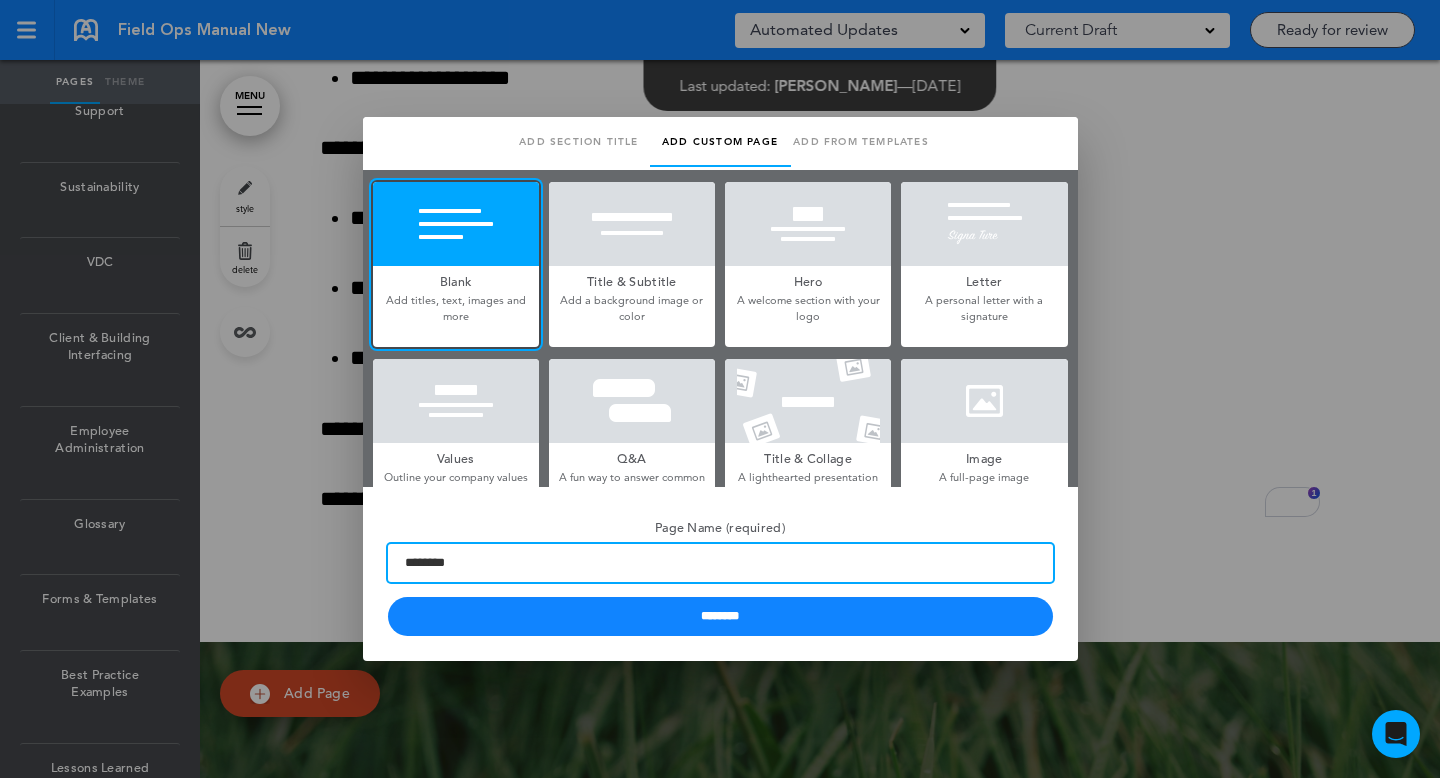 type on "********" 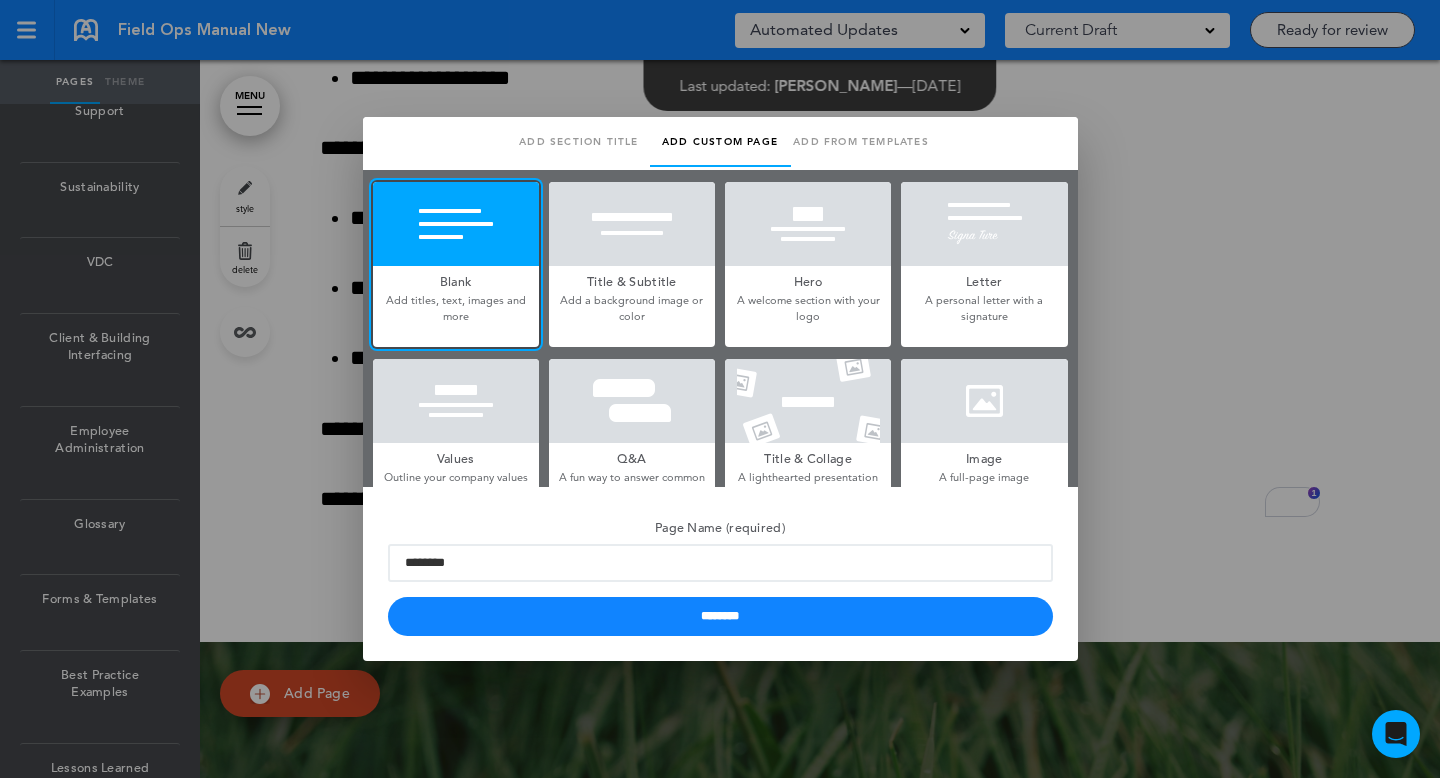 click at bounding box center (720, 389) 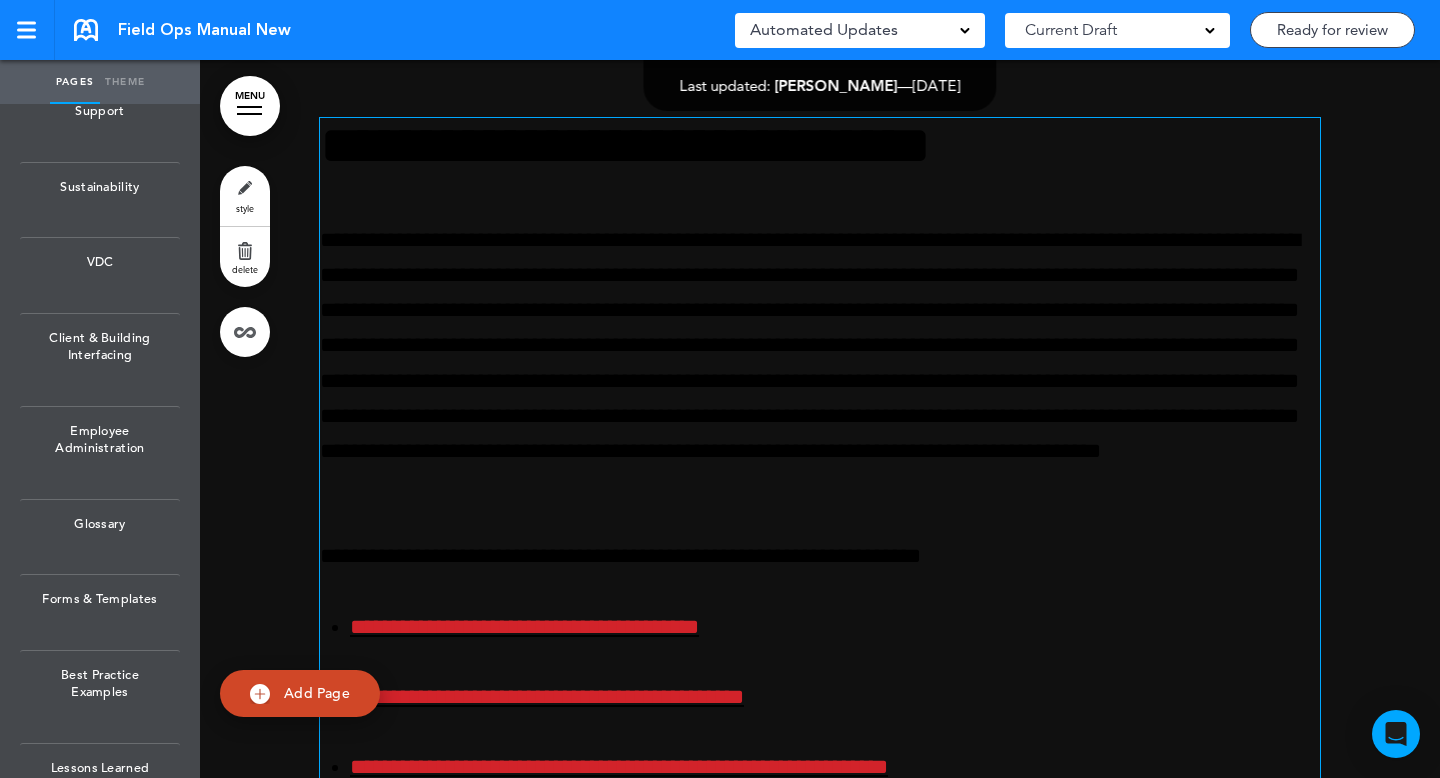 scroll, scrollTop: 26102, scrollLeft: 0, axis: vertical 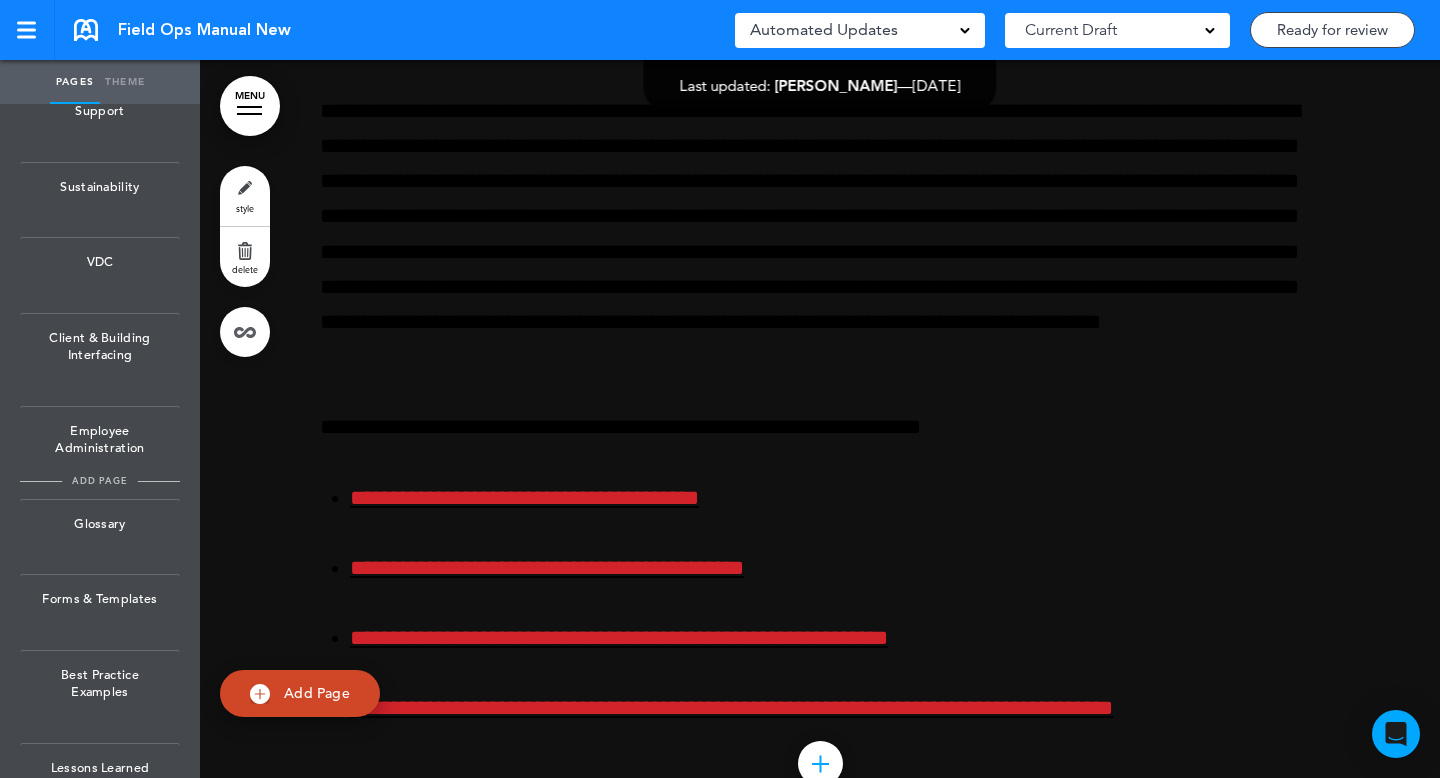 click on "add page" at bounding box center (99, 480) 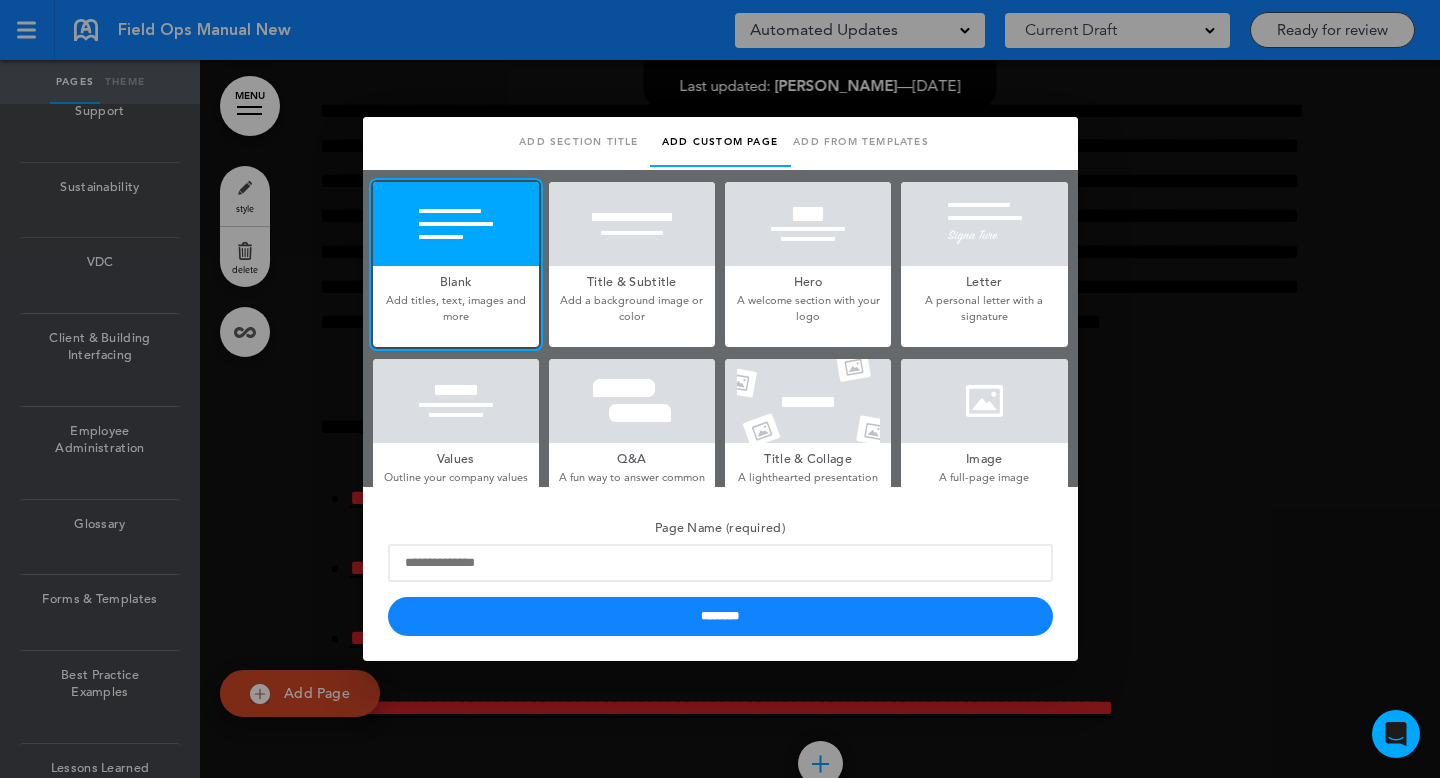 click at bounding box center [720, 389] 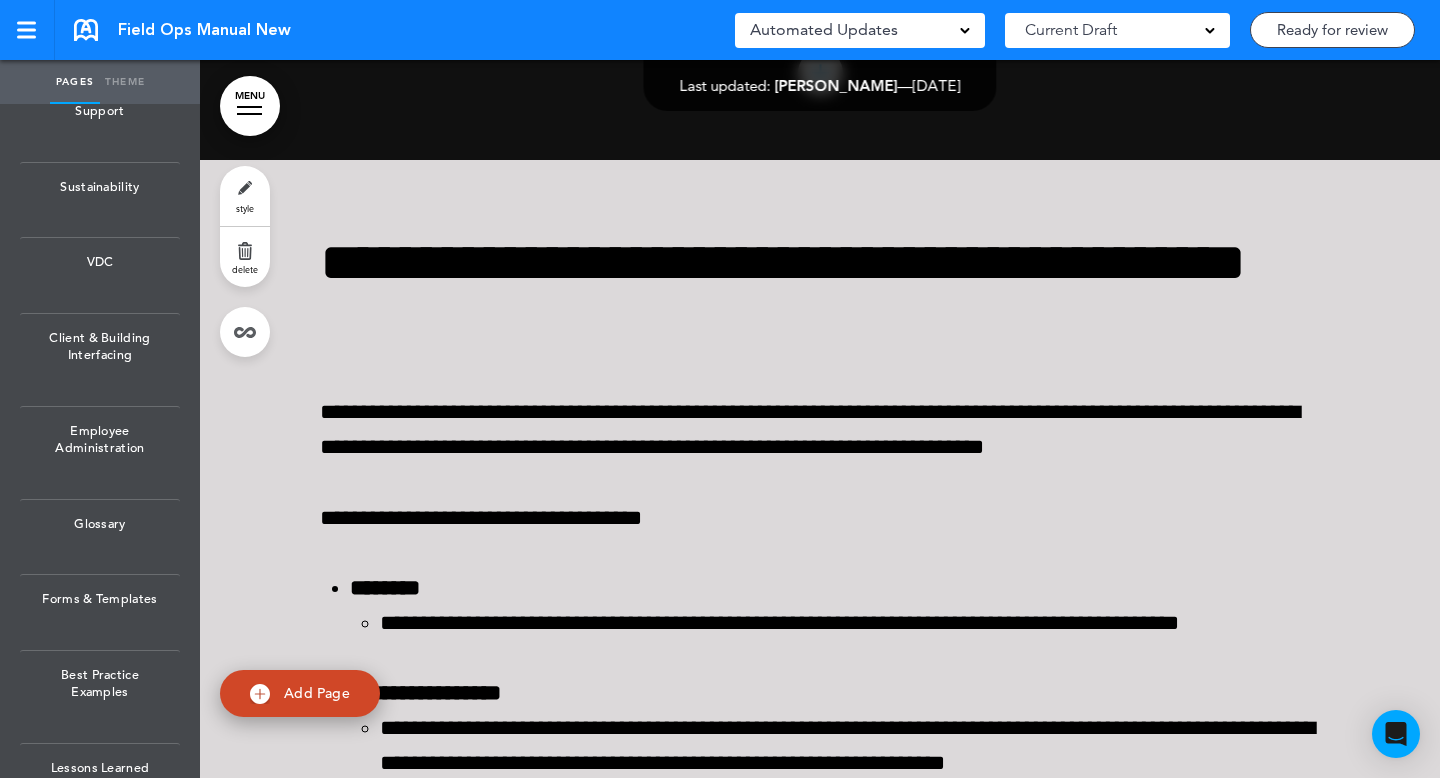 scroll, scrollTop: 34380, scrollLeft: 0, axis: vertical 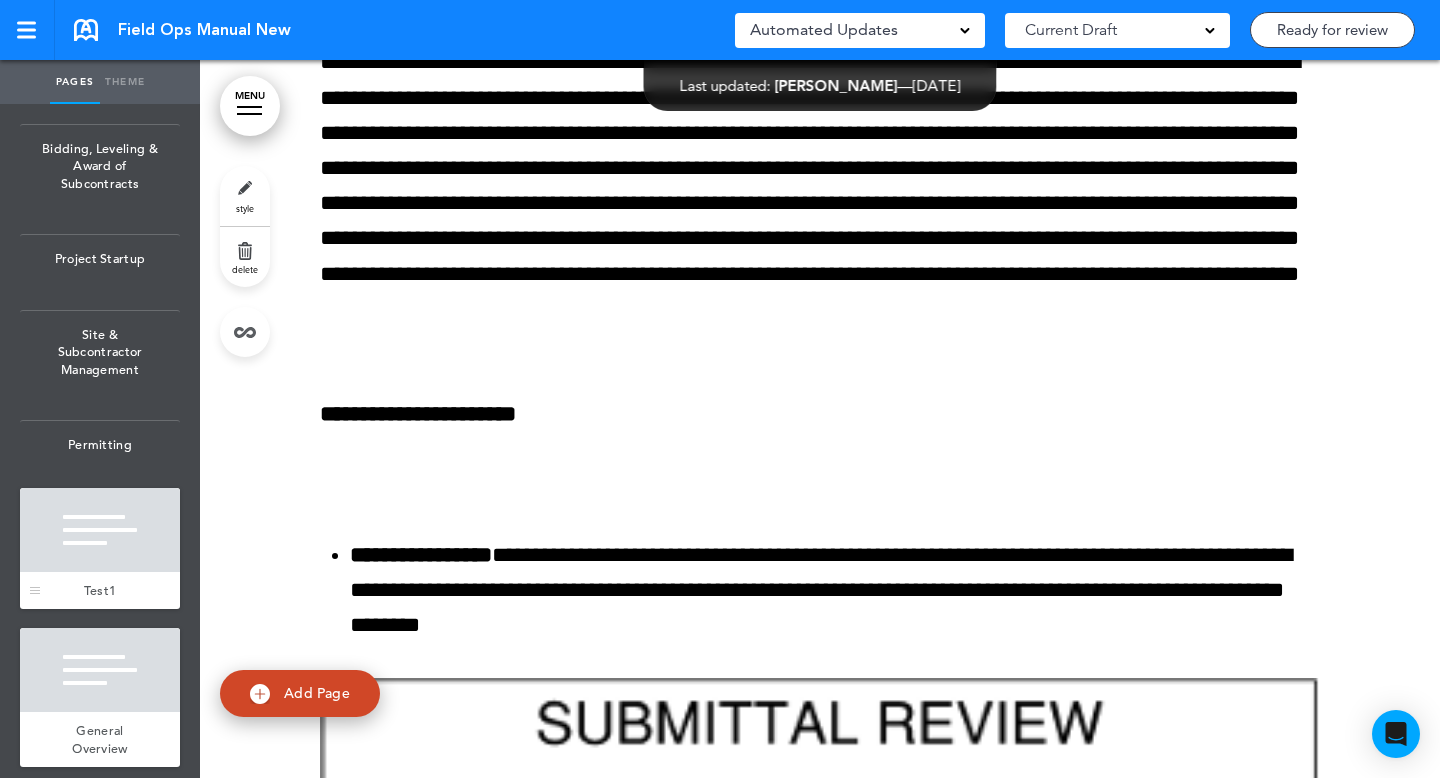 click at bounding box center [100, 530] 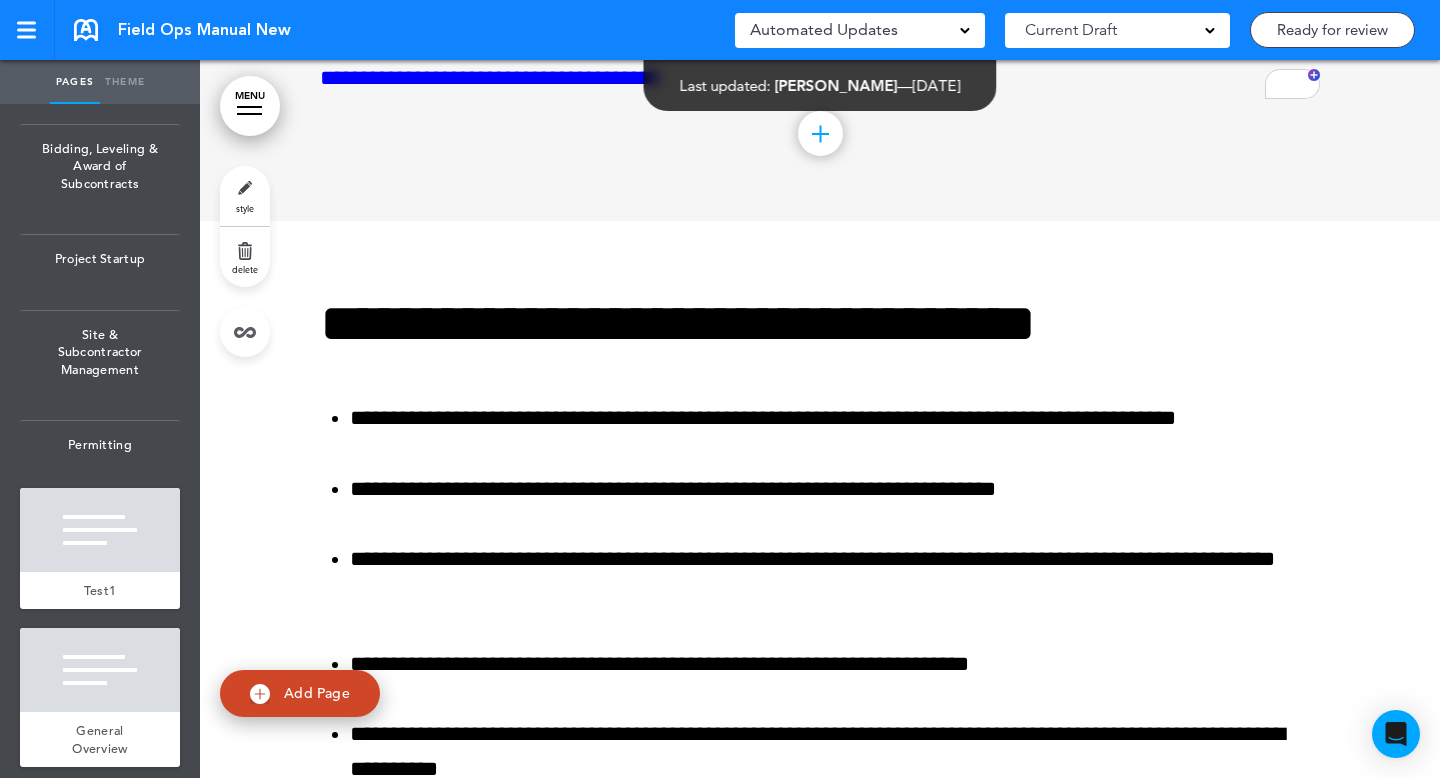 scroll, scrollTop: 3326, scrollLeft: 0, axis: vertical 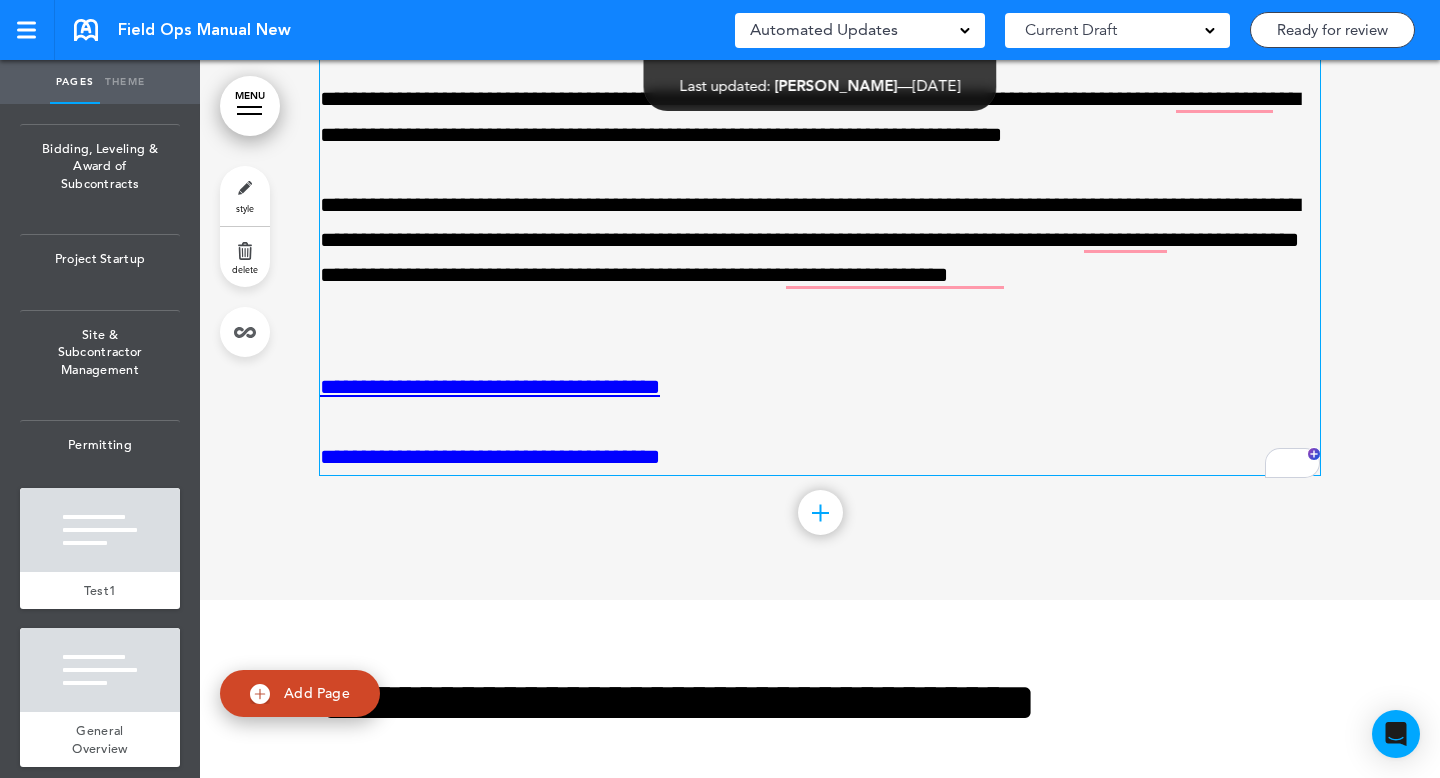 click on "**********" at bounding box center [820, 173] 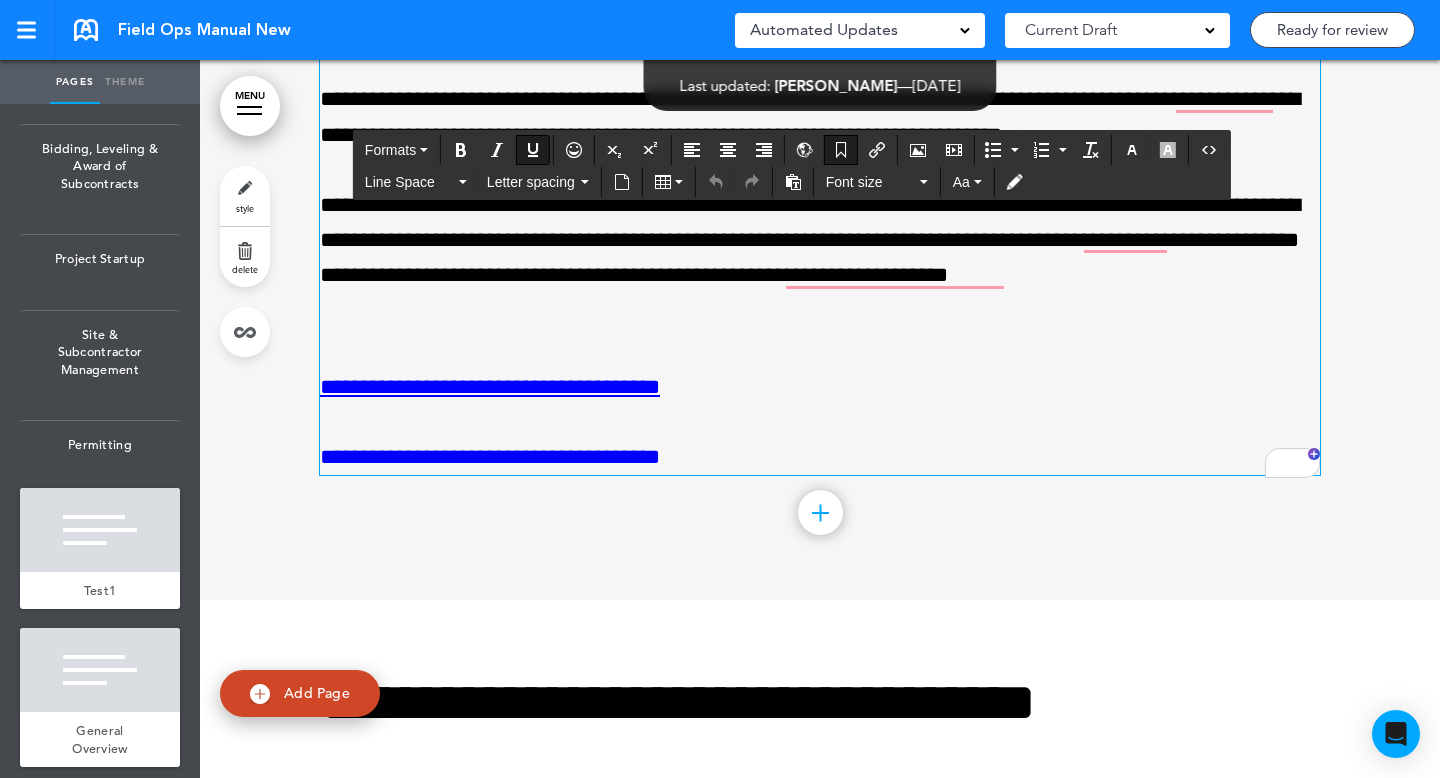 click on "**********" at bounding box center [820, 387] 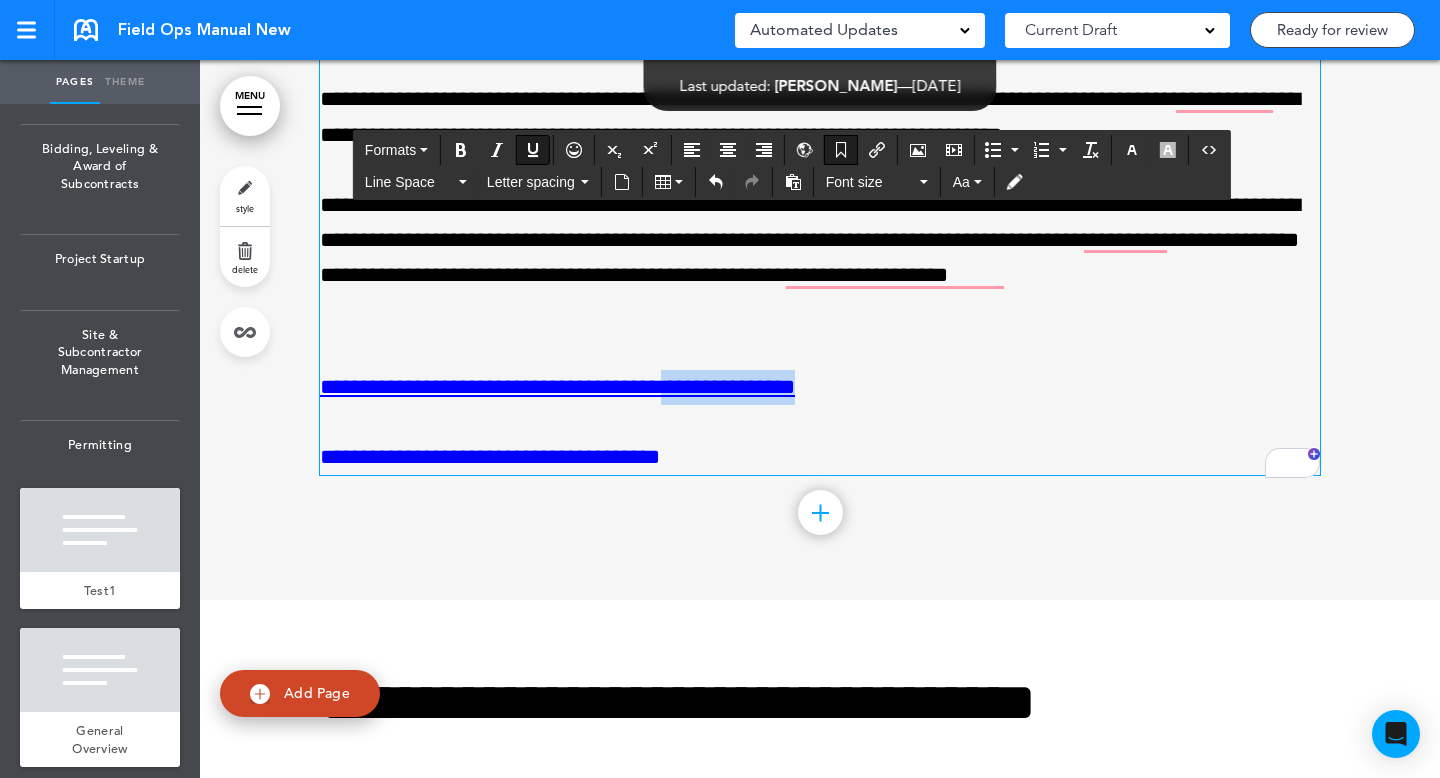 drag, startPoint x: 857, startPoint y: 385, endPoint x: 714, endPoint y: 382, distance: 143.03146 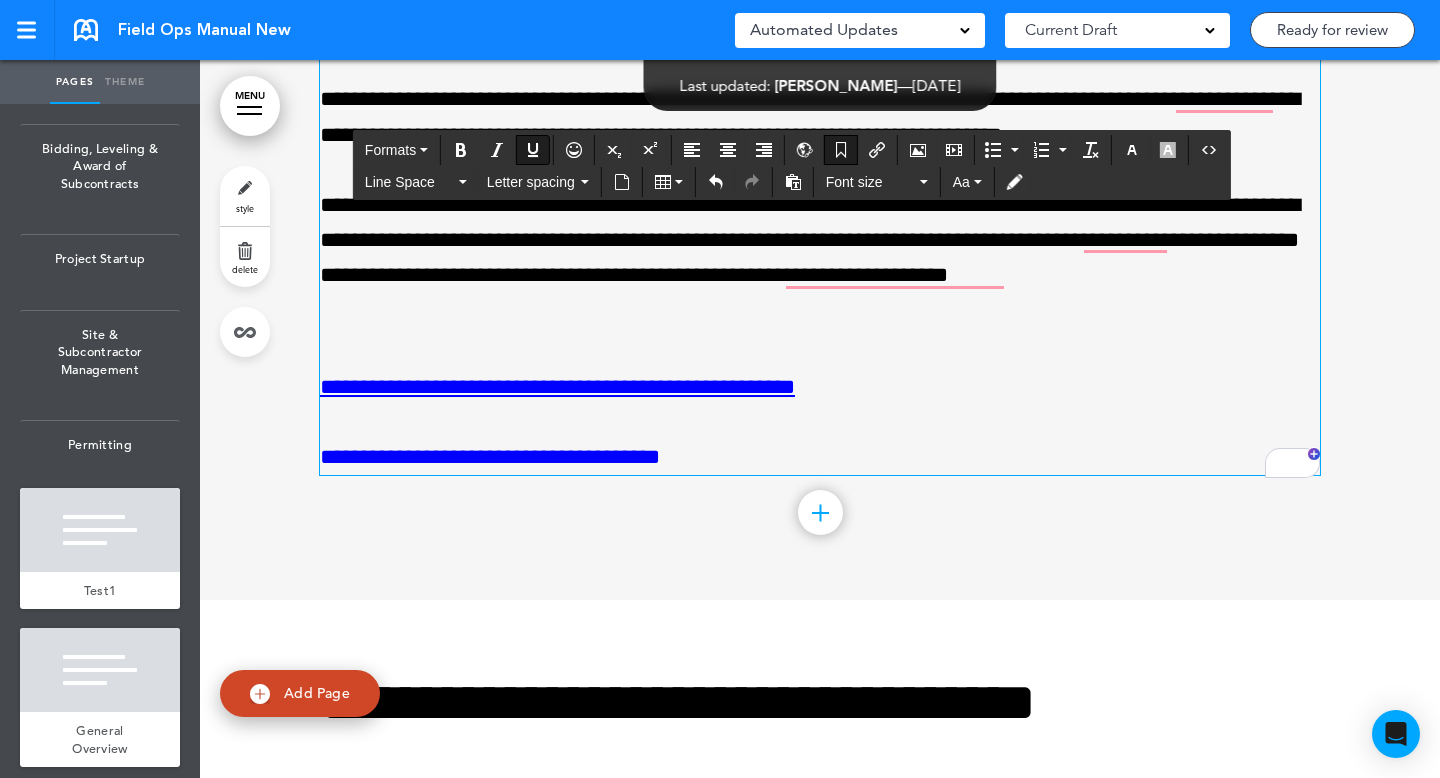 click on "**********" at bounding box center (820, 457) 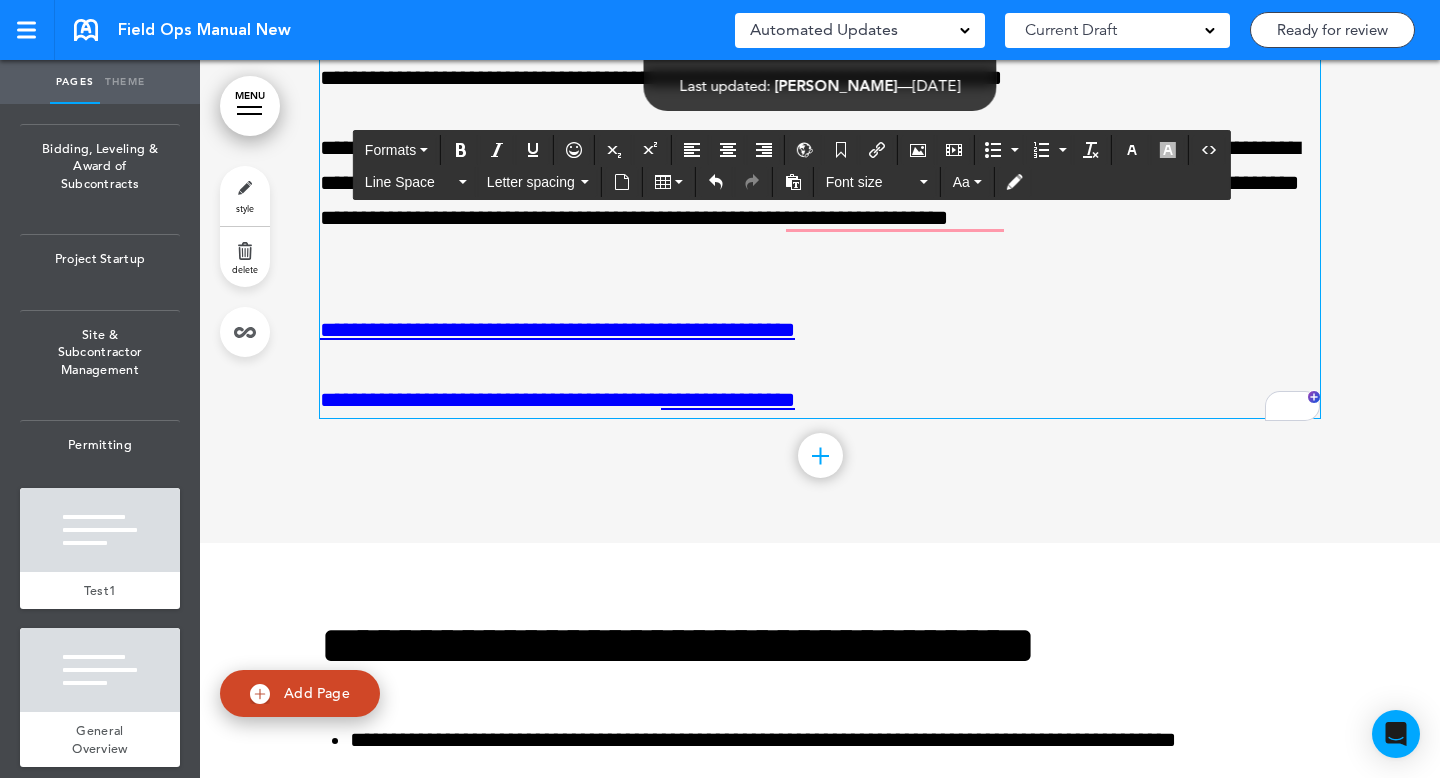 scroll, scrollTop: 3380, scrollLeft: 0, axis: vertical 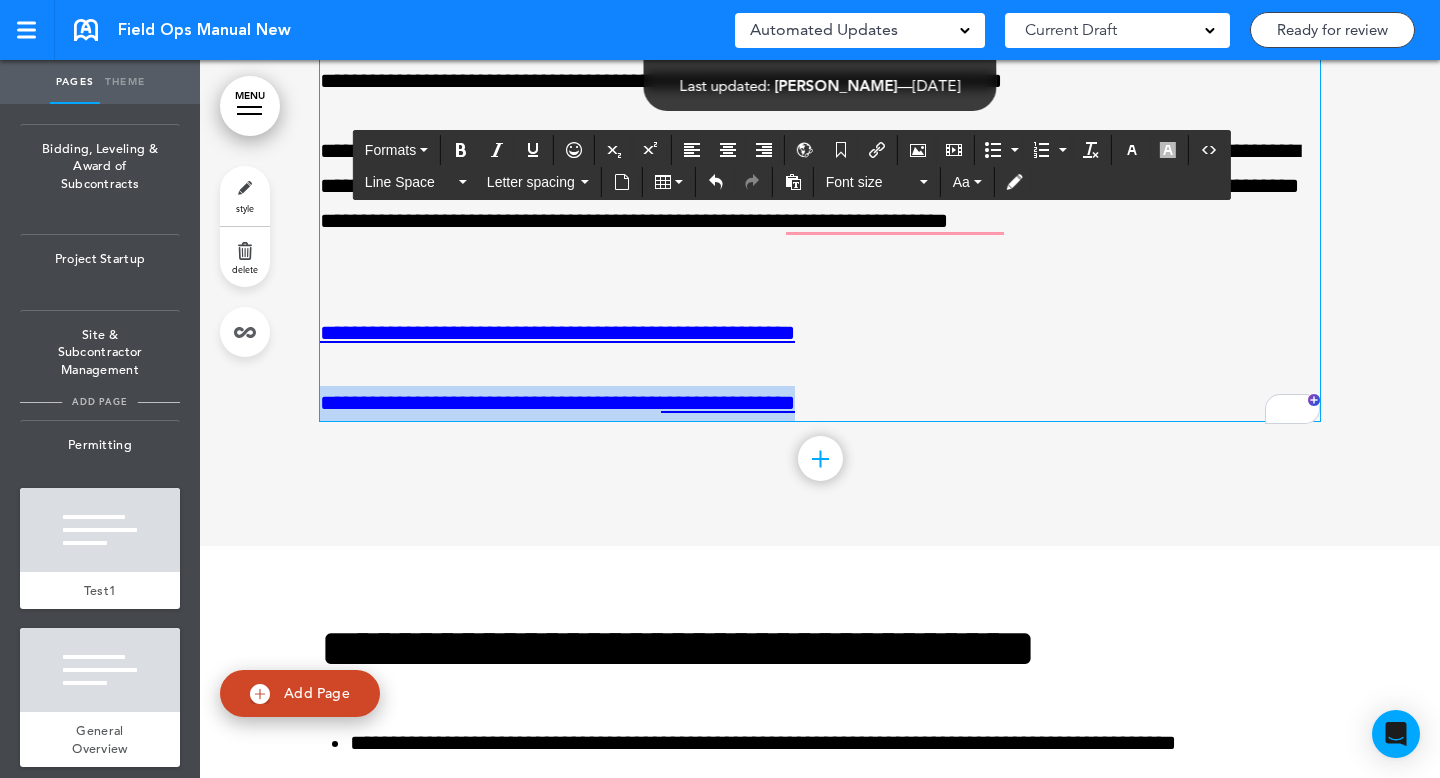 drag, startPoint x: 896, startPoint y: 415, endPoint x: 142, endPoint y: 406, distance: 754.0537 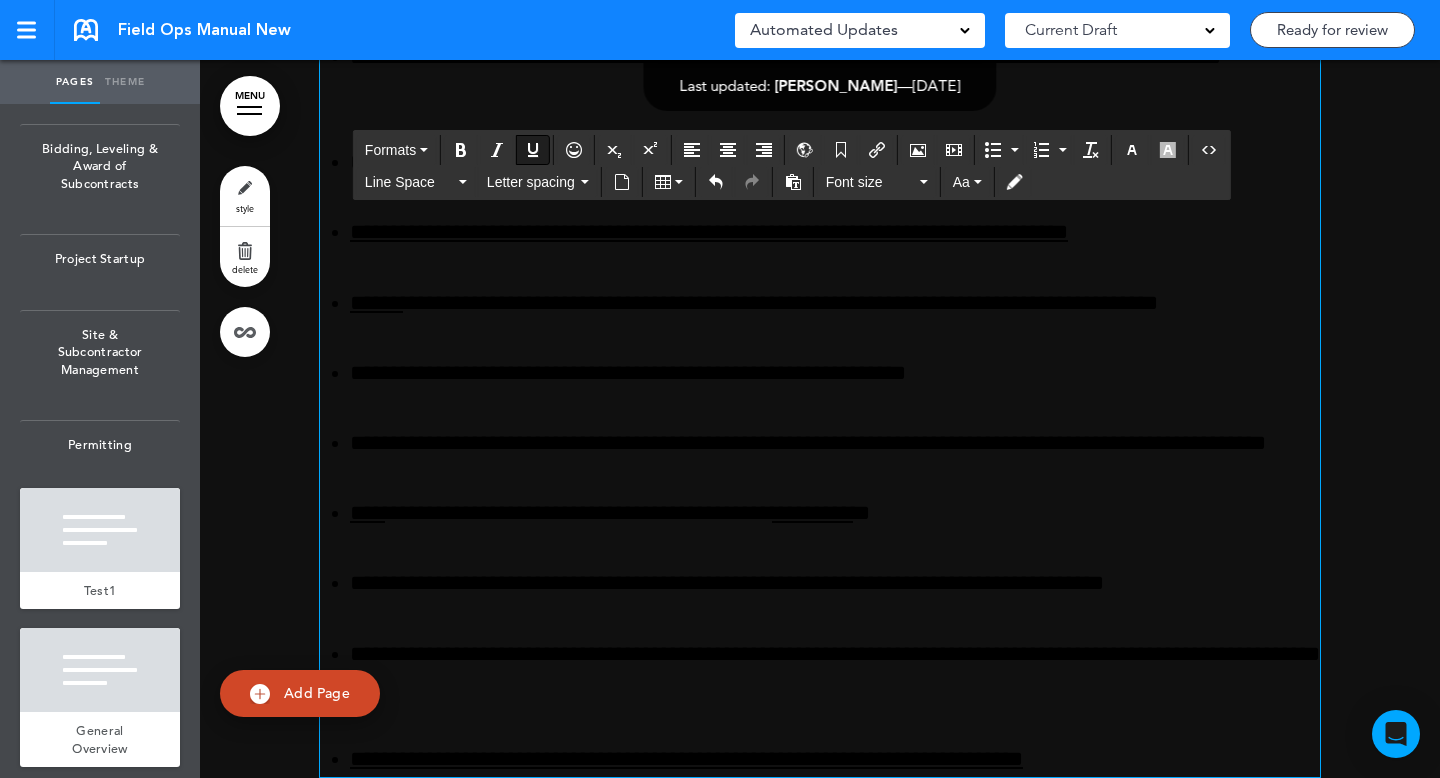 click on "**********" at bounding box center [820, 355] 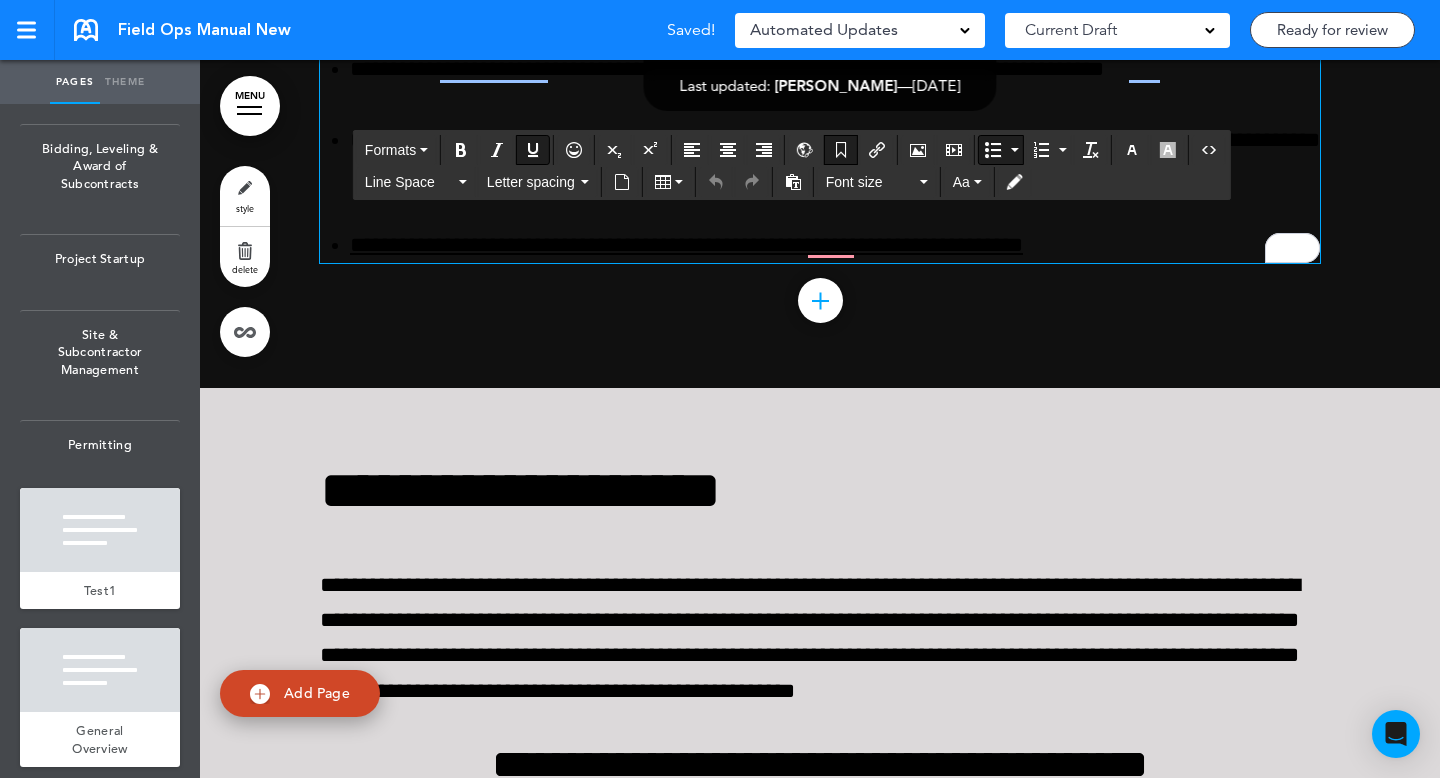 scroll, scrollTop: 5412, scrollLeft: 0, axis: vertical 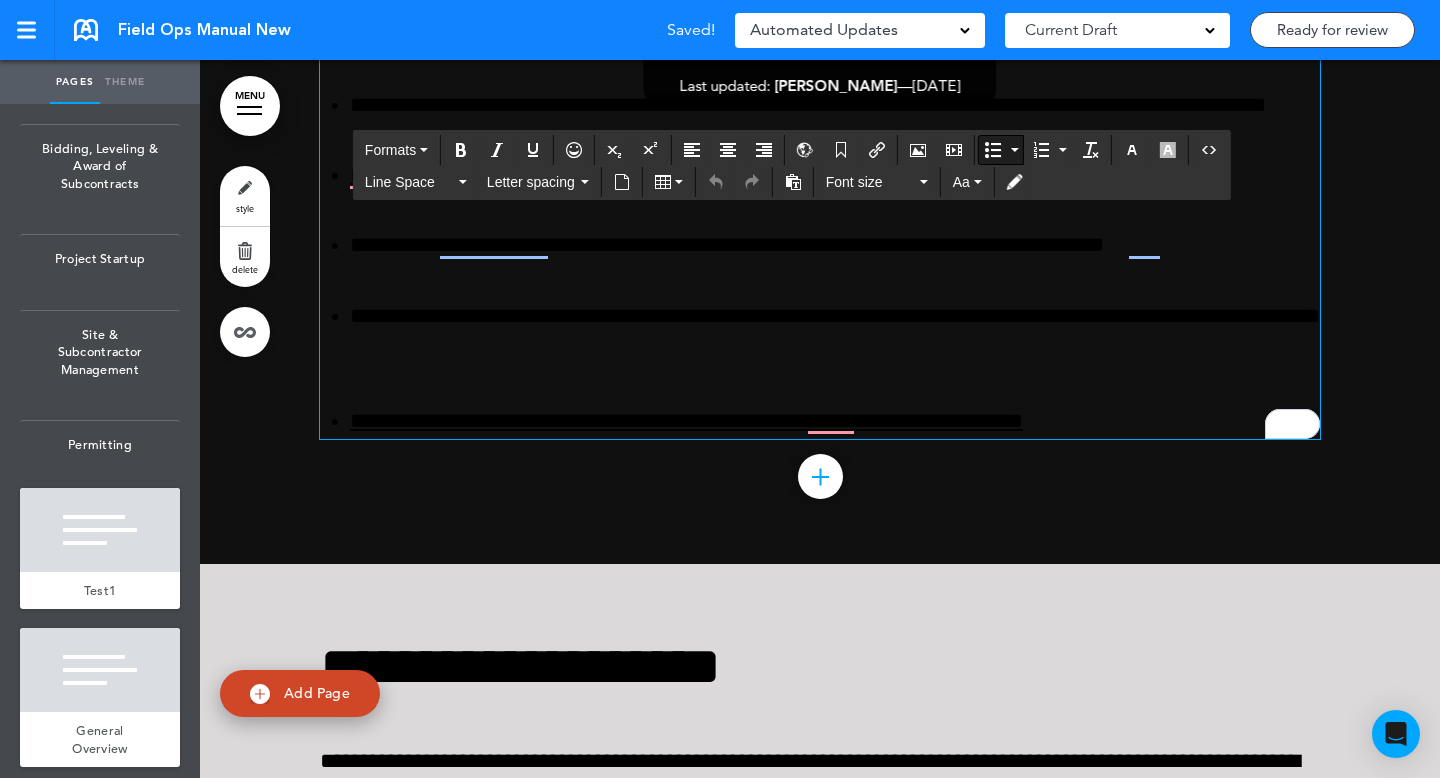 click on "**********" at bounding box center (835, 334) 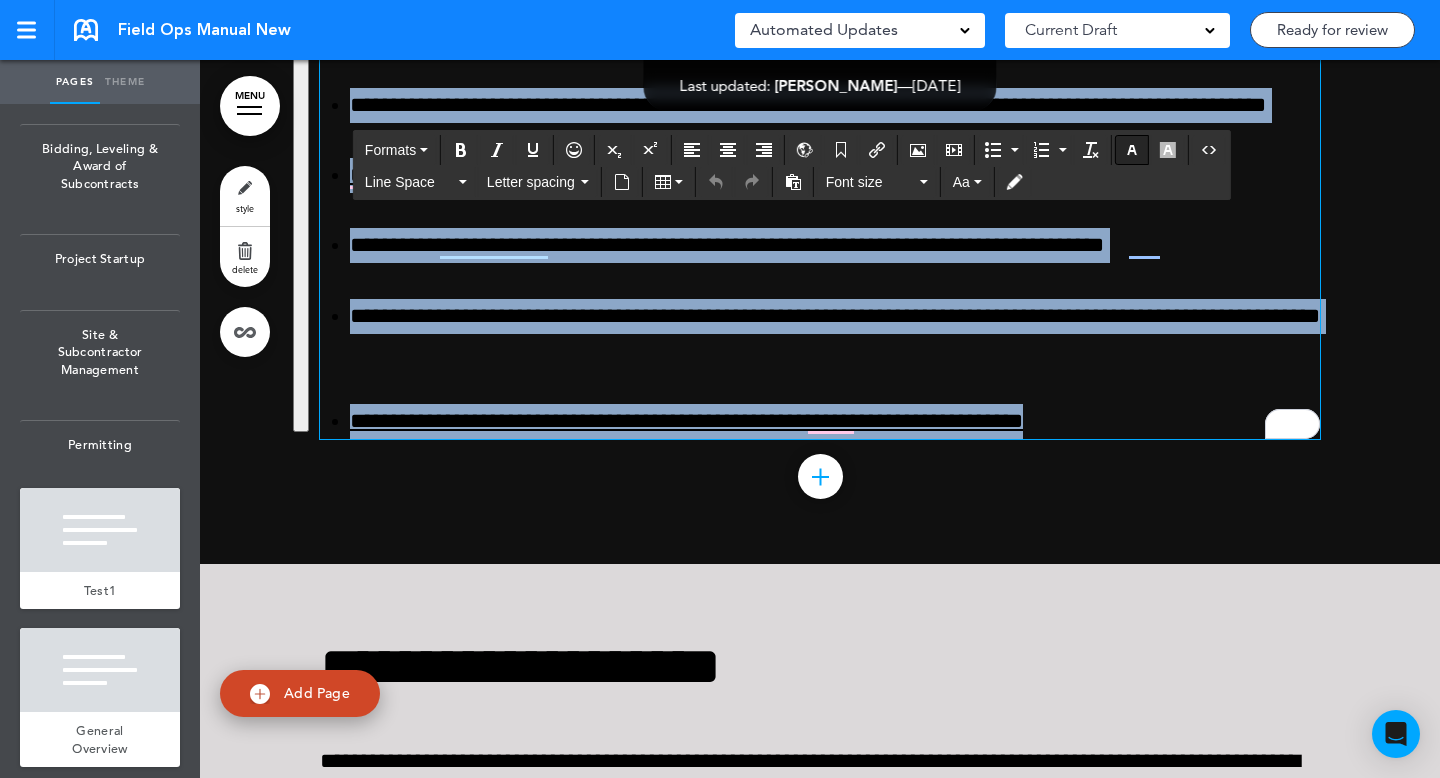click at bounding box center [1132, 150] 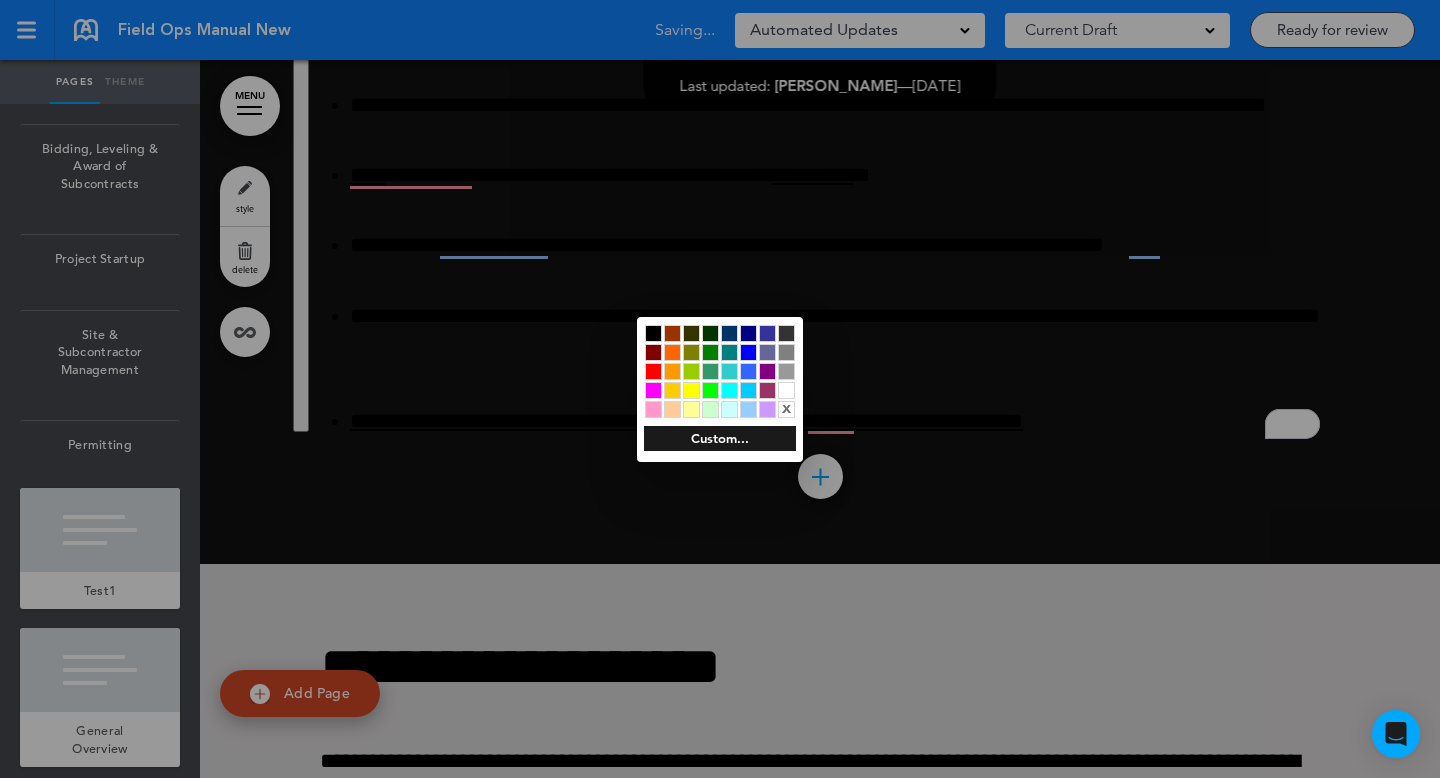 click at bounding box center [786, 390] 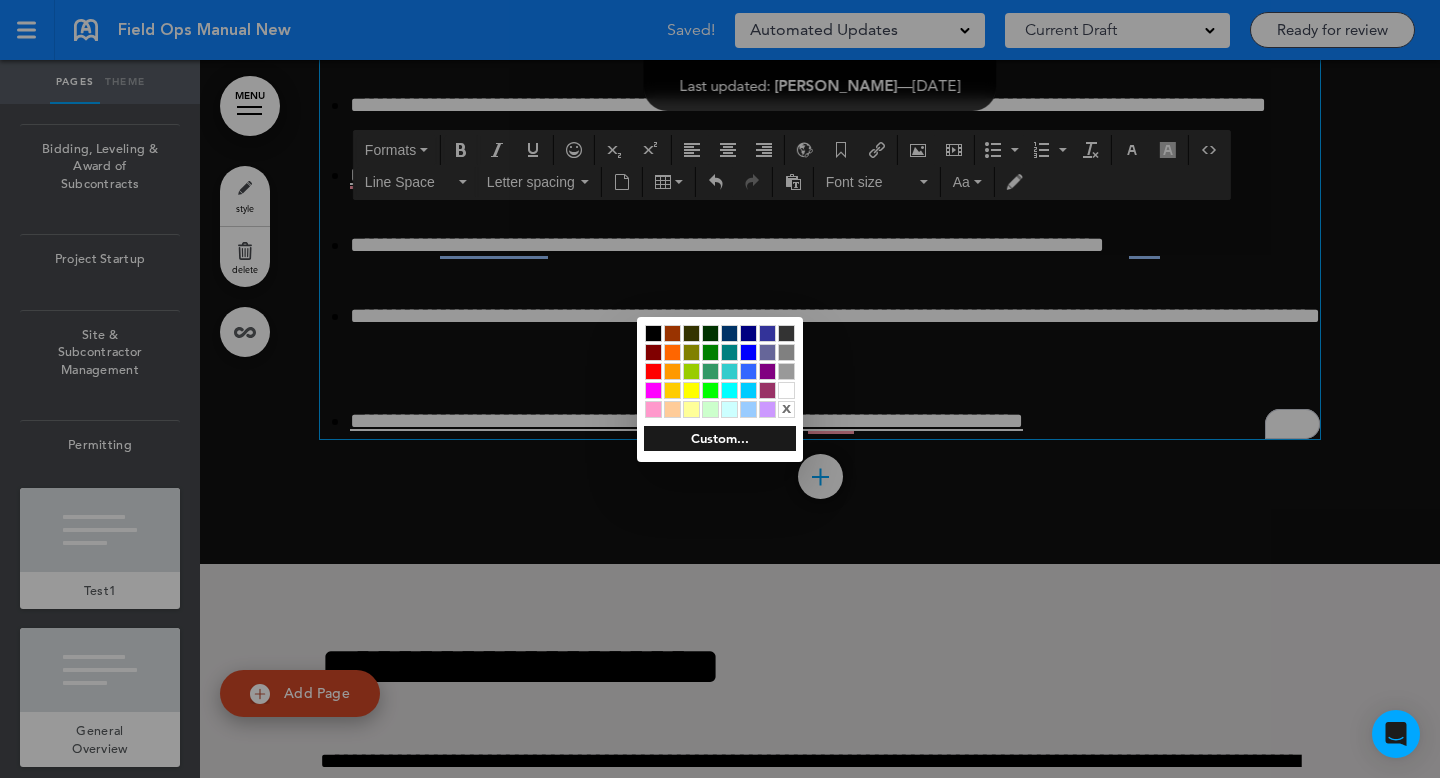 click at bounding box center [720, 389] 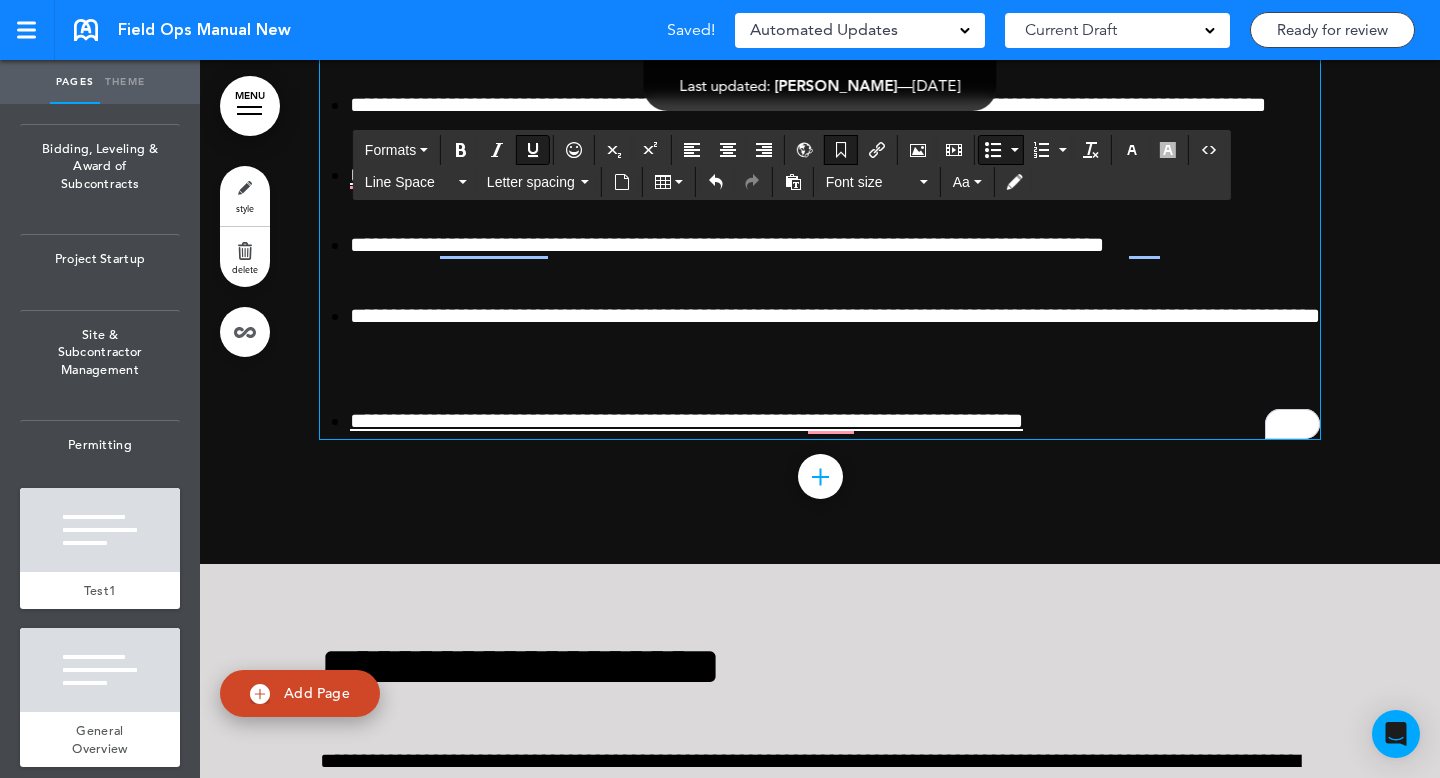 click on "**********" at bounding box center (835, 421) 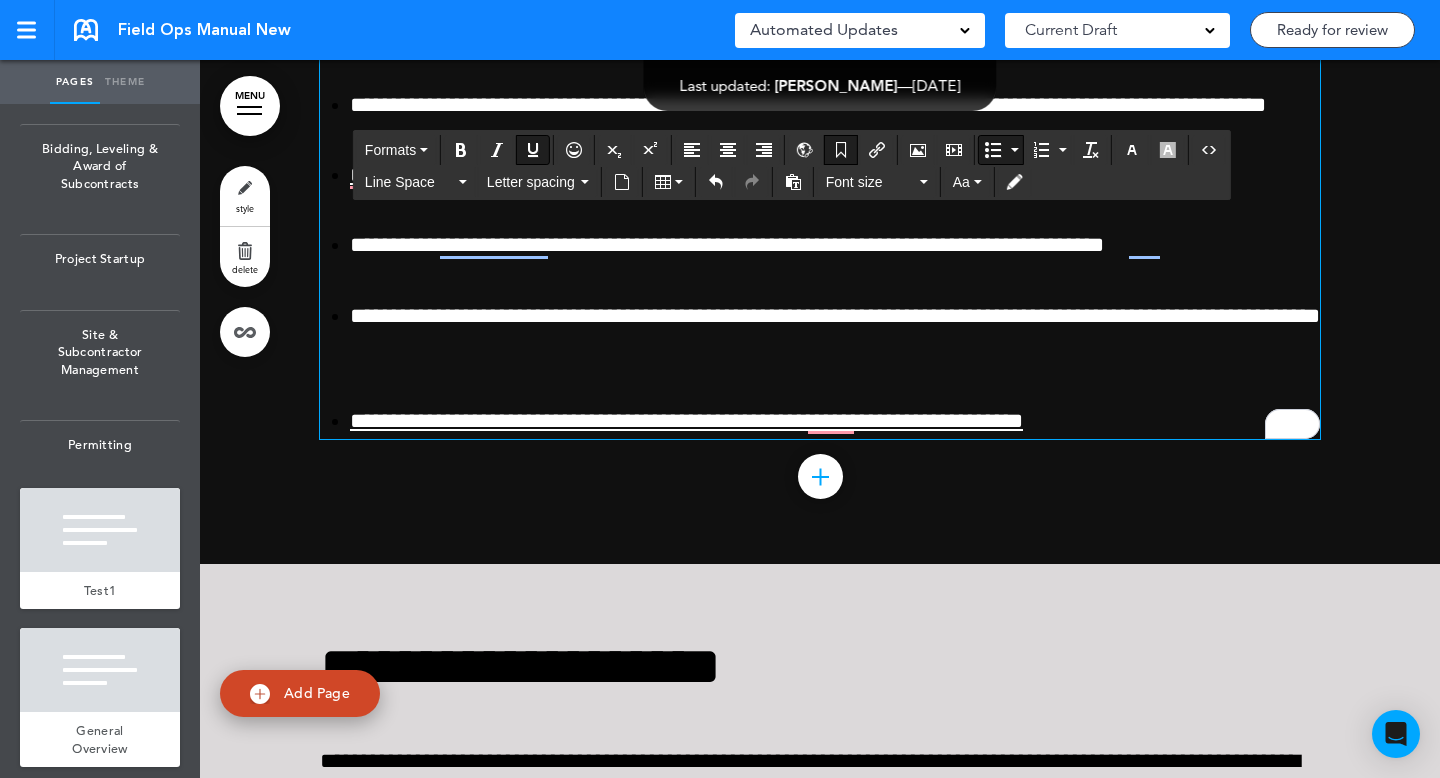 click at bounding box center (841, 150) 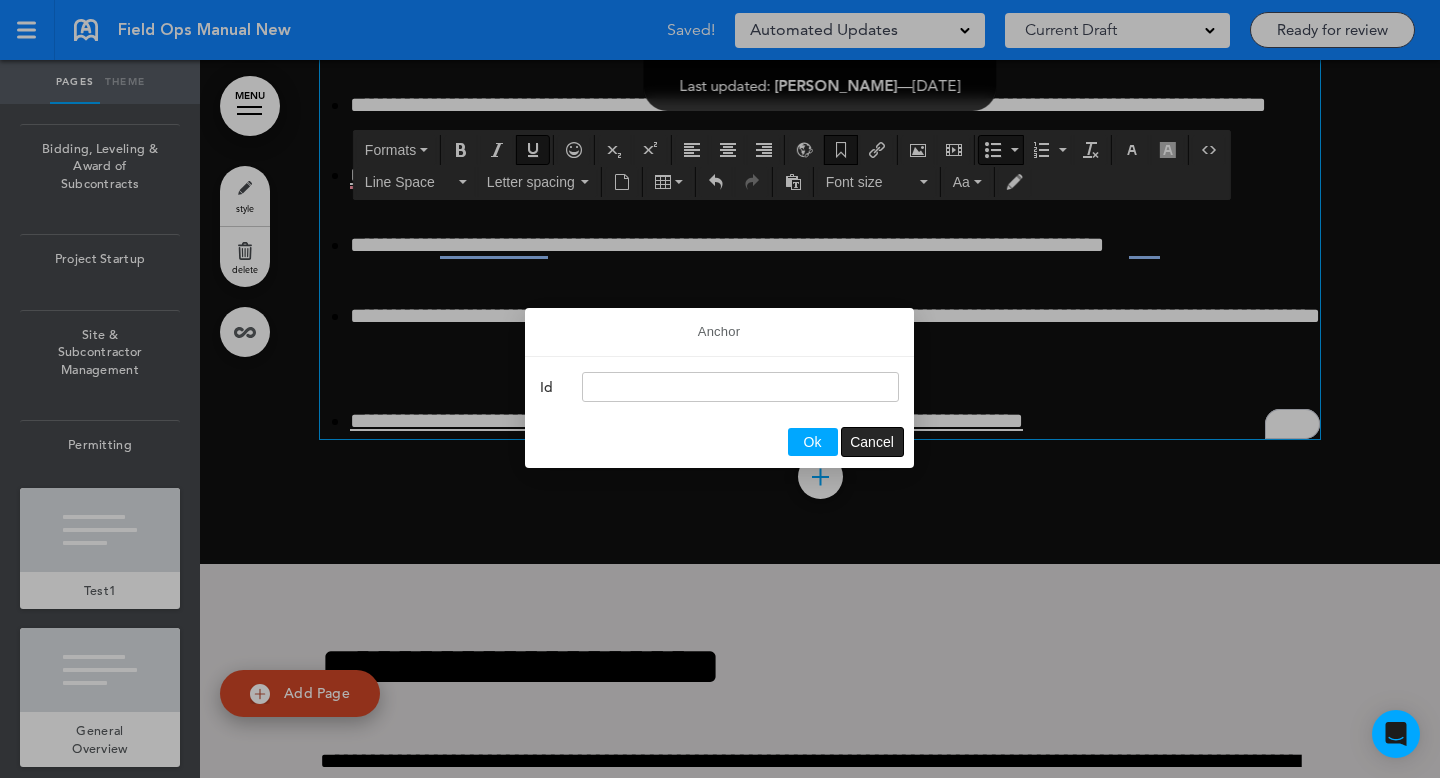 click on "Cancel" at bounding box center [872, 442] 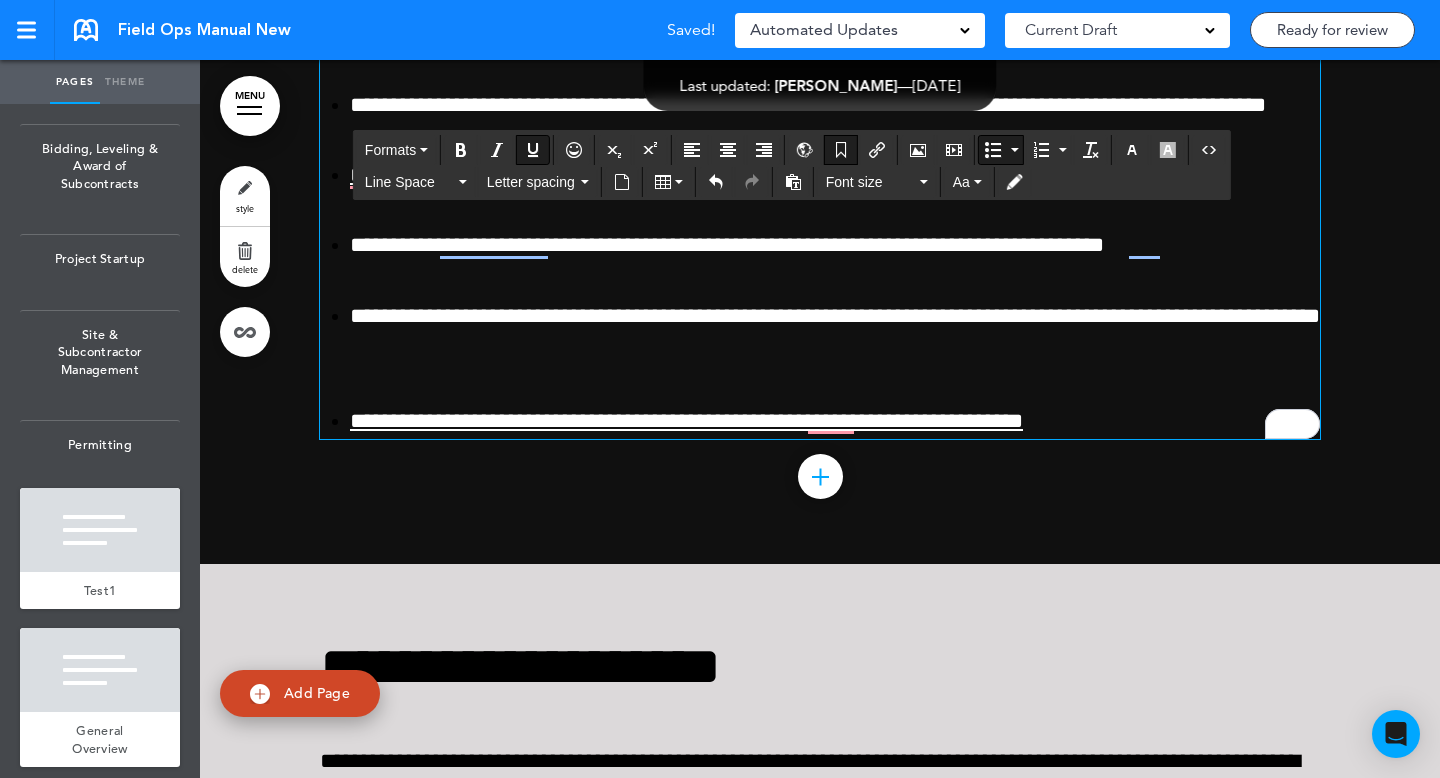 click on "**********" at bounding box center [835, 421] 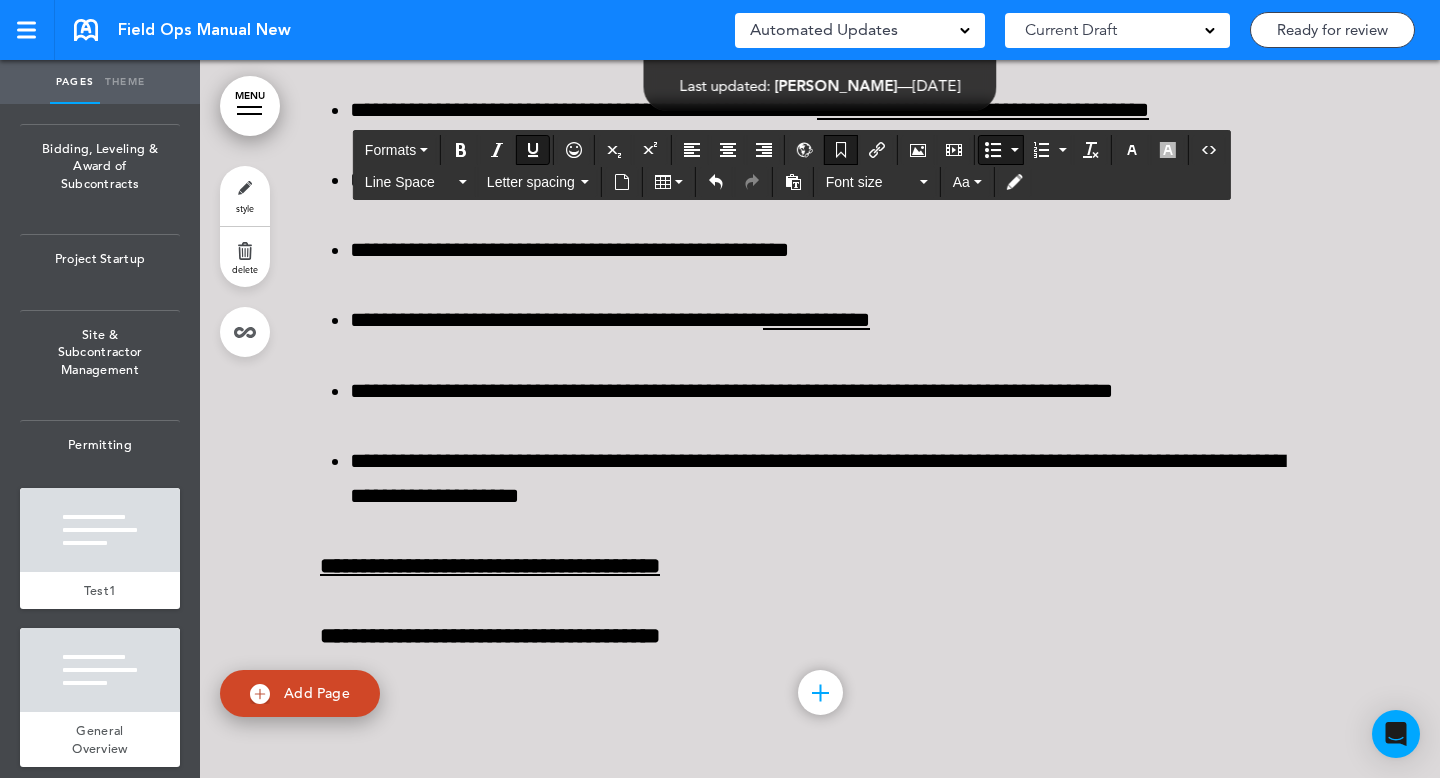 scroll, scrollTop: 6598, scrollLeft: 0, axis: vertical 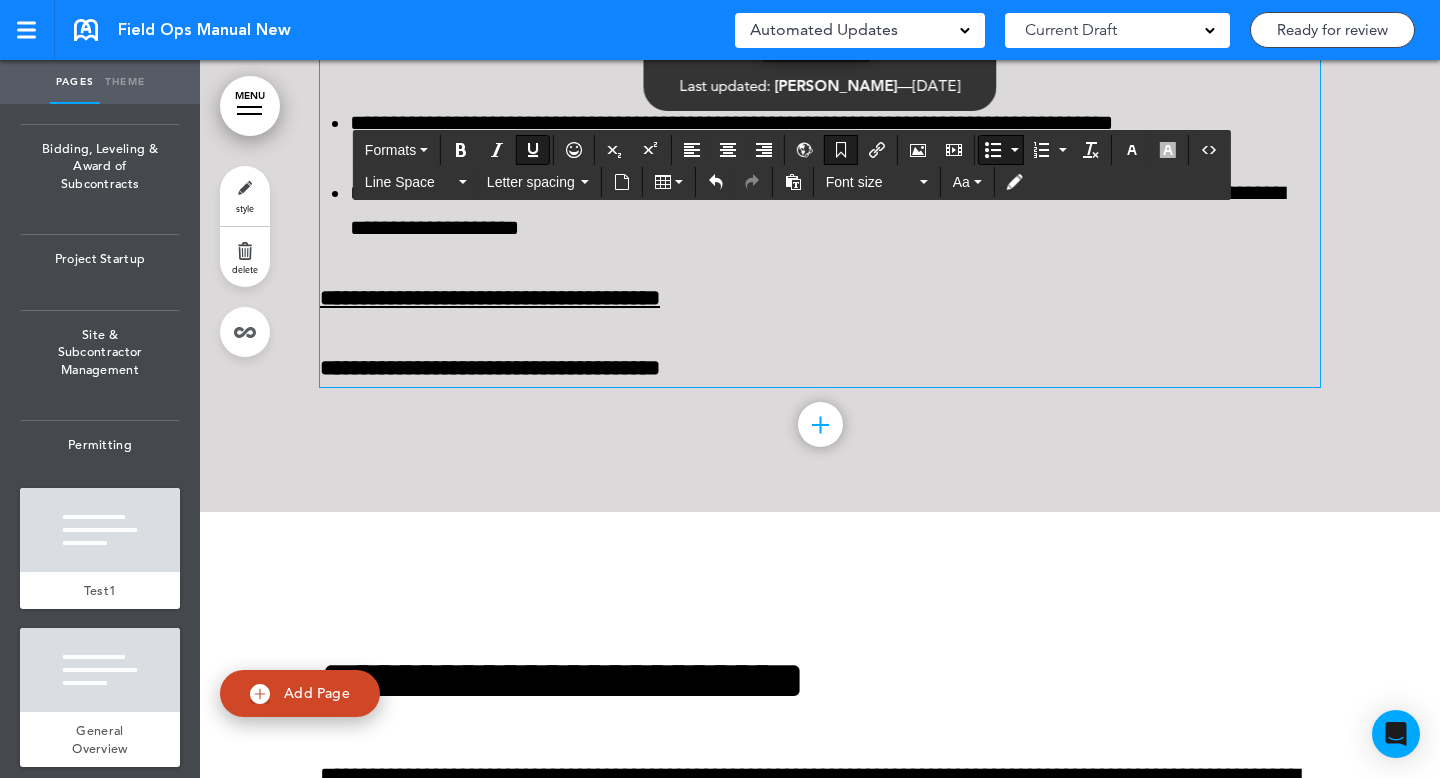 click on "**********" at bounding box center (820, 298) 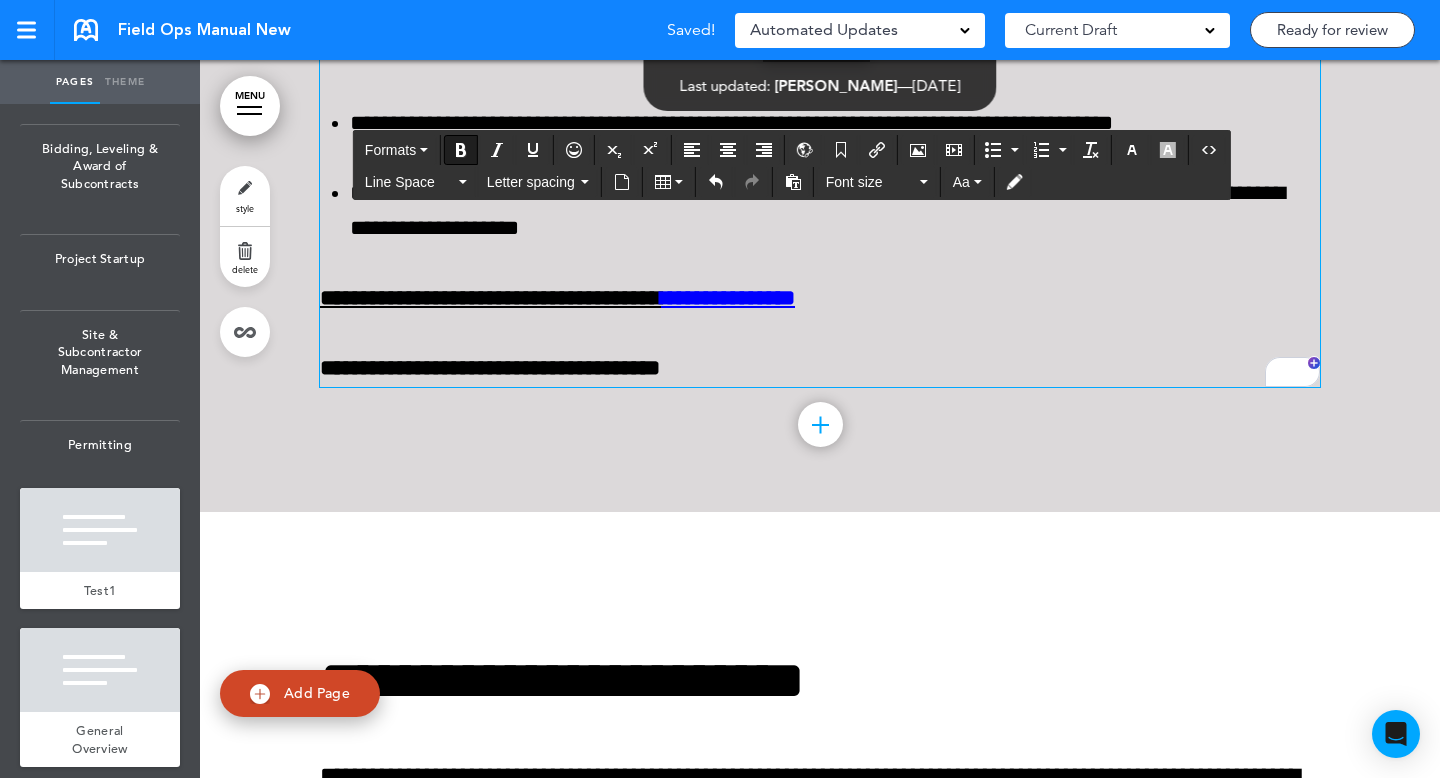 click on "**********" at bounding box center (820, 368) 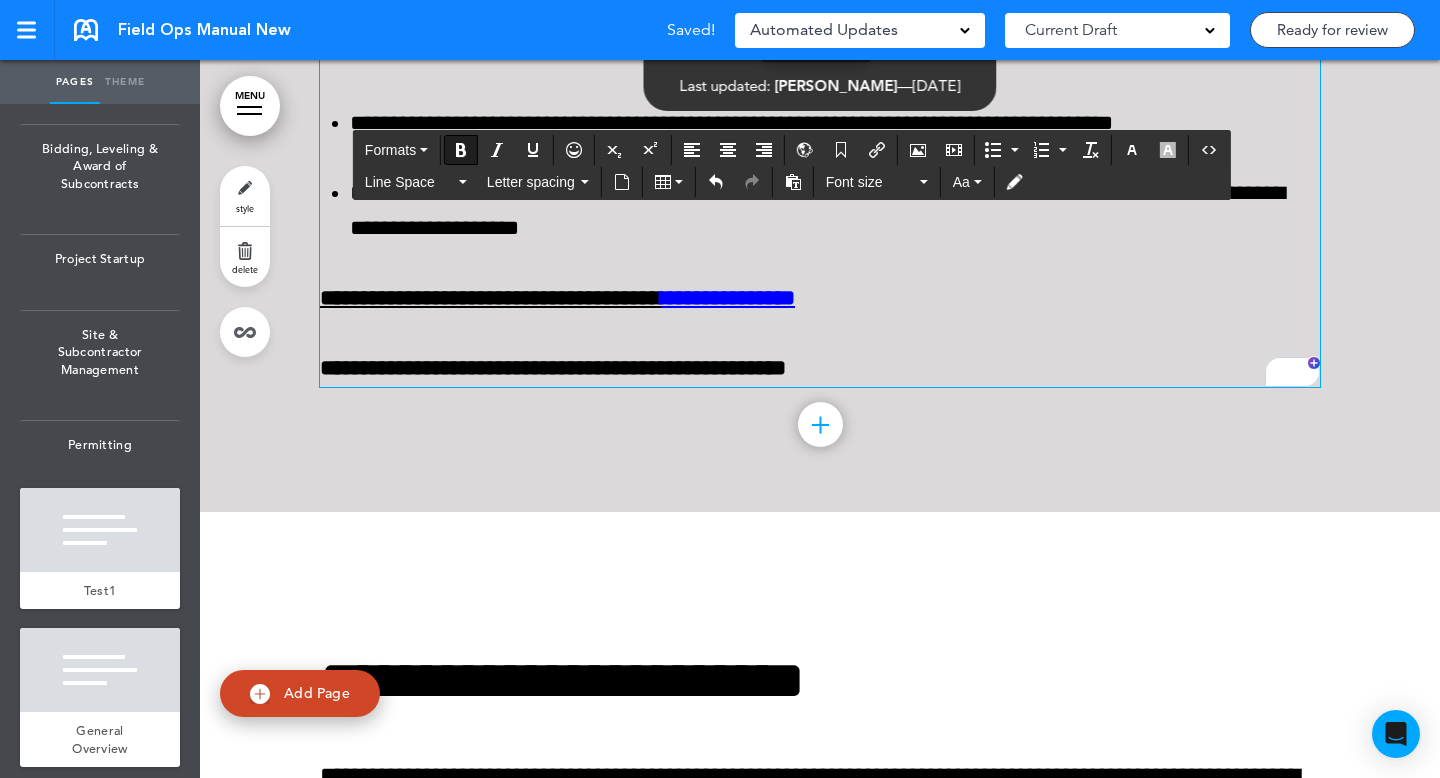 click on "**********" at bounding box center [553, 368] 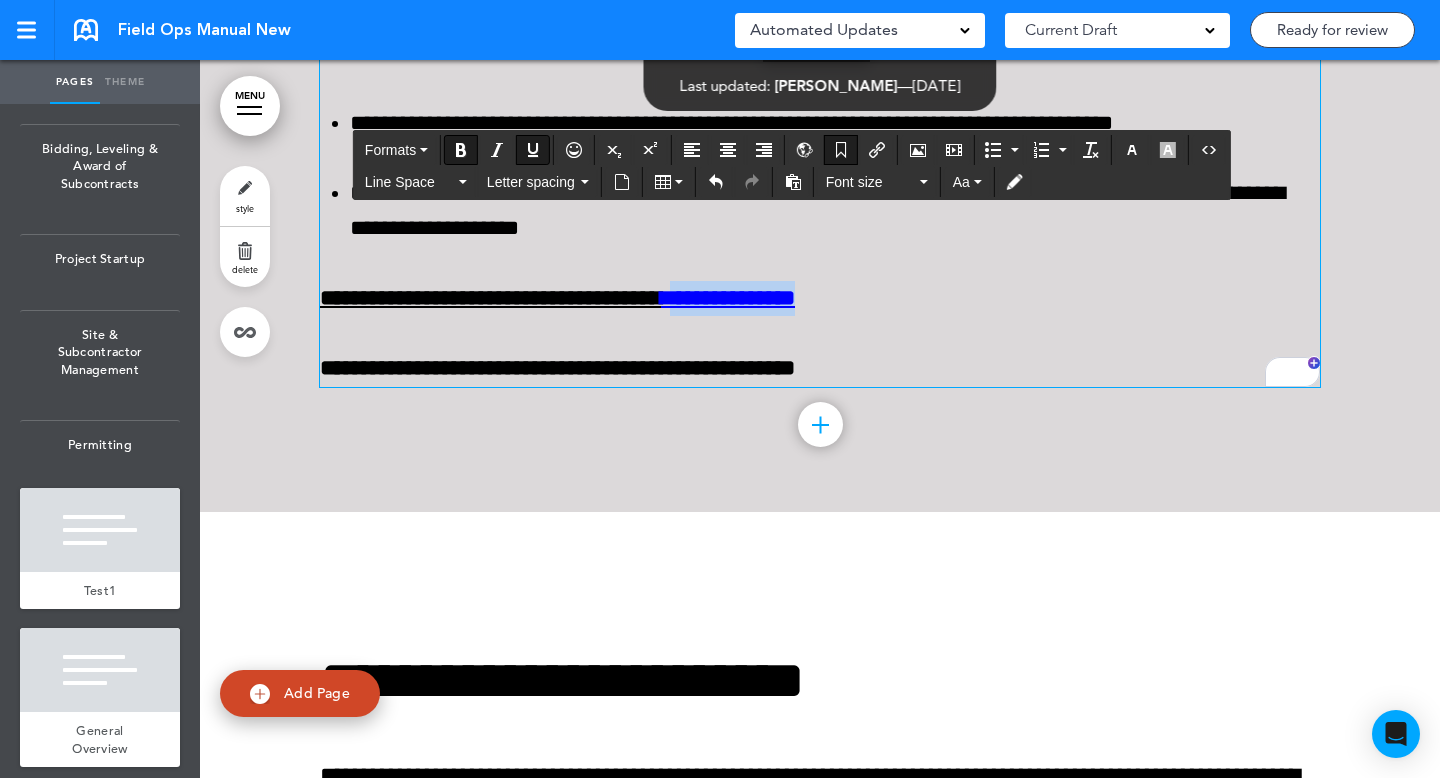 drag, startPoint x: 855, startPoint y: 303, endPoint x: 718, endPoint y: 301, distance: 137.0146 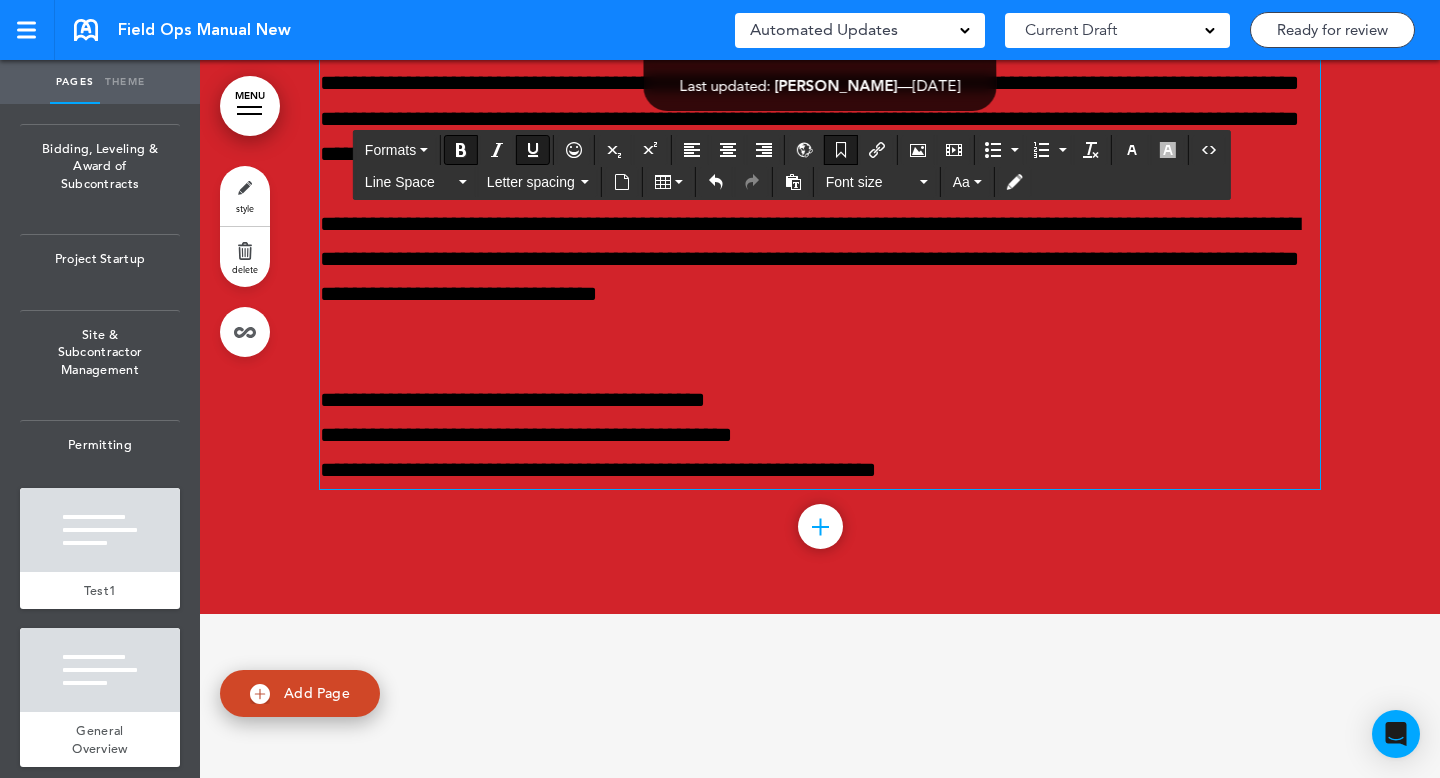 scroll, scrollTop: 8113, scrollLeft: 0, axis: vertical 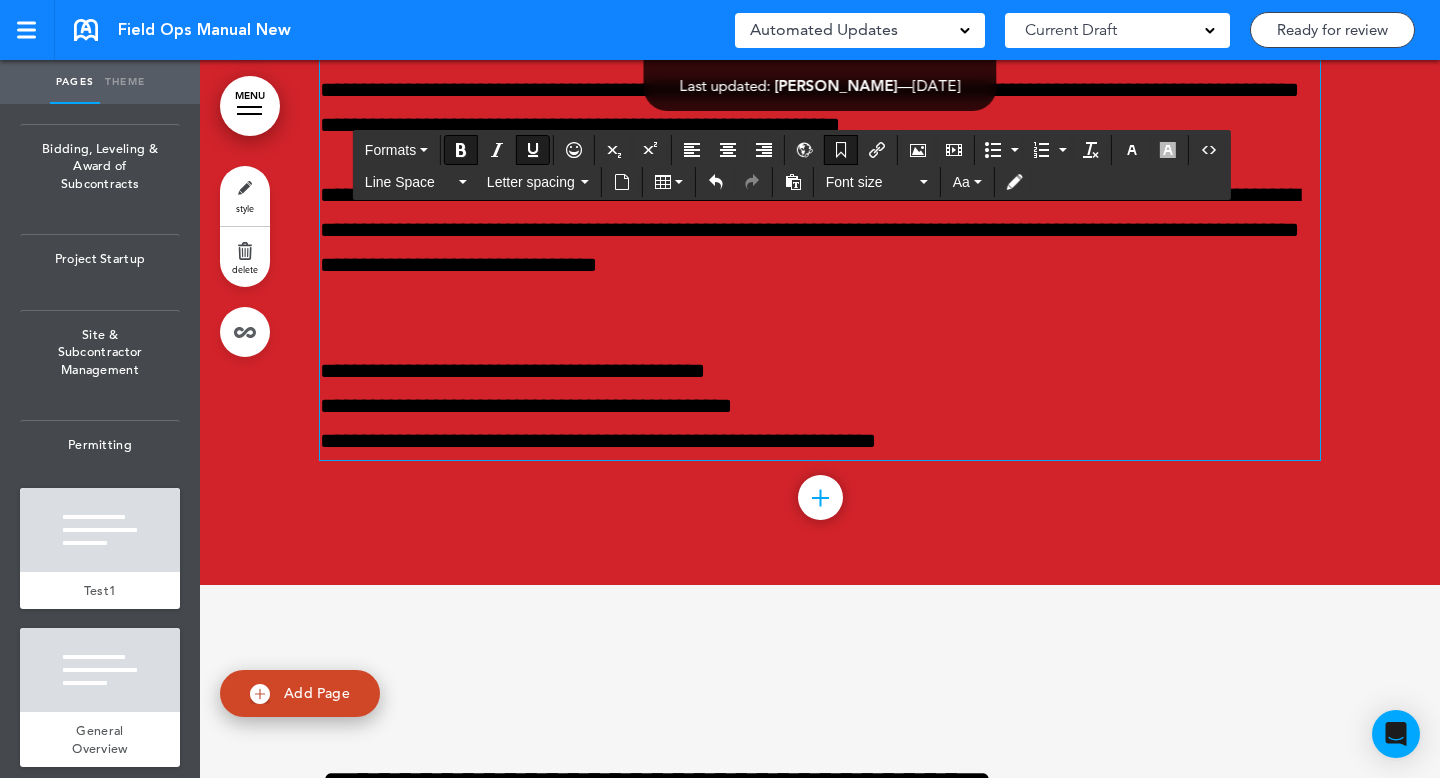 click on "**********" at bounding box center (820, 407) 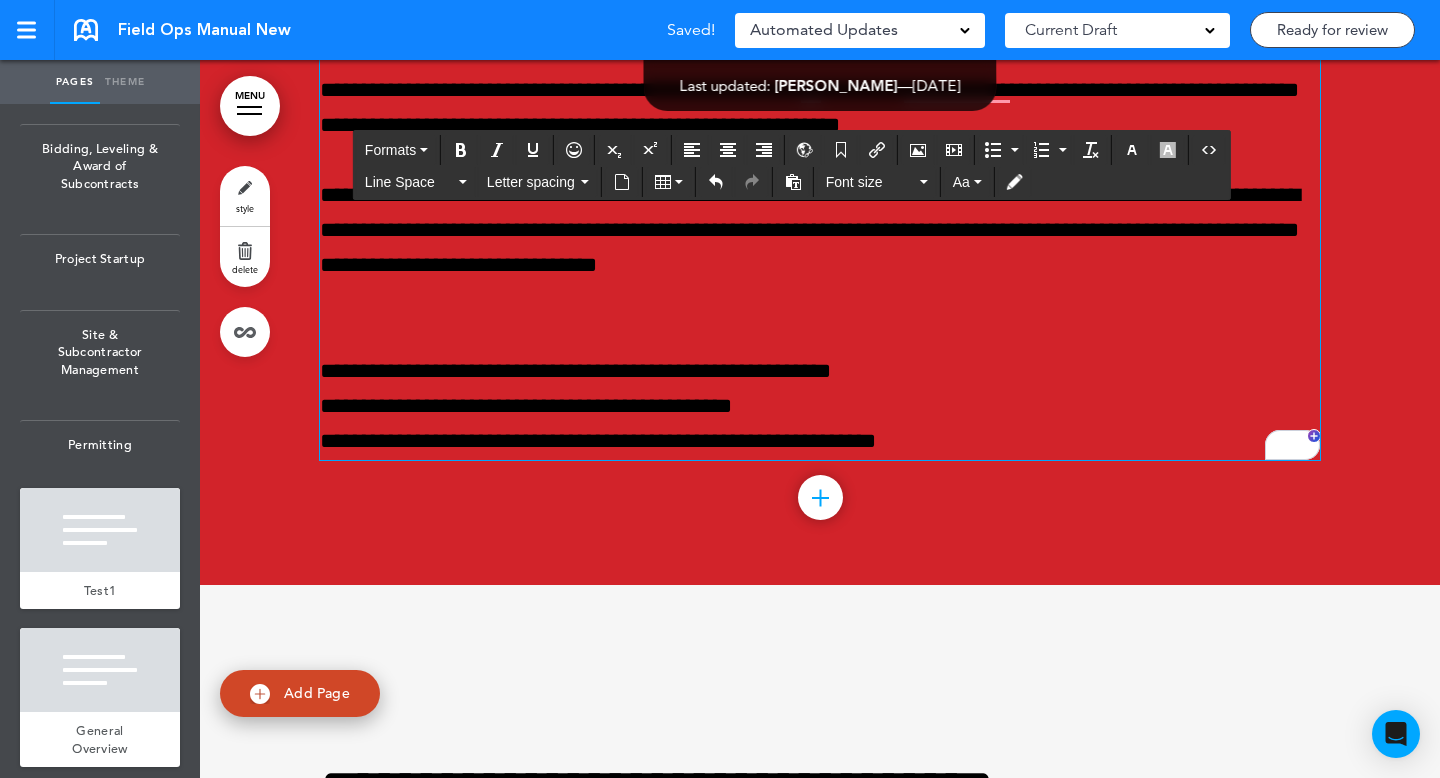 click on "**********" at bounding box center (820, 407) 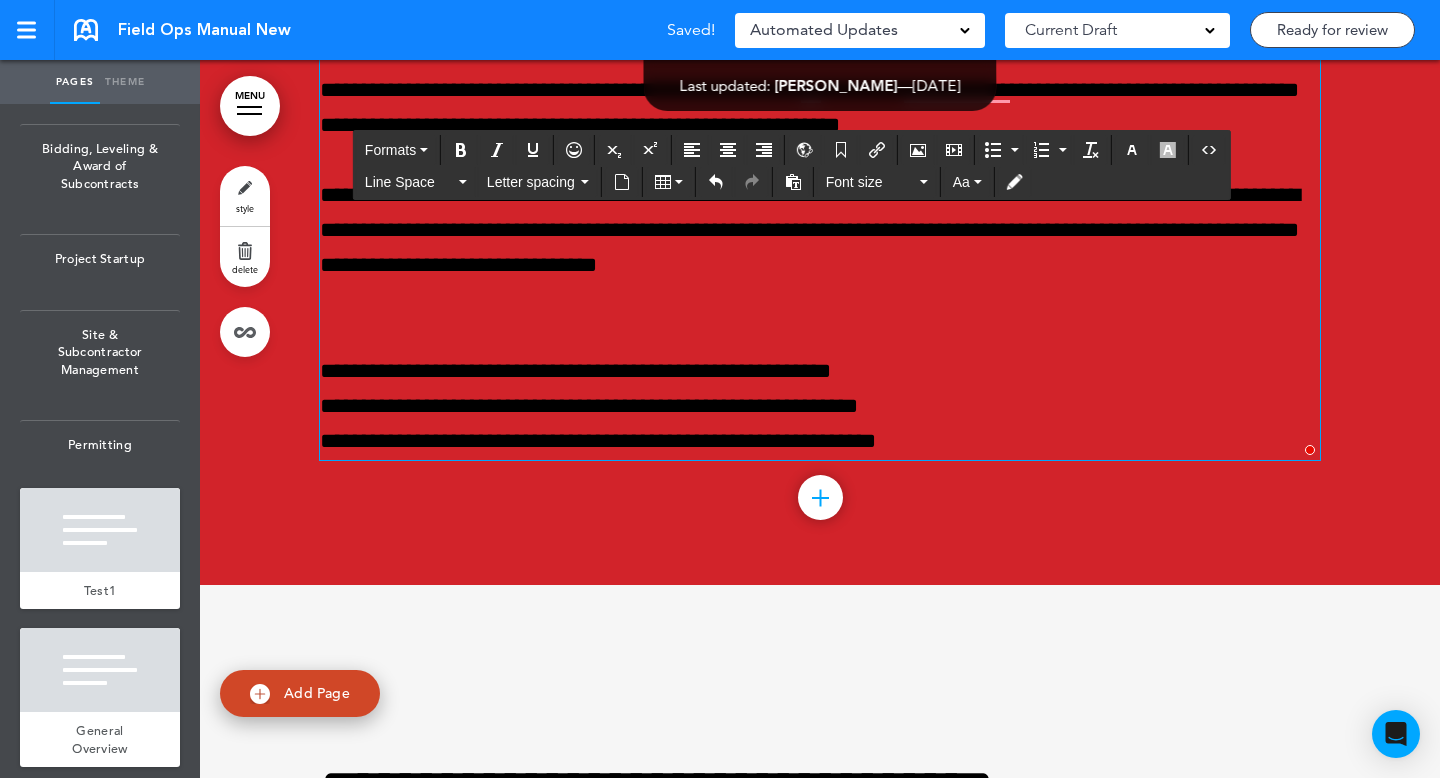 click on "**********" at bounding box center (820, 407) 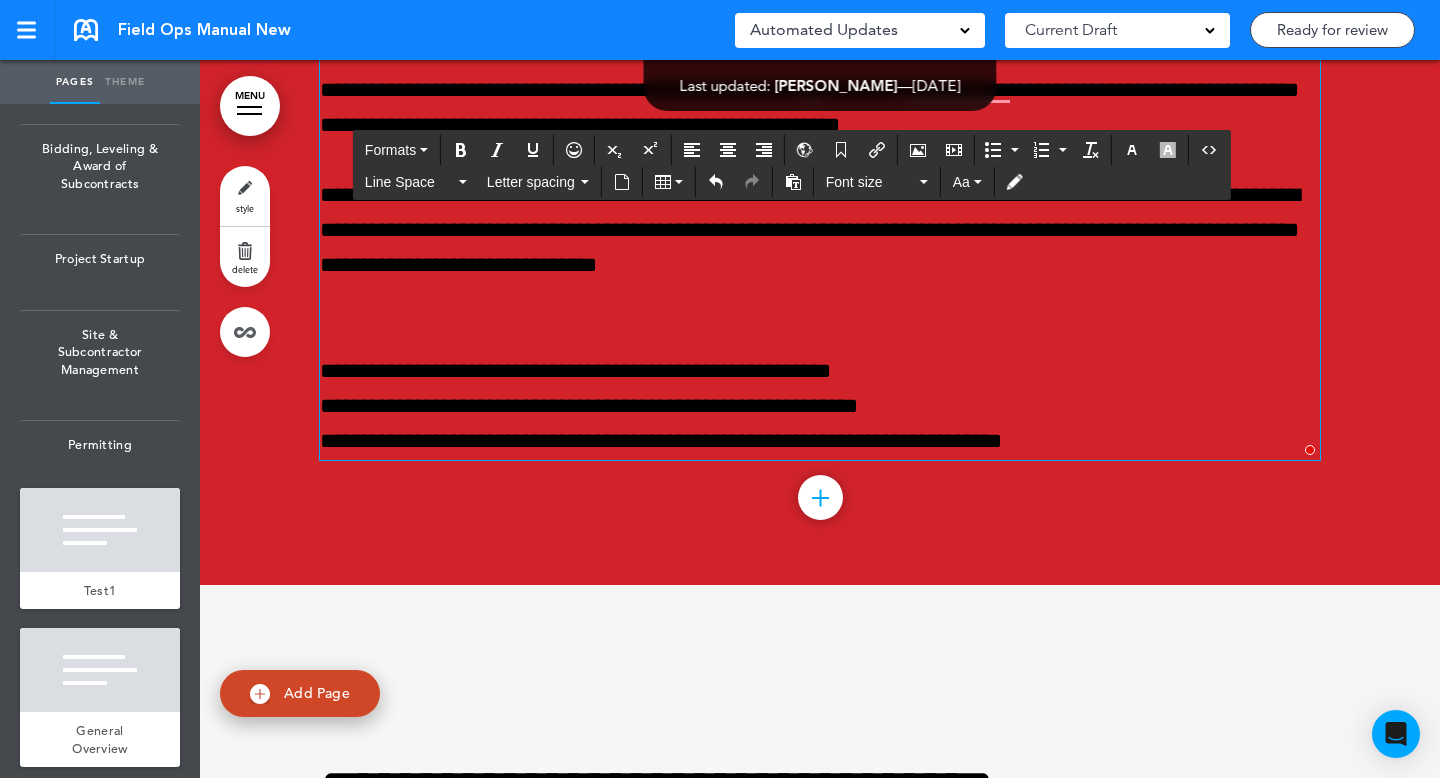 click on "**********" at bounding box center (820, 407) 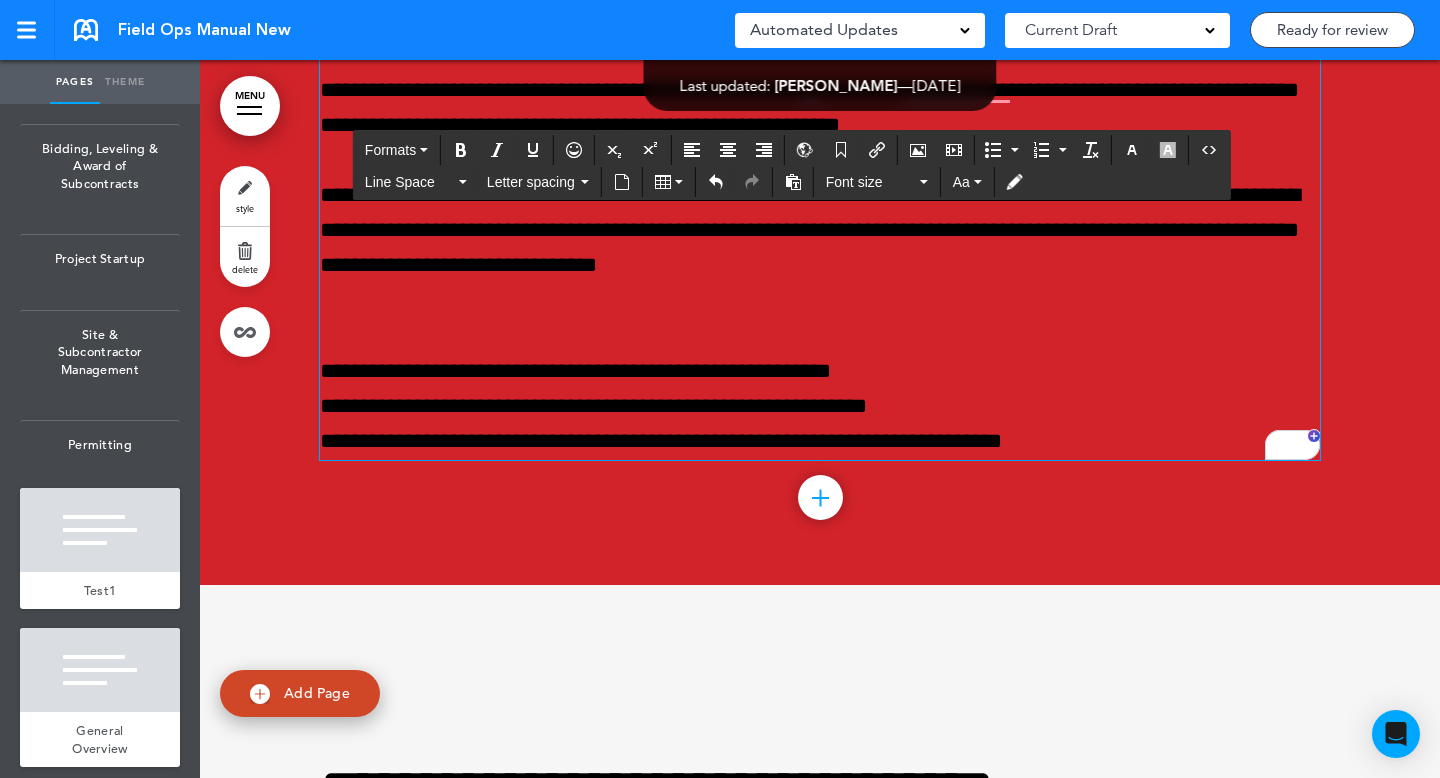 click on "**********" at bounding box center (820, 407) 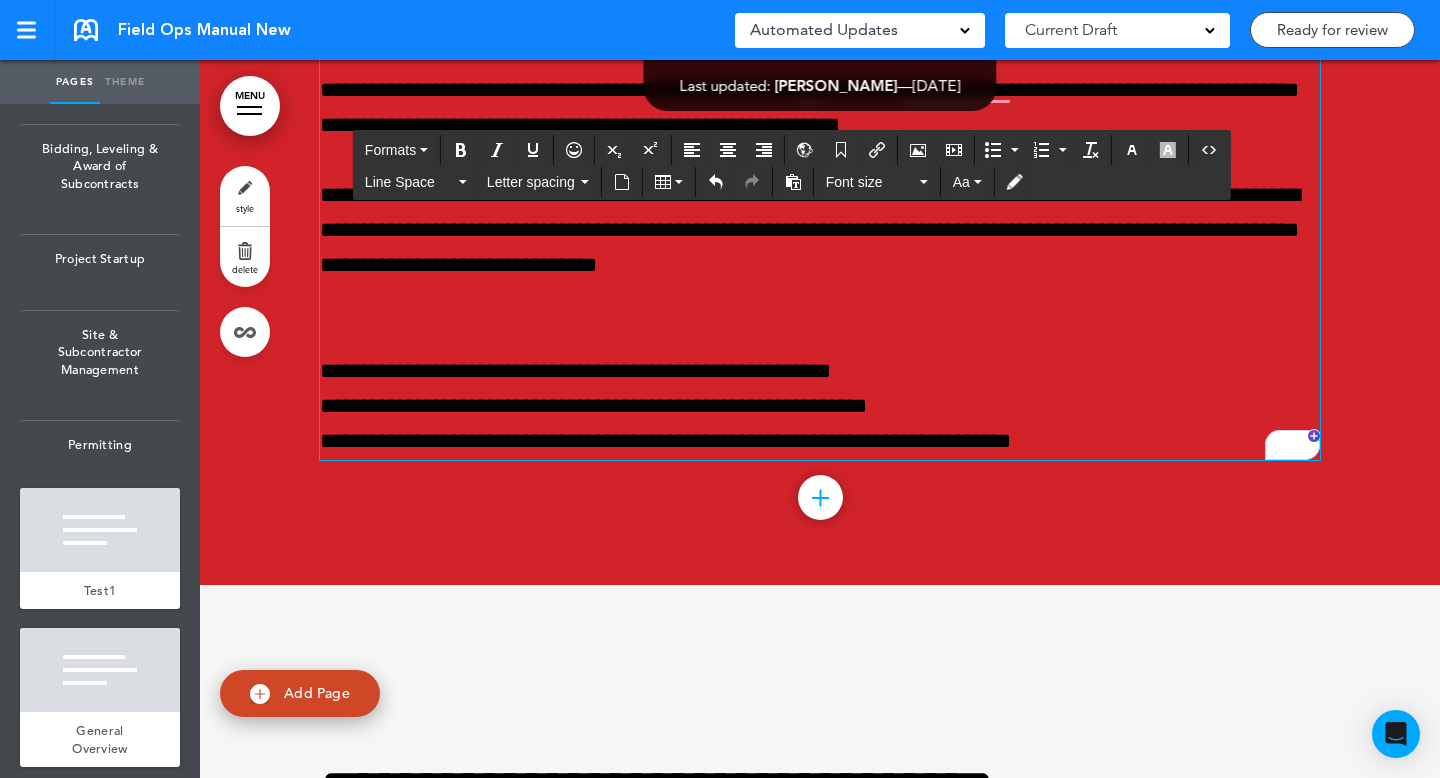 click on "**********" at bounding box center [820, 407] 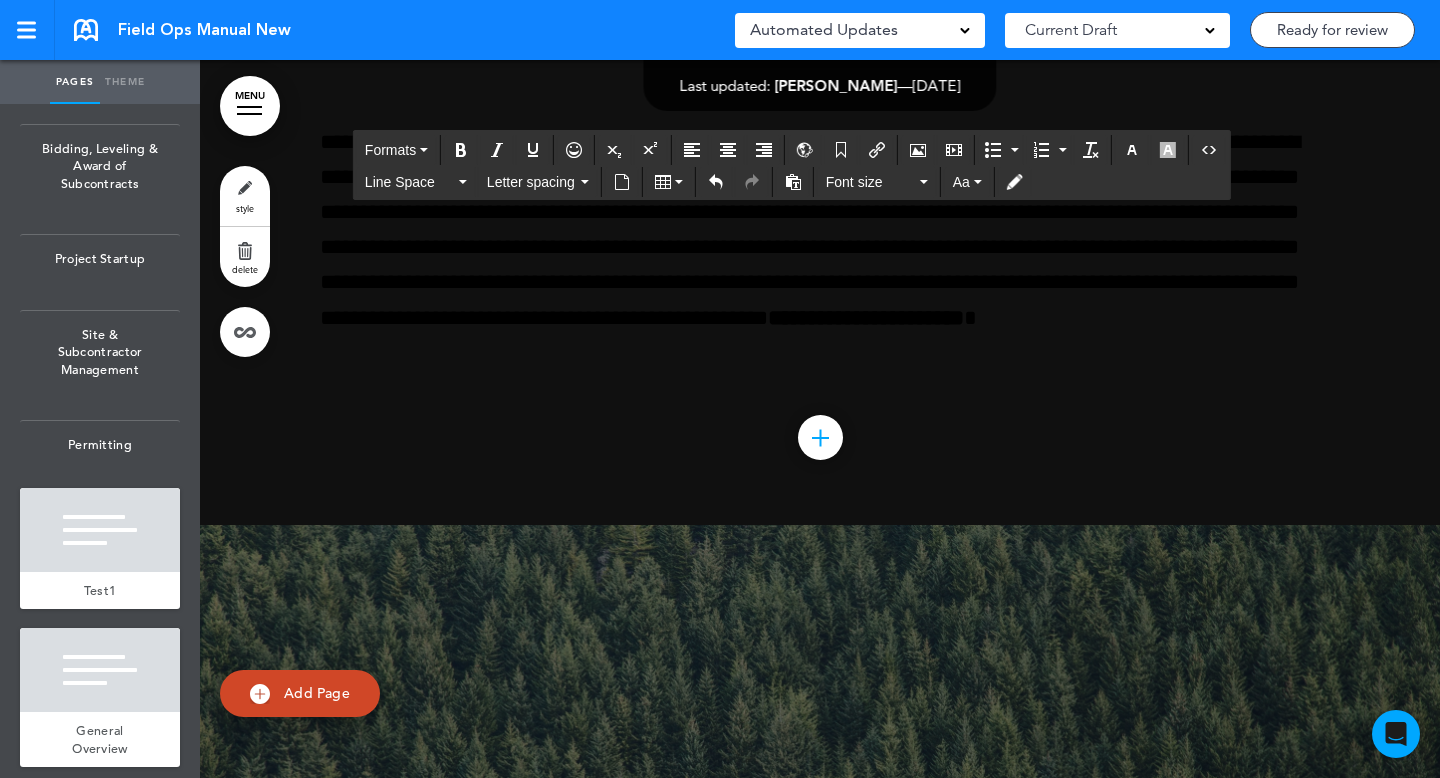 scroll, scrollTop: 10221, scrollLeft: 0, axis: vertical 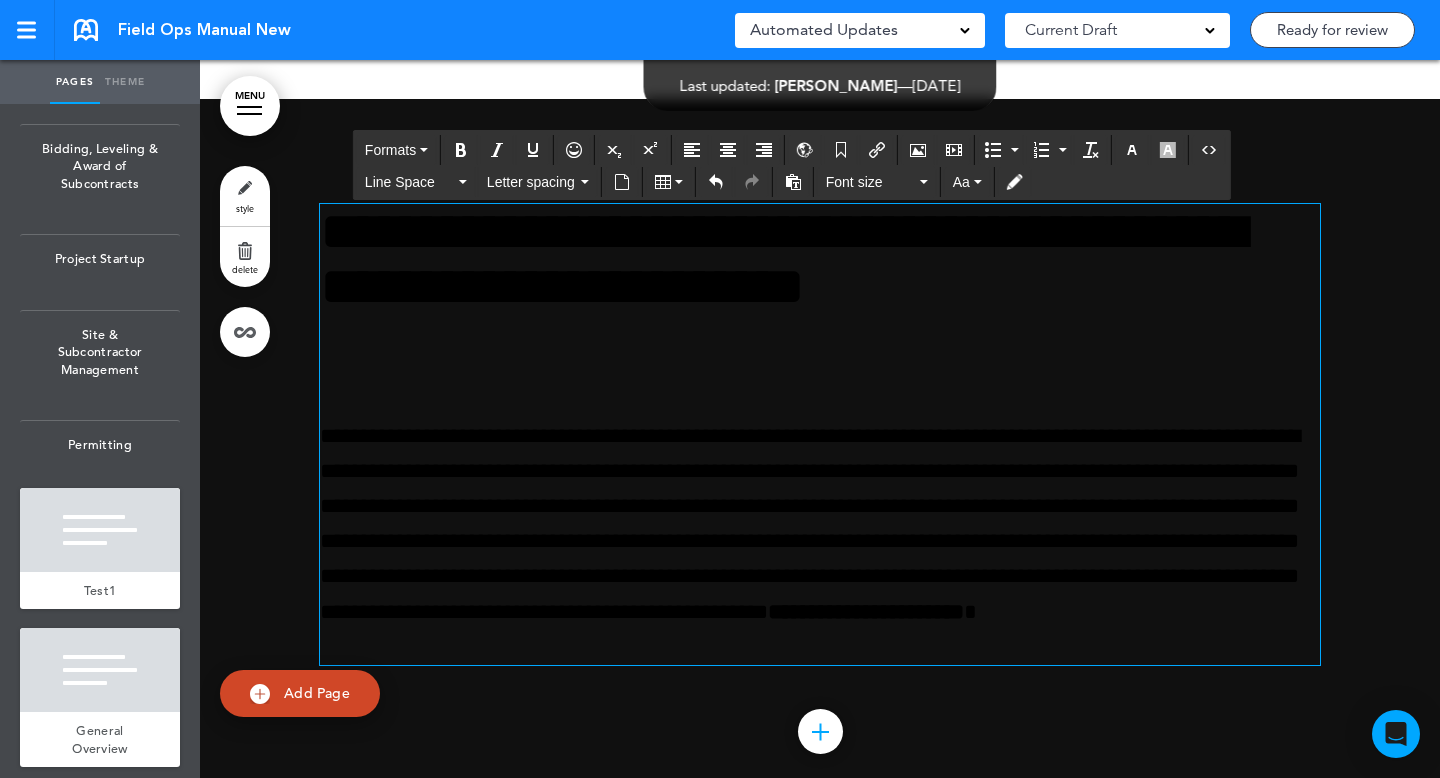 click on "**********" at bounding box center [820, 286] 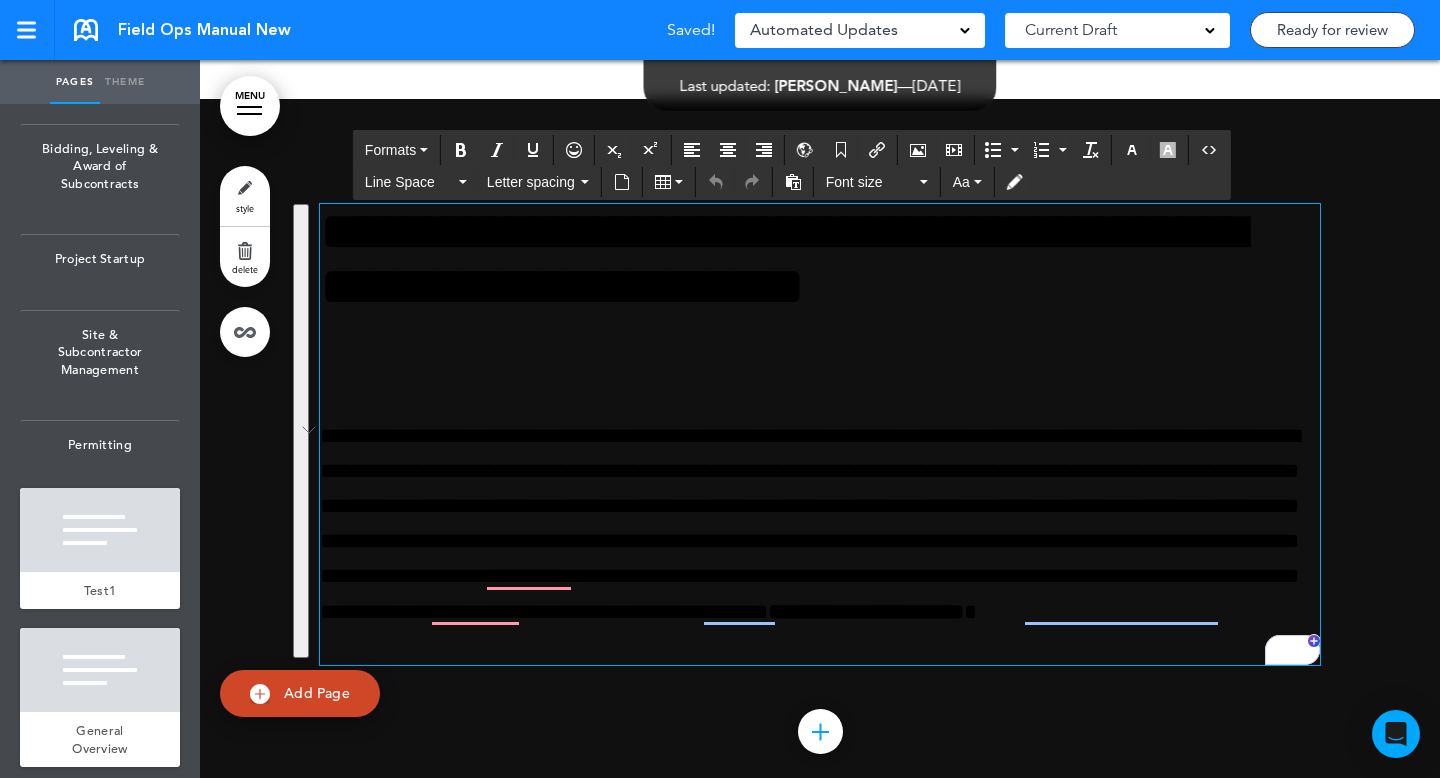 click on "**********" at bounding box center (820, 542) 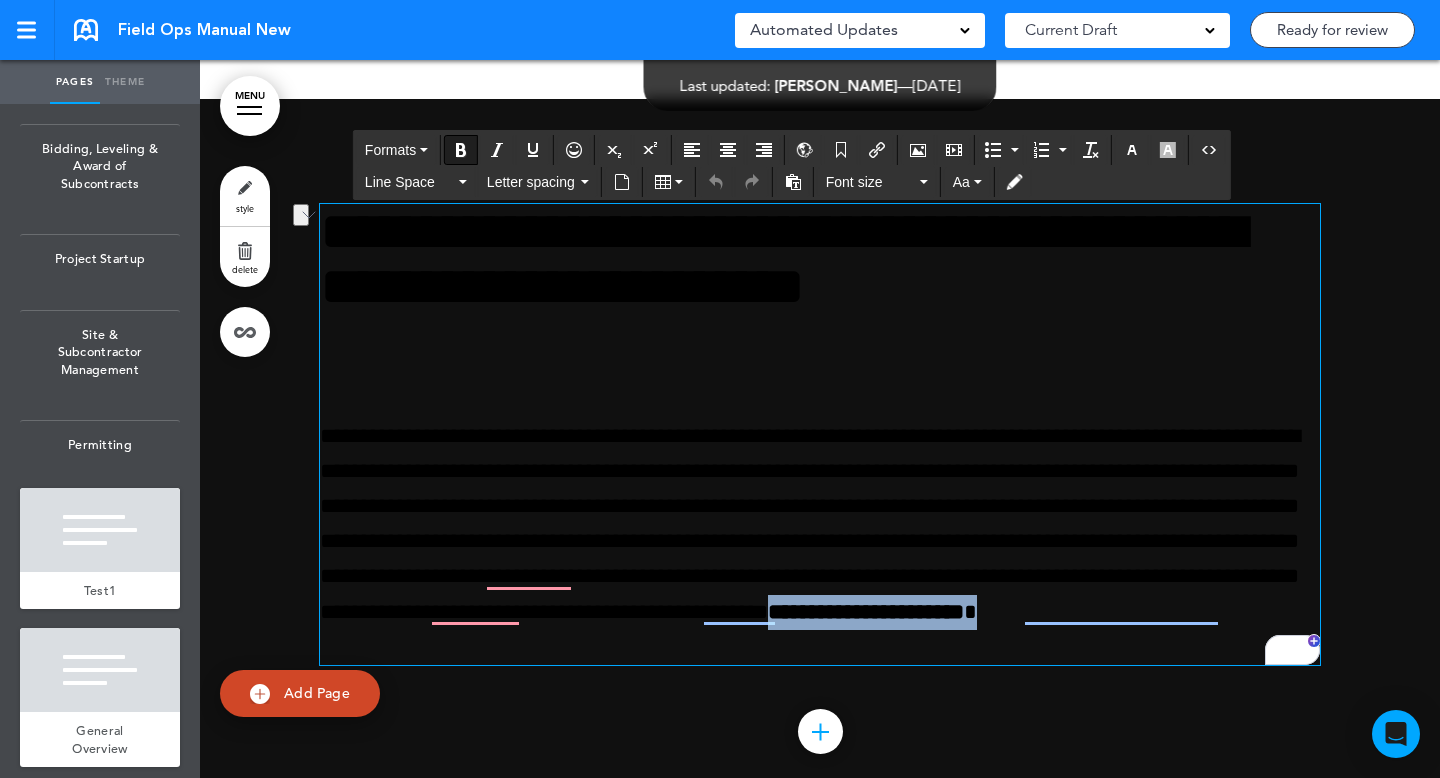 drag, startPoint x: 875, startPoint y: 654, endPoint x: 624, endPoint y: 652, distance: 251.00797 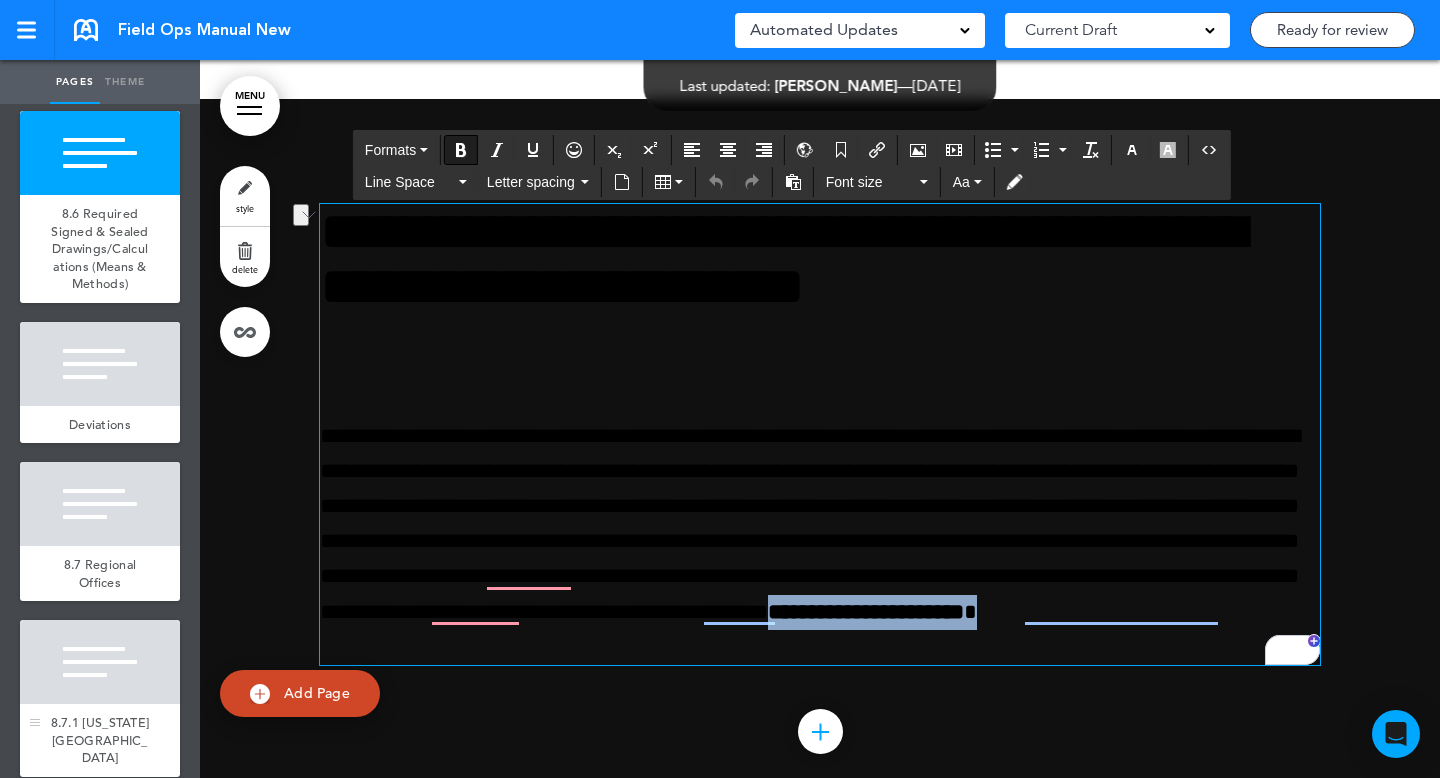 scroll, scrollTop: 2521, scrollLeft: 0, axis: vertical 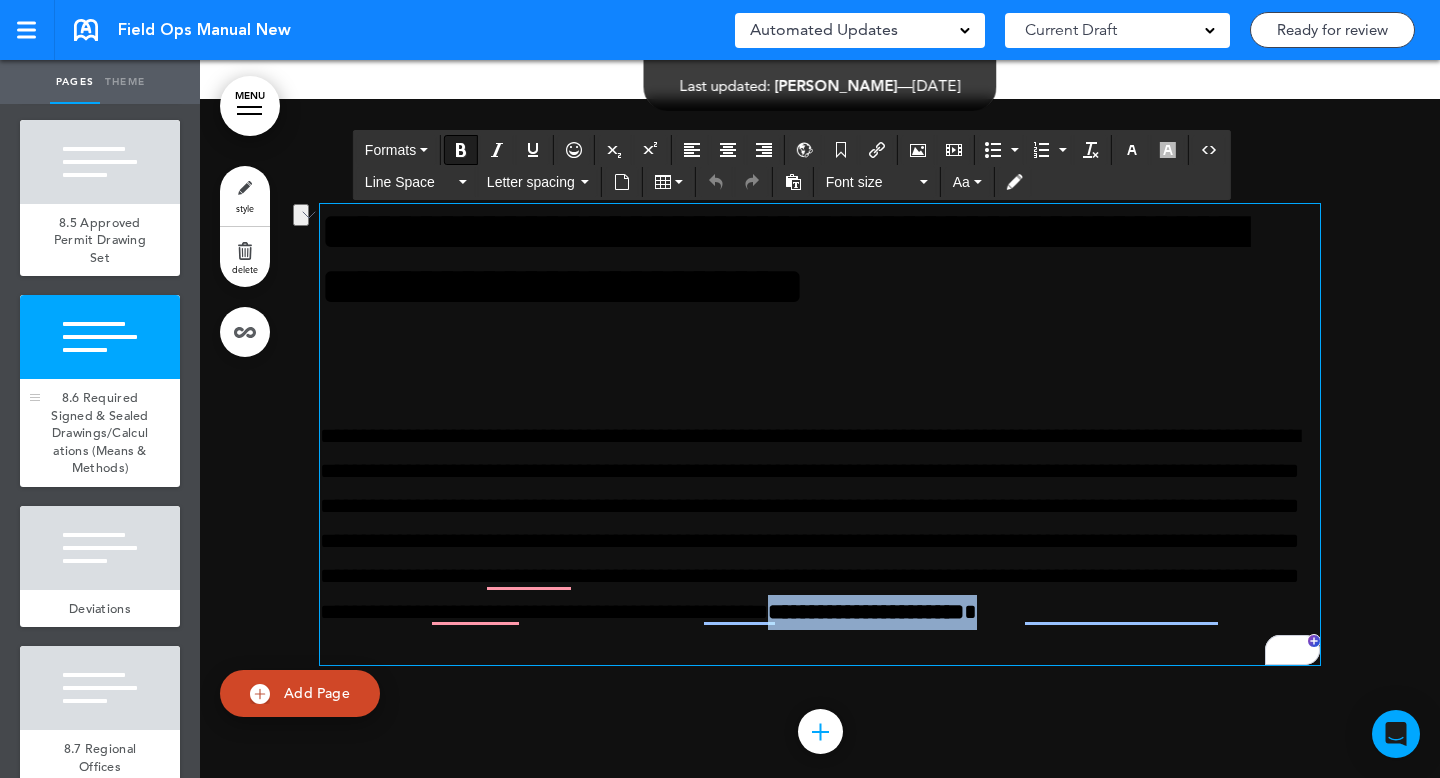 click at bounding box center (100, 337) 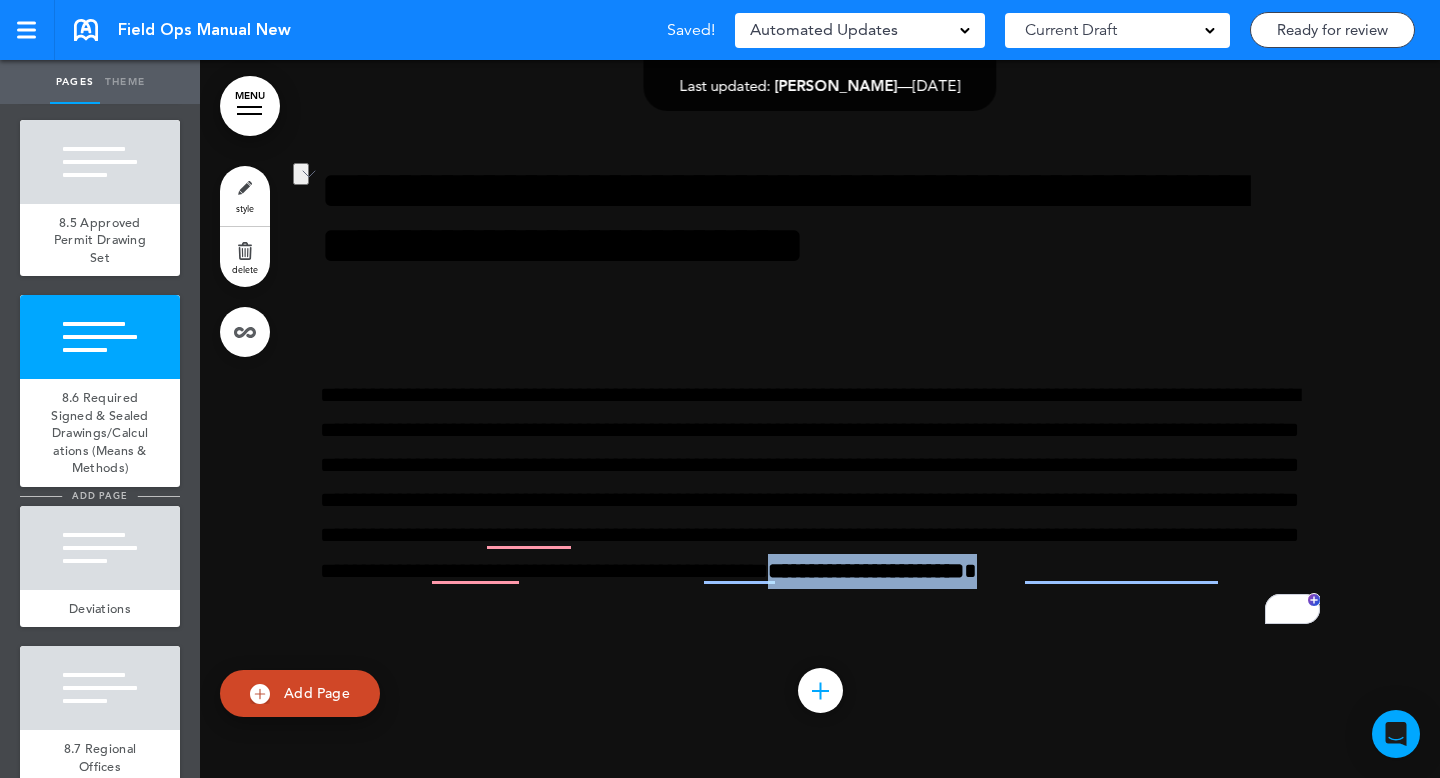 scroll, scrollTop: 10263, scrollLeft: 0, axis: vertical 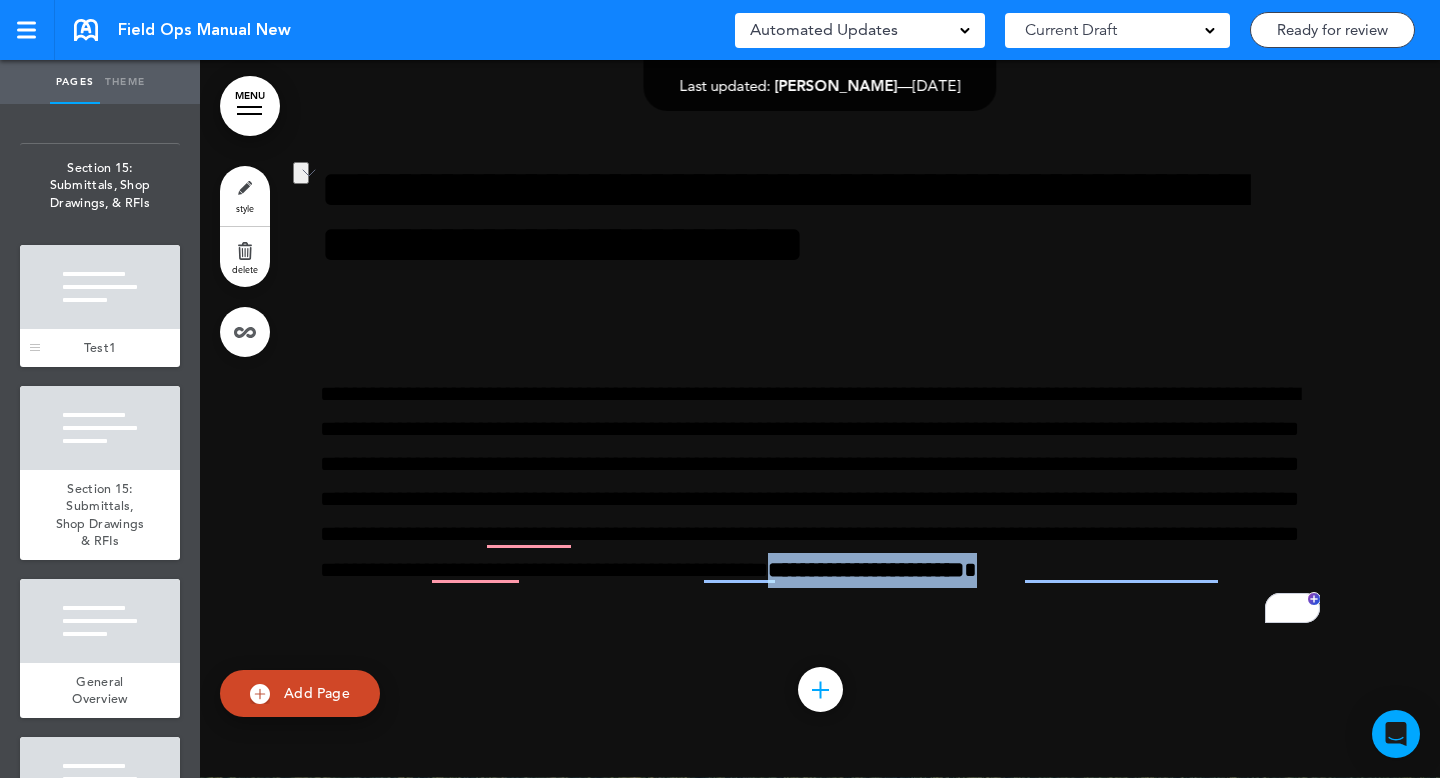 click on "Test1" at bounding box center [100, 348] 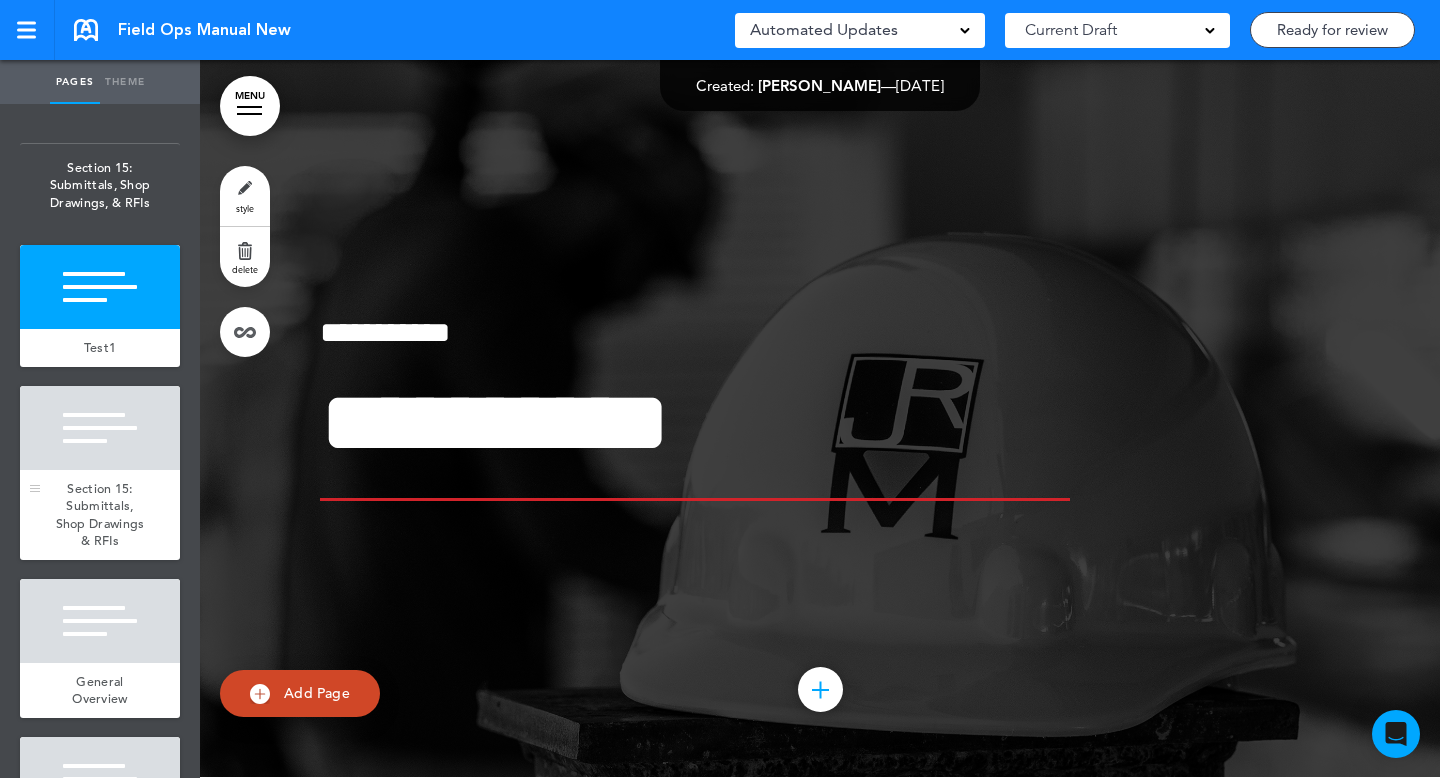 click on "Section 15: Submittals, Shop Drawings & RFIs" at bounding box center (100, 515) 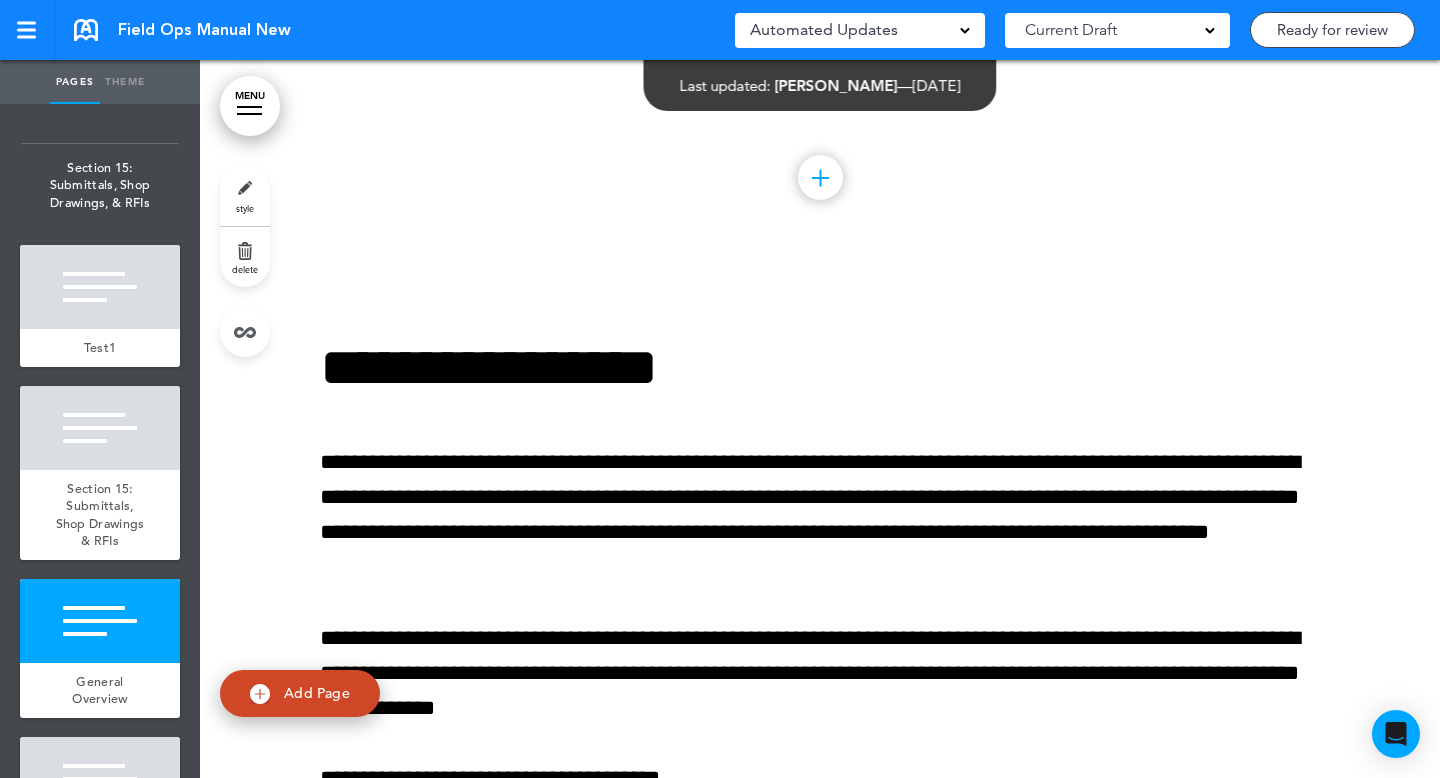 scroll, scrollTop: 23925, scrollLeft: 0, axis: vertical 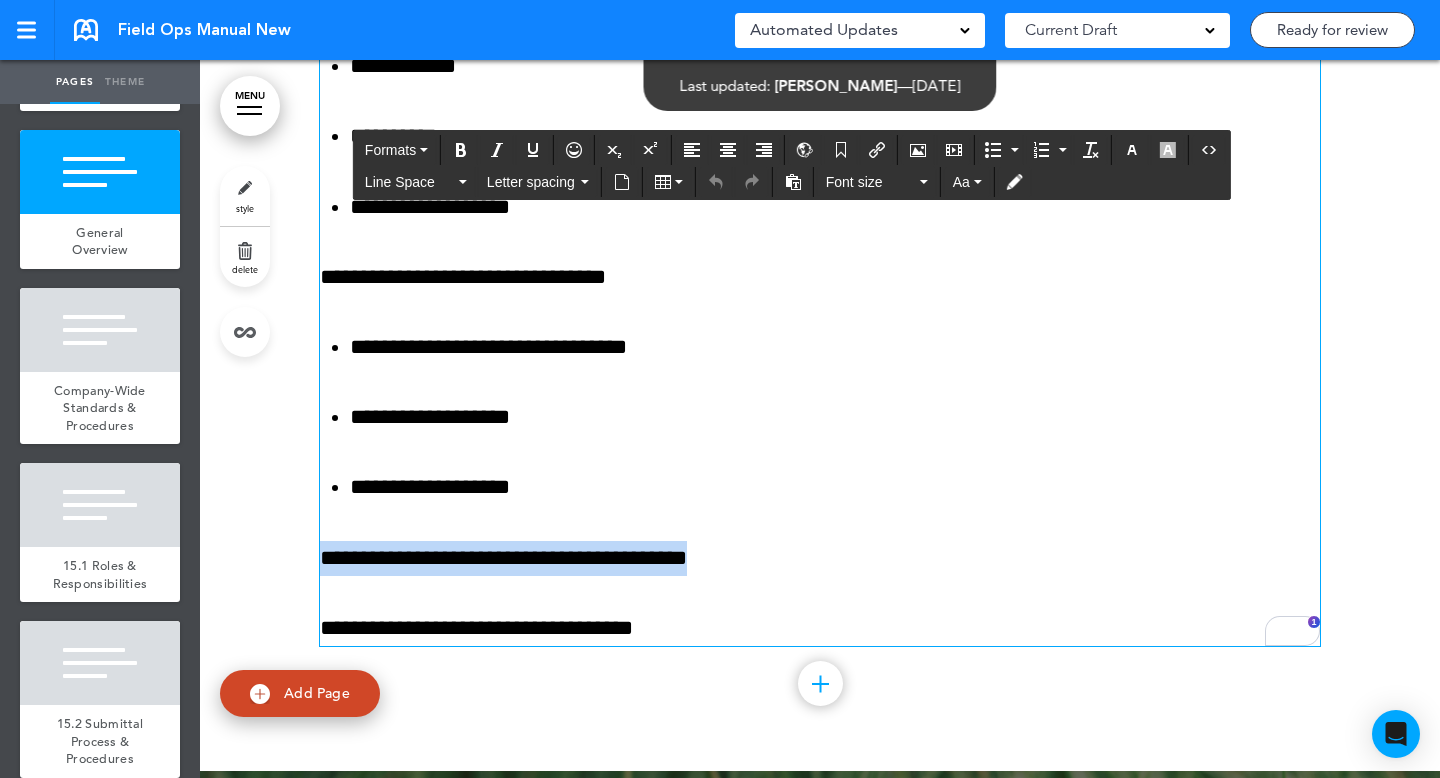 drag, startPoint x: 792, startPoint y: 553, endPoint x: 327, endPoint y: 553, distance: 465 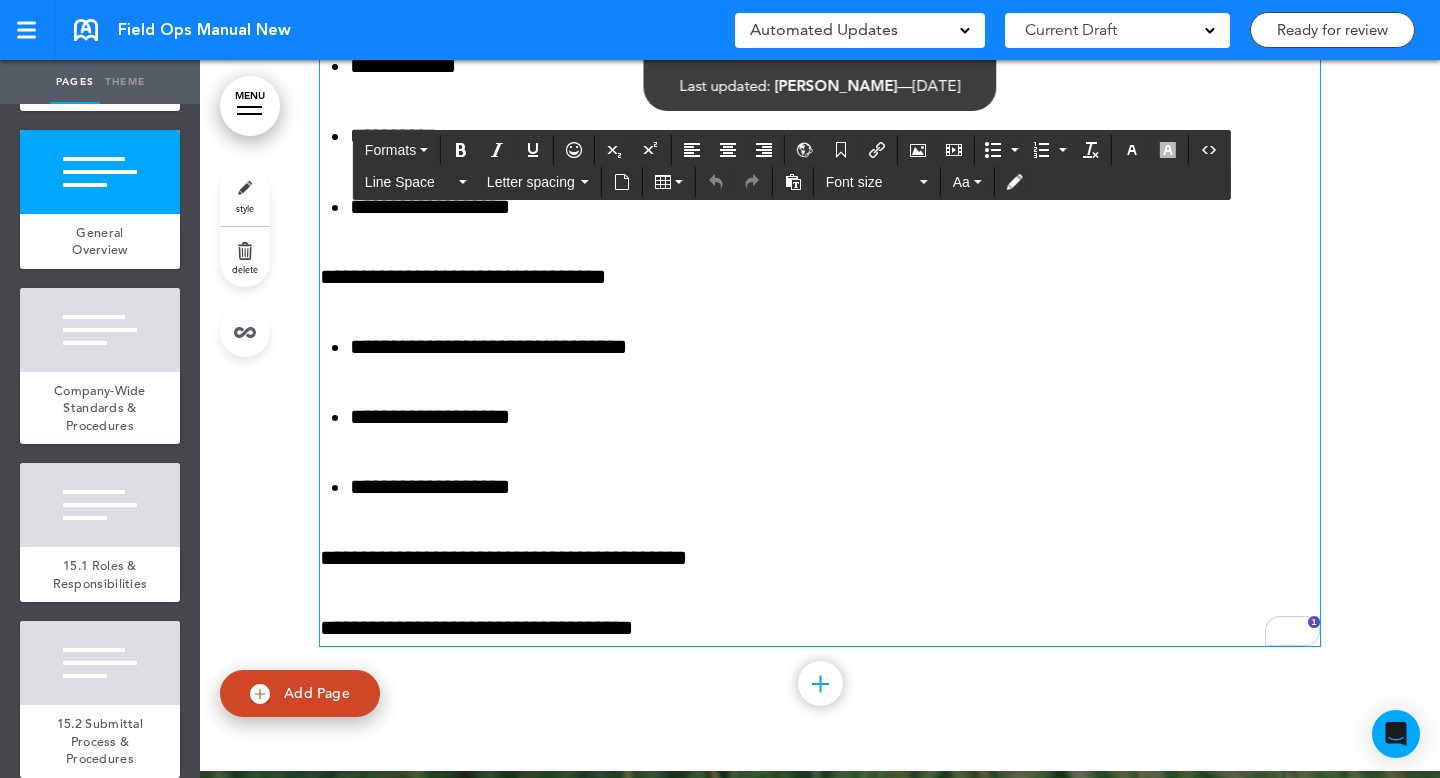 click on "**********" at bounding box center [820, 558] 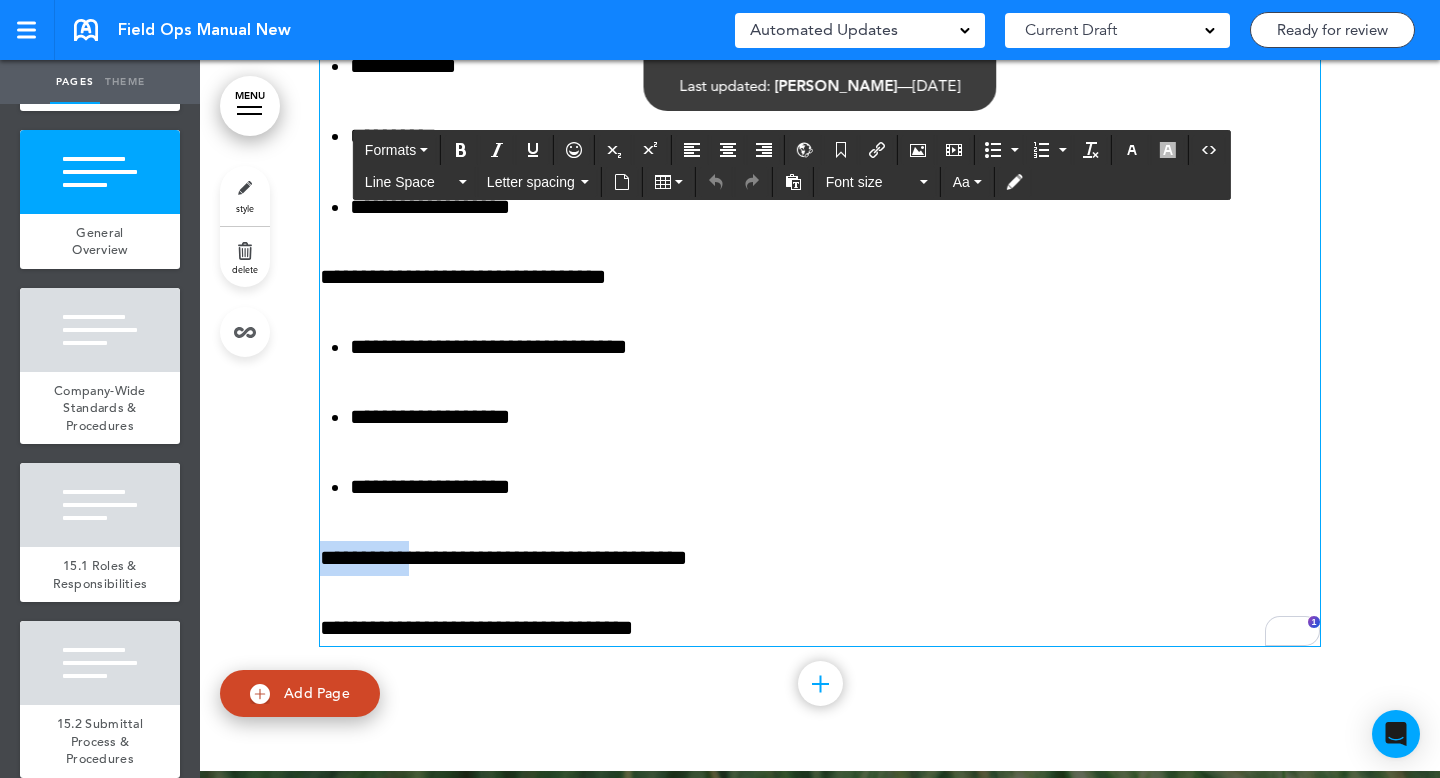 drag, startPoint x: 433, startPoint y: 560, endPoint x: 292, endPoint y: 559, distance: 141.00354 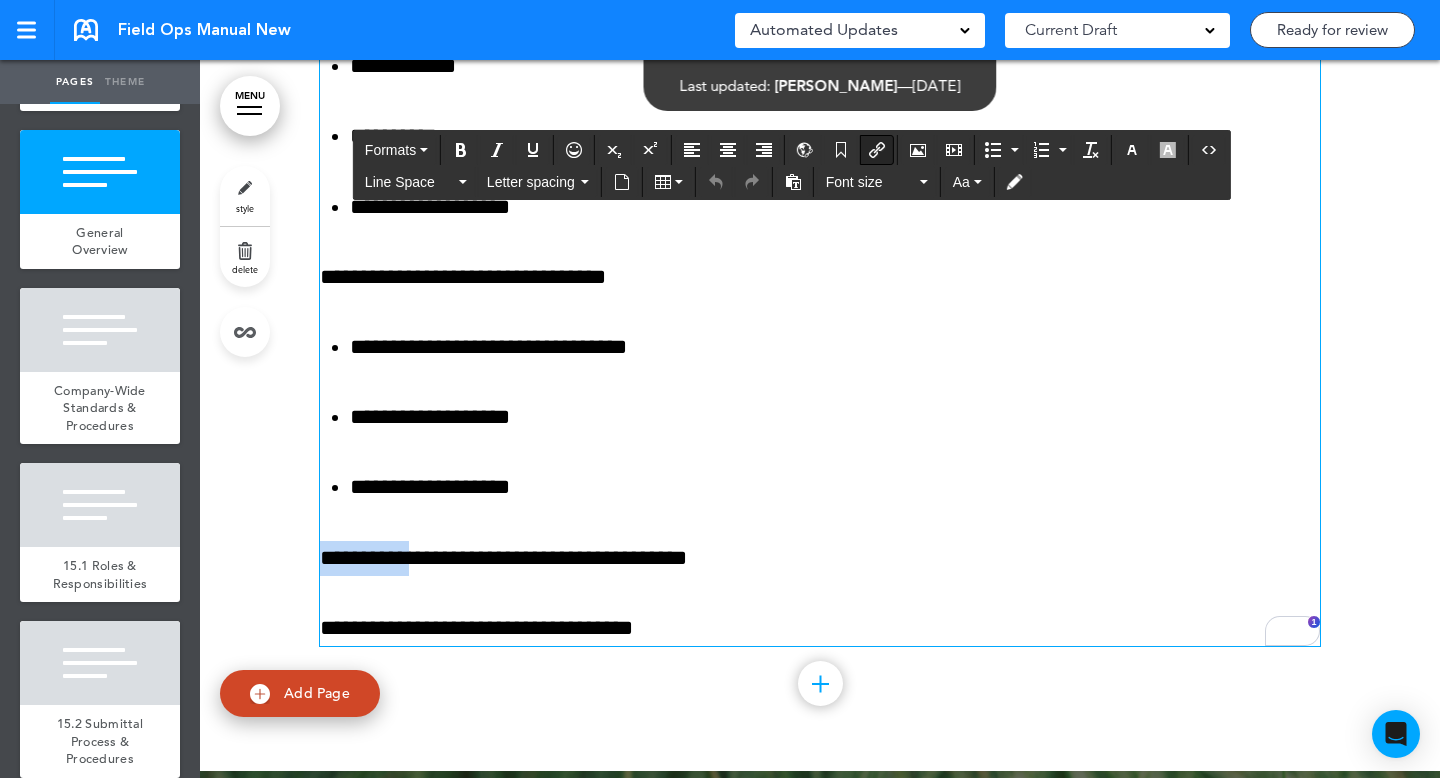 click at bounding box center (877, 150) 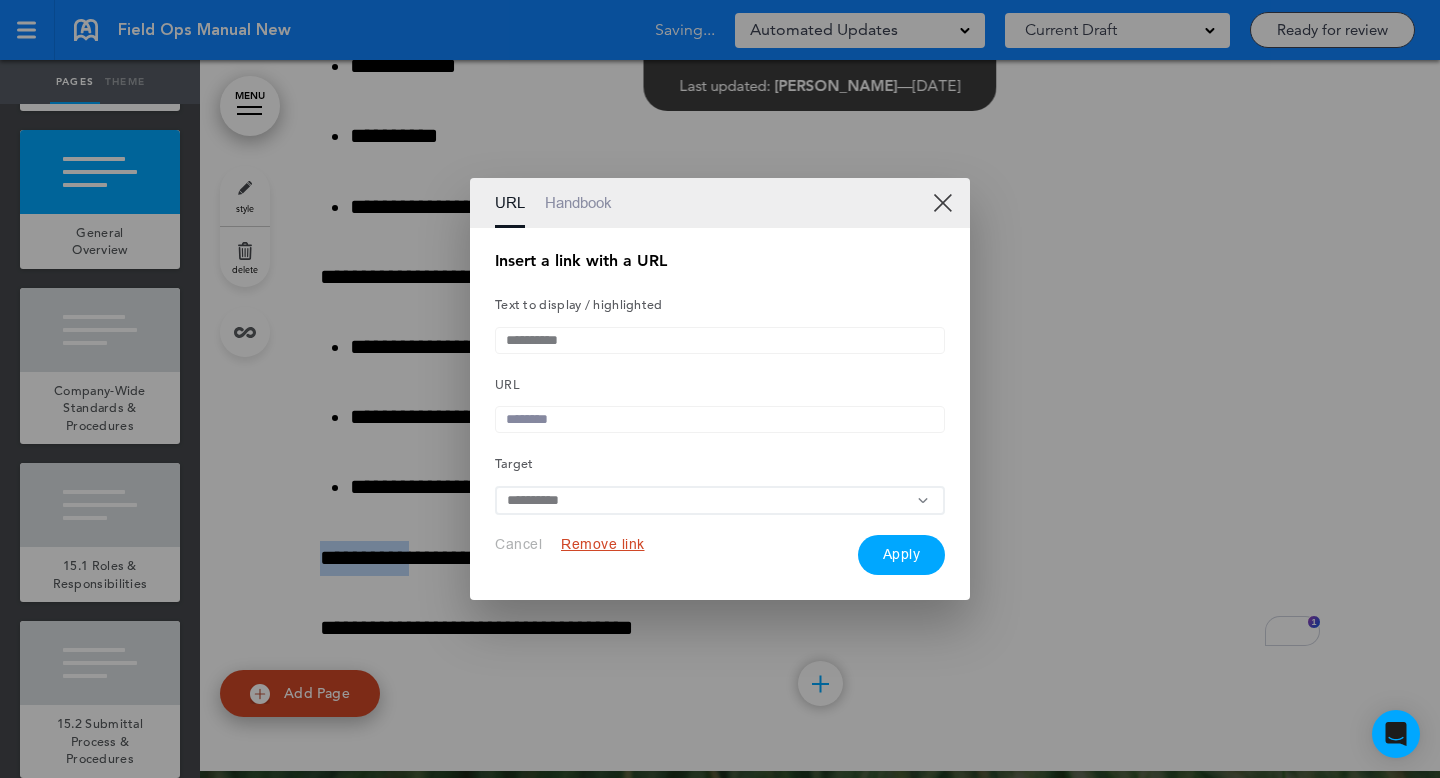 click on "Handbook" at bounding box center [578, 203] 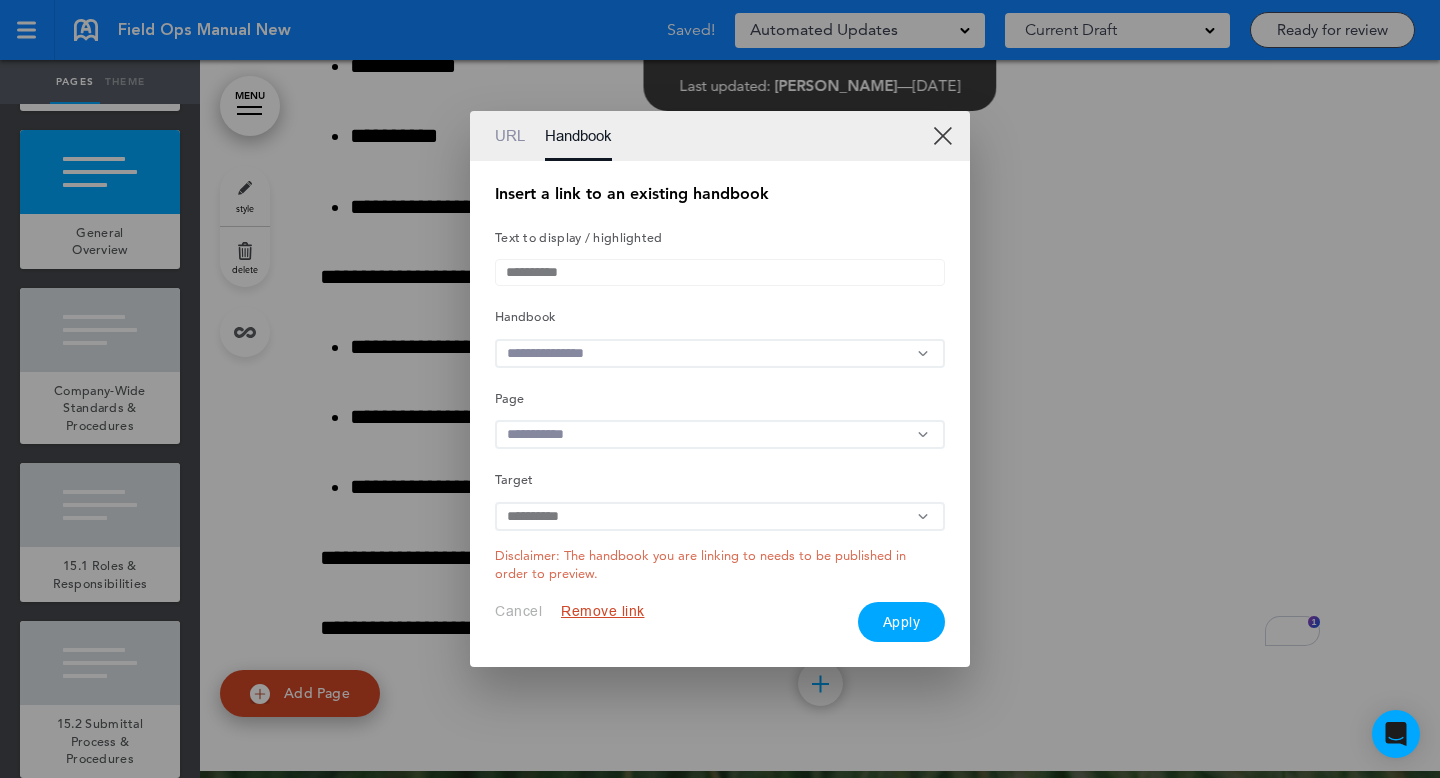 click at bounding box center (720, 353) 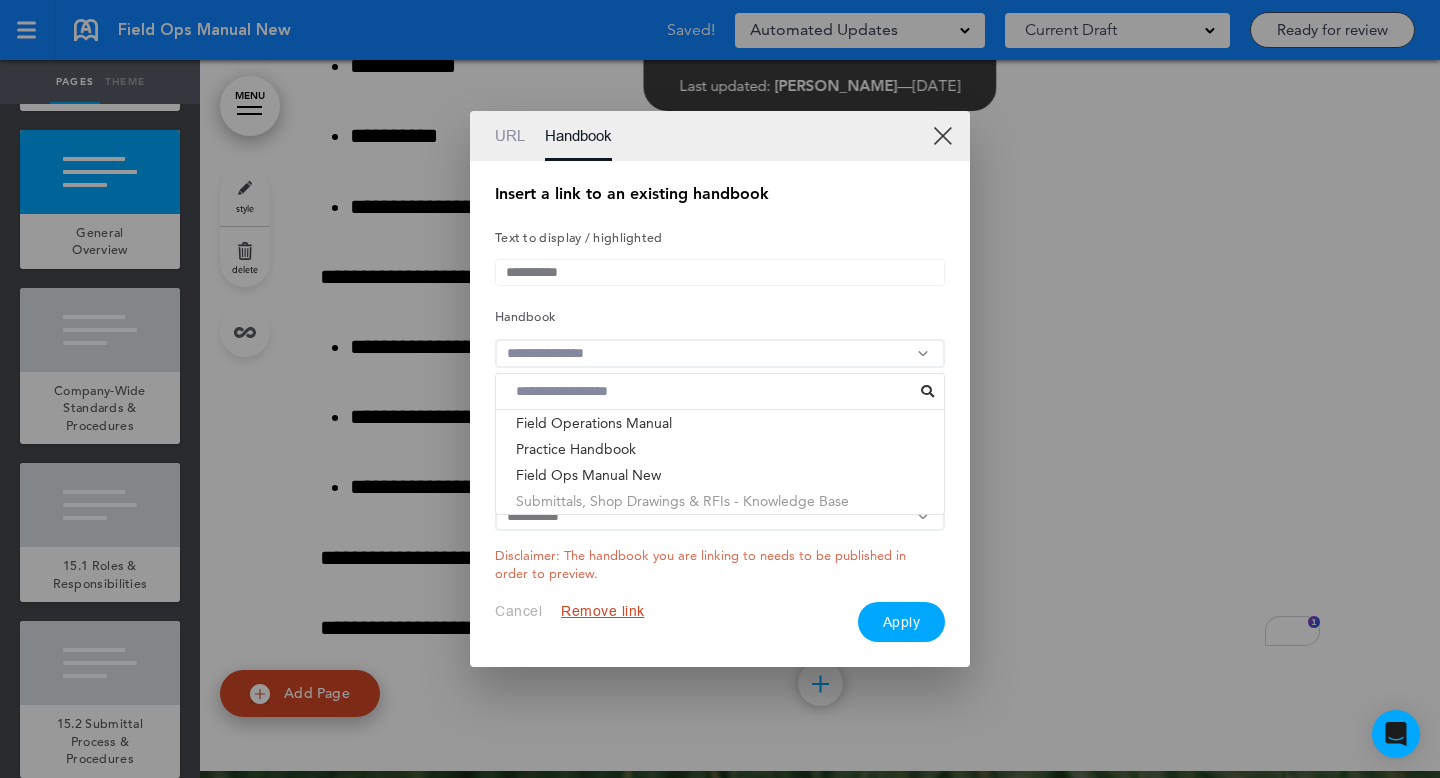 click on "Submittals, Shop Drawings & RFIs - Knowledge Base" at bounding box center (720, 501) 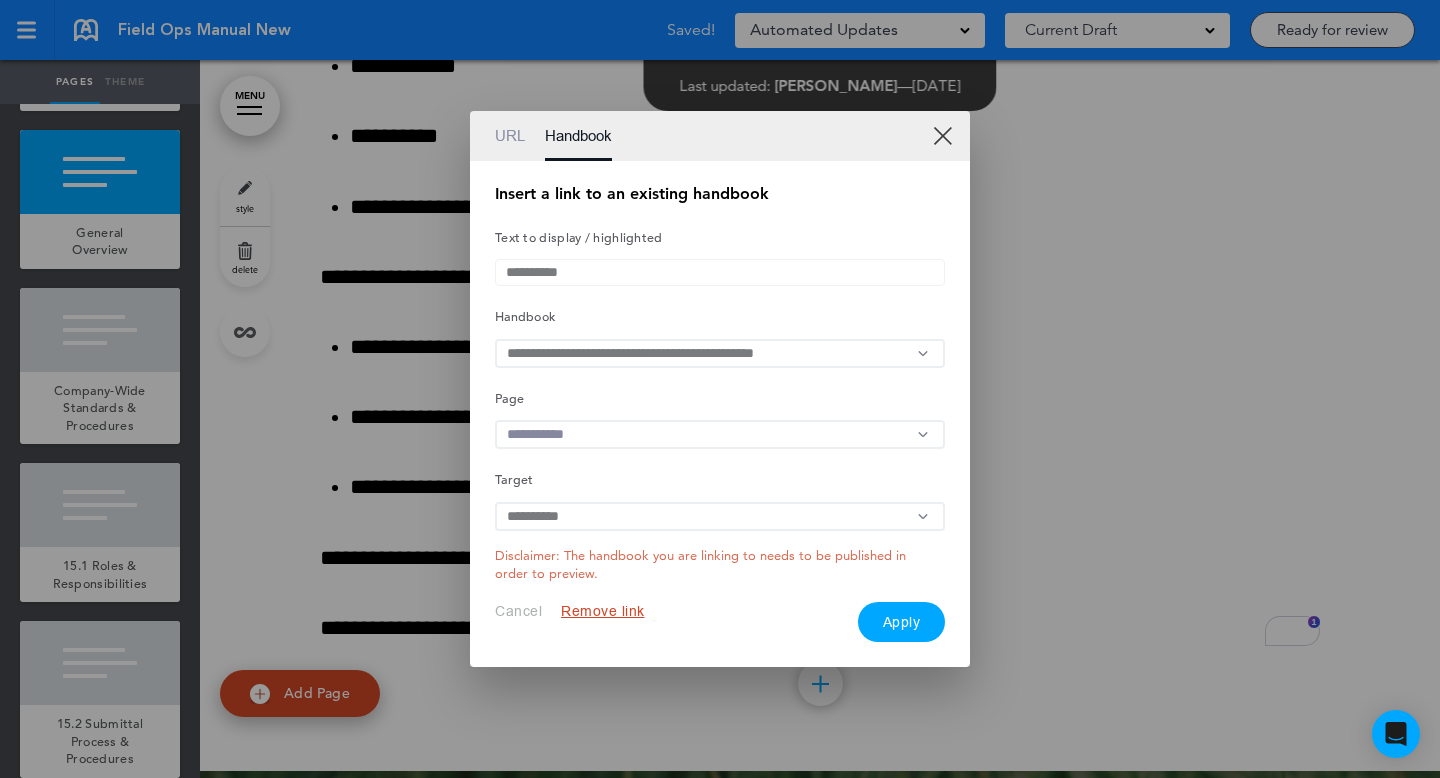 click at bounding box center (720, 434) 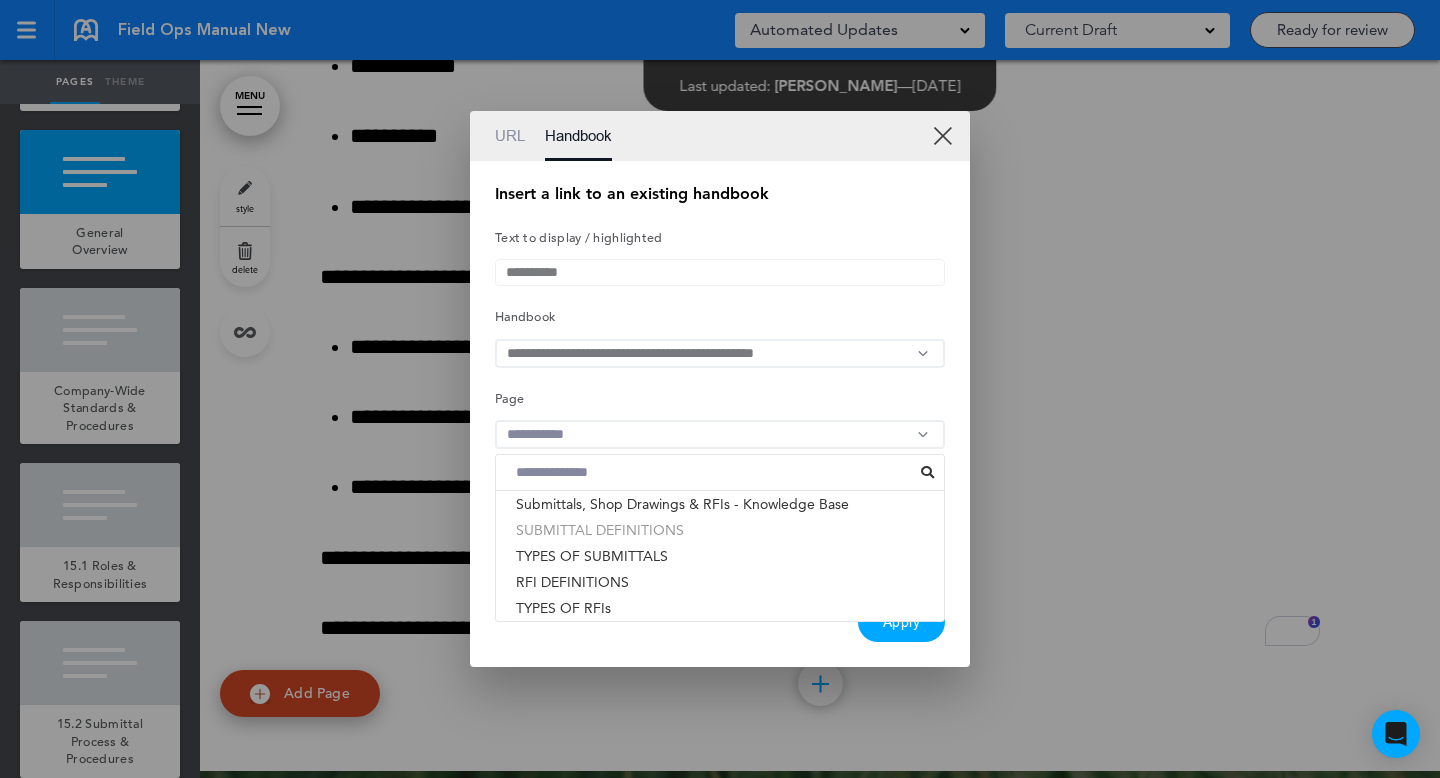click on "SUBMITTAL DEFINITIONS" at bounding box center (720, 530) 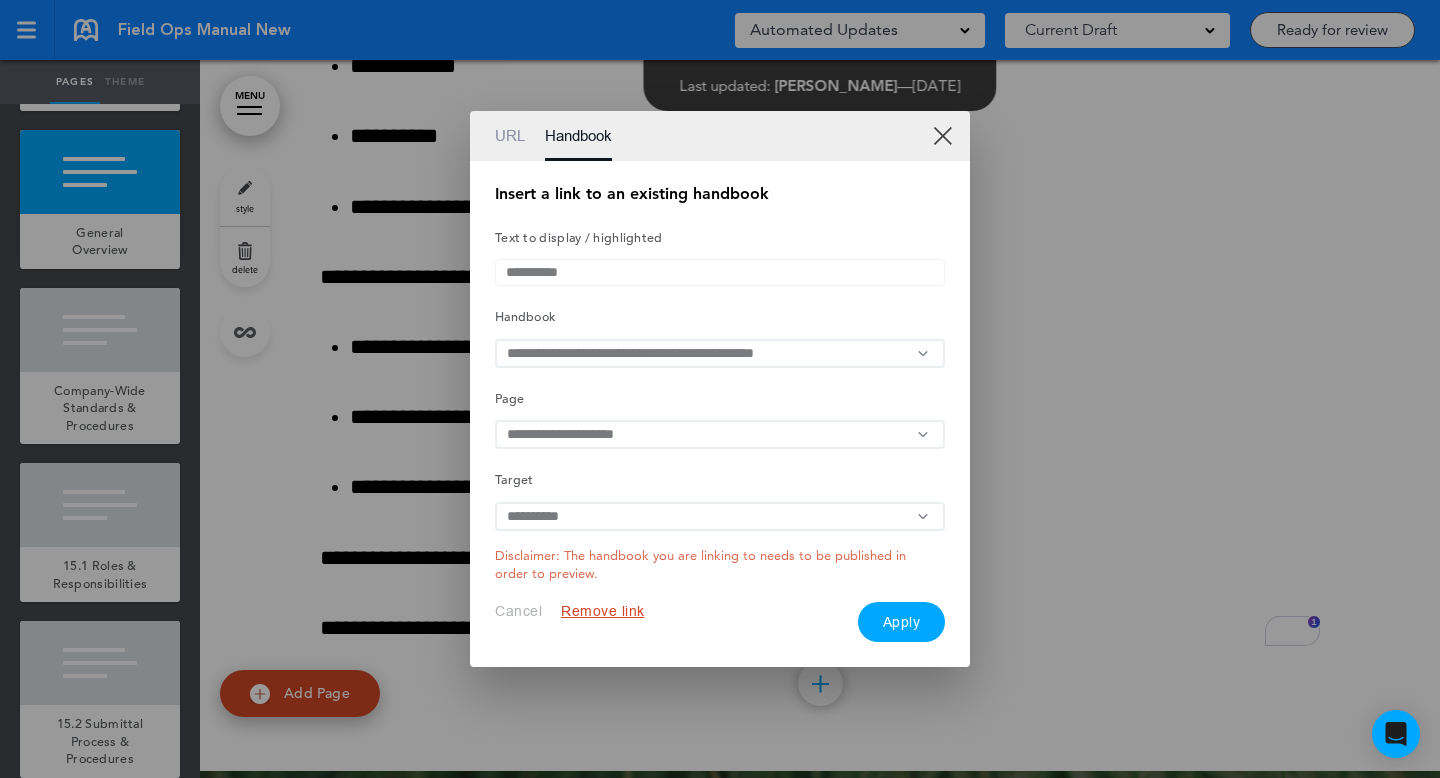 click on "Apply" at bounding box center (902, 622) 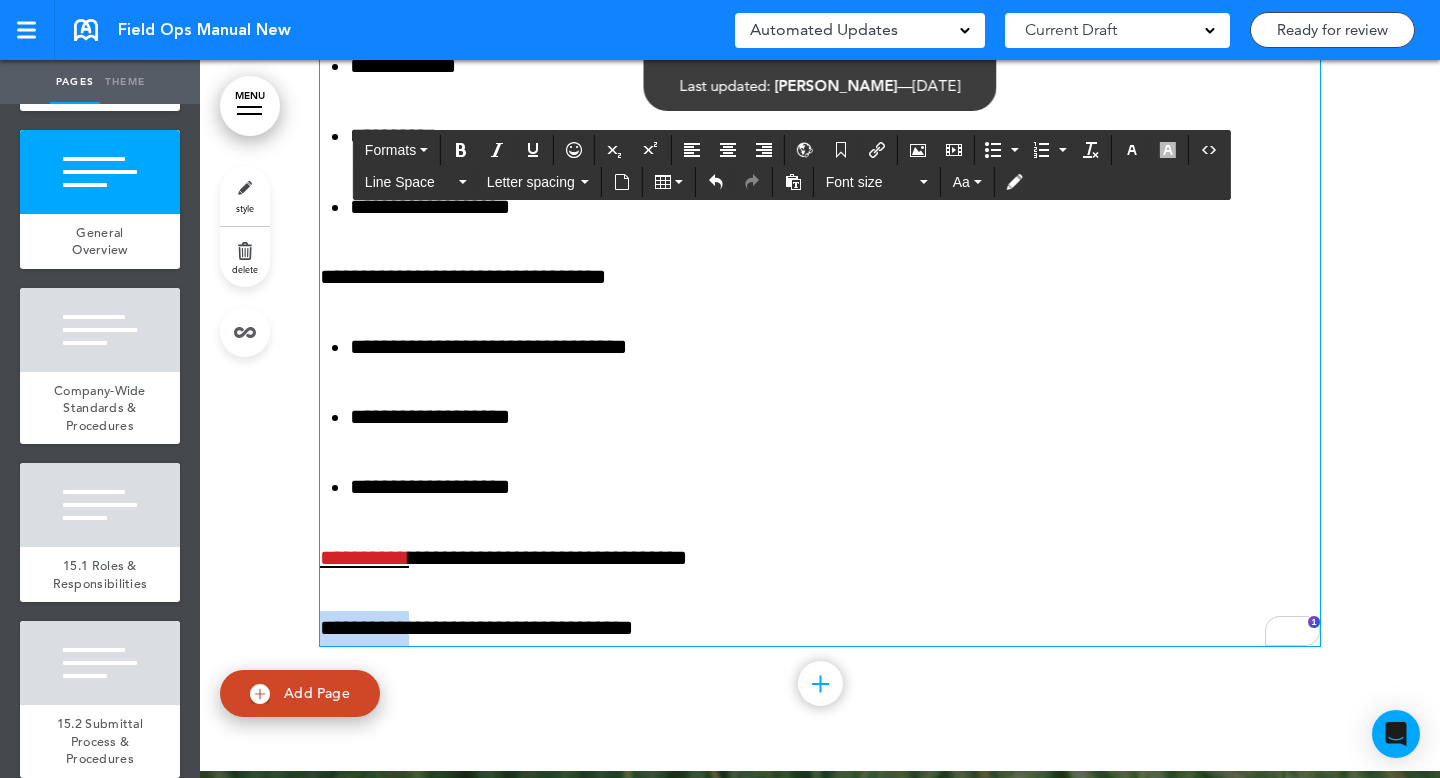drag, startPoint x: 432, startPoint y: 628, endPoint x: 297, endPoint y: 626, distance: 135.01482 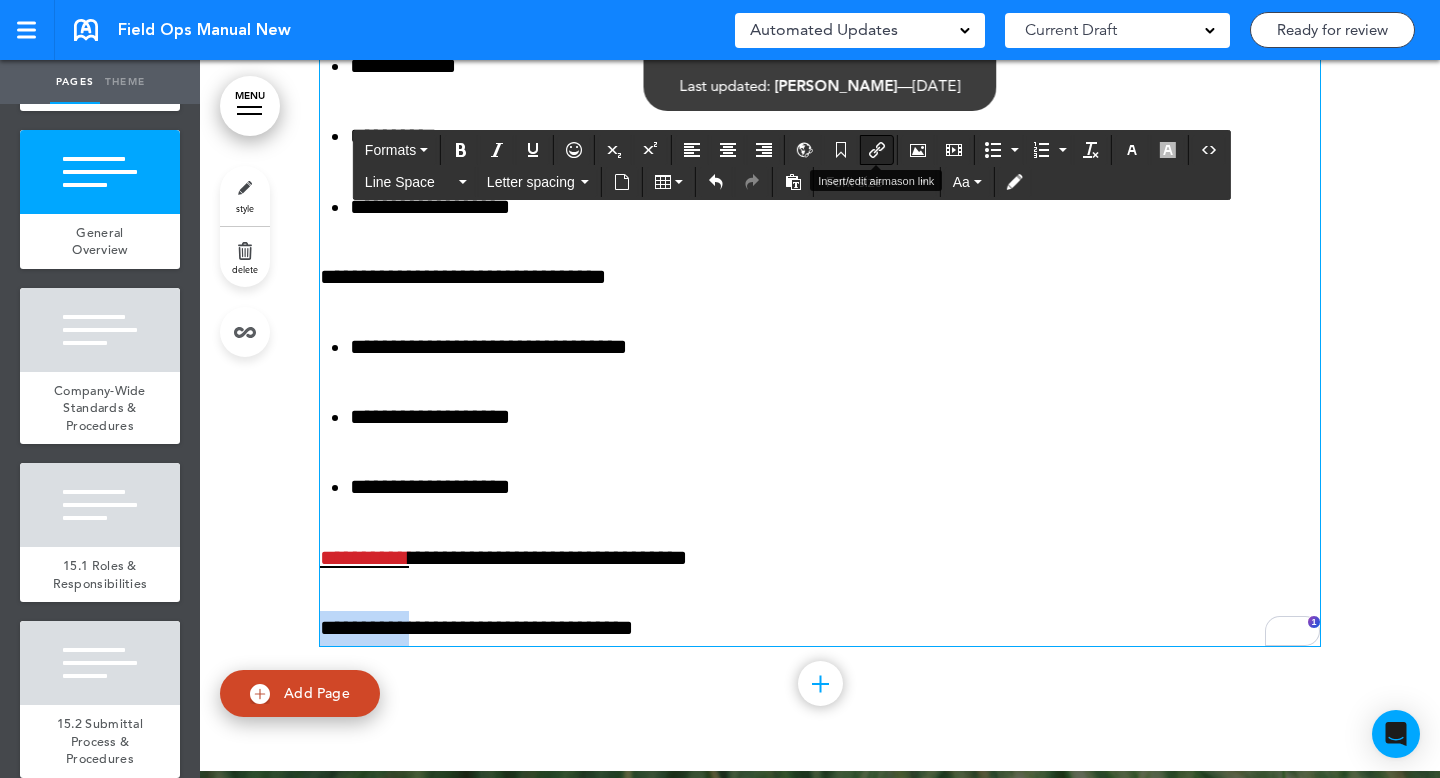 click at bounding box center (877, 150) 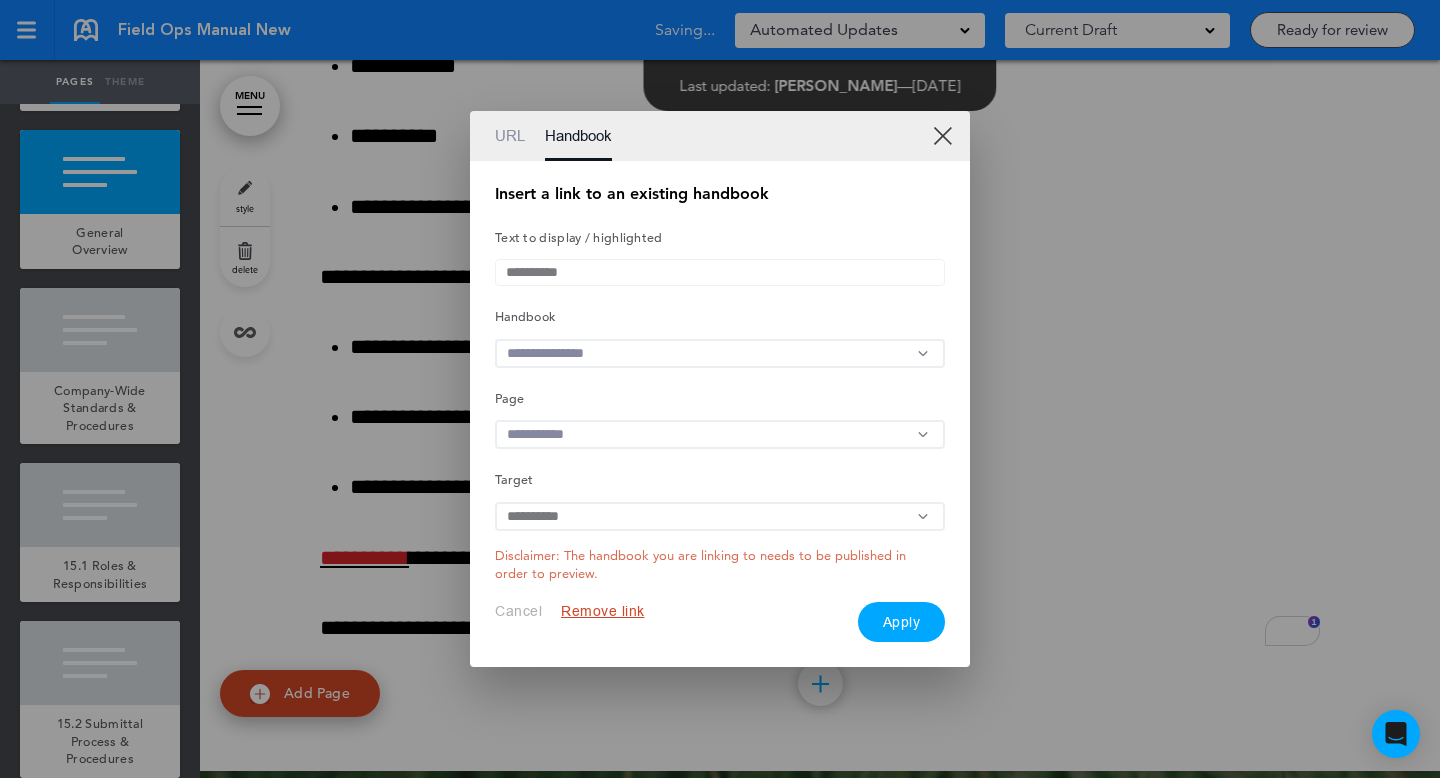 click at bounding box center (720, 353) 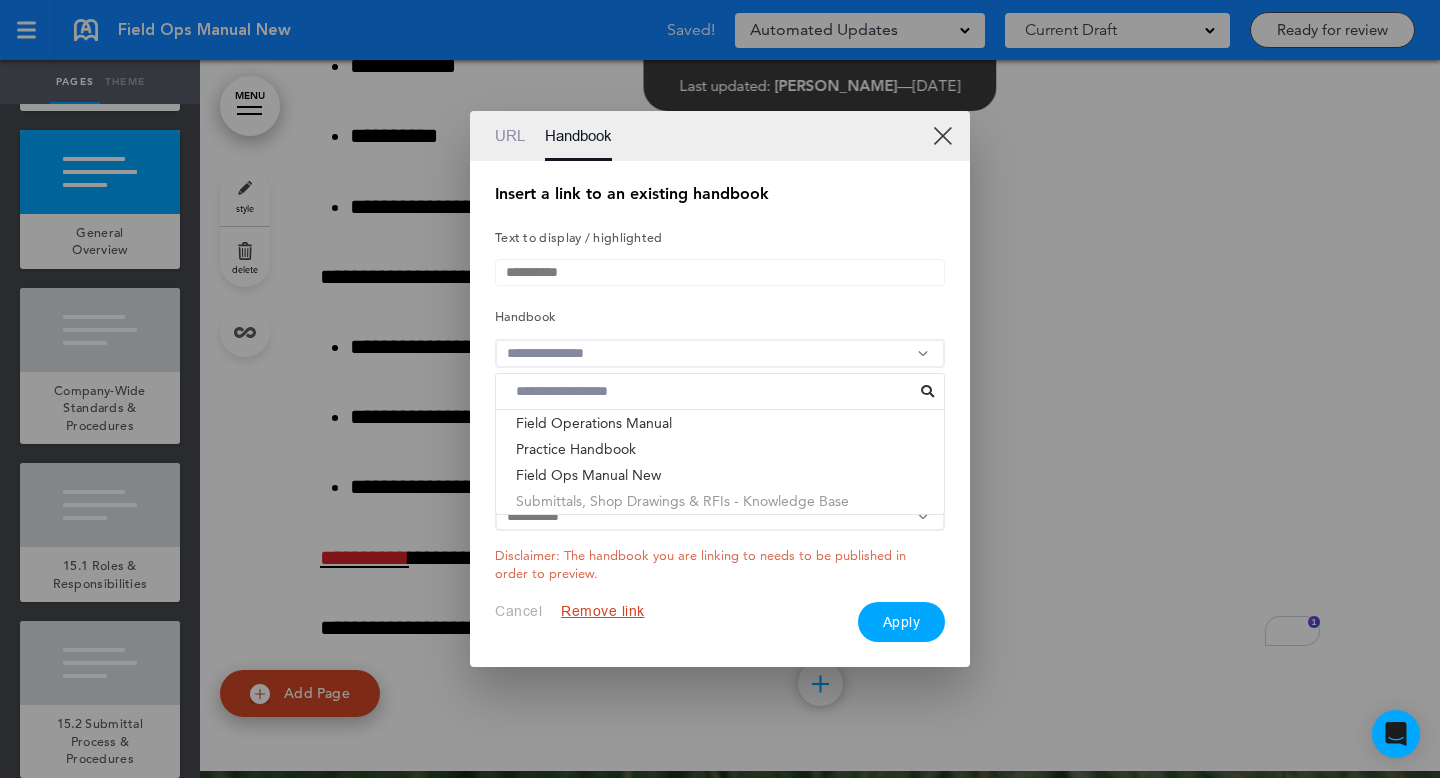 click on "Submittals, Shop Drawings & RFIs - Knowledge Base" at bounding box center [720, 501] 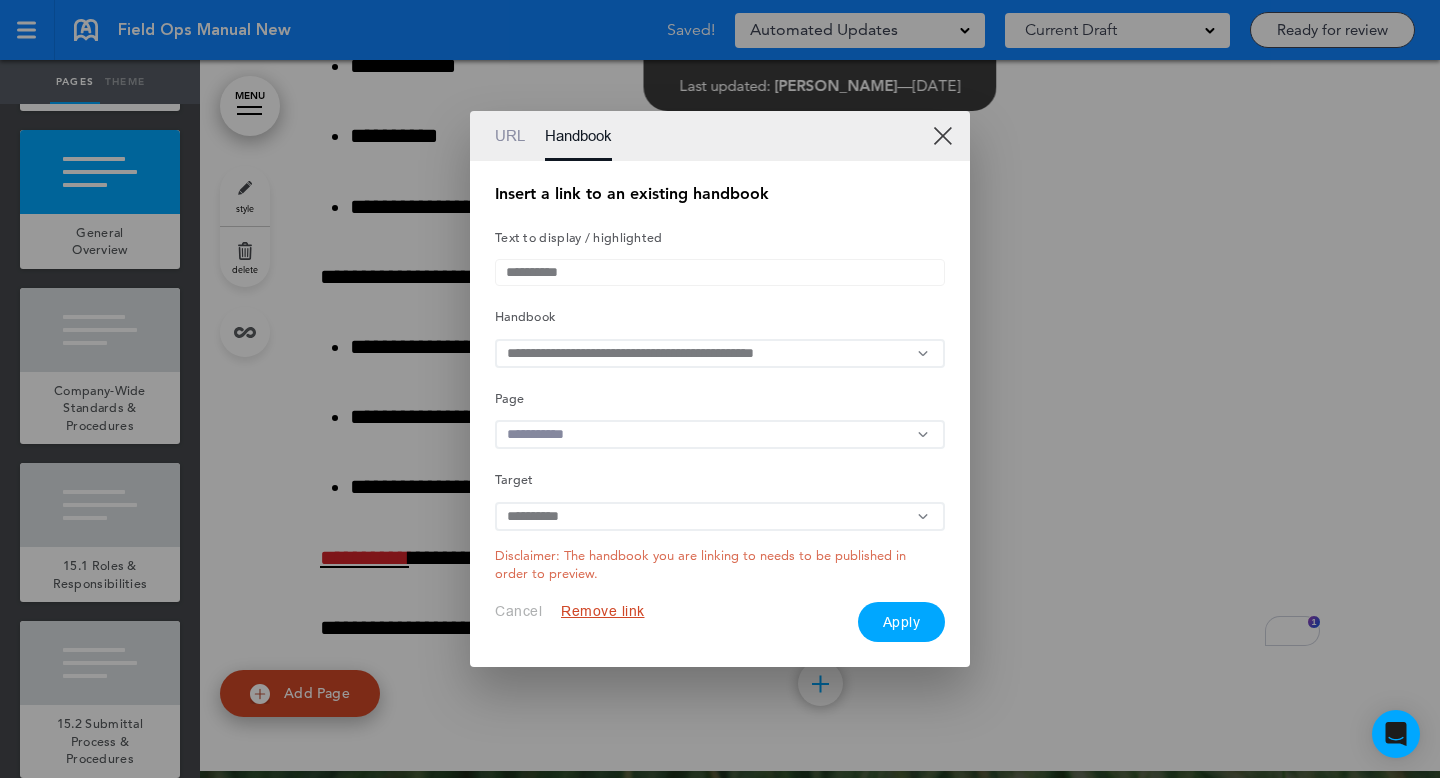click at bounding box center [720, 434] 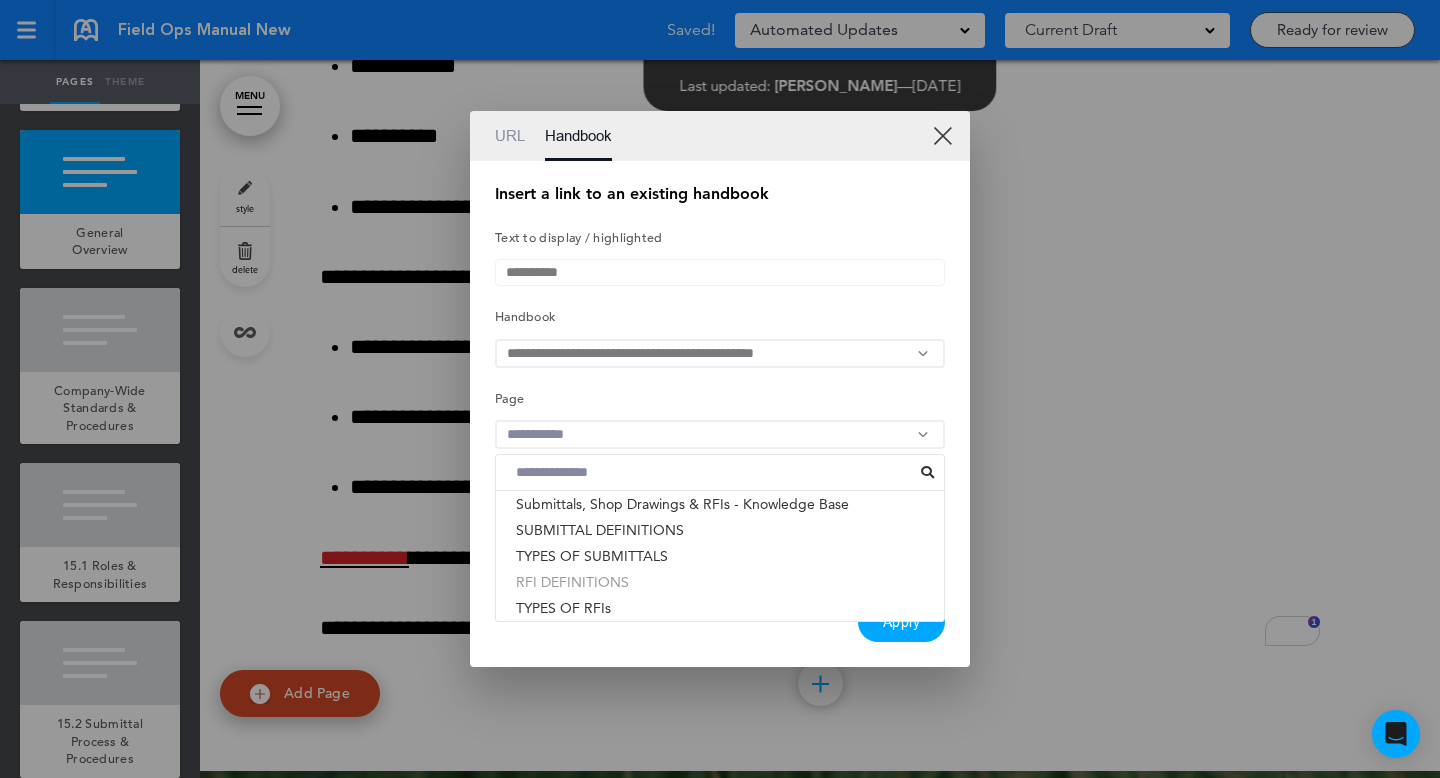 click on "RFI DEFINITIONS" at bounding box center [720, 582] 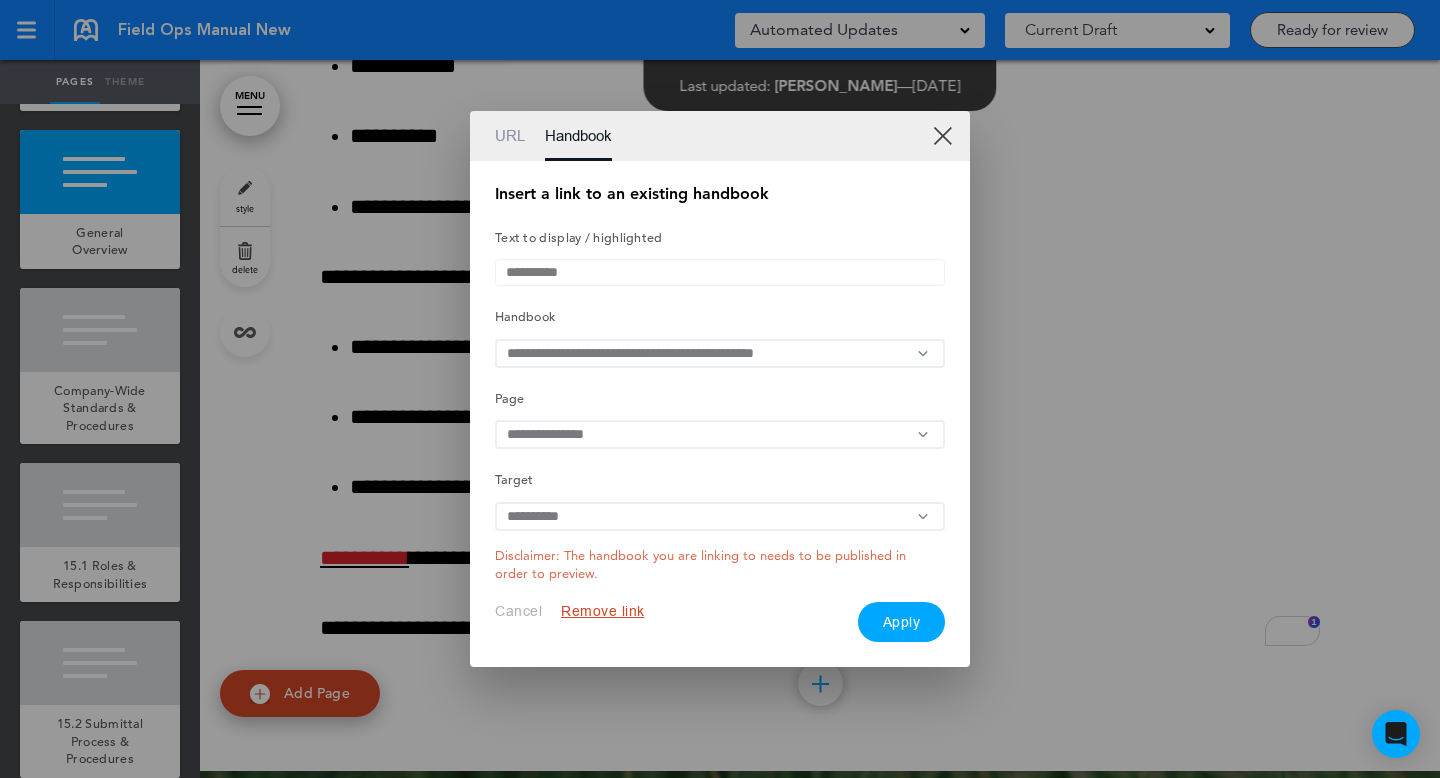 click on "Apply" at bounding box center (902, 622) 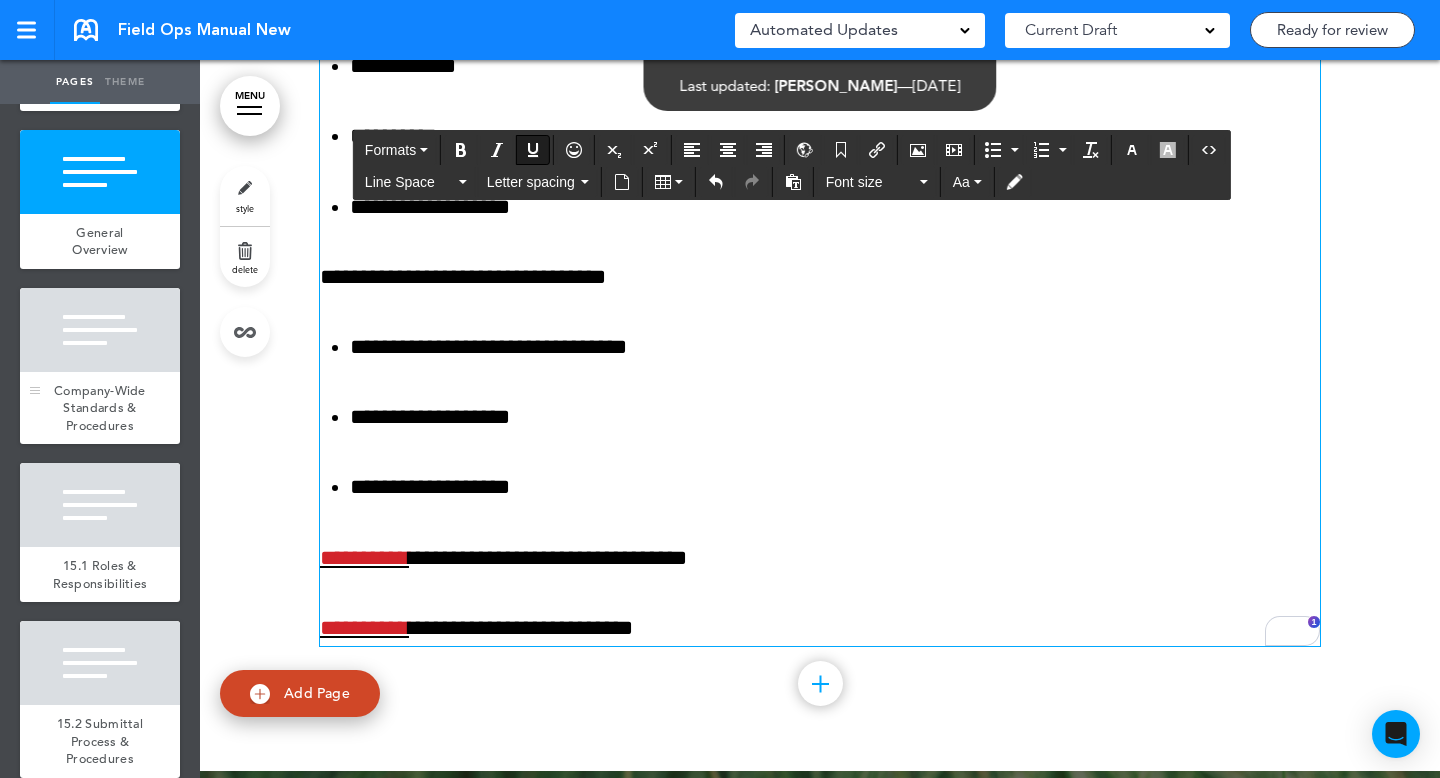 click at bounding box center (100, 330) 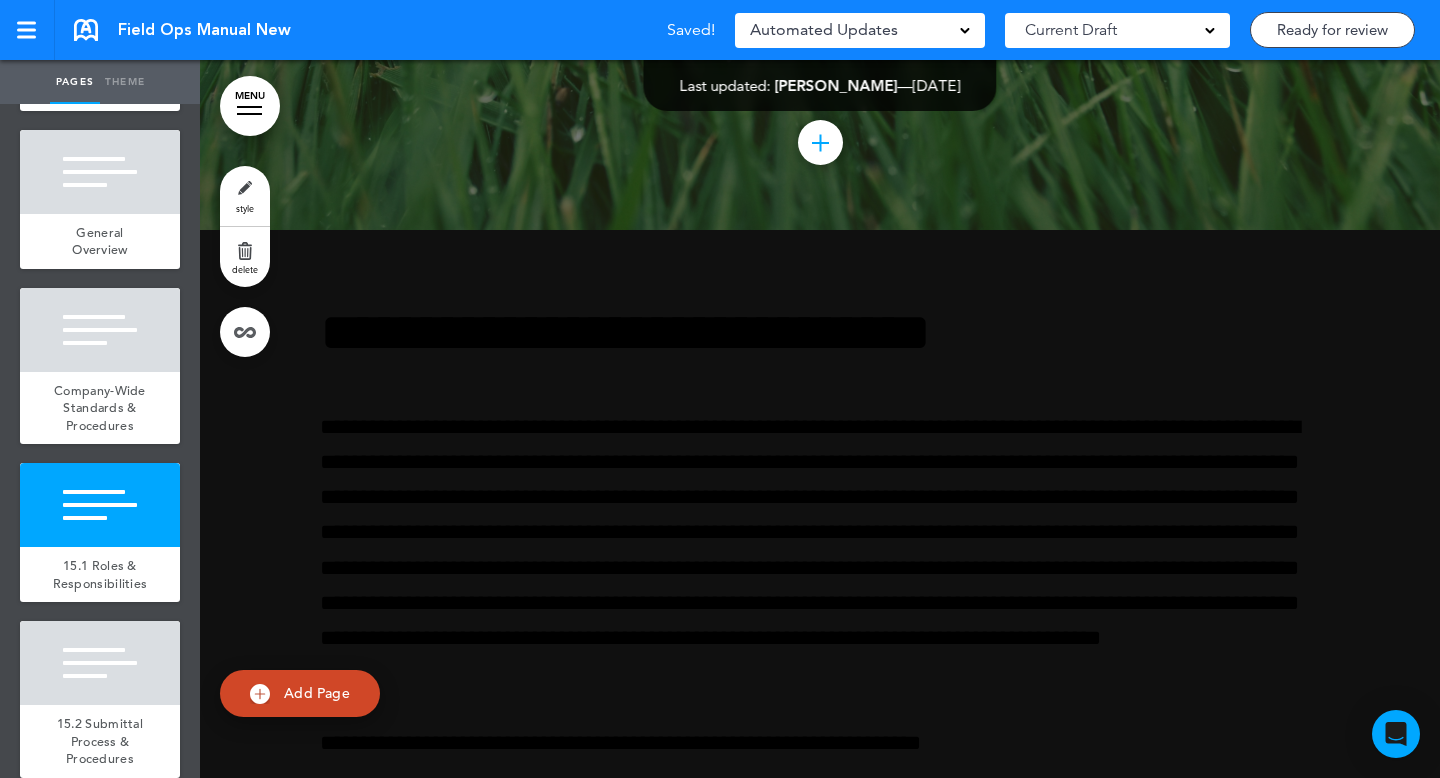 scroll, scrollTop: 26197, scrollLeft: 0, axis: vertical 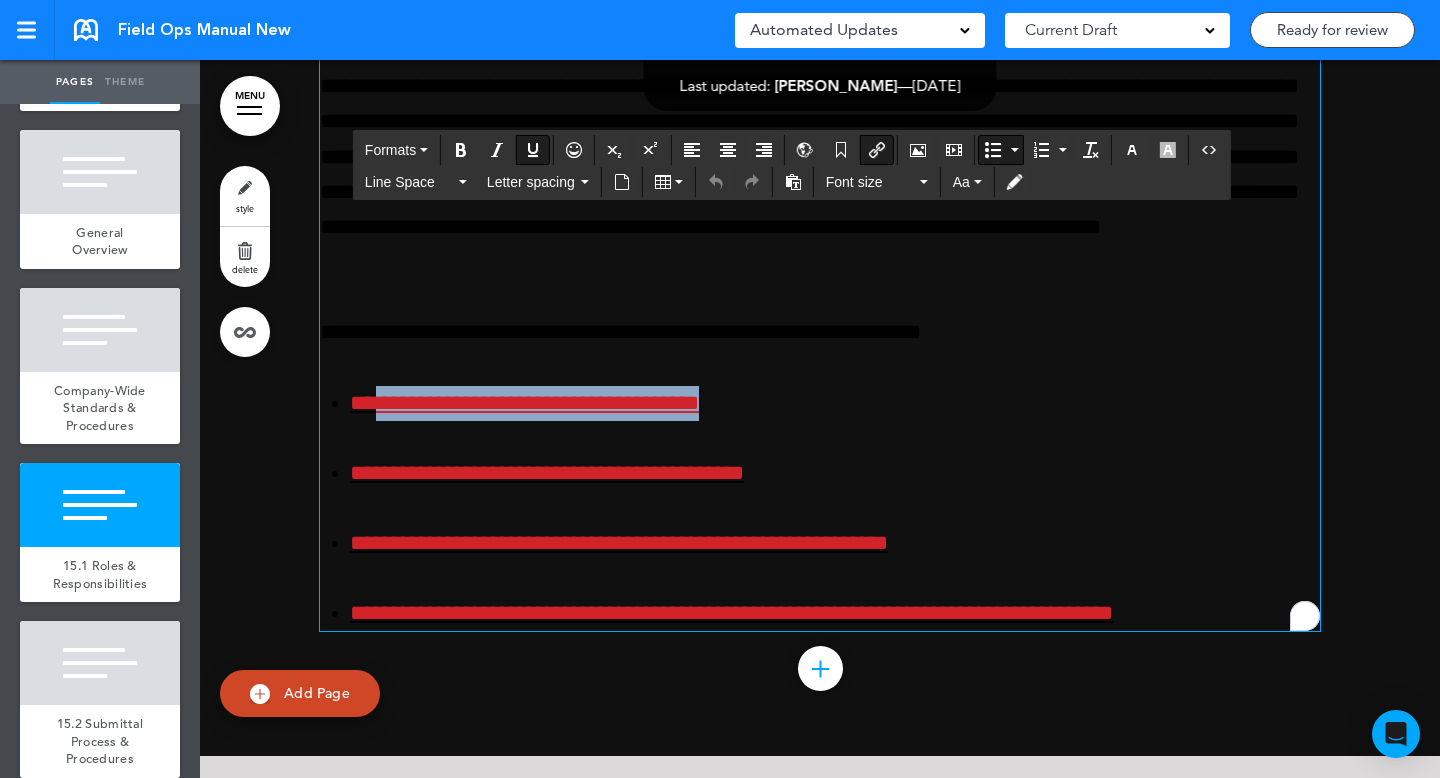 drag, startPoint x: 794, startPoint y: 398, endPoint x: 383, endPoint y: 404, distance: 411.0438 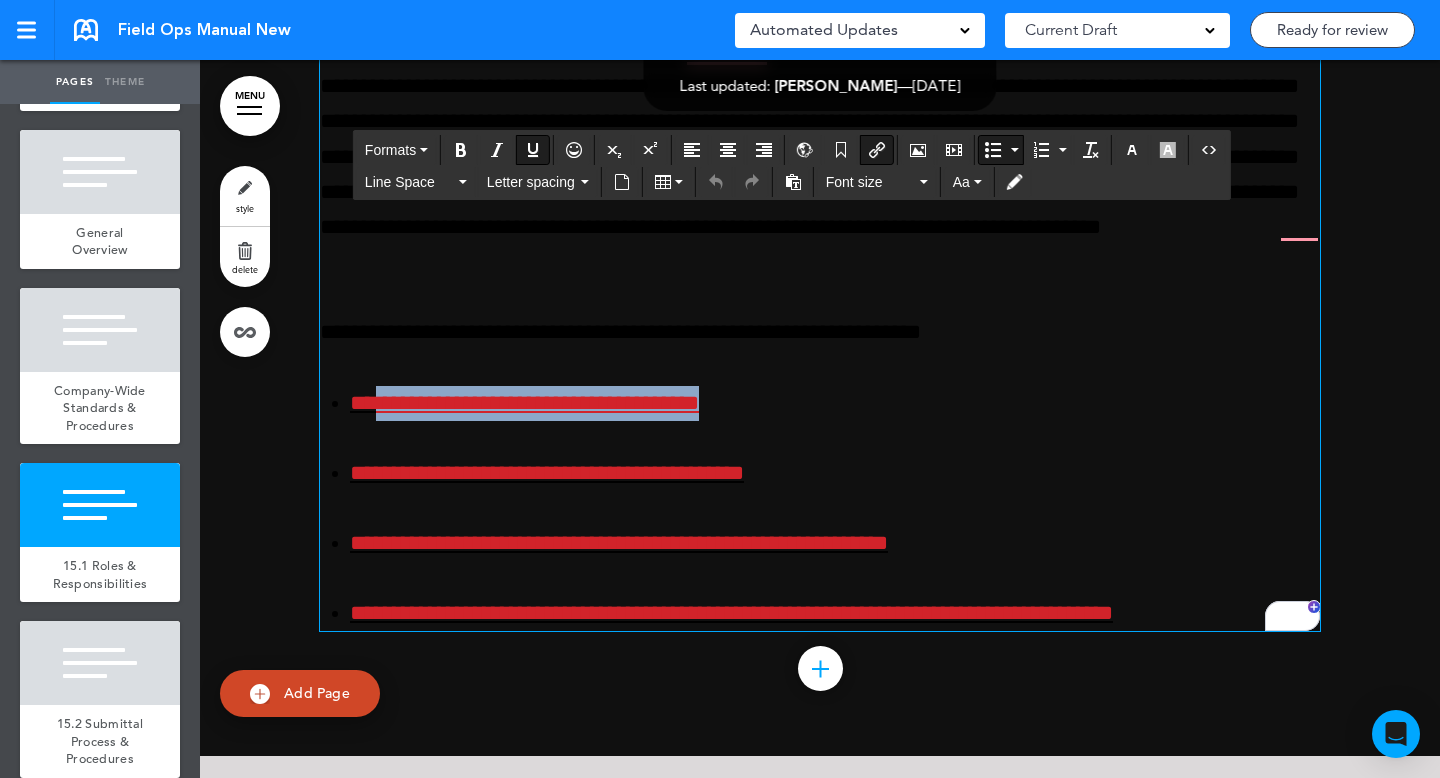 click on "**********" at bounding box center [524, 403] 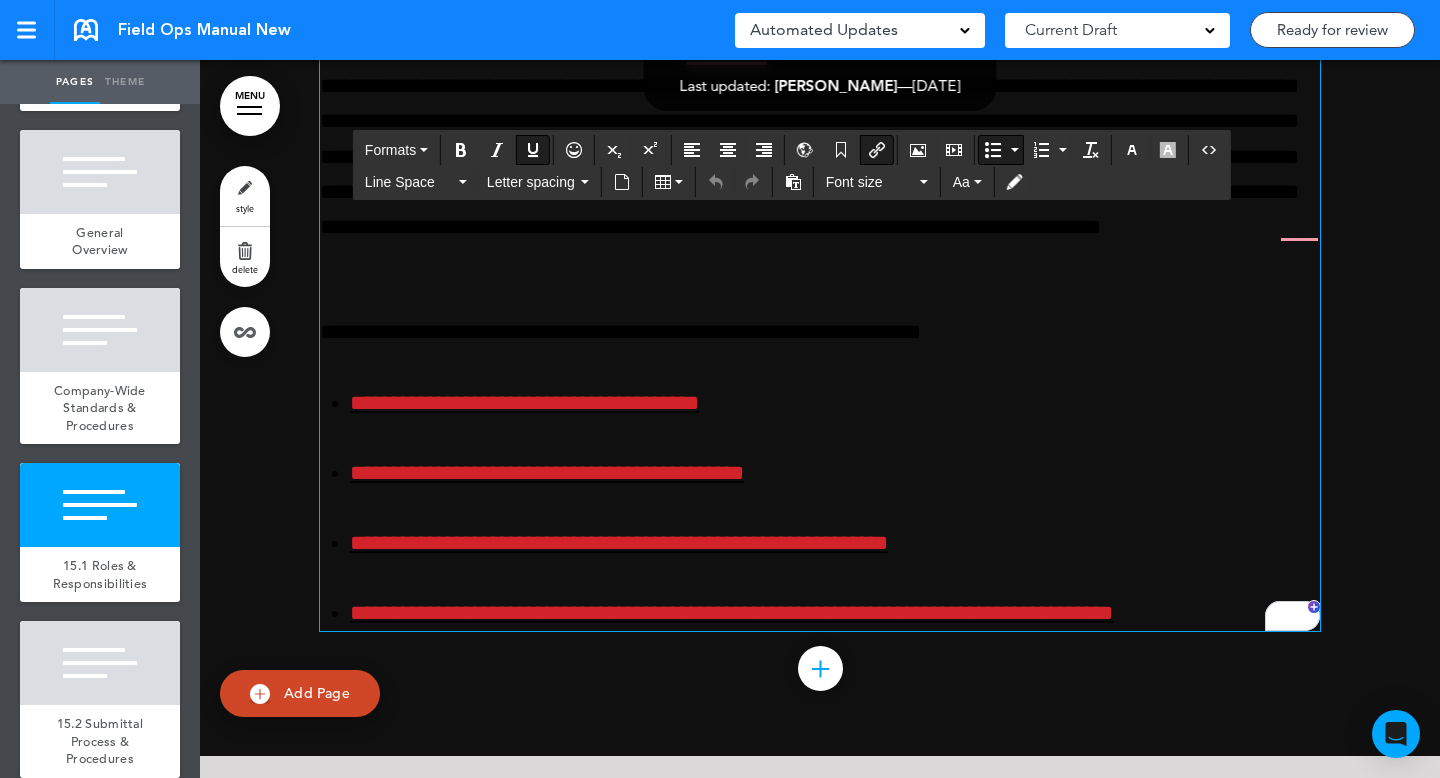 click on "**********" at bounding box center (835, 403) 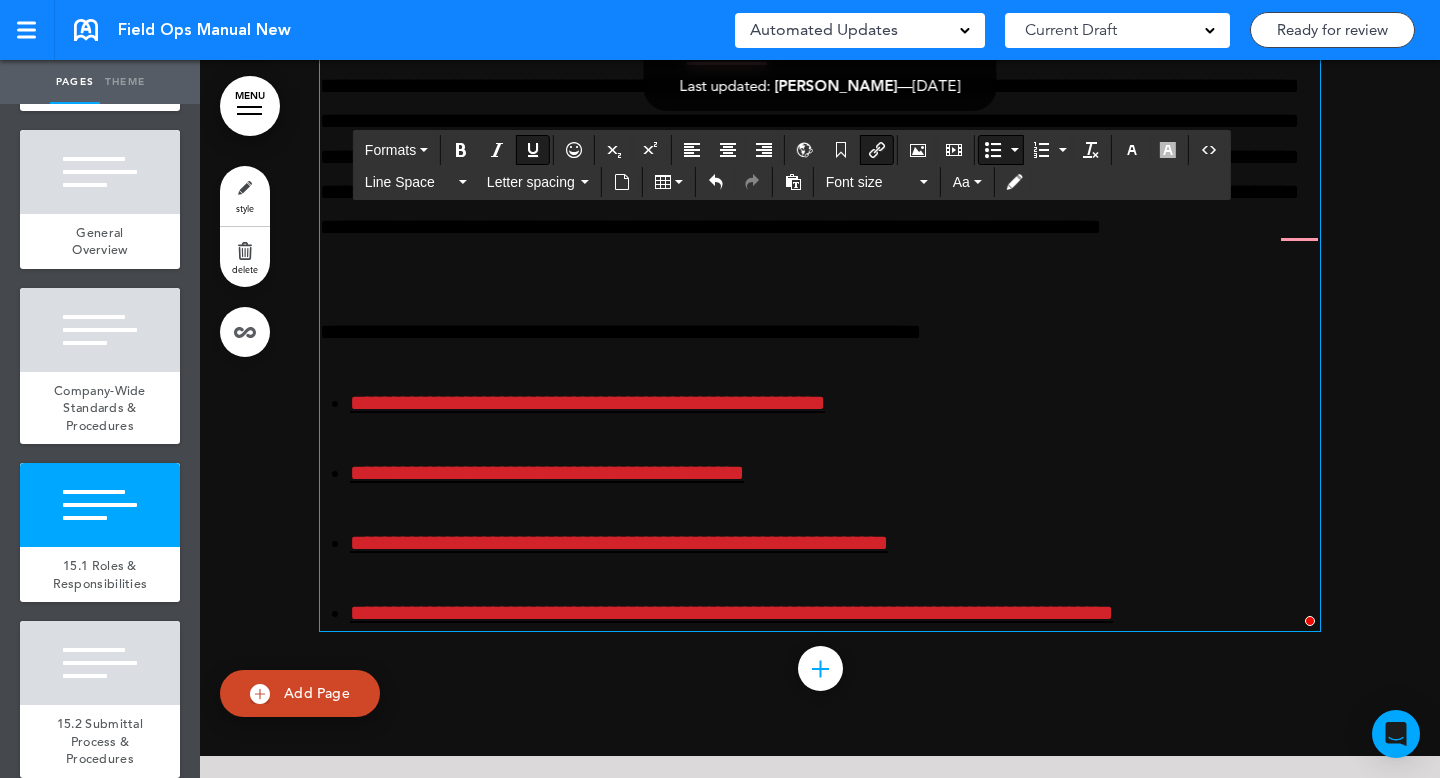 click on "**********" at bounding box center (587, 403) 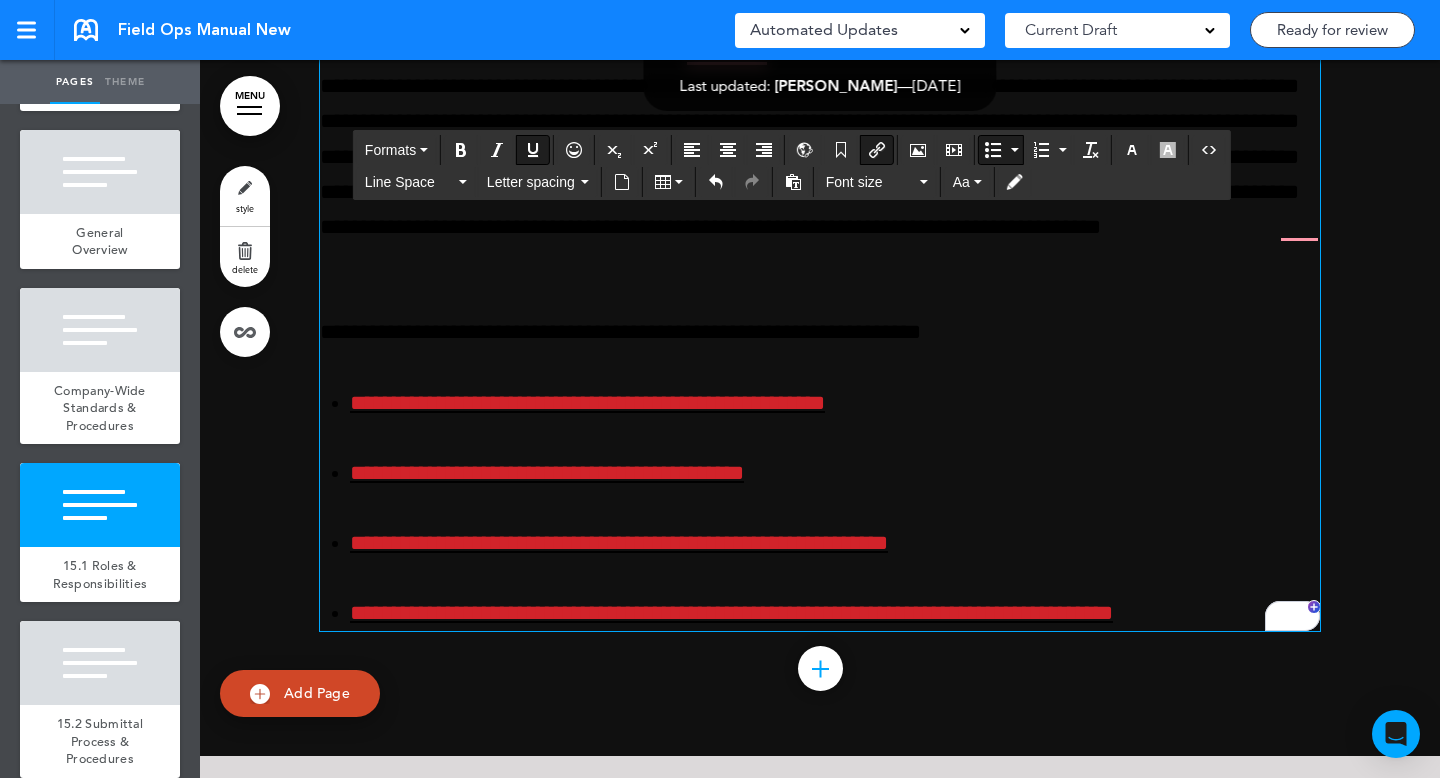 type 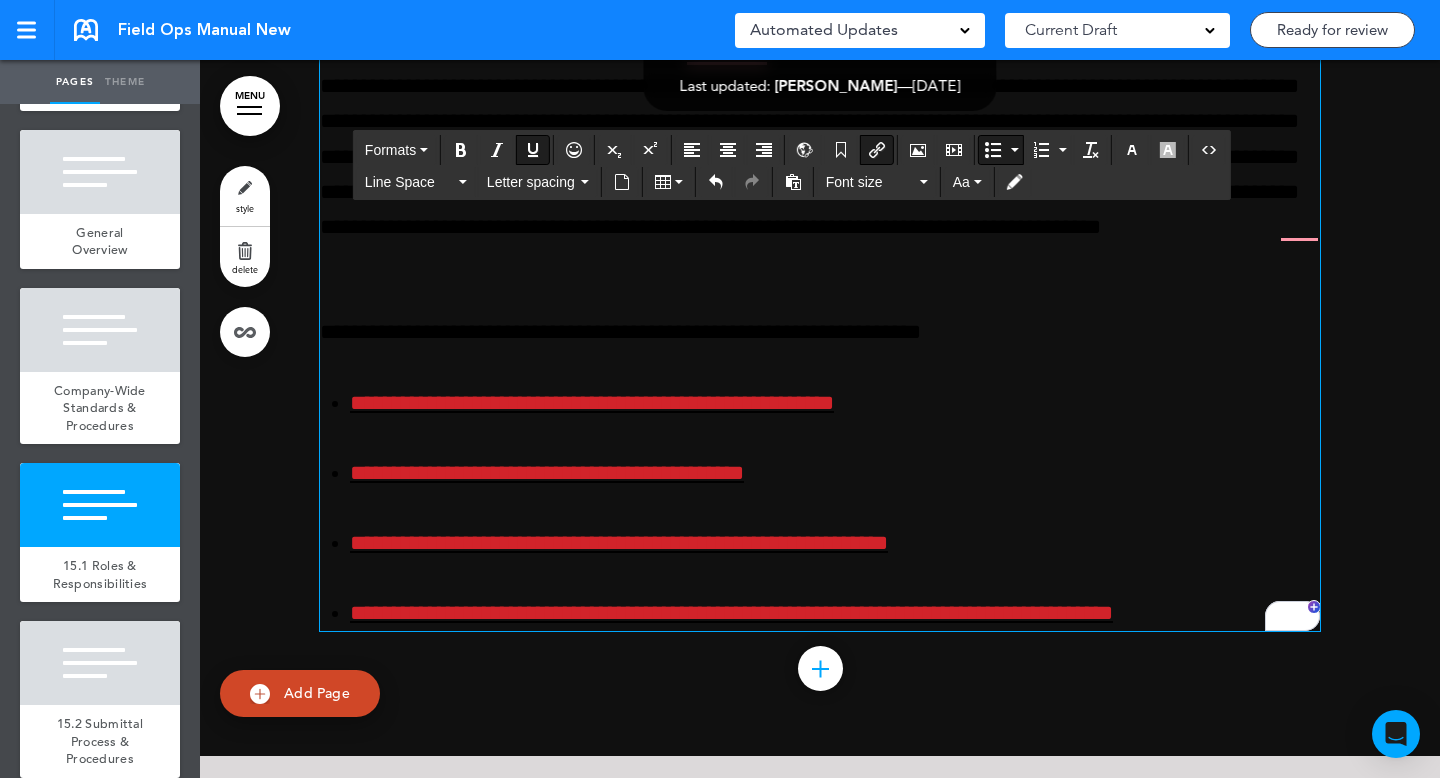 click on "**********" at bounding box center [820, 509] 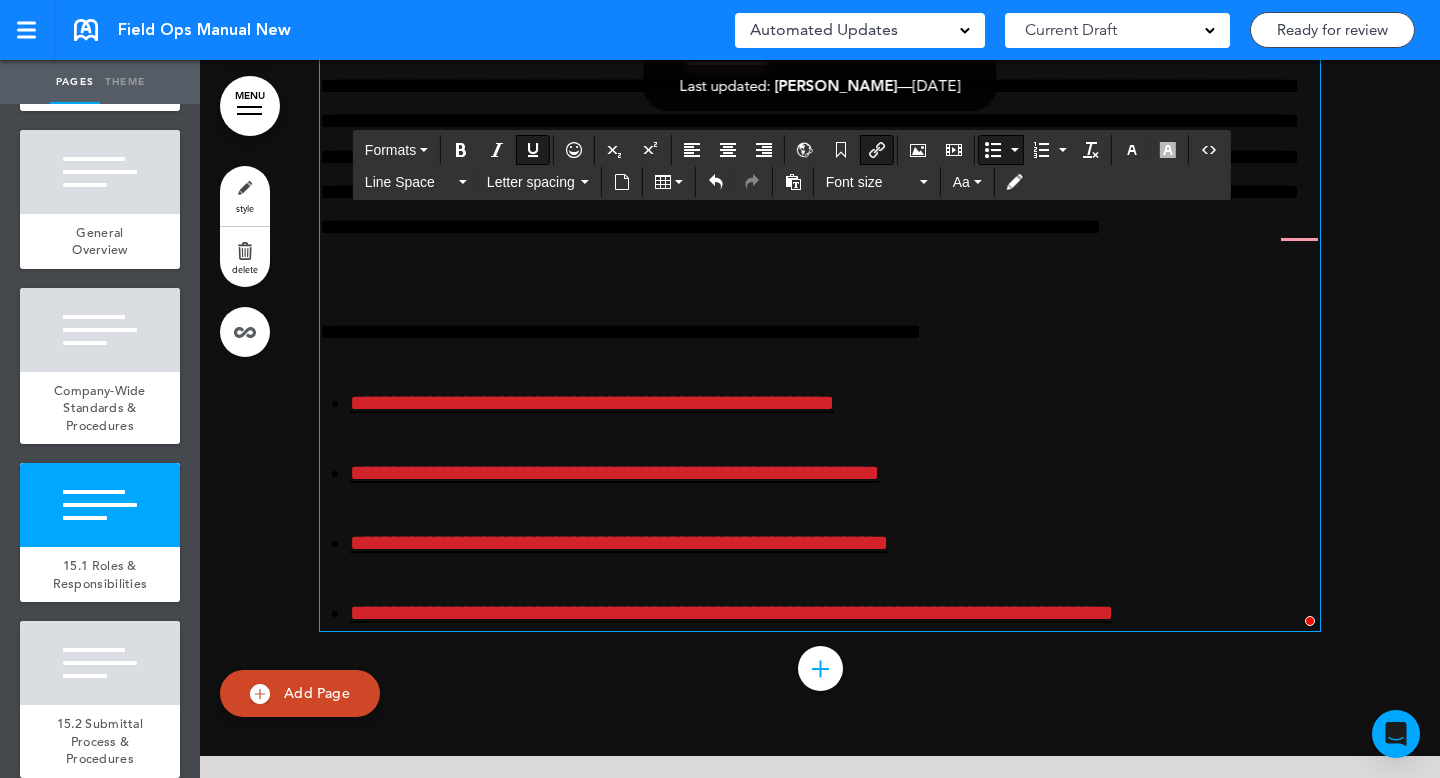 click on "**********" at bounding box center (835, 543) 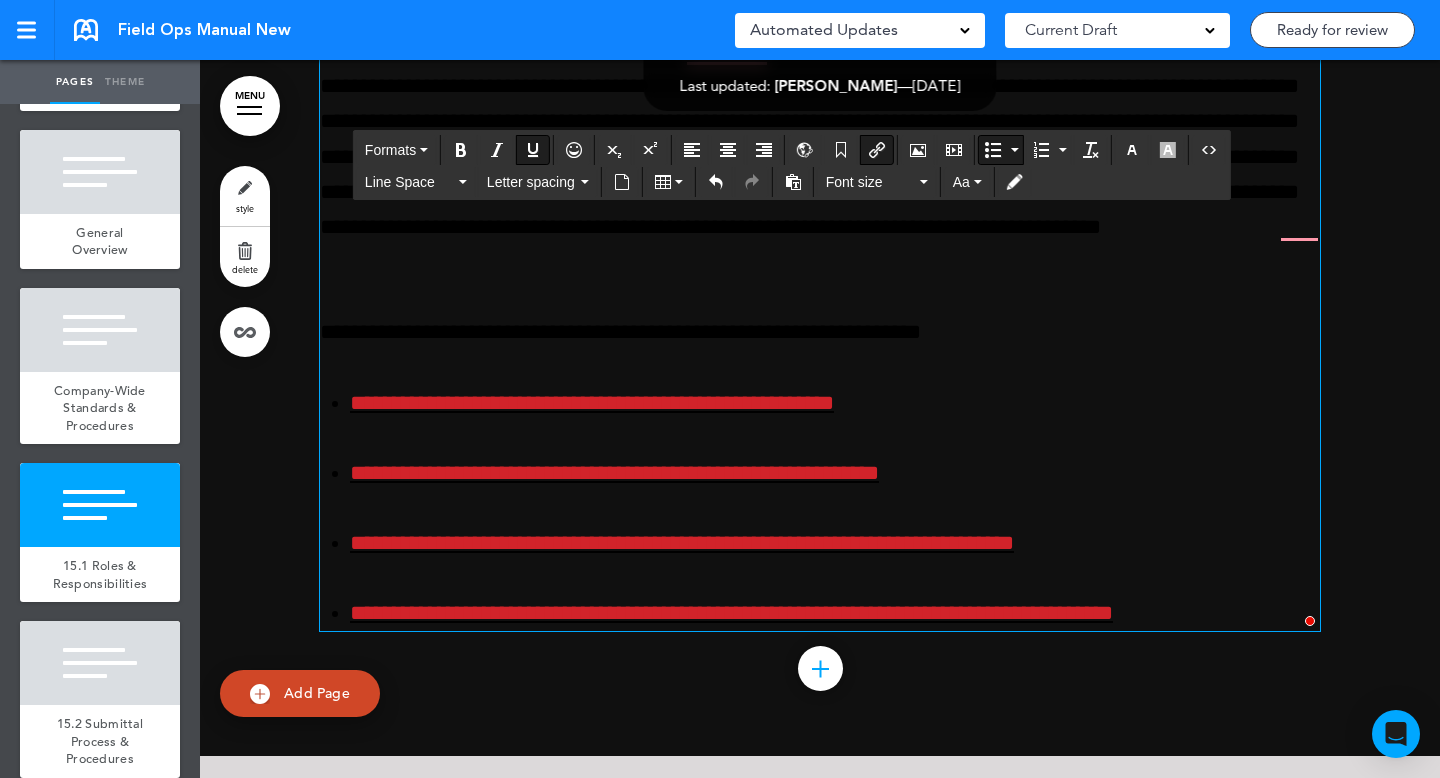click on "**********" at bounding box center [682, 543] 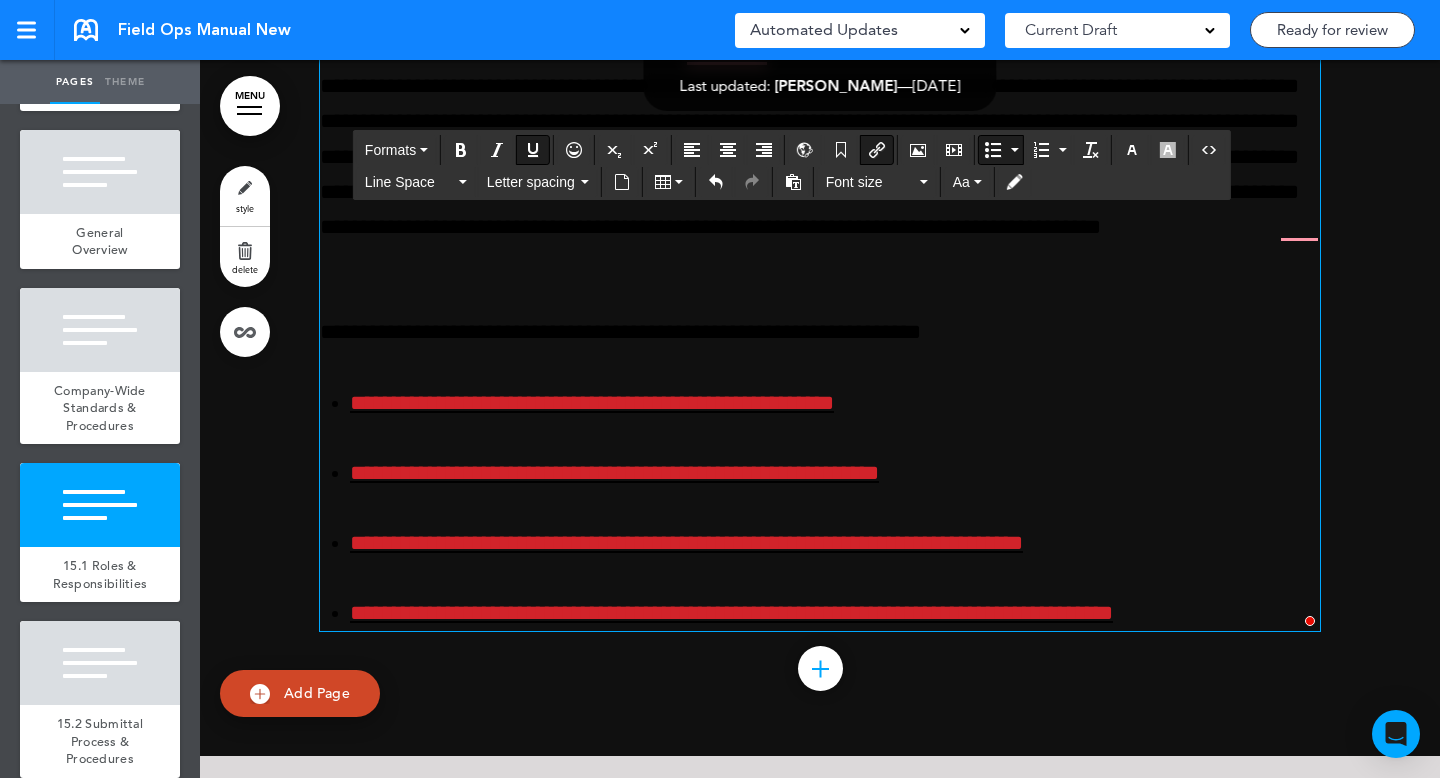 click on "**********" at bounding box center (731, 613) 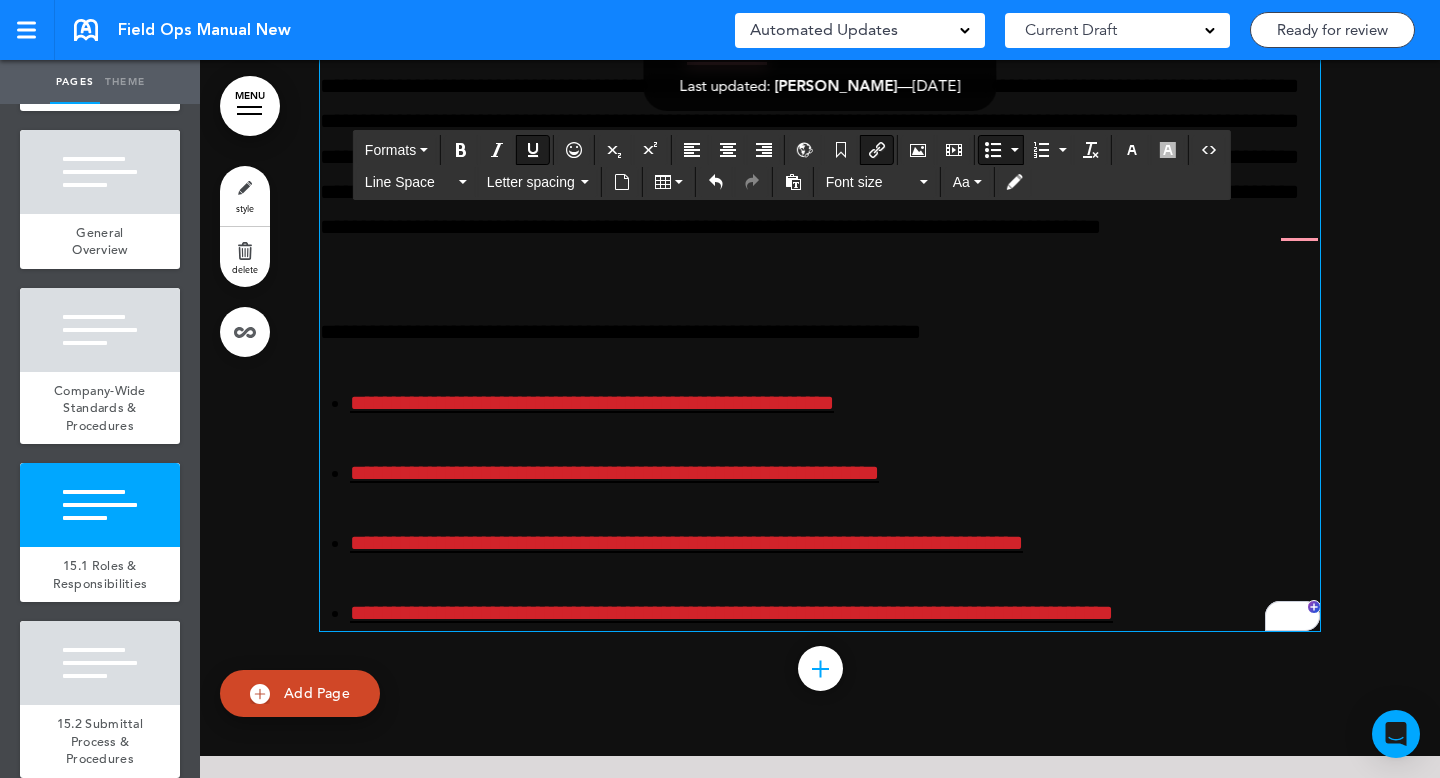 click on "**********" at bounding box center [835, 613] 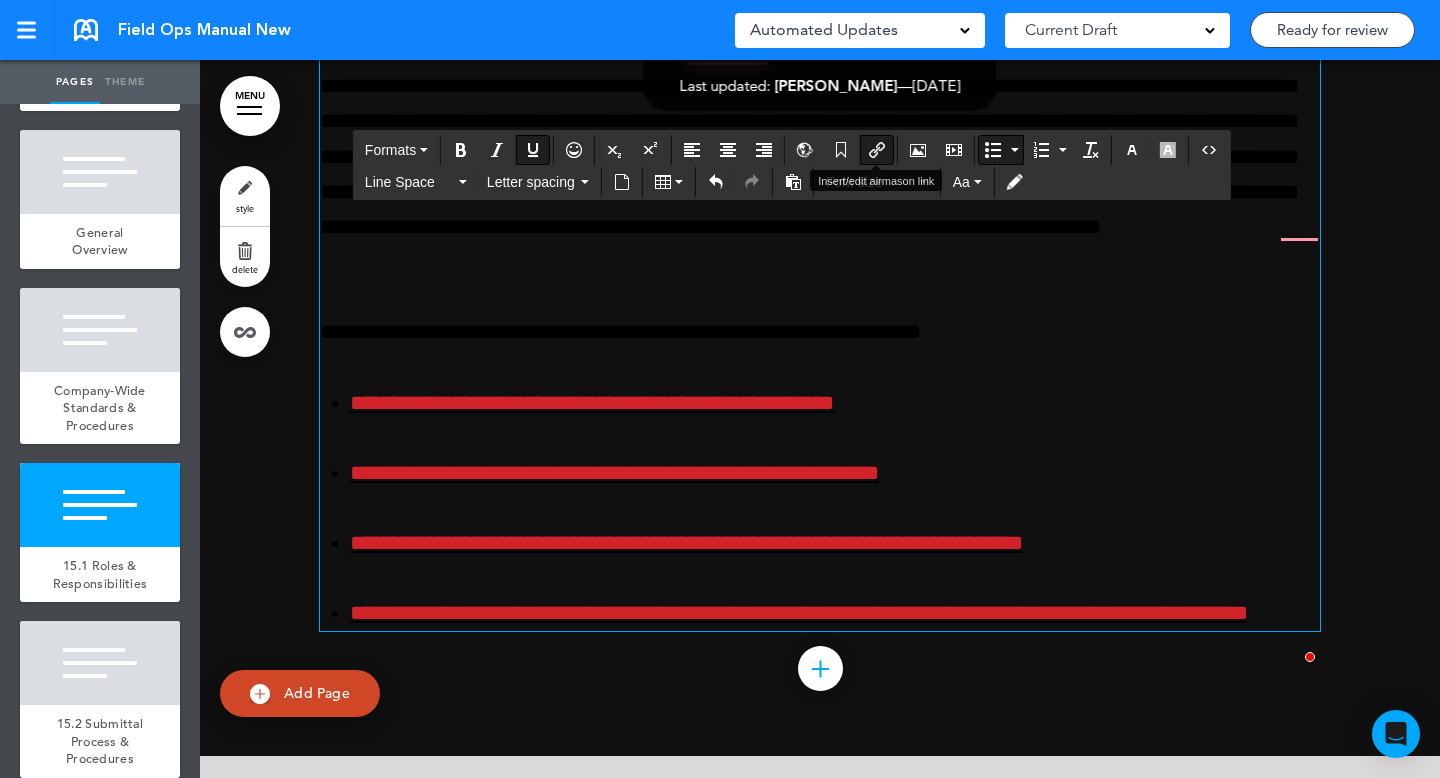 click at bounding box center (877, 150) 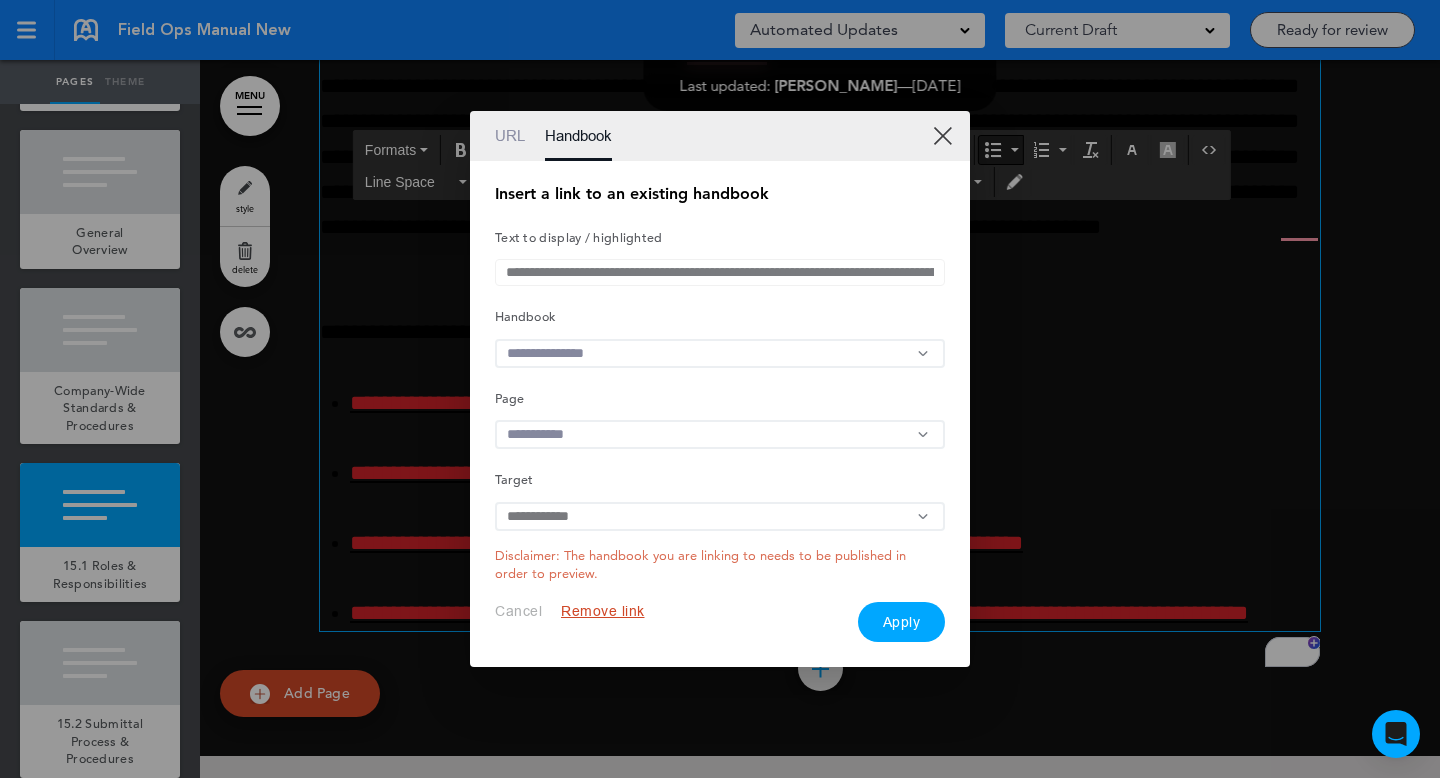click at bounding box center [720, 389] 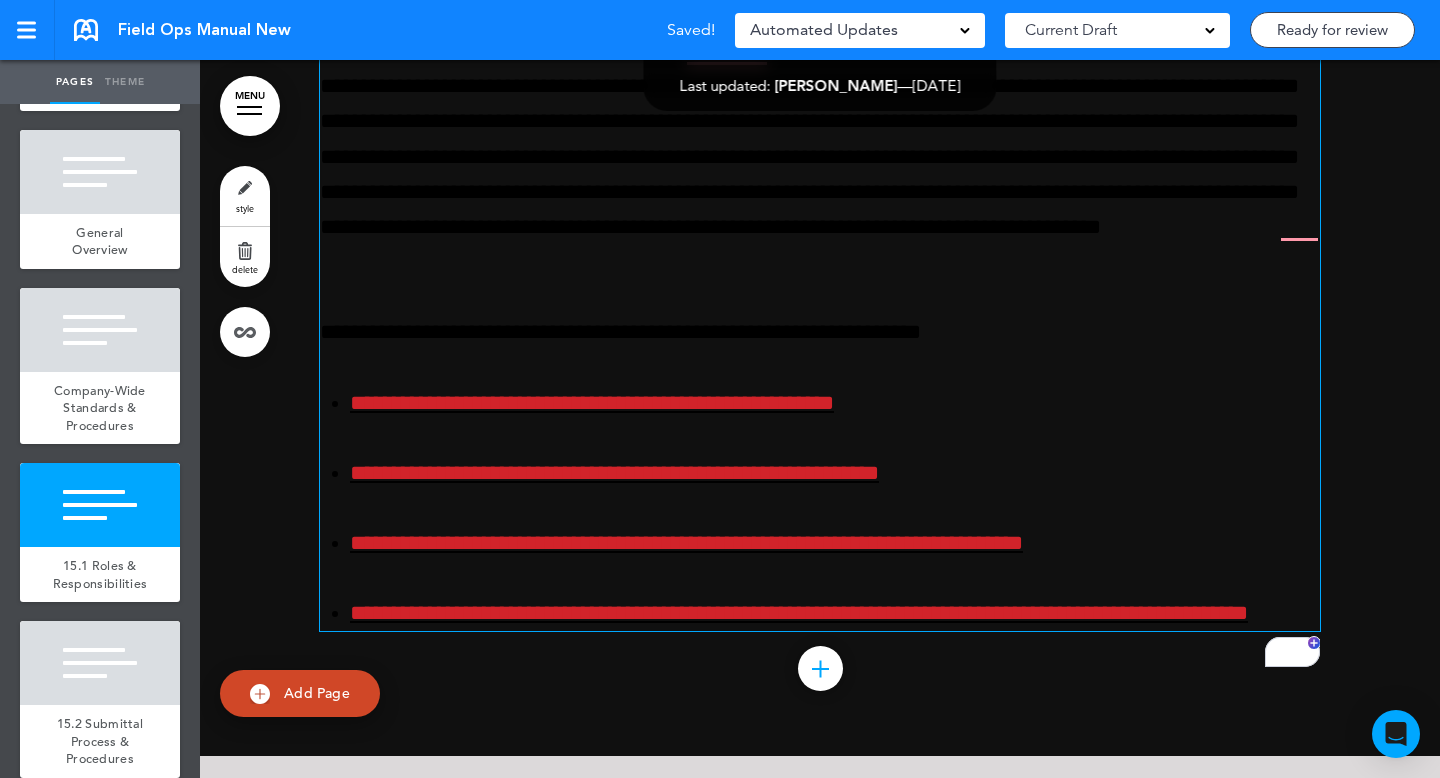 click on "**********" at bounding box center [799, 613] 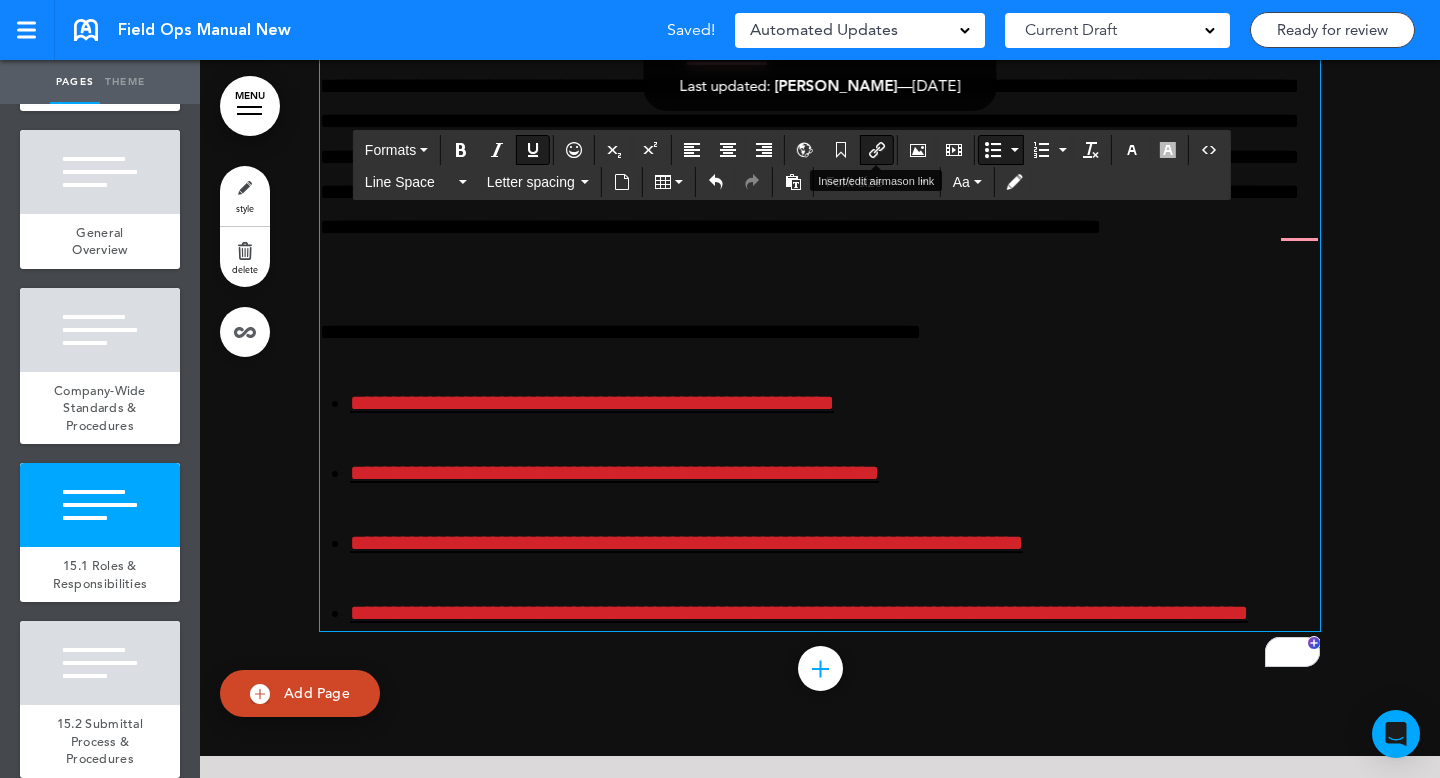 click at bounding box center (877, 150) 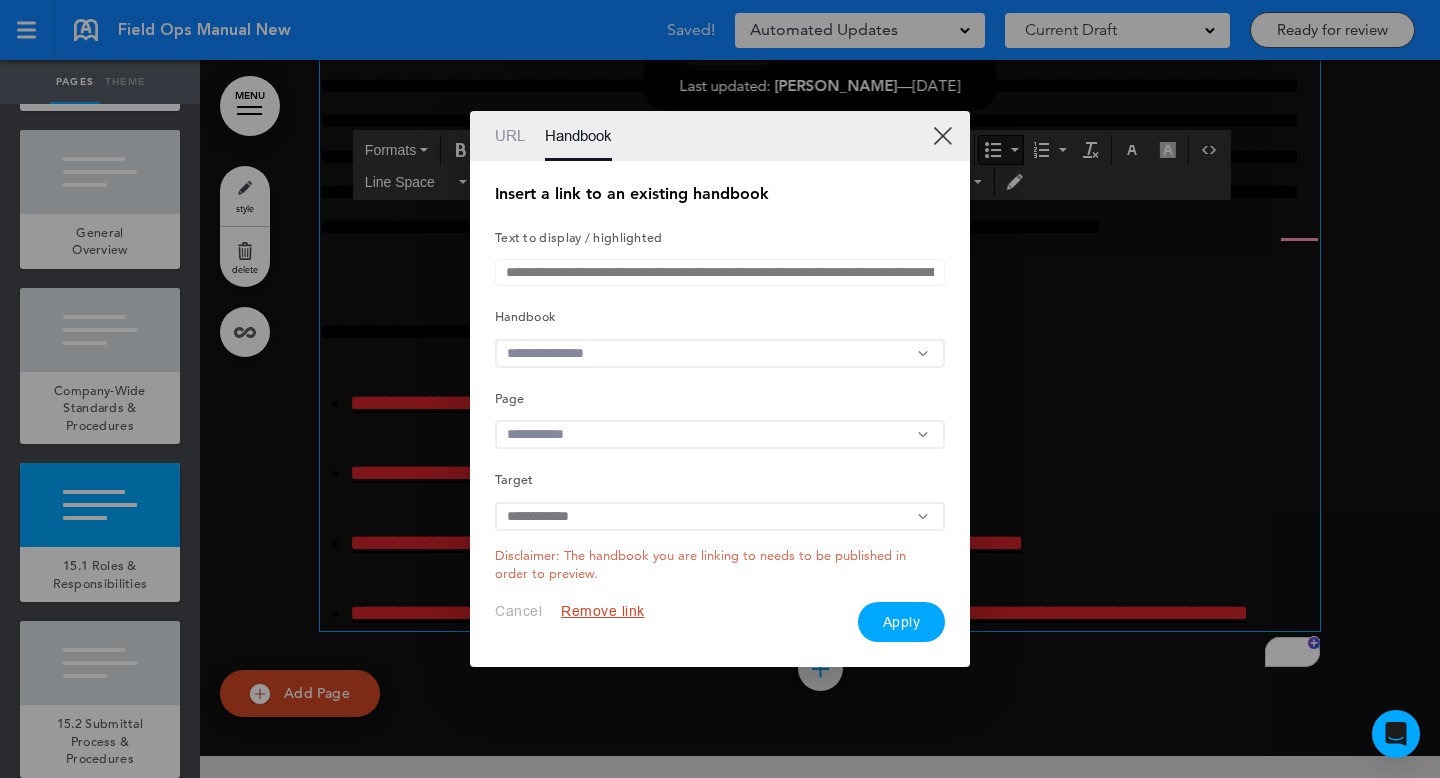 click at bounding box center [720, 434] 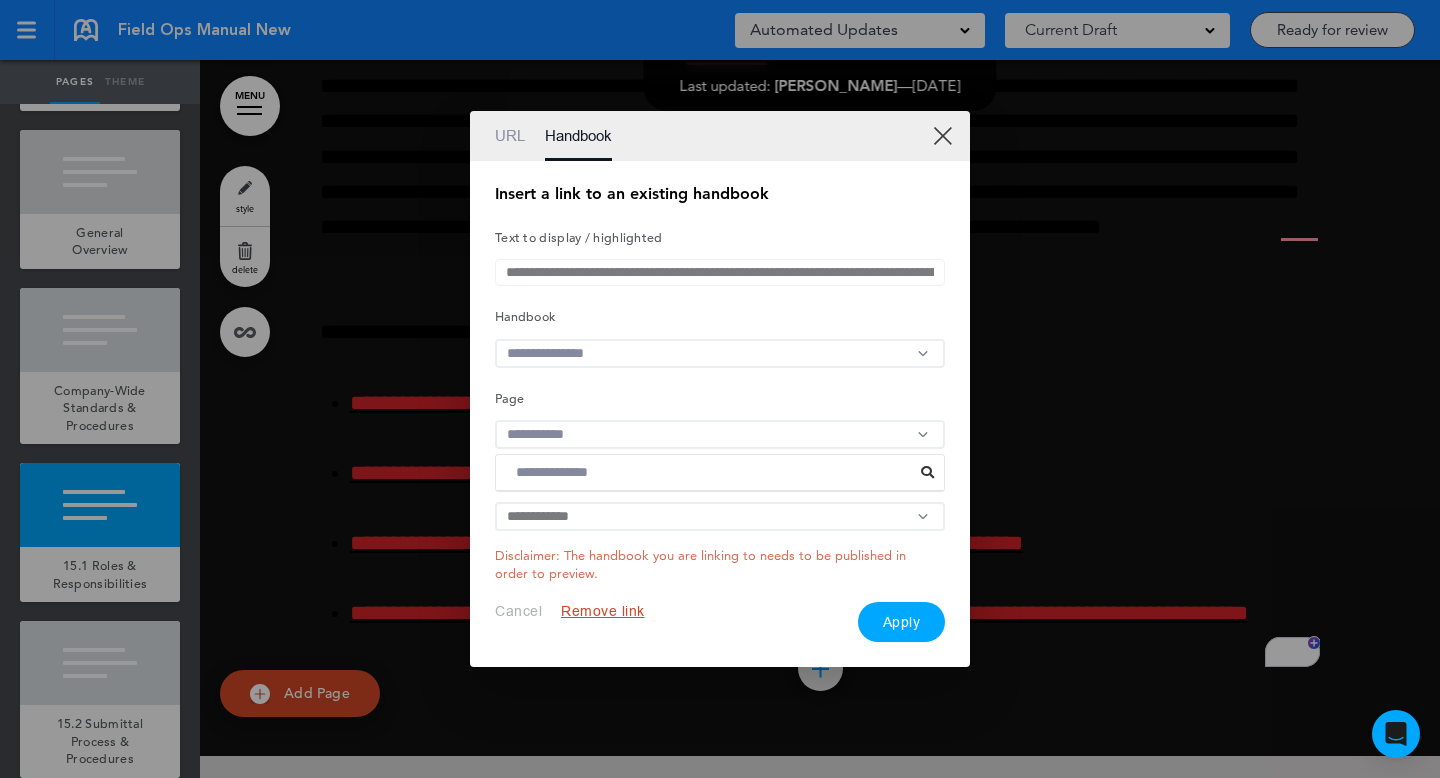 click at bounding box center [720, 389] 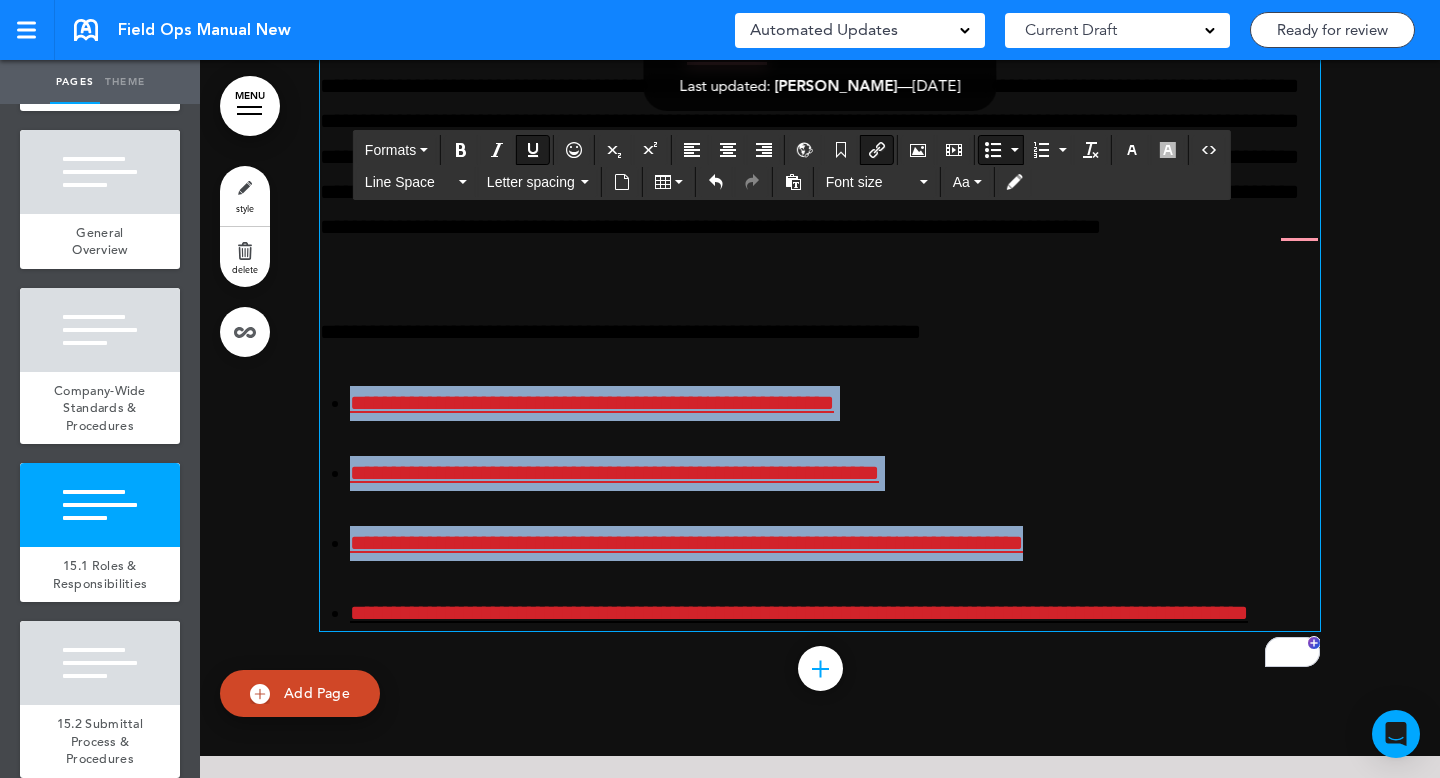 drag, startPoint x: 355, startPoint y: 384, endPoint x: 670, endPoint y: 590, distance: 376.37878 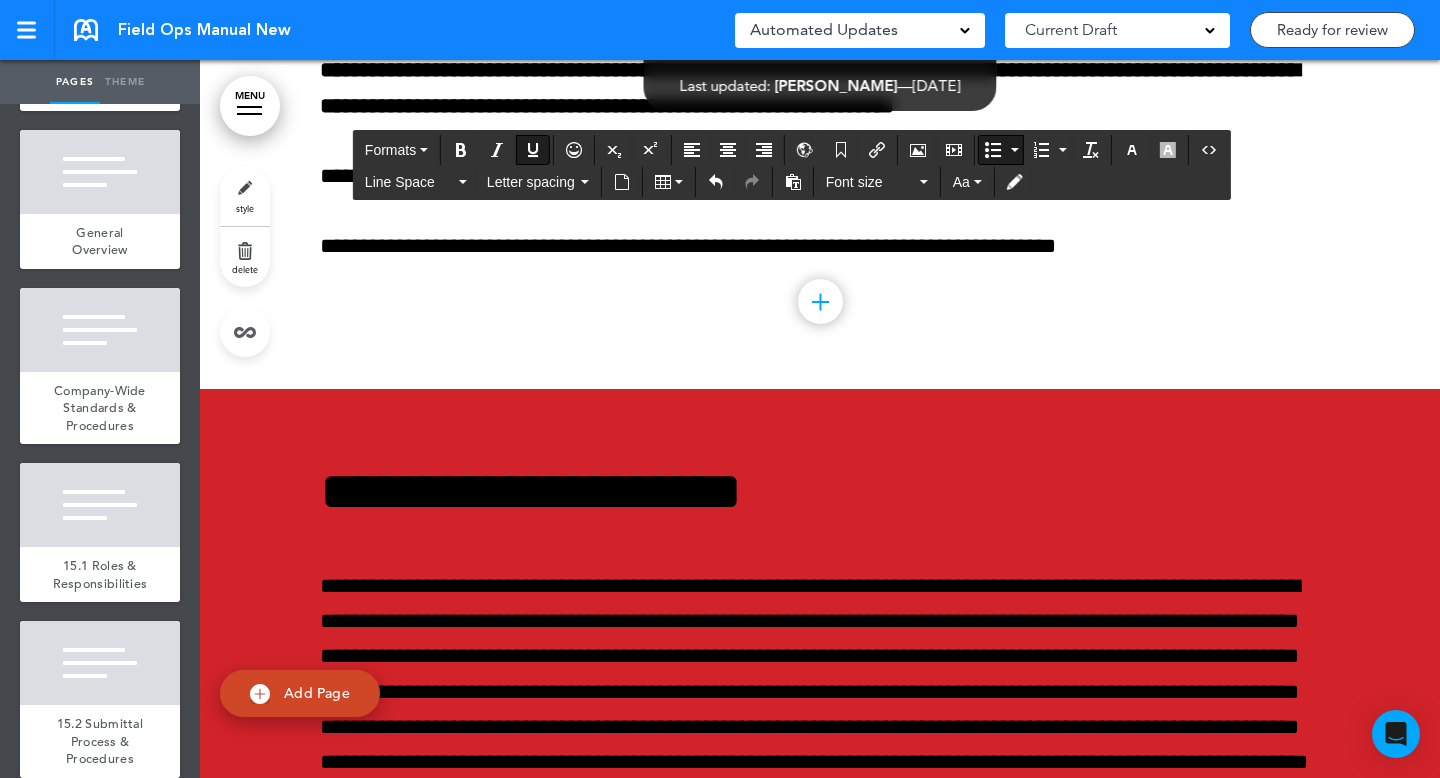 scroll, scrollTop: 28081, scrollLeft: 0, axis: vertical 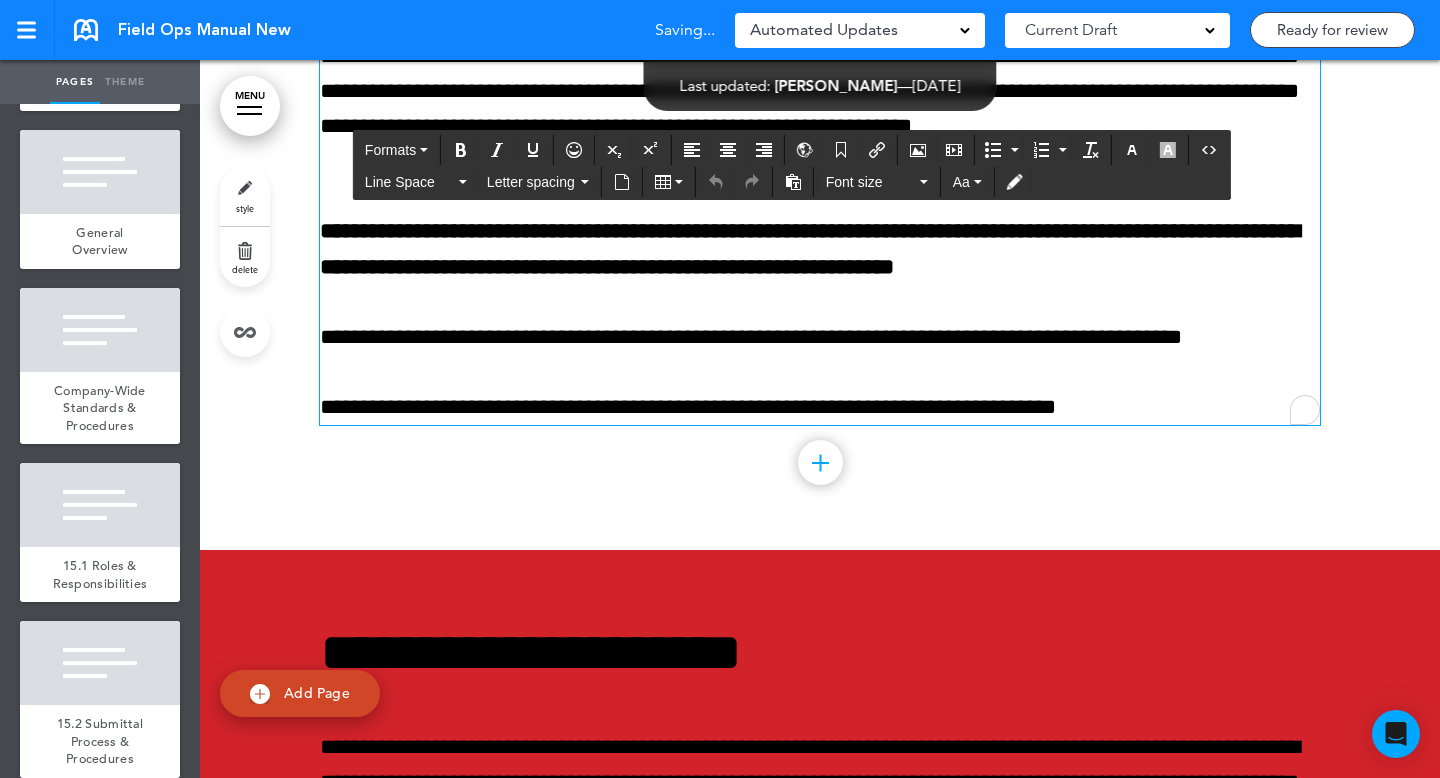click on "**********" at bounding box center [820, 407] 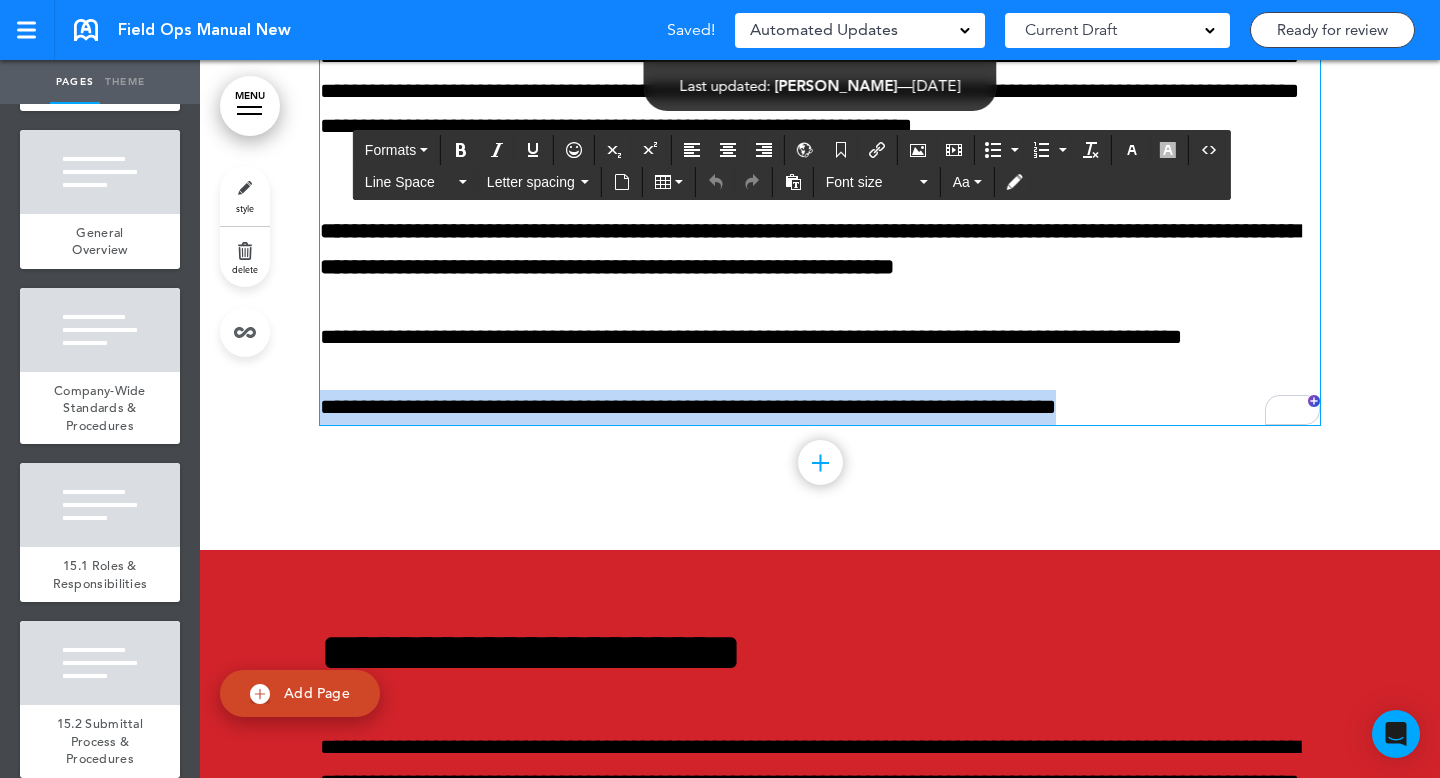 drag, startPoint x: 1171, startPoint y: 441, endPoint x: 333, endPoint y: 410, distance: 838.5732 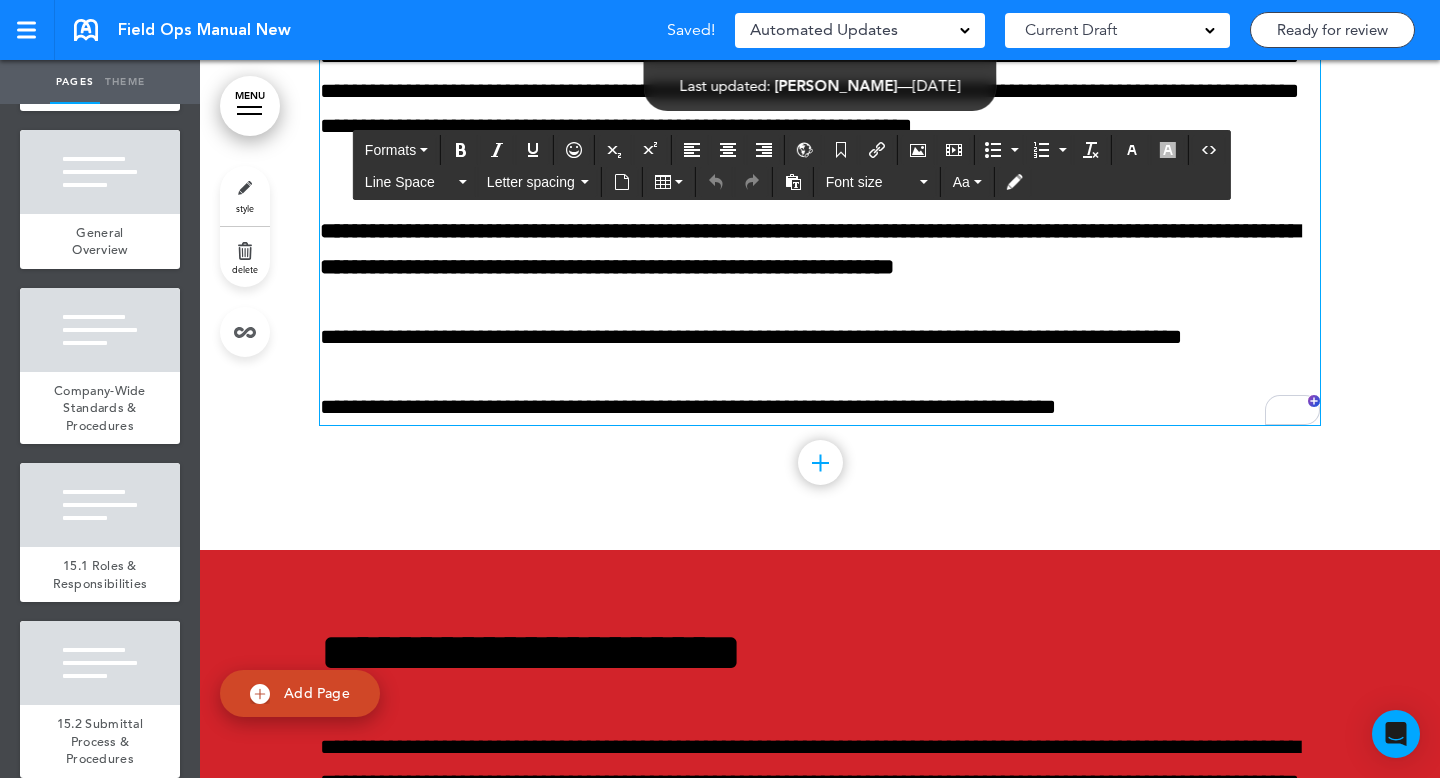 click on "**********" at bounding box center [820, 407] 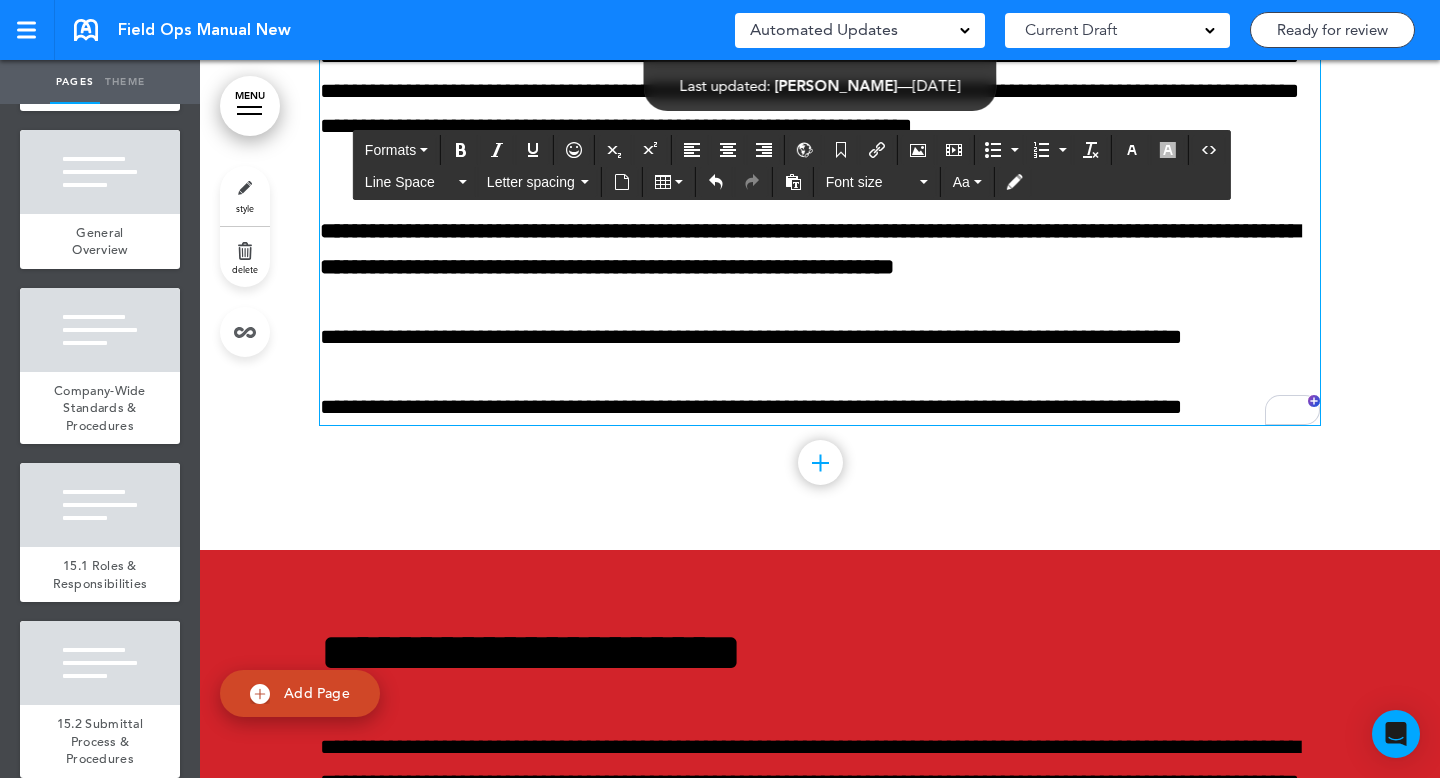 type 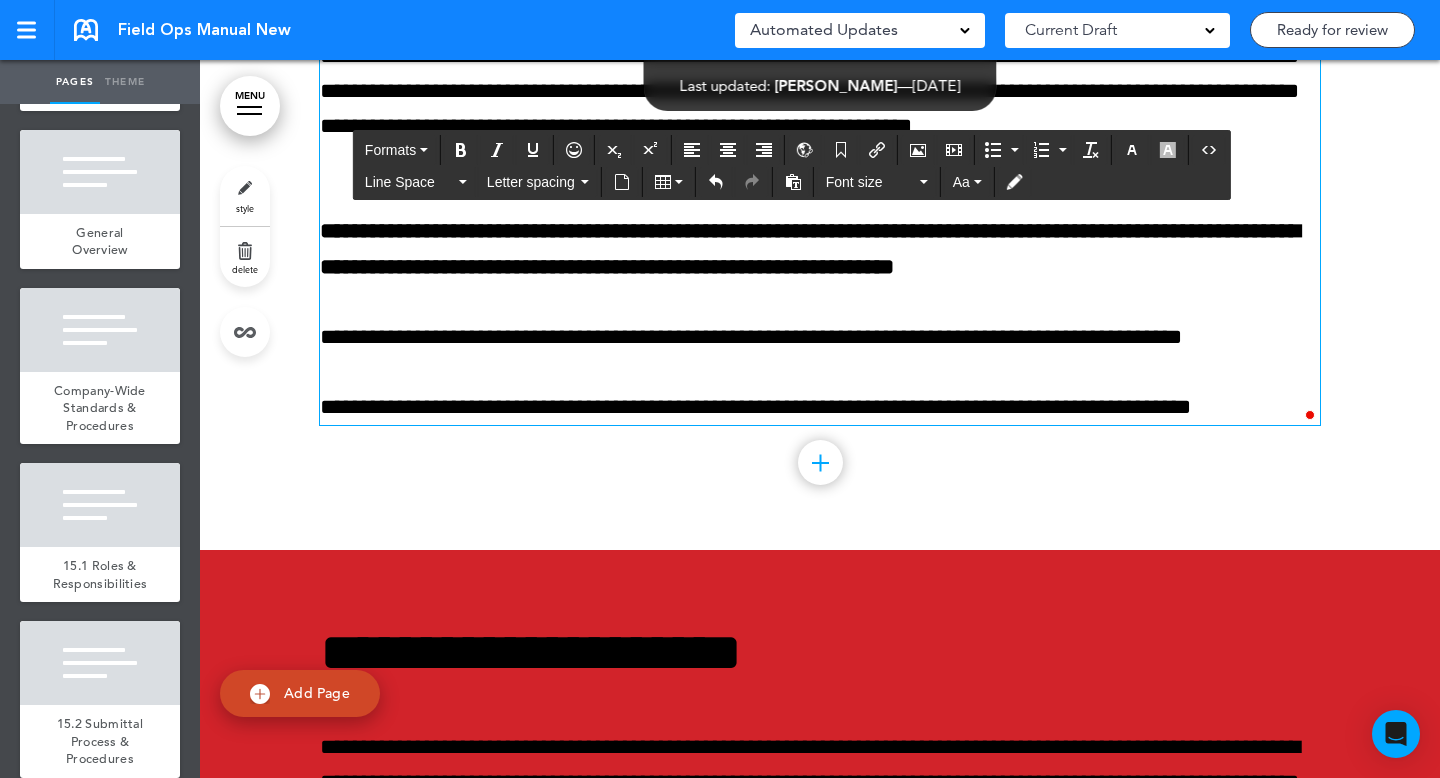 click on "**********" at bounding box center (820, 407) 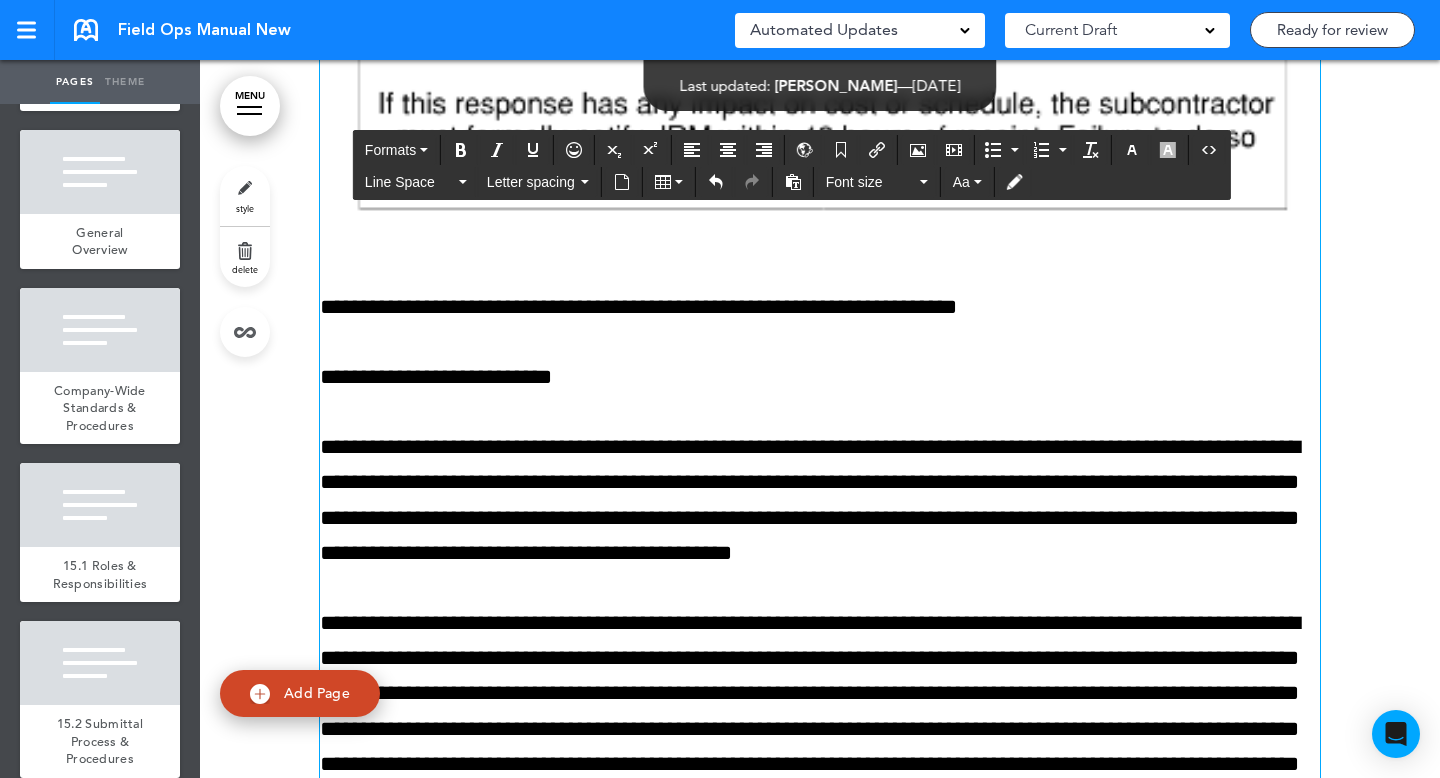 scroll, scrollTop: 35866, scrollLeft: 0, axis: vertical 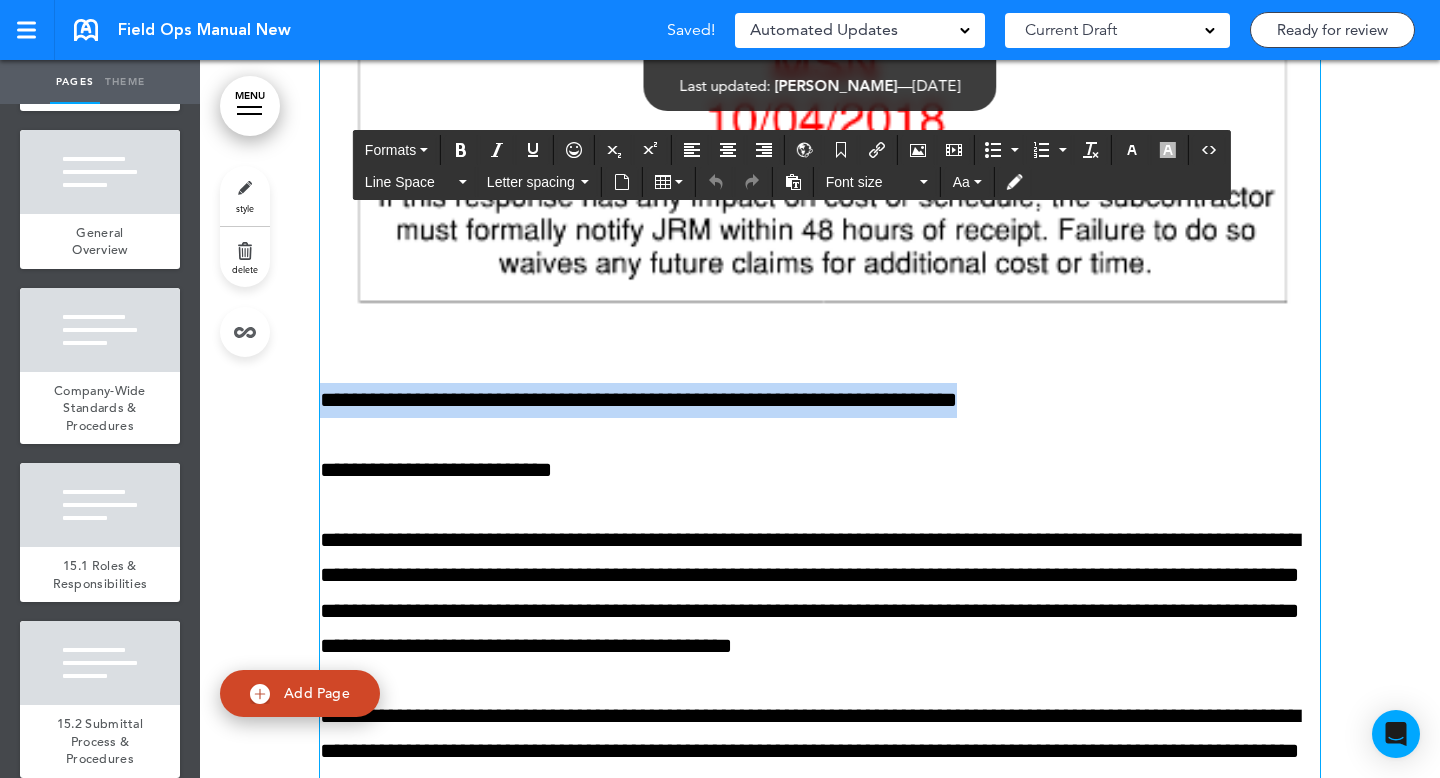 drag, startPoint x: 1127, startPoint y: 437, endPoint x: 256, endPoint y: 394, distance: 872.0608 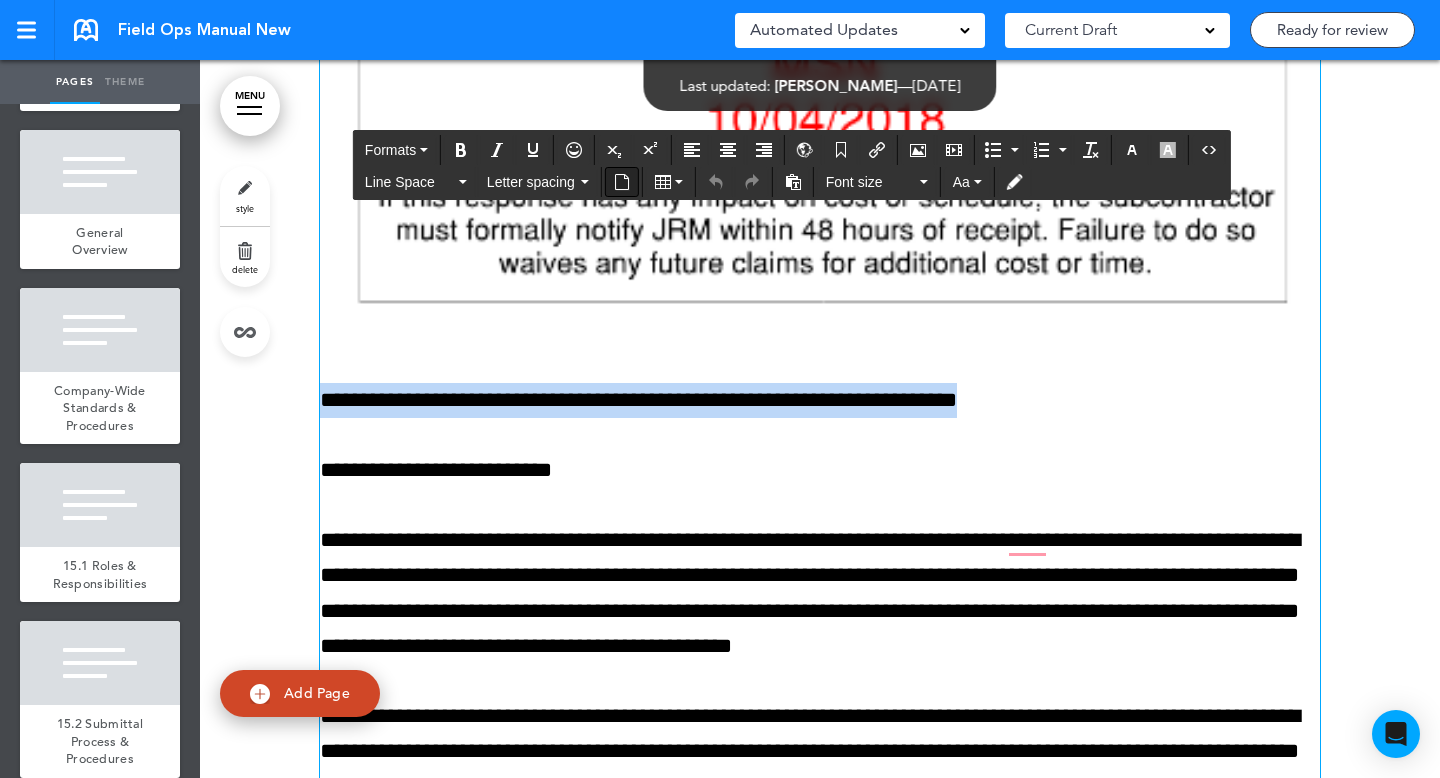 click at bounding box center [622, 182] 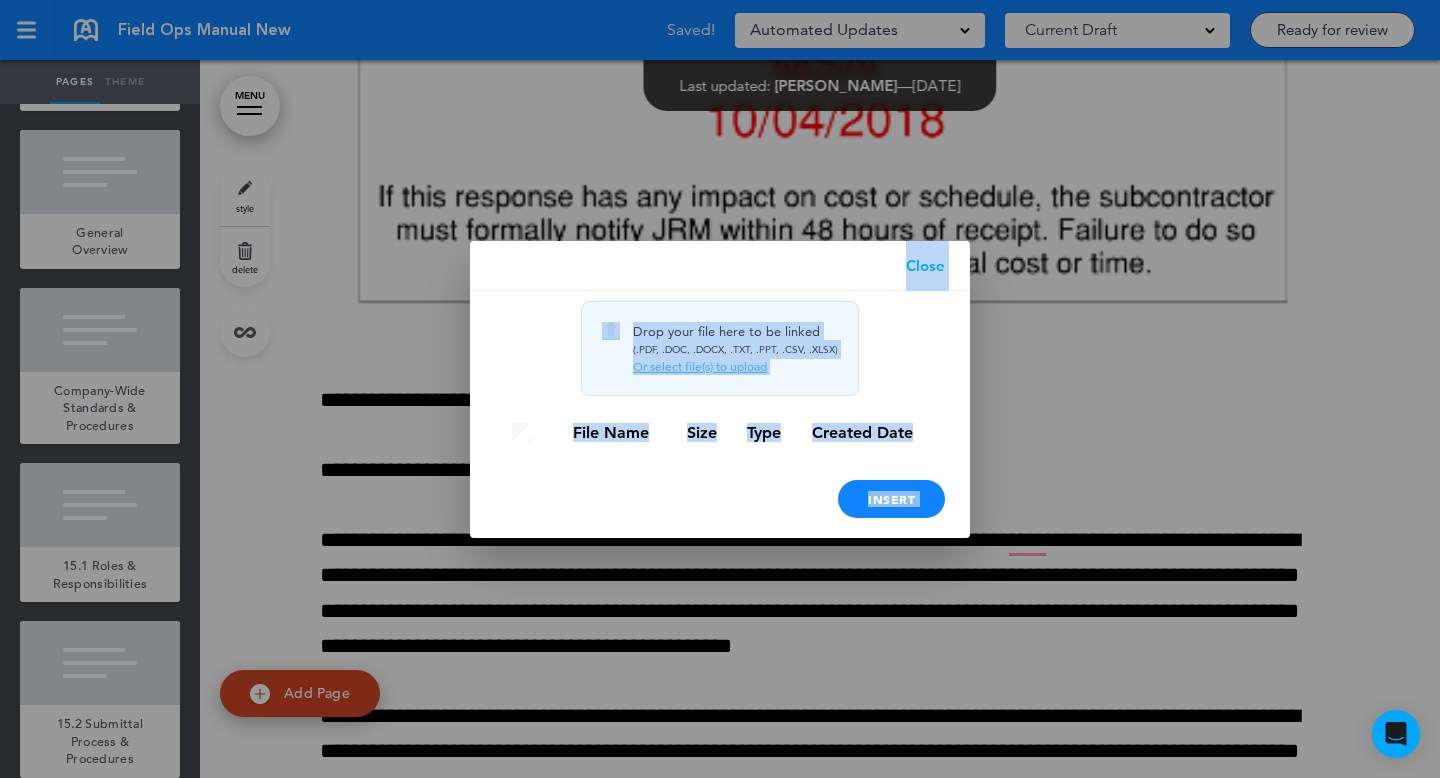 drag, startPoint x: 862, startPoint y: 265, endPoint x: 817, endPoint y: 560, distance: 298.41248 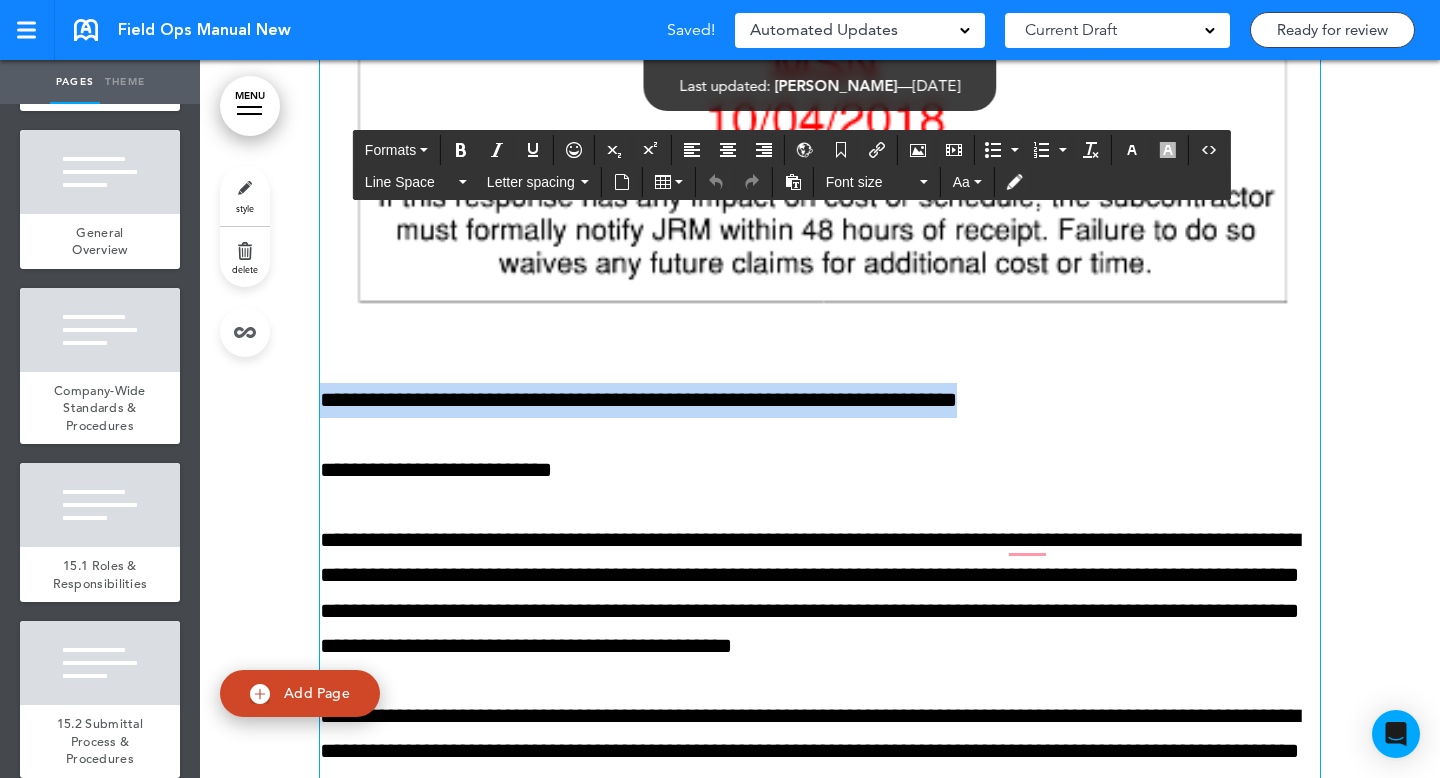 drag, startPoint x: 1063, startPoint y: 436, endPoint x: 231, endPoint y: 431, distance: 832.015 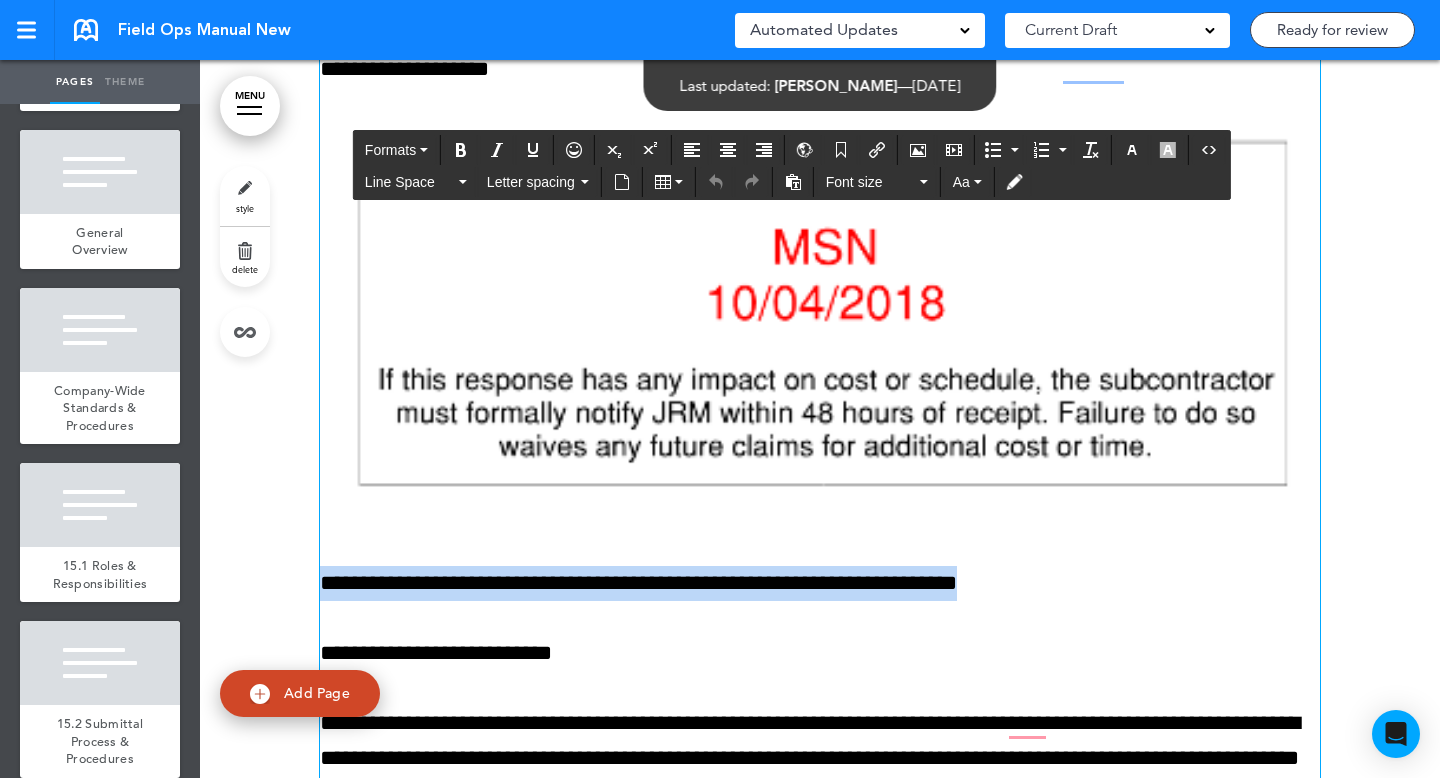scroll, scrollTop: 35512, scrollLeft: 0, axis: vertical 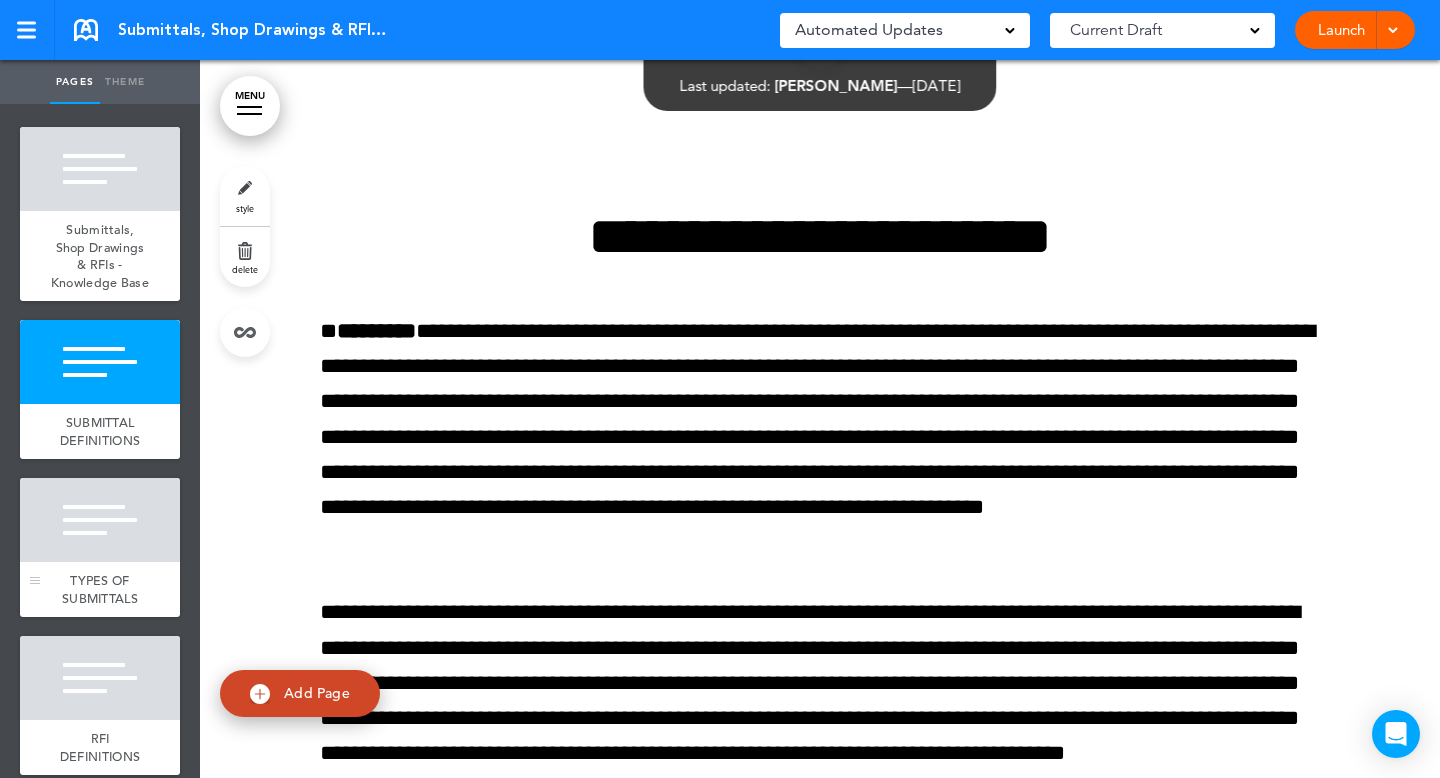 click at bounding box center (100, 520) 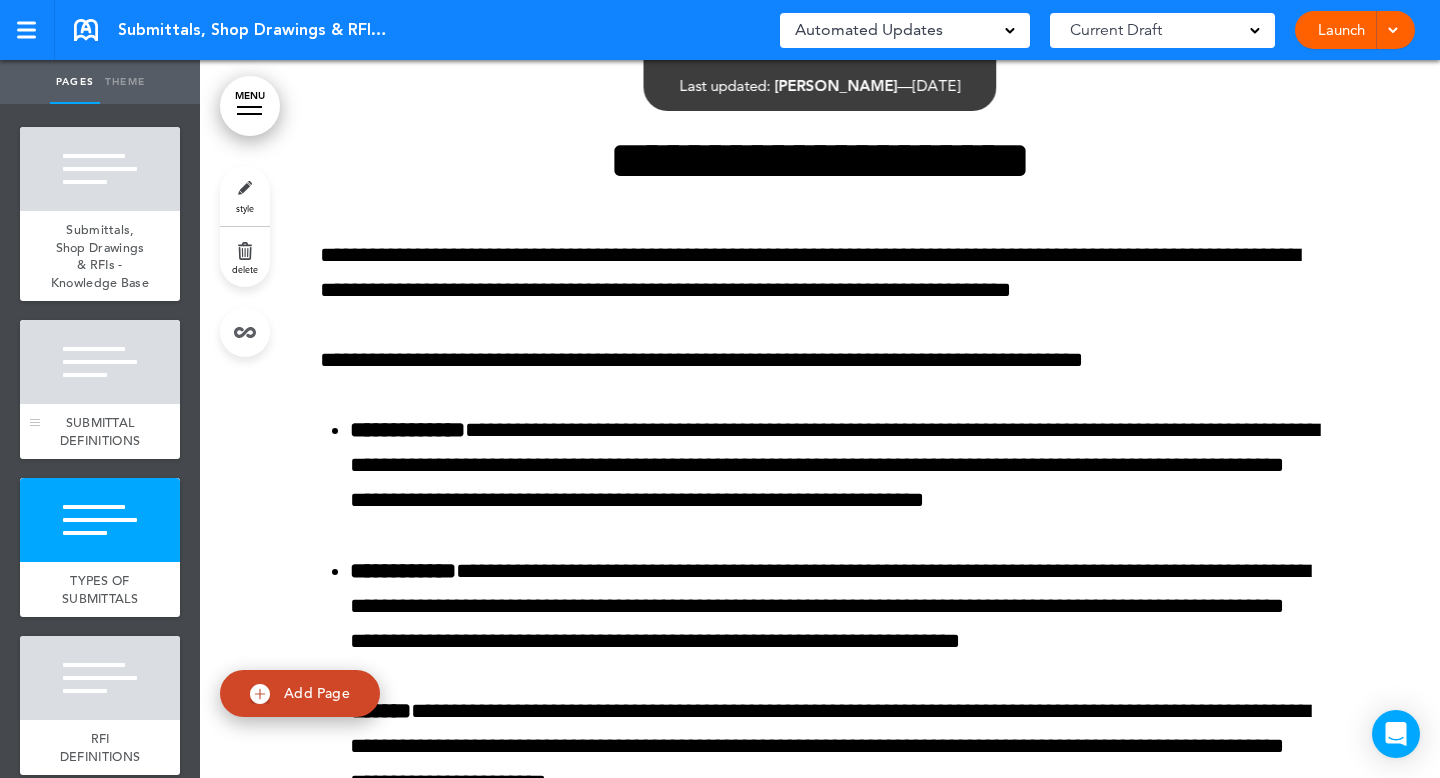click at bounding box center (100, 362) 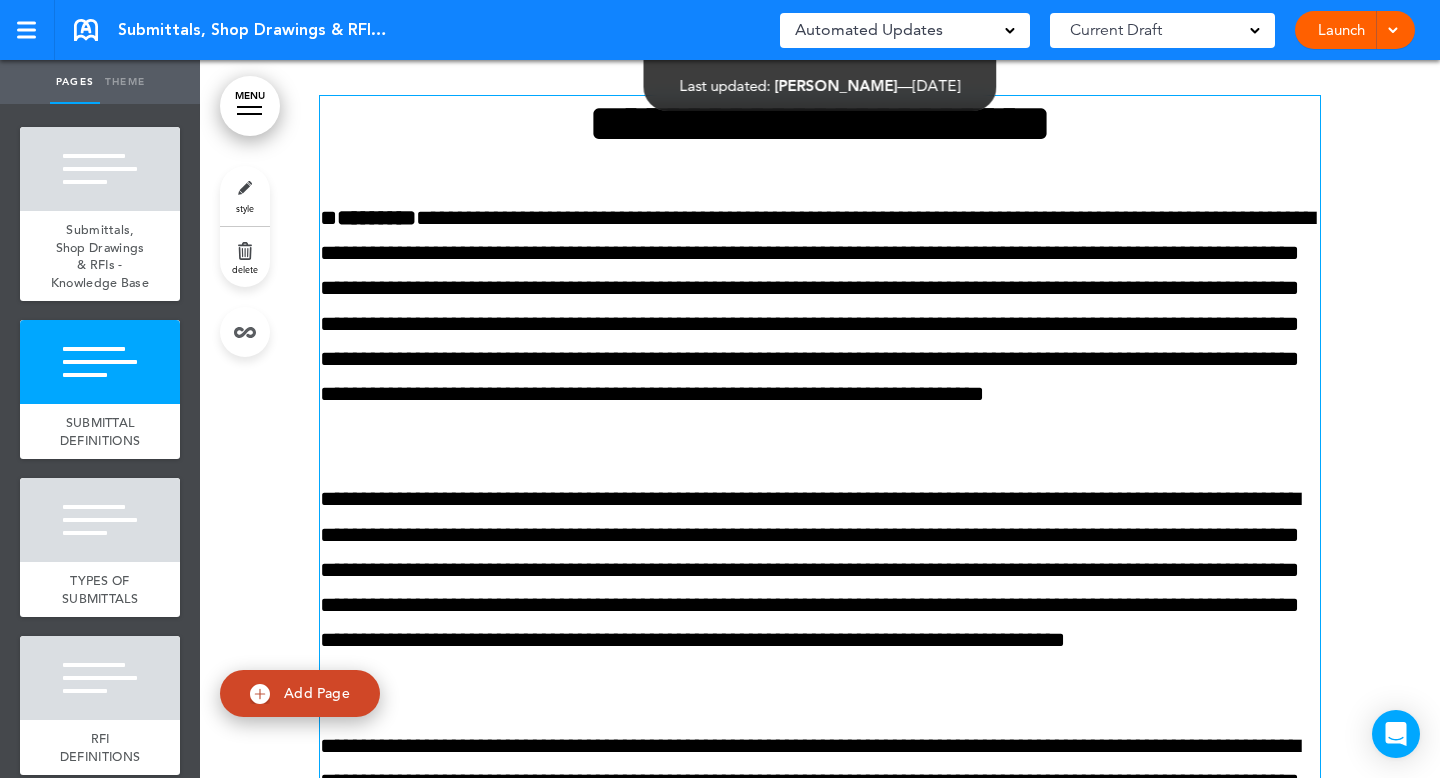 scroll, scrollTop: 720, scrollLeft: 0, axis: vertical 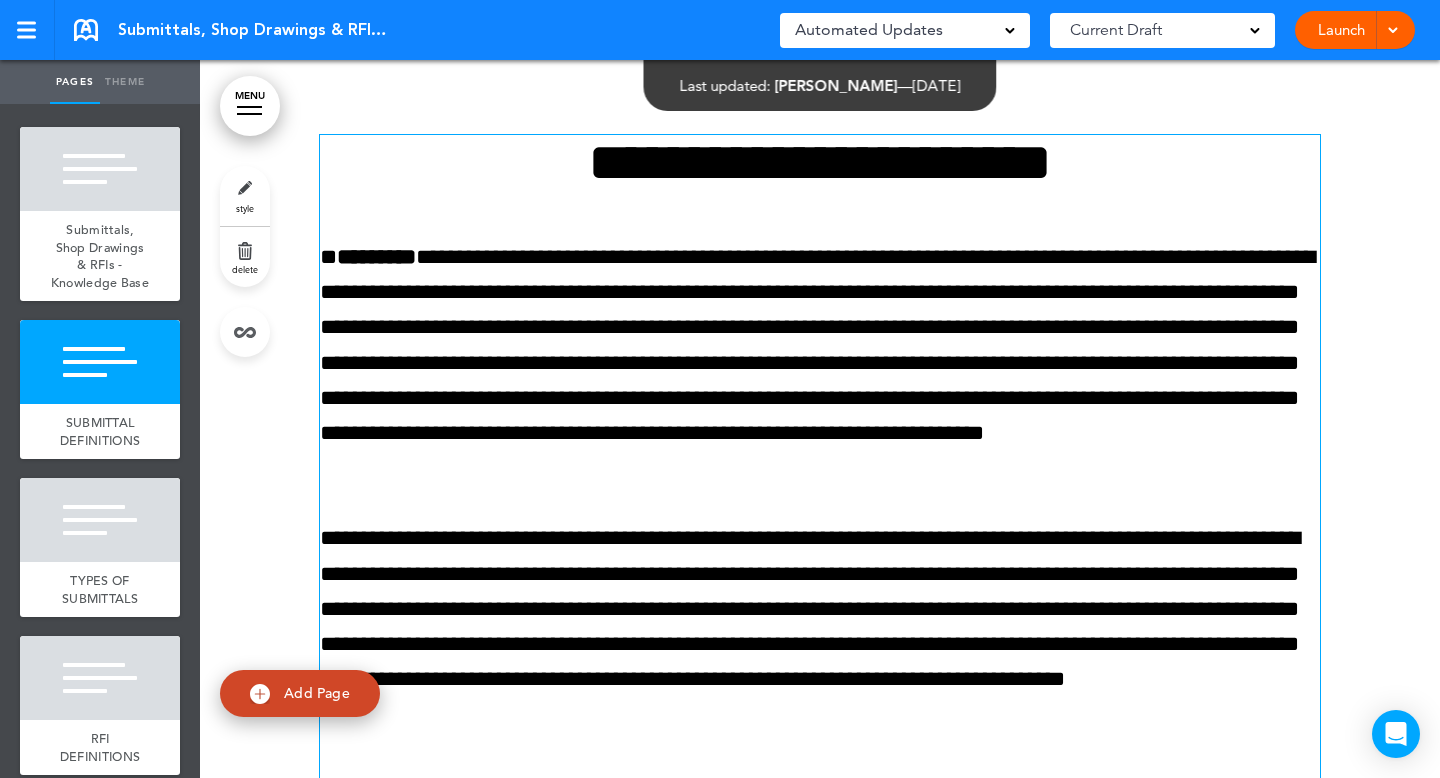 click on "MENU
Cancel
Reorder
?
Move or rearrange pages
easily by selecting whole  sections or individual pages.
Go back
Submittals, Shop Drawings & RFIs - Knowledge Base
Hide page in   table of contents
1
SUBMITTAL DEFINITIONS
Hide page in   table of contents
2" at bounding box center (820, -301) 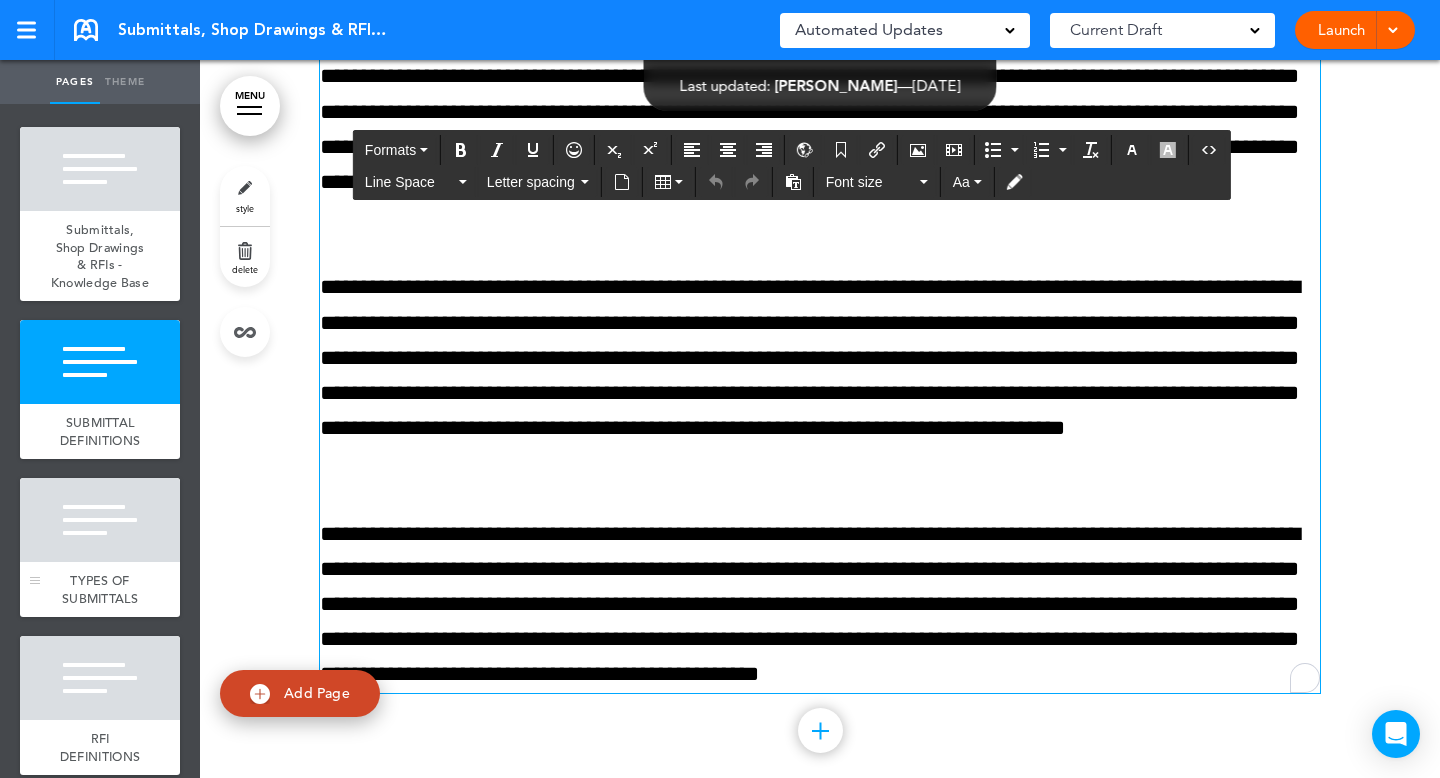 scroll, scrollTop: 1215, scrollLeft: 0, axis: vertical 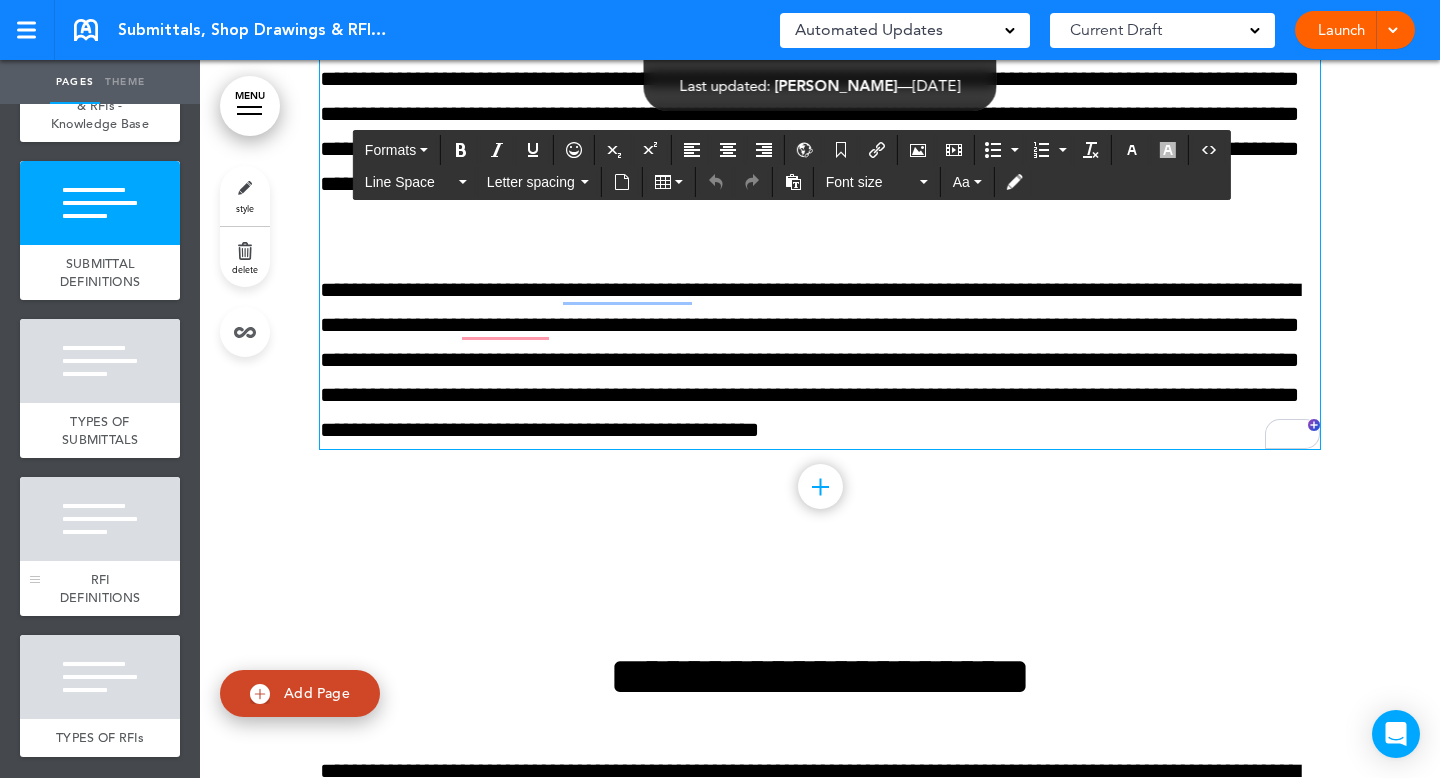 click at bounding box center (100, 519) 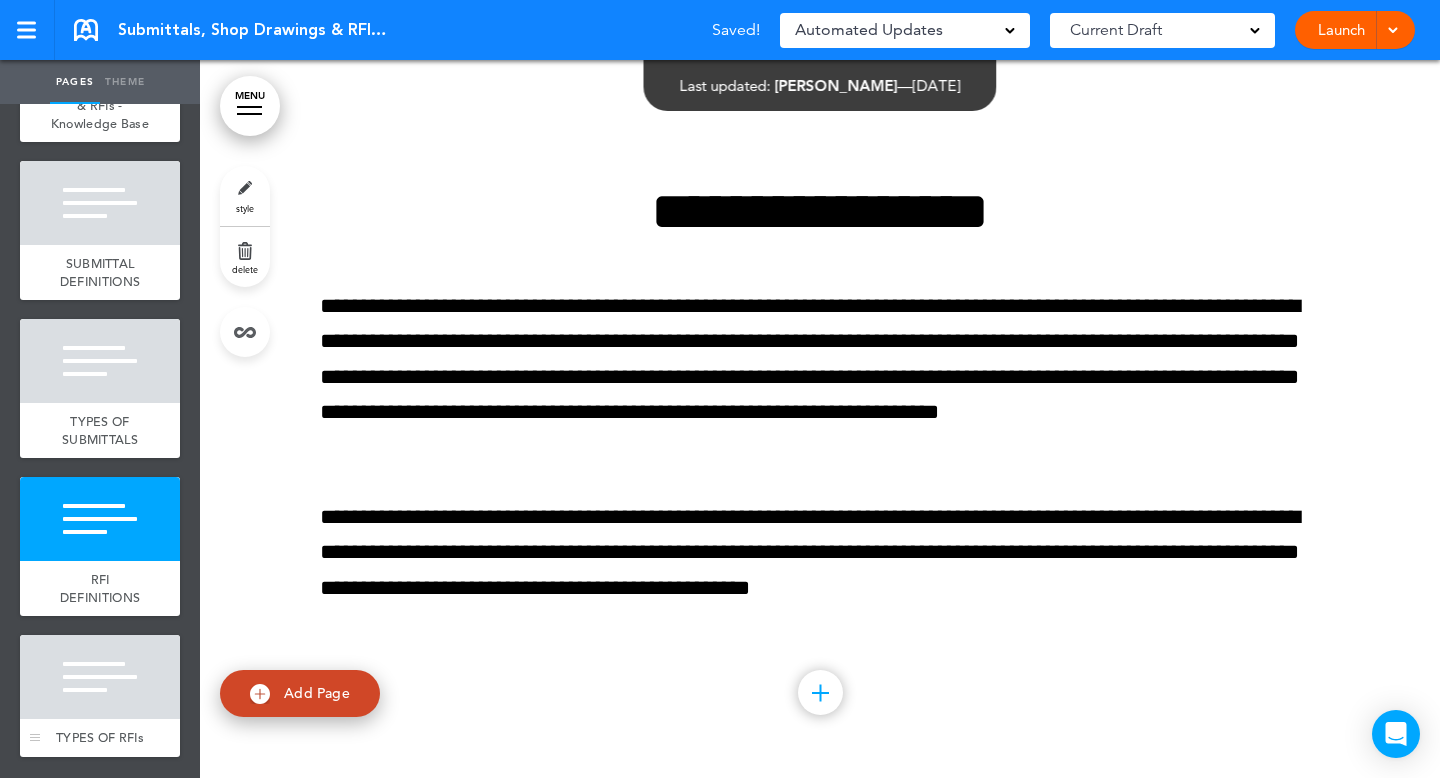 click at bounding box center (100, 677) 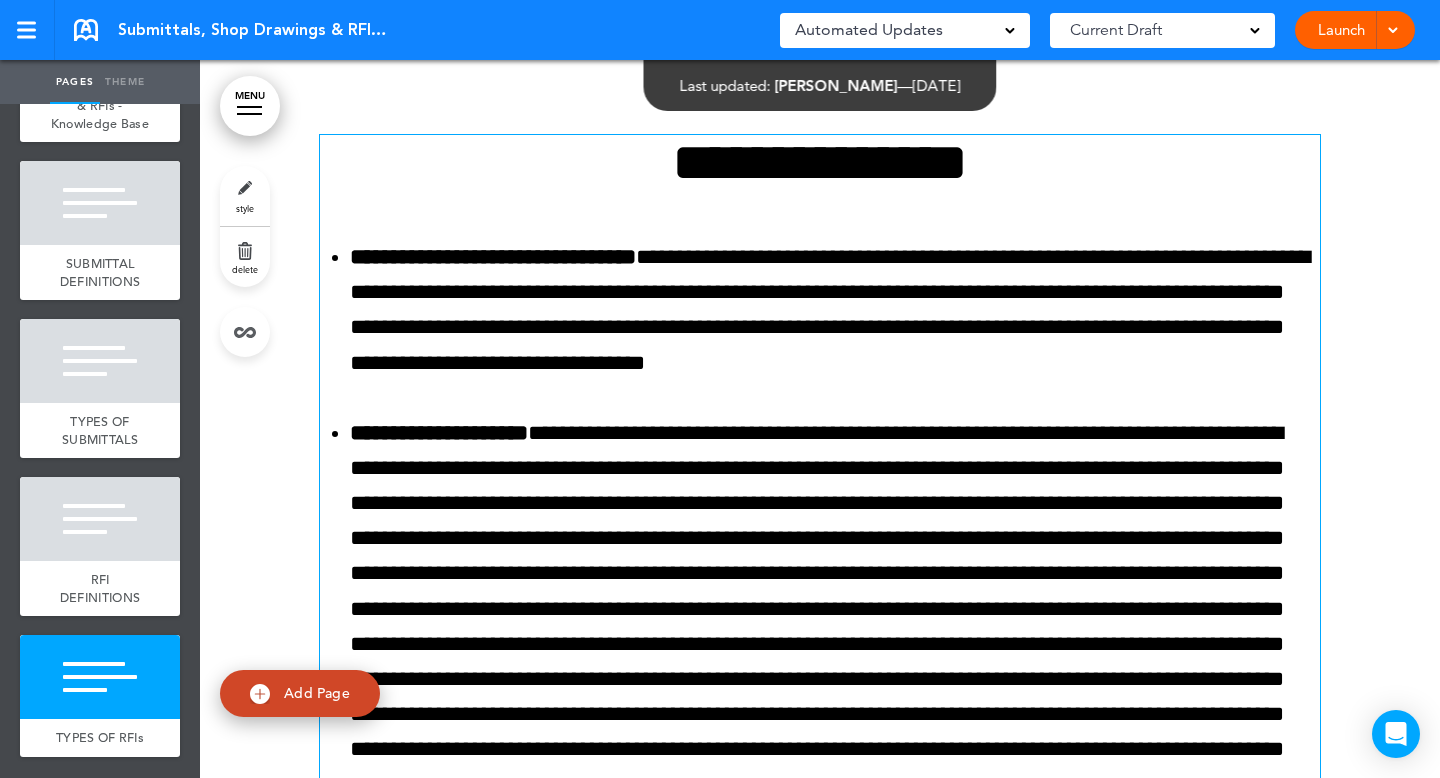 scroll, scrollTop: 4187, scrollLeft: 0, axis: vertical 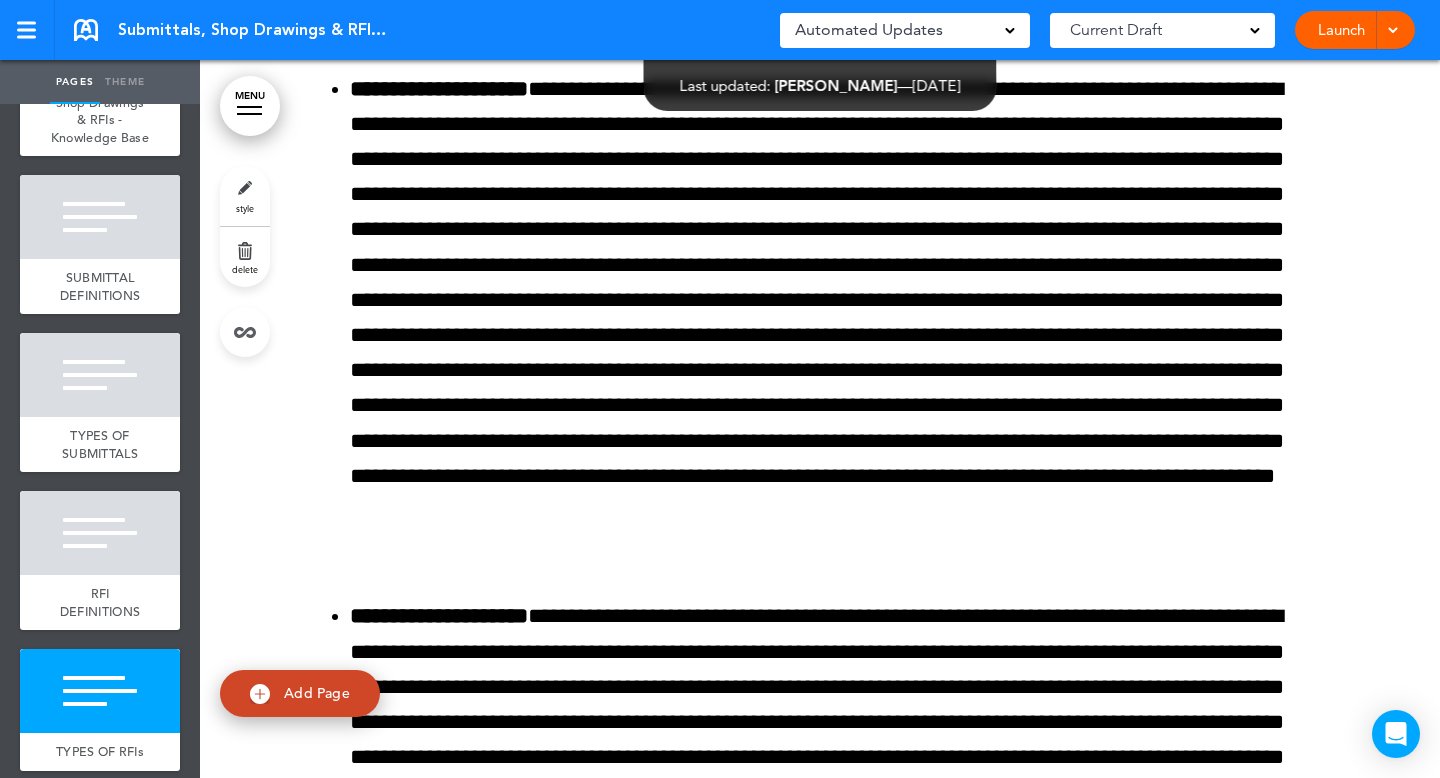 click on "Launch" at bounding box center [1341, 30] 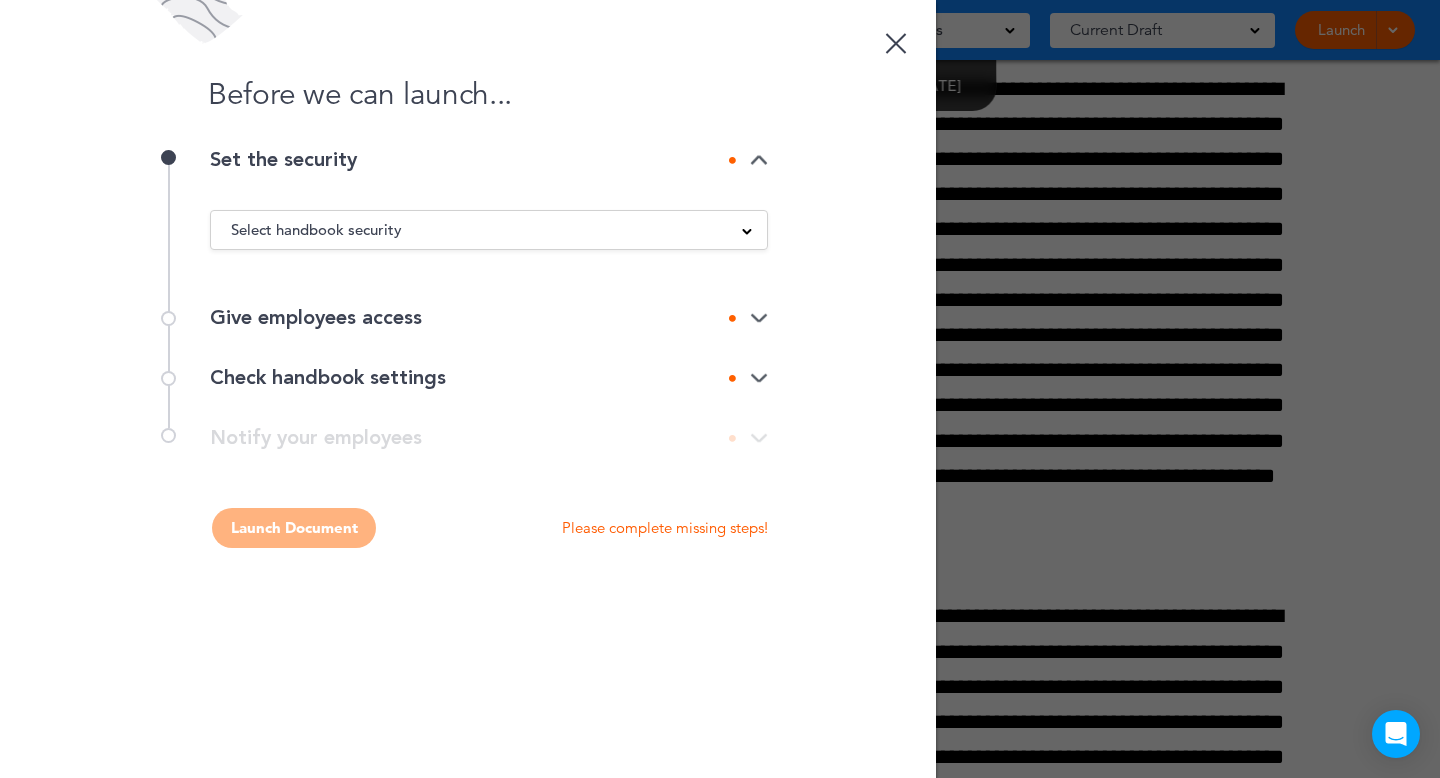 scroll, scrollTop: 0, scrollLeft: 0, axis: both 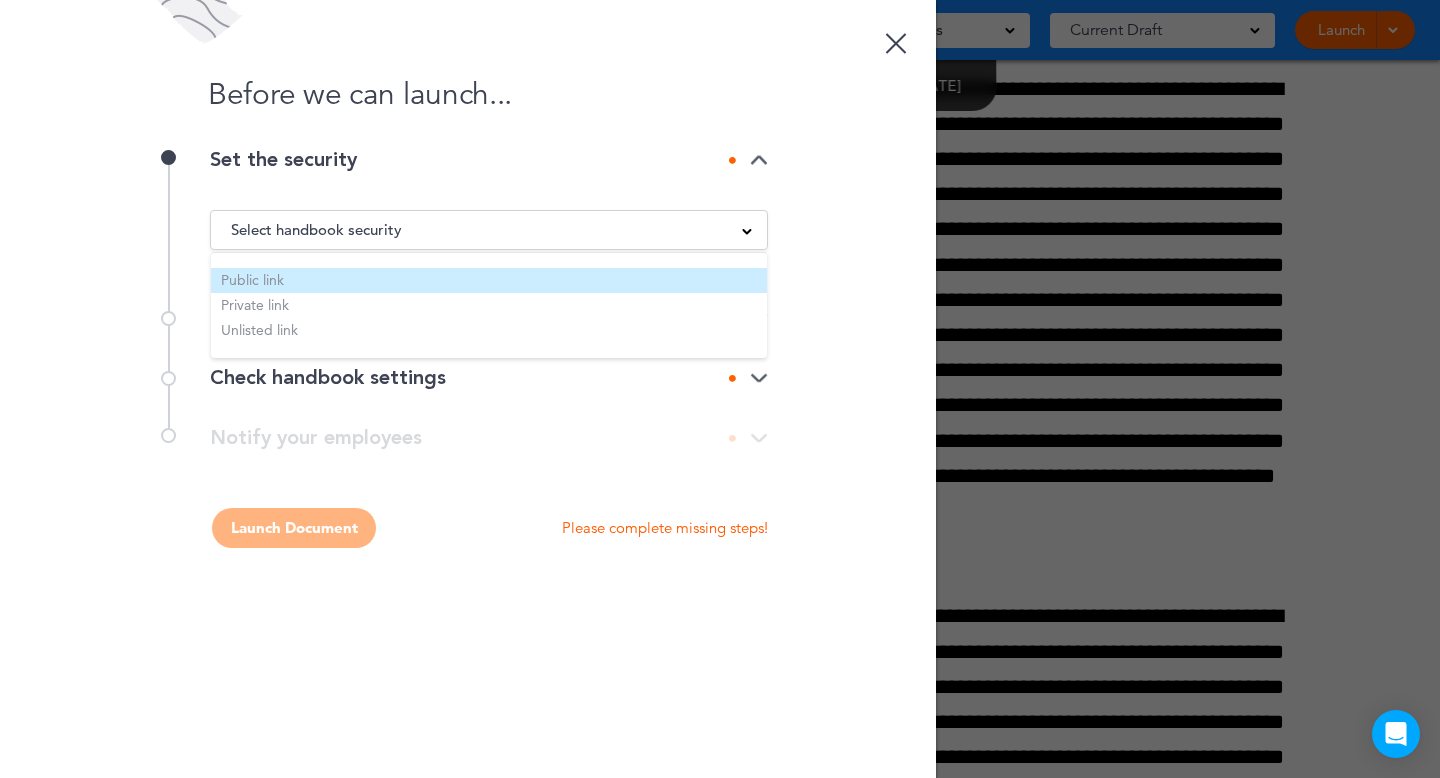 click on "Public link" at bounding box center [489, 280] 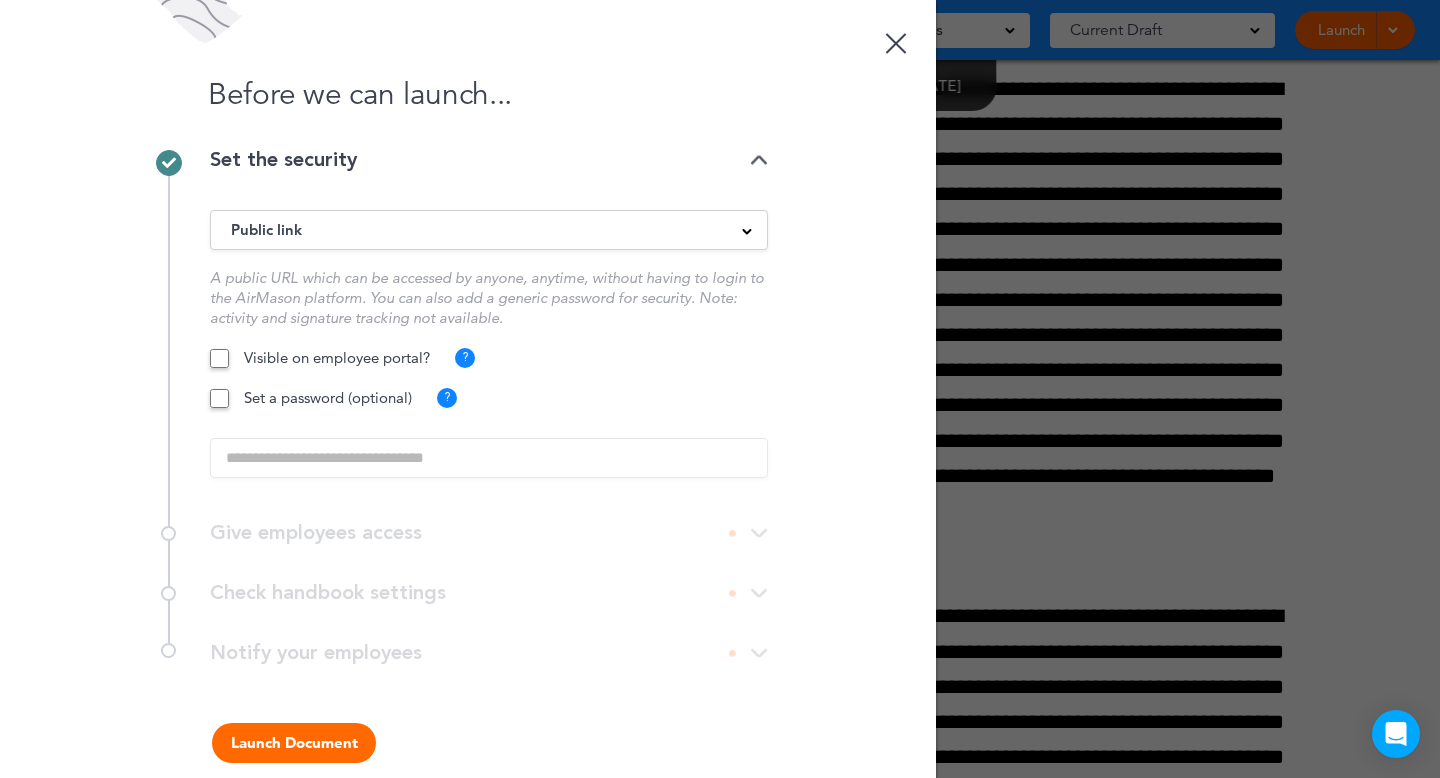 click on "Launch Document" at bounding box center (294, 743) 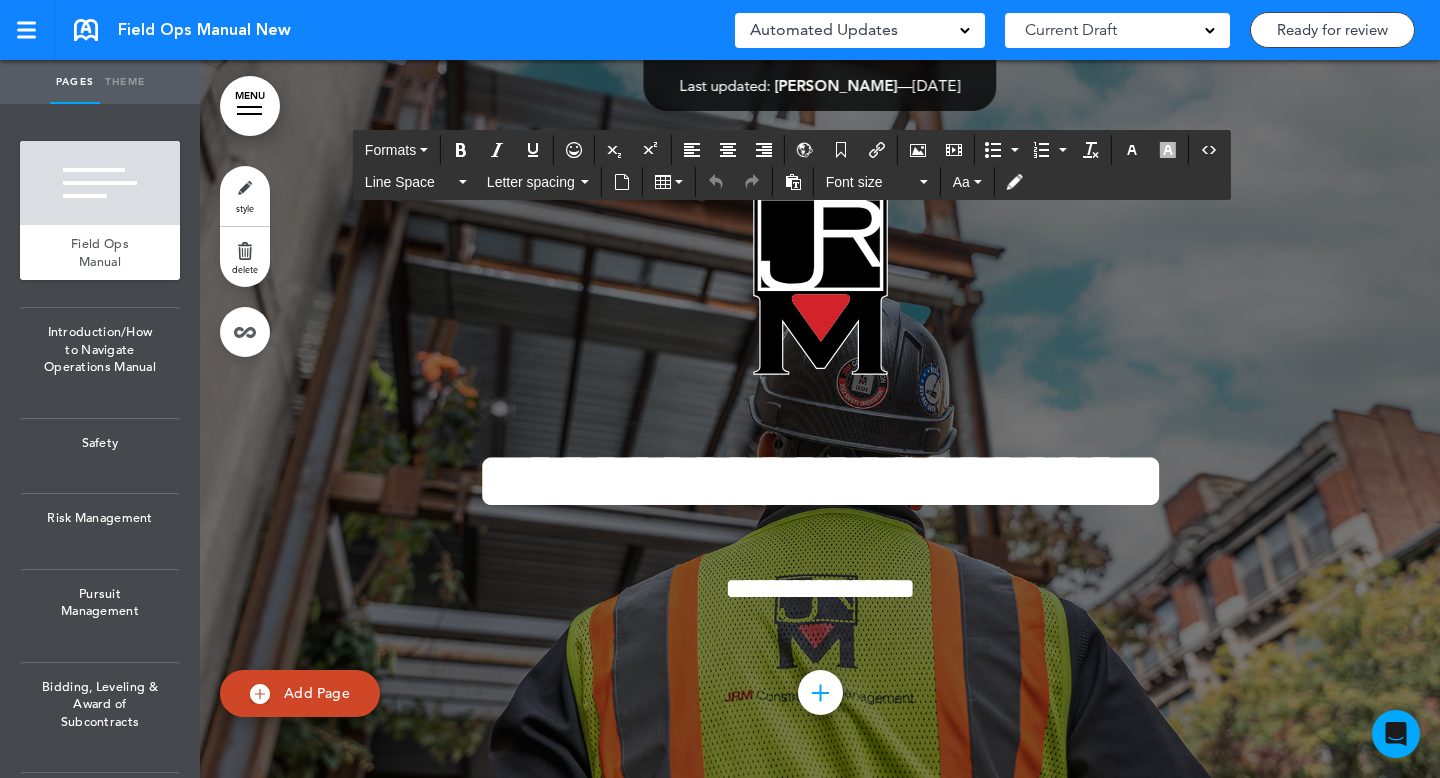 click at bounding box center [820, 35333] 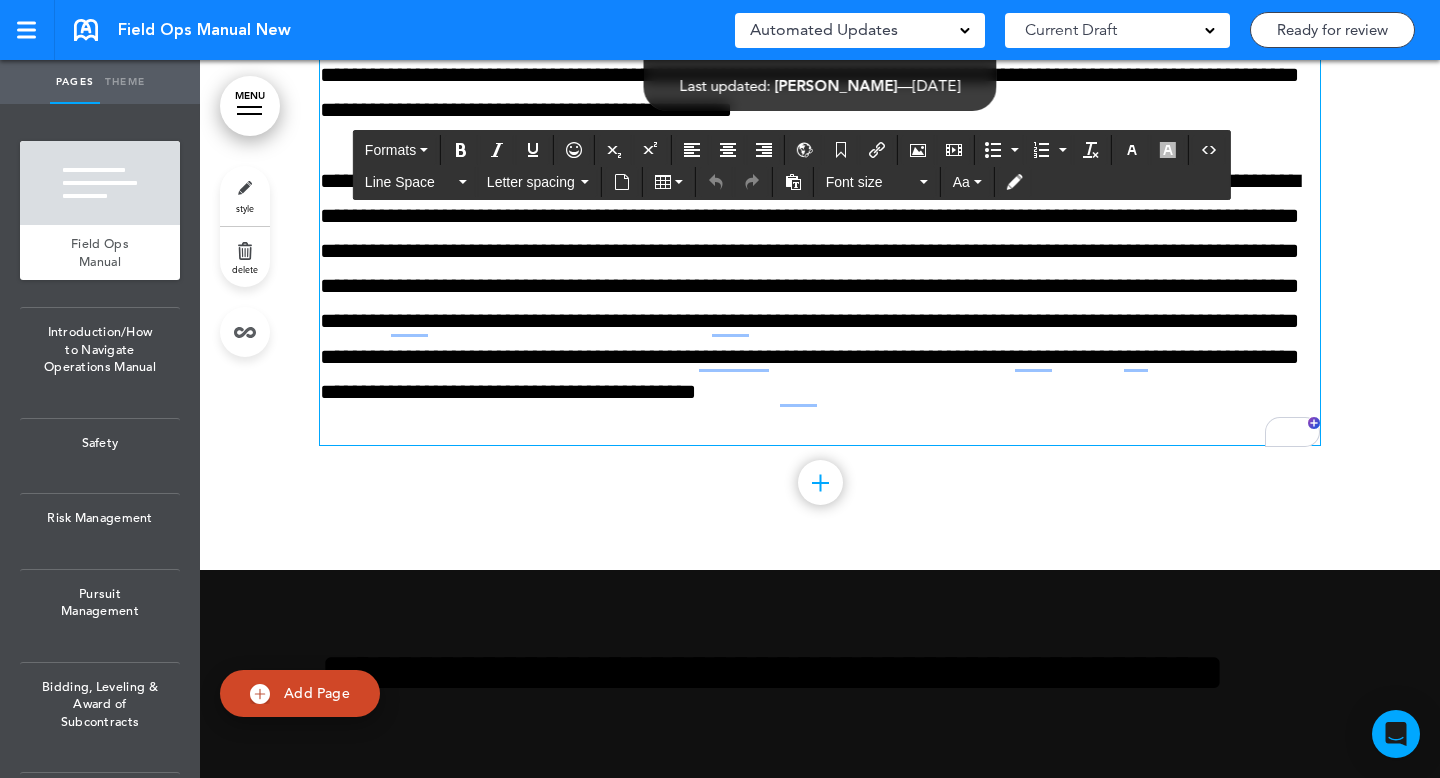 scroll, scrollTop: 5339, scrollLeft: 0, axis: vertical 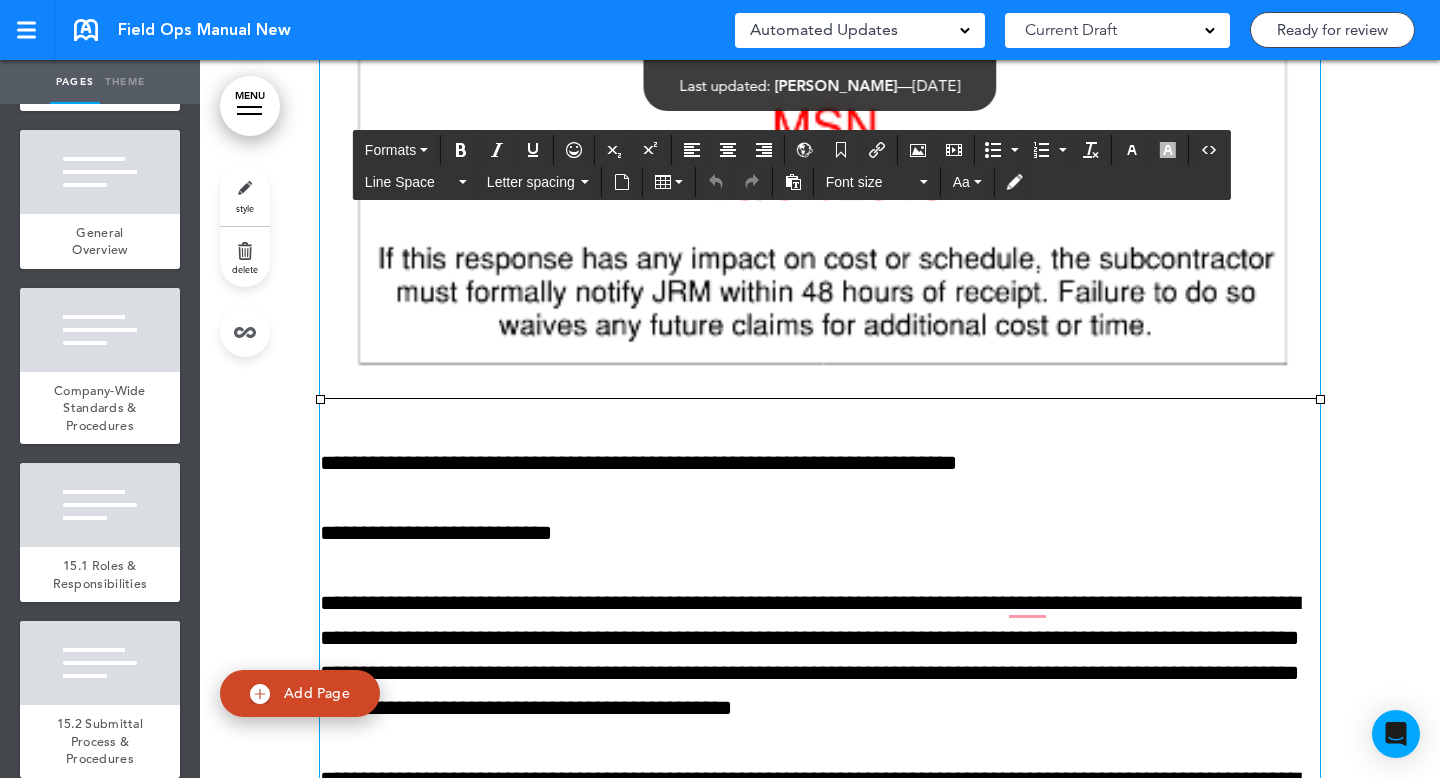 click on "**********" at bounding box center [820, 463] 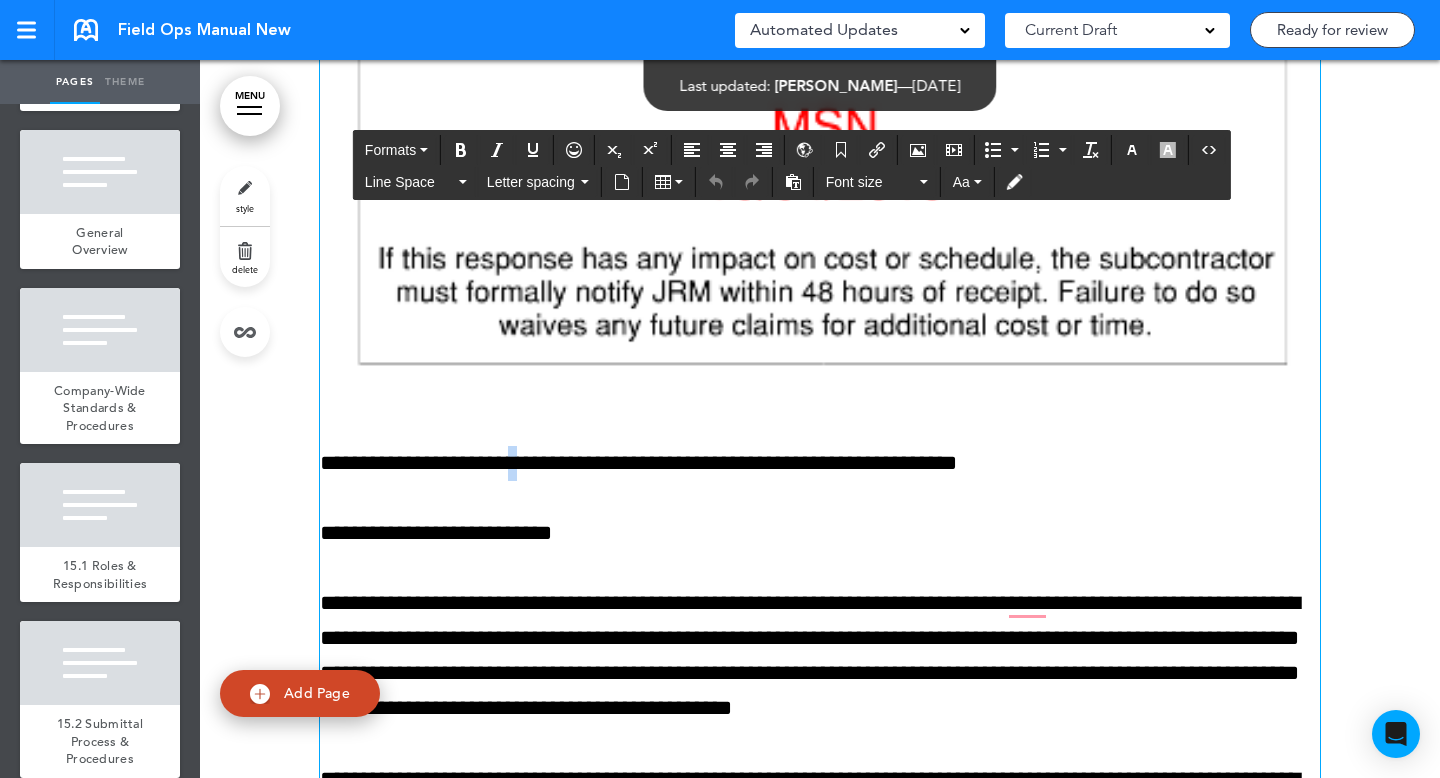 click on "**********" at bounding box center (820, 463) 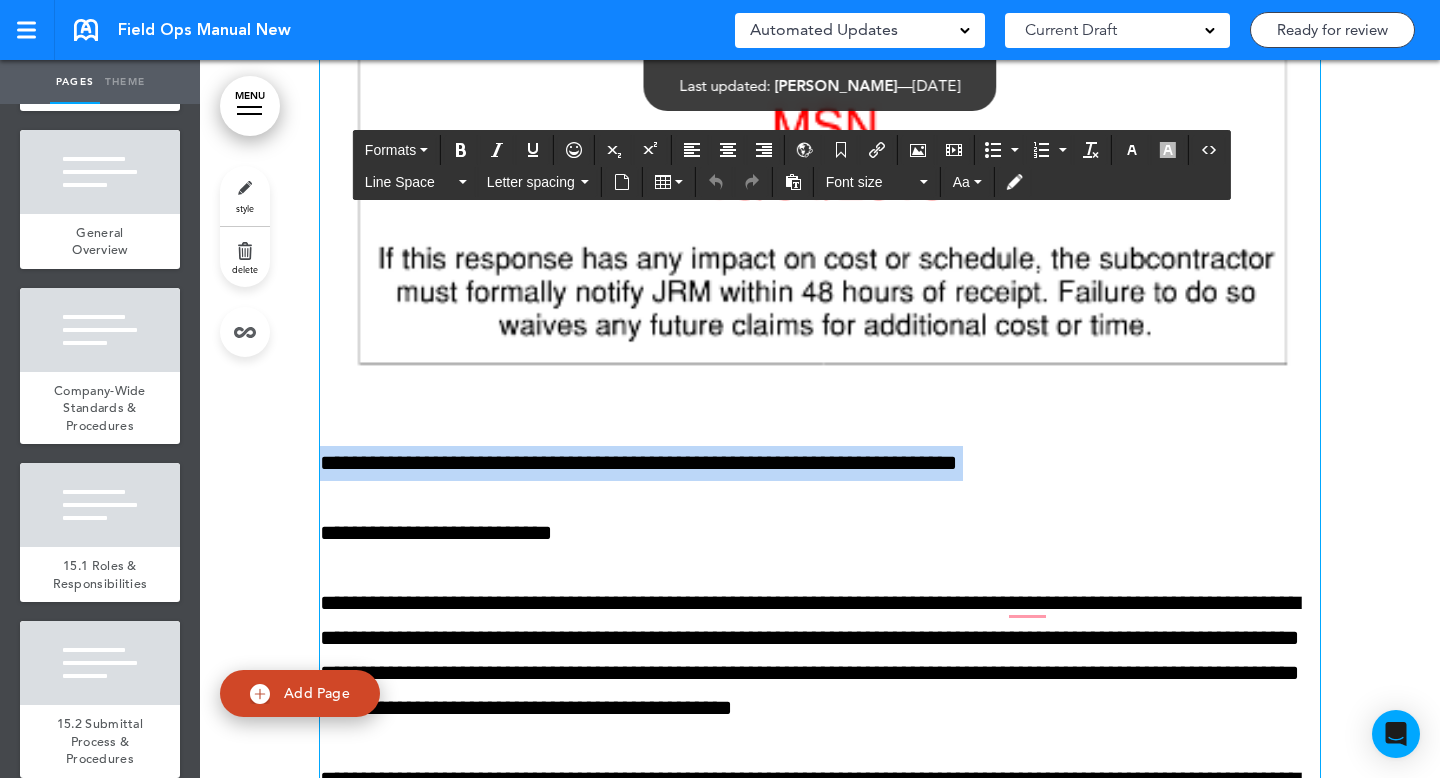 click on "**********" at bounding box center [820, 463] 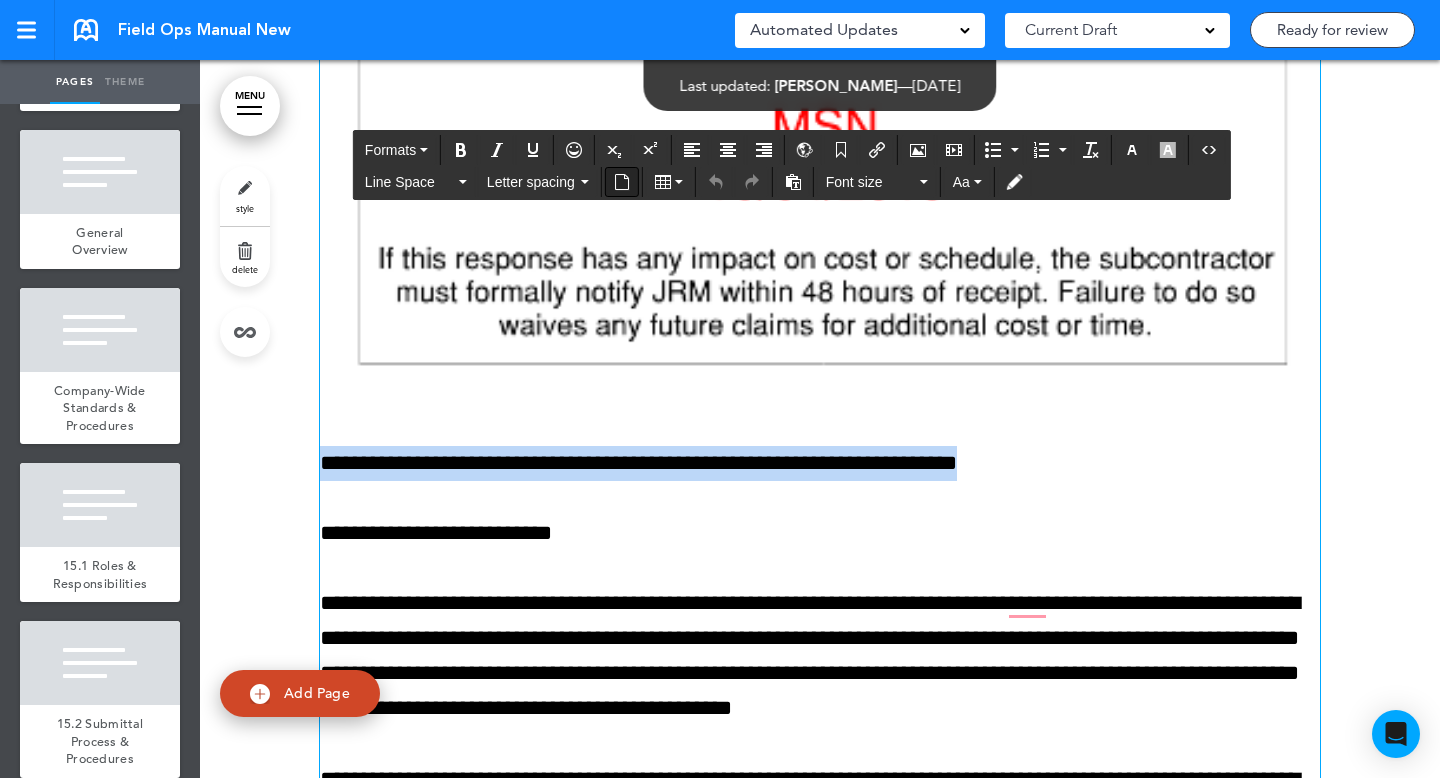 click at bounding box center [622, 182] 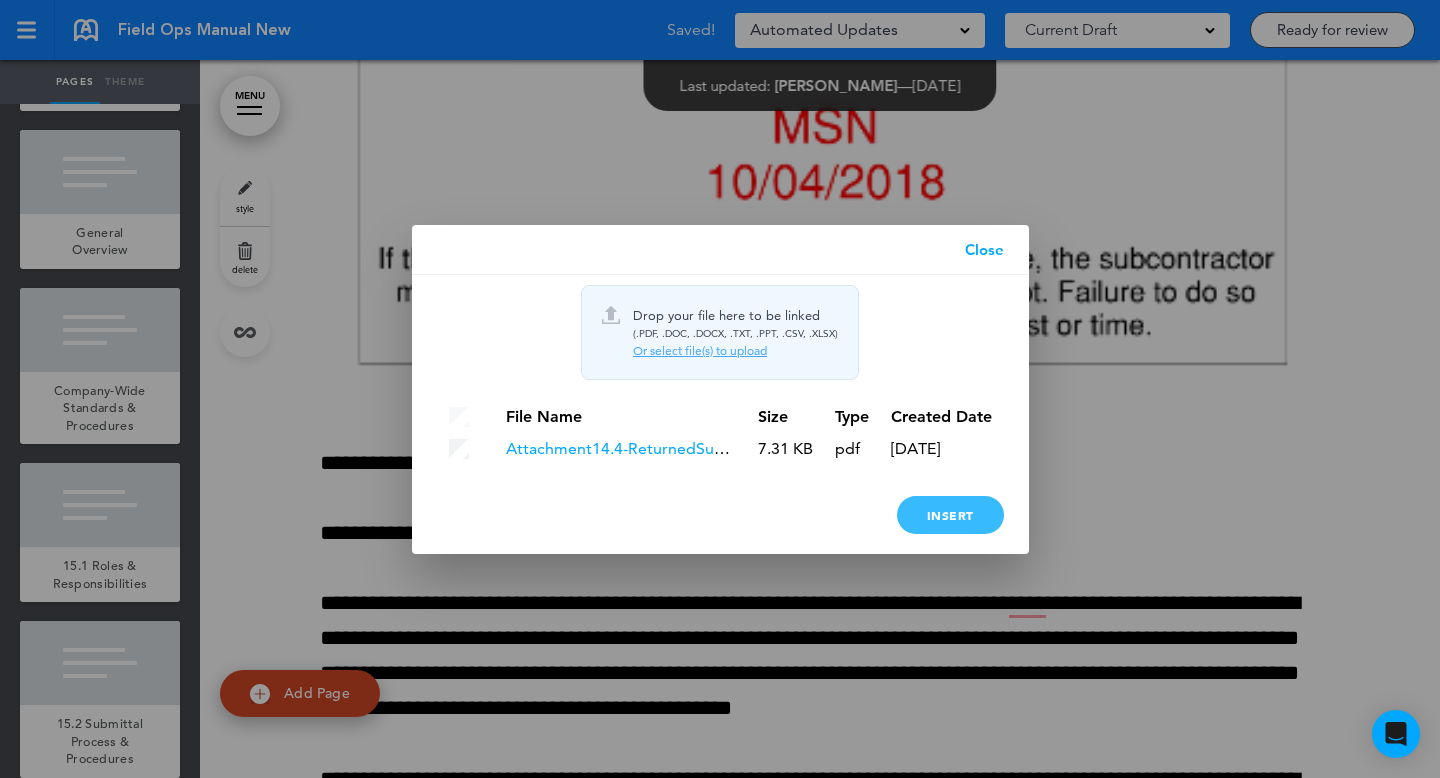 click on "Insert" at bounding box center (950, 515) 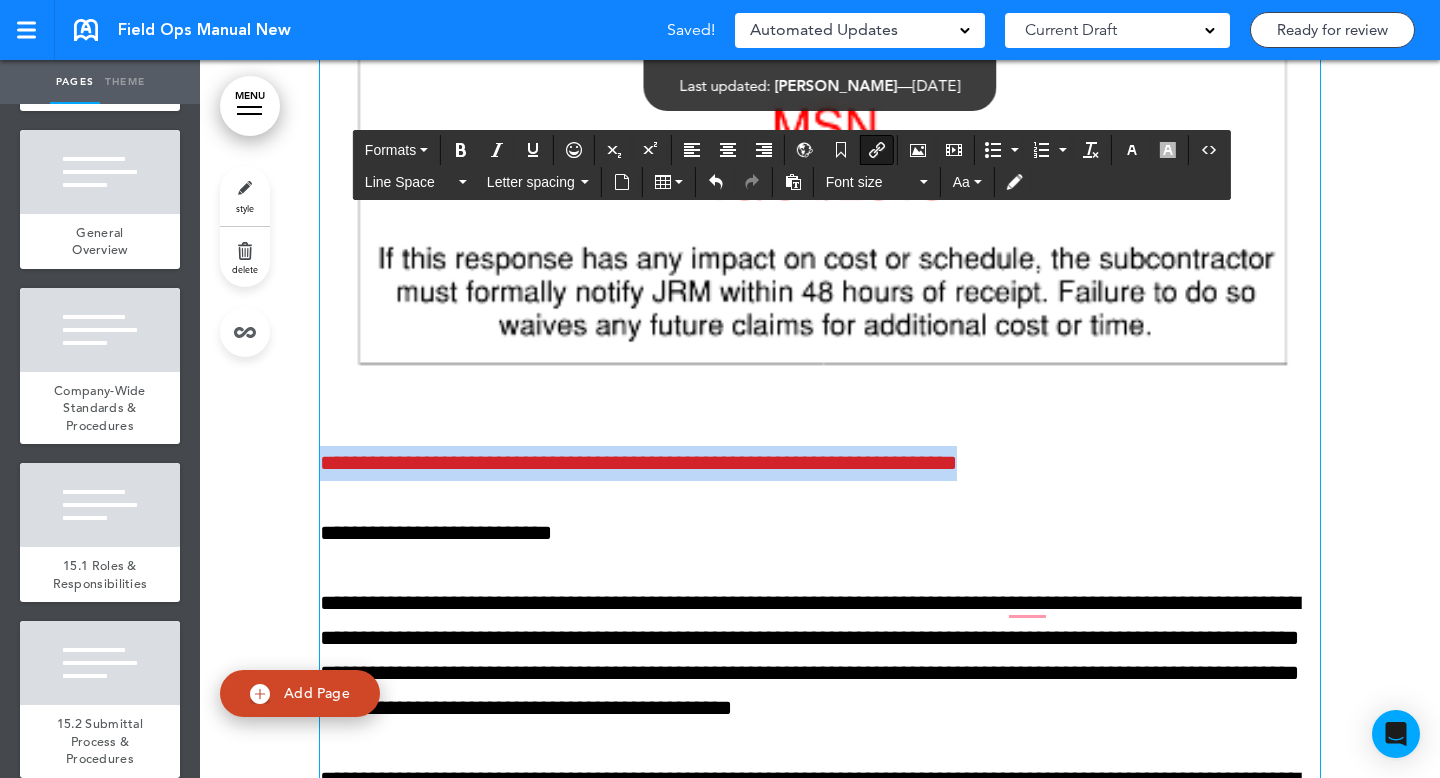 drag, startPoint x: 1084, startPoint y: 573, endPoint x: 270, endPoint y: 566, distance: 814.0301 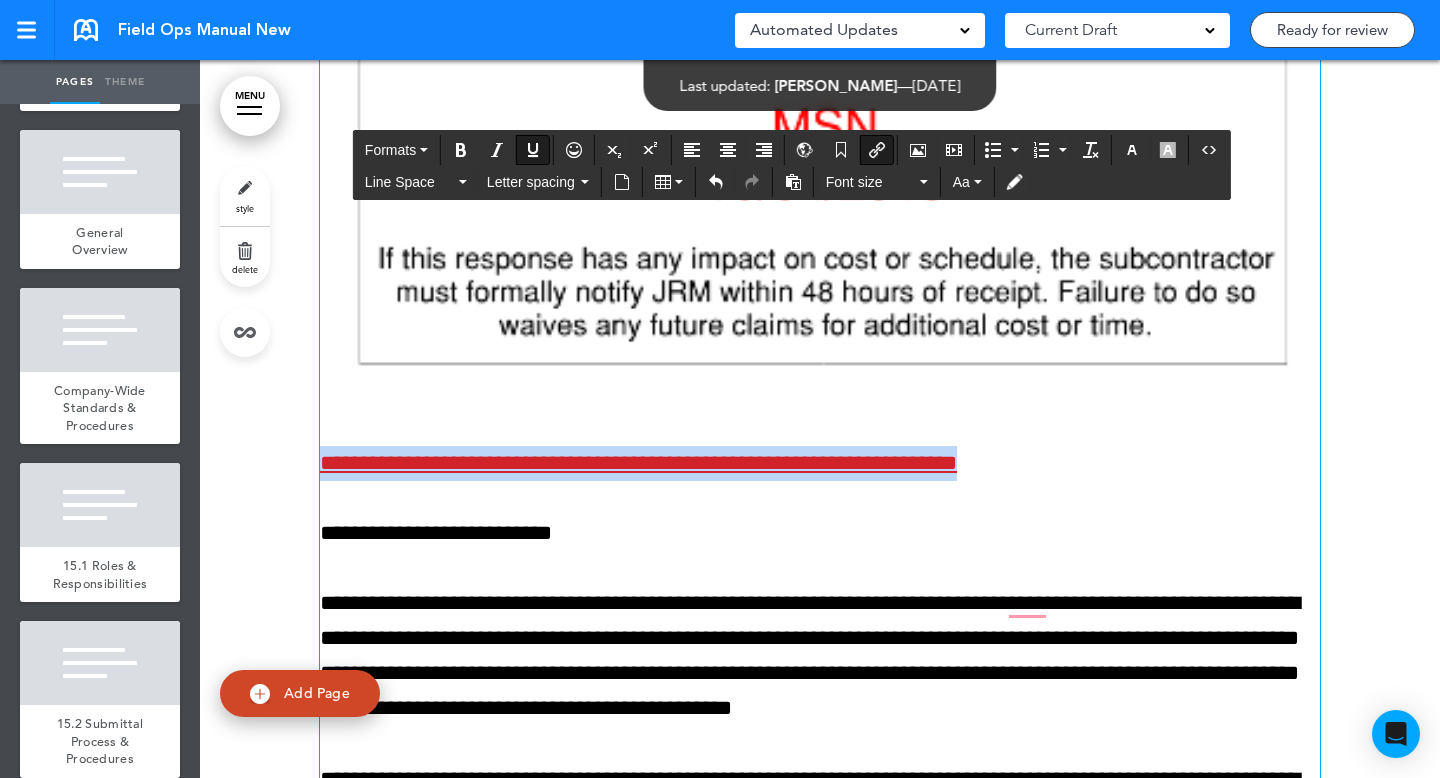 click at bounding box center [820, 200] 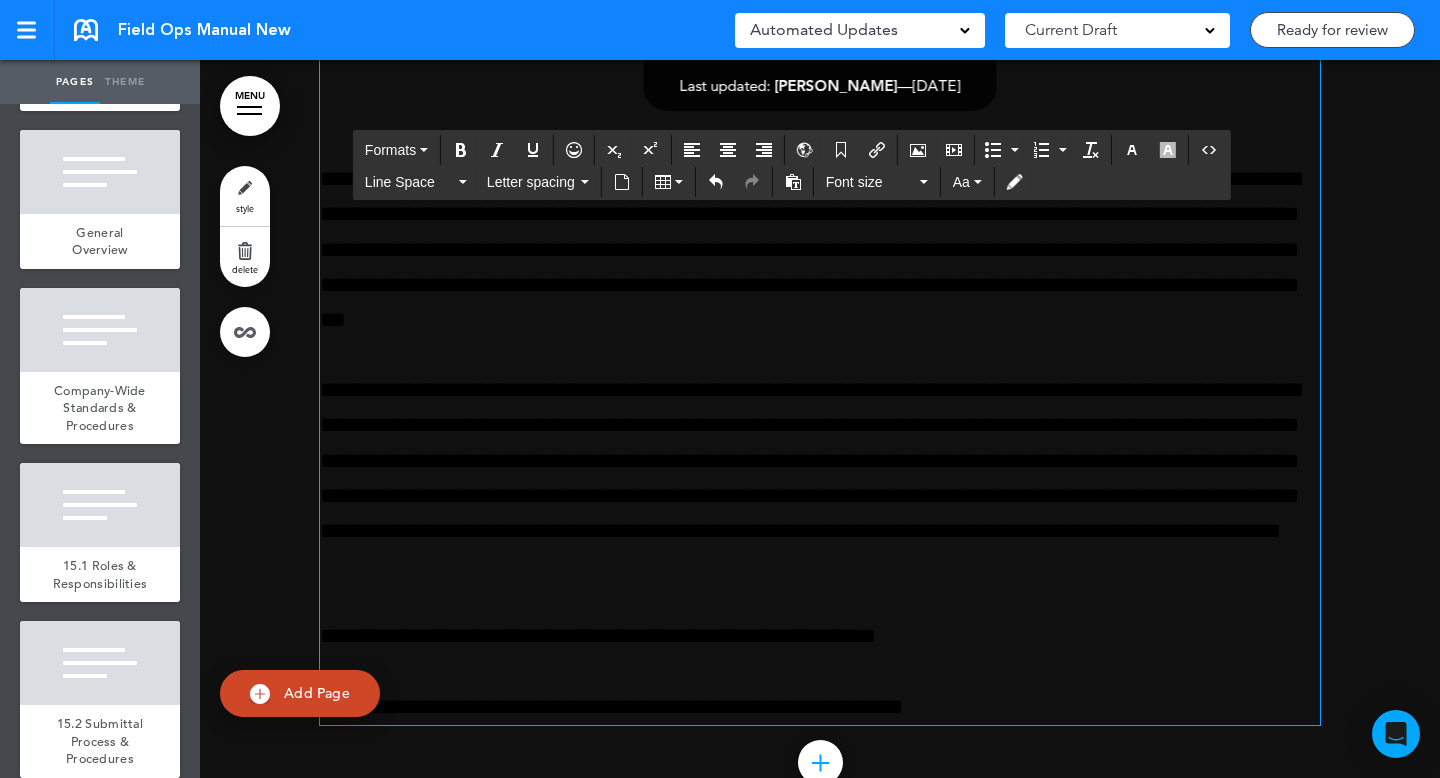 scroll, scrollTop: 37145, scrollLeft: 0, axis: vertical 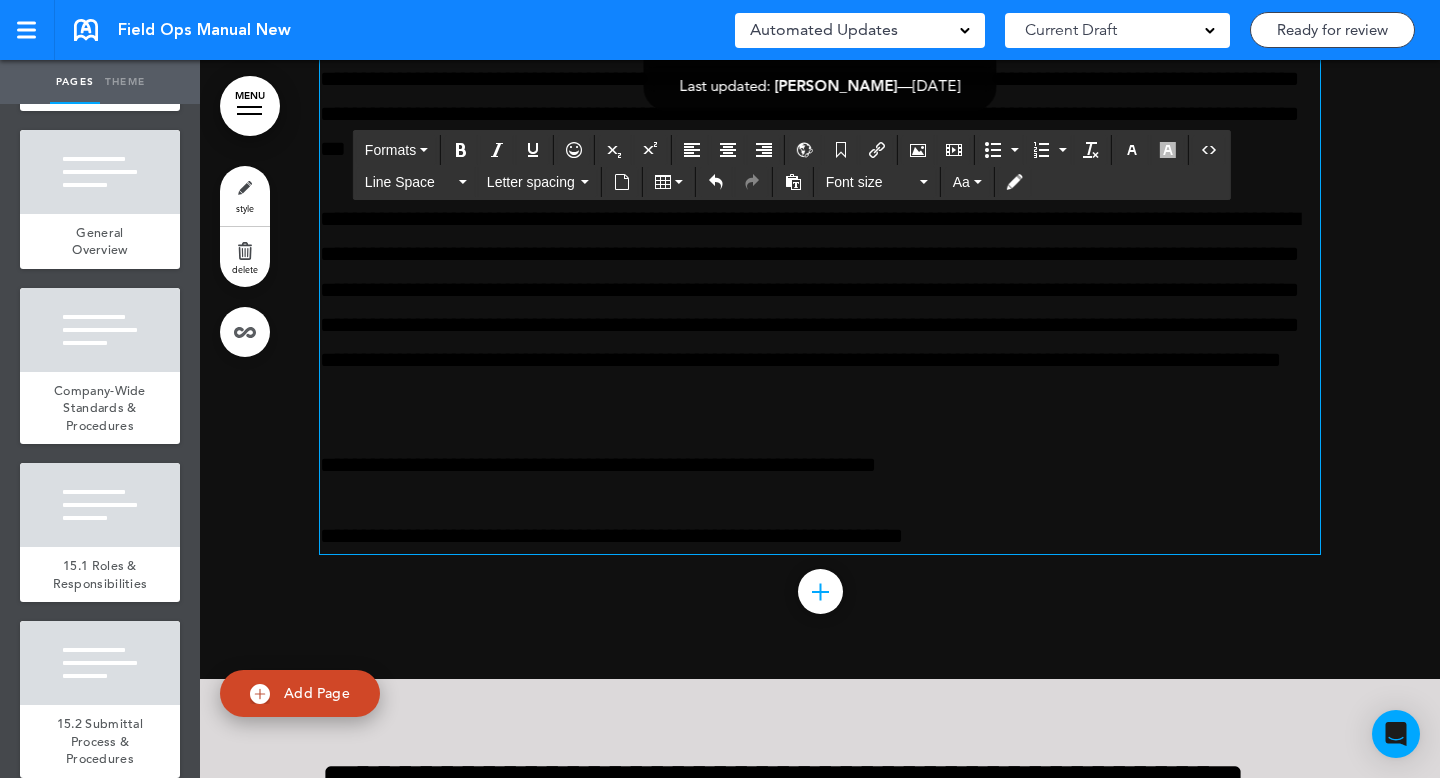 click on "**********" at bounding box center (820, 307) 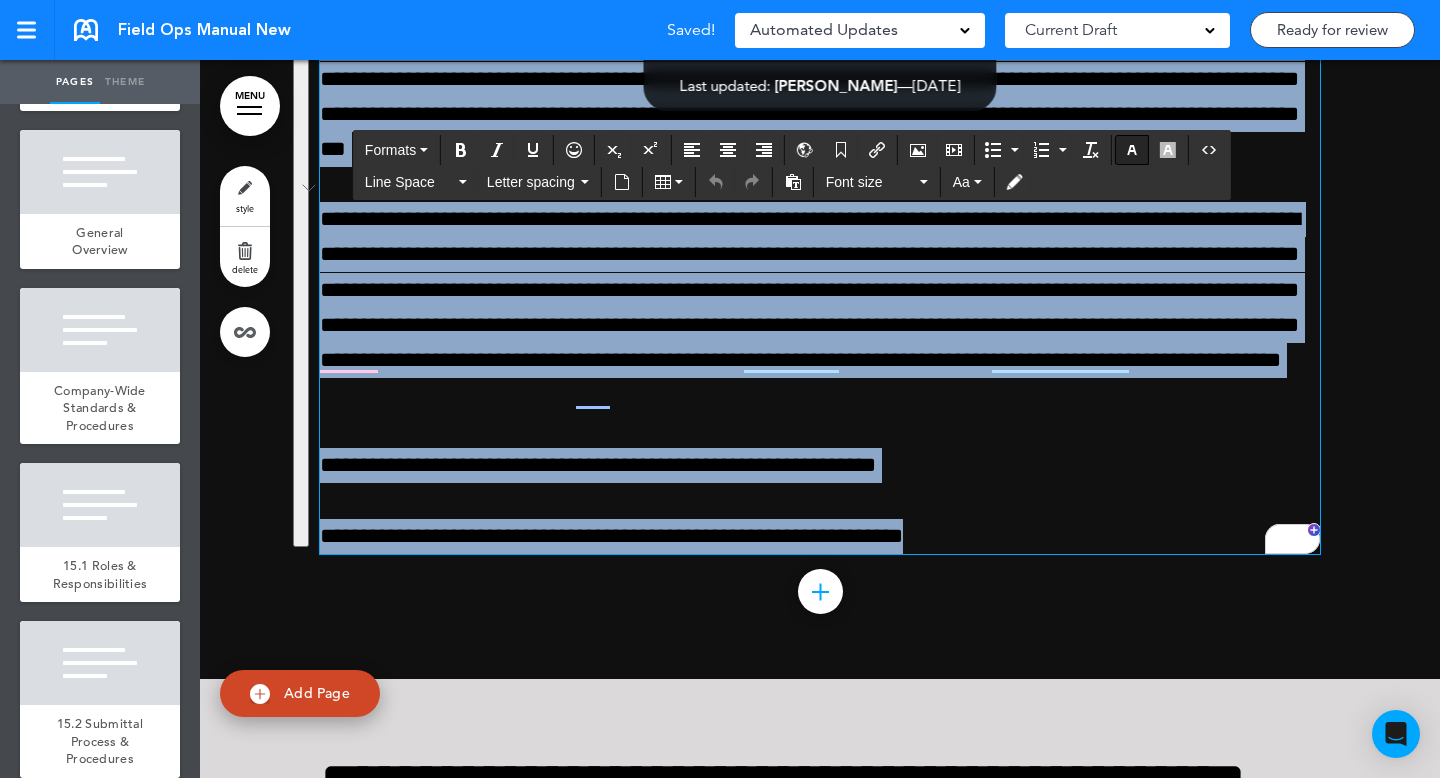 click at bounding box center [1132, 150] 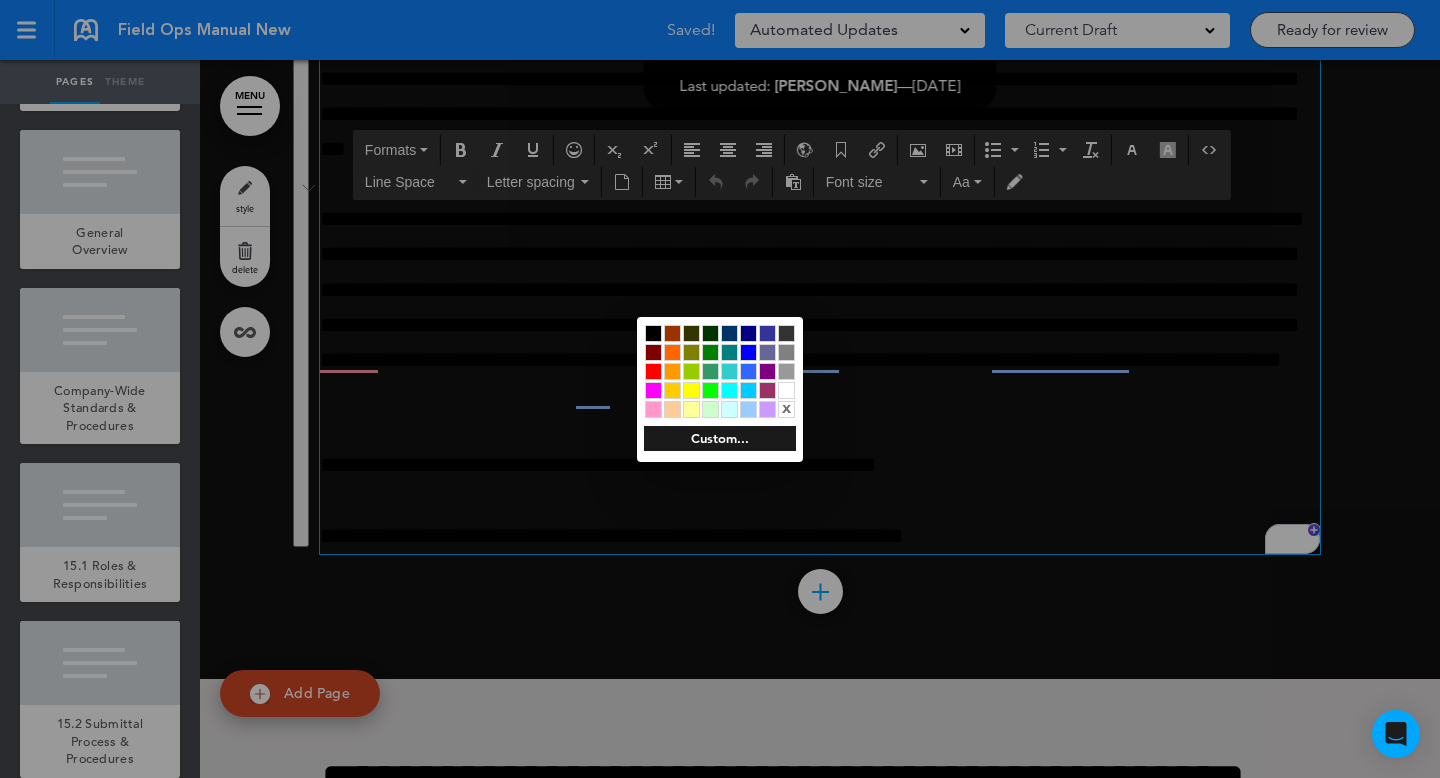 click at bounding box center [786, 390] 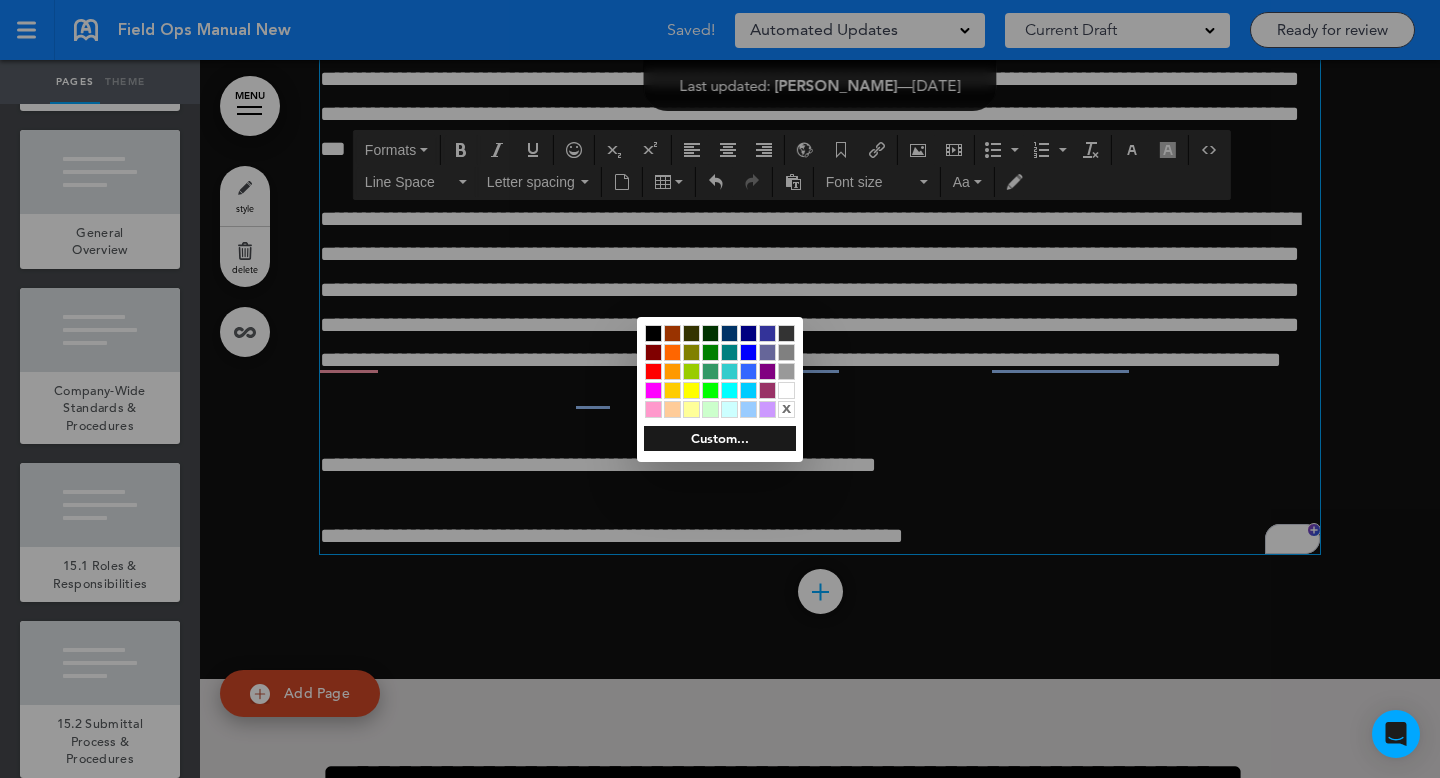 click at bounding box center [720, 389] 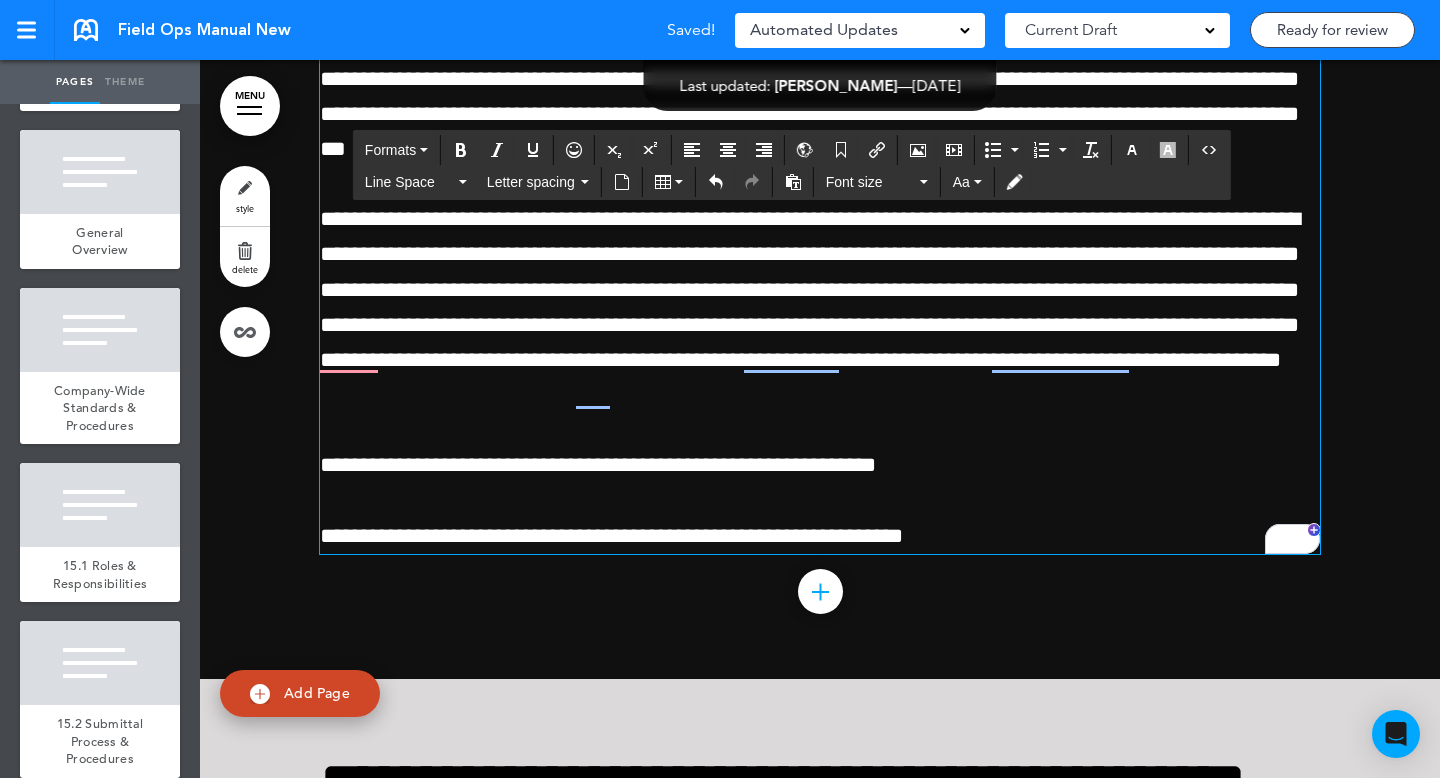 drag, startPoint x: 1033, startPoint y: 553, endPoint x: 289, endPoint y: 551, distance: 744.0027 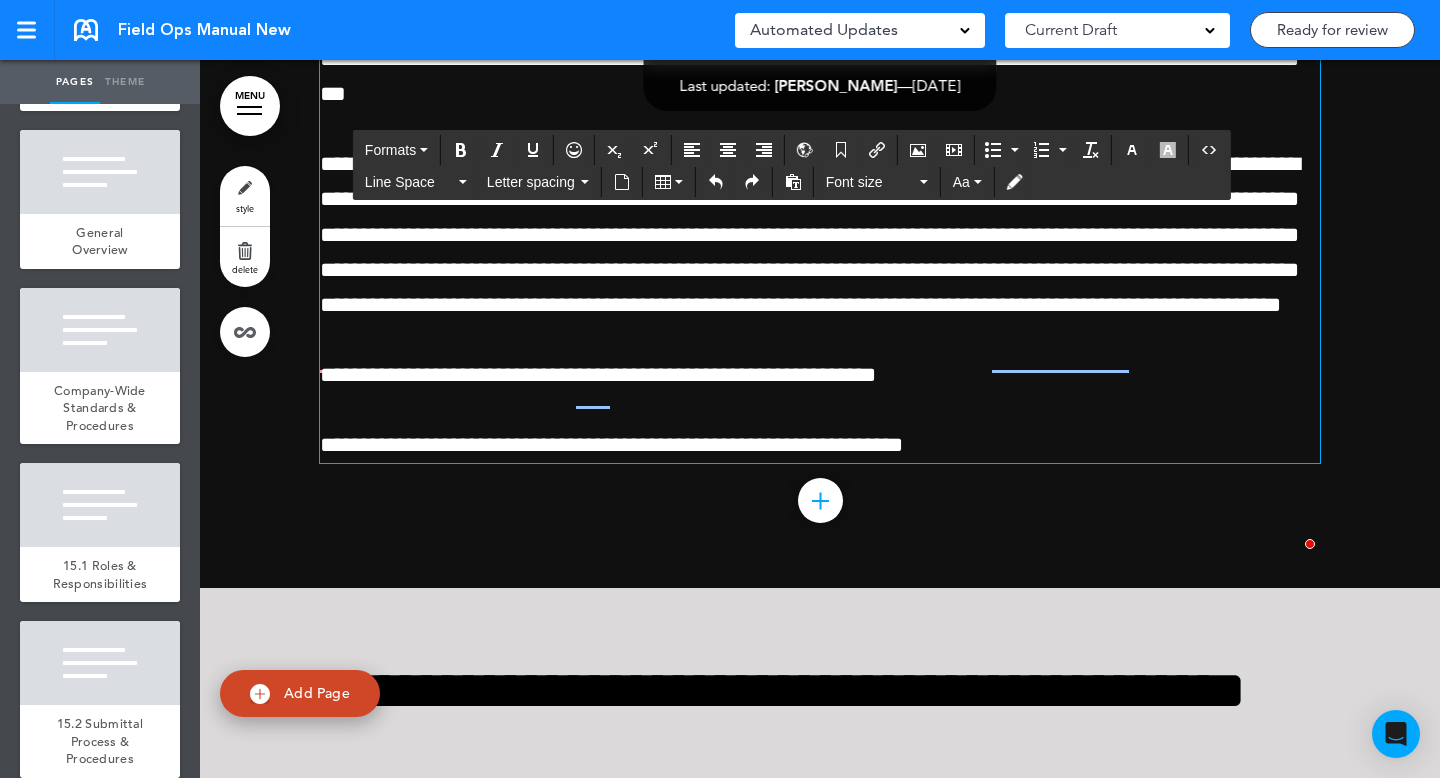 paste 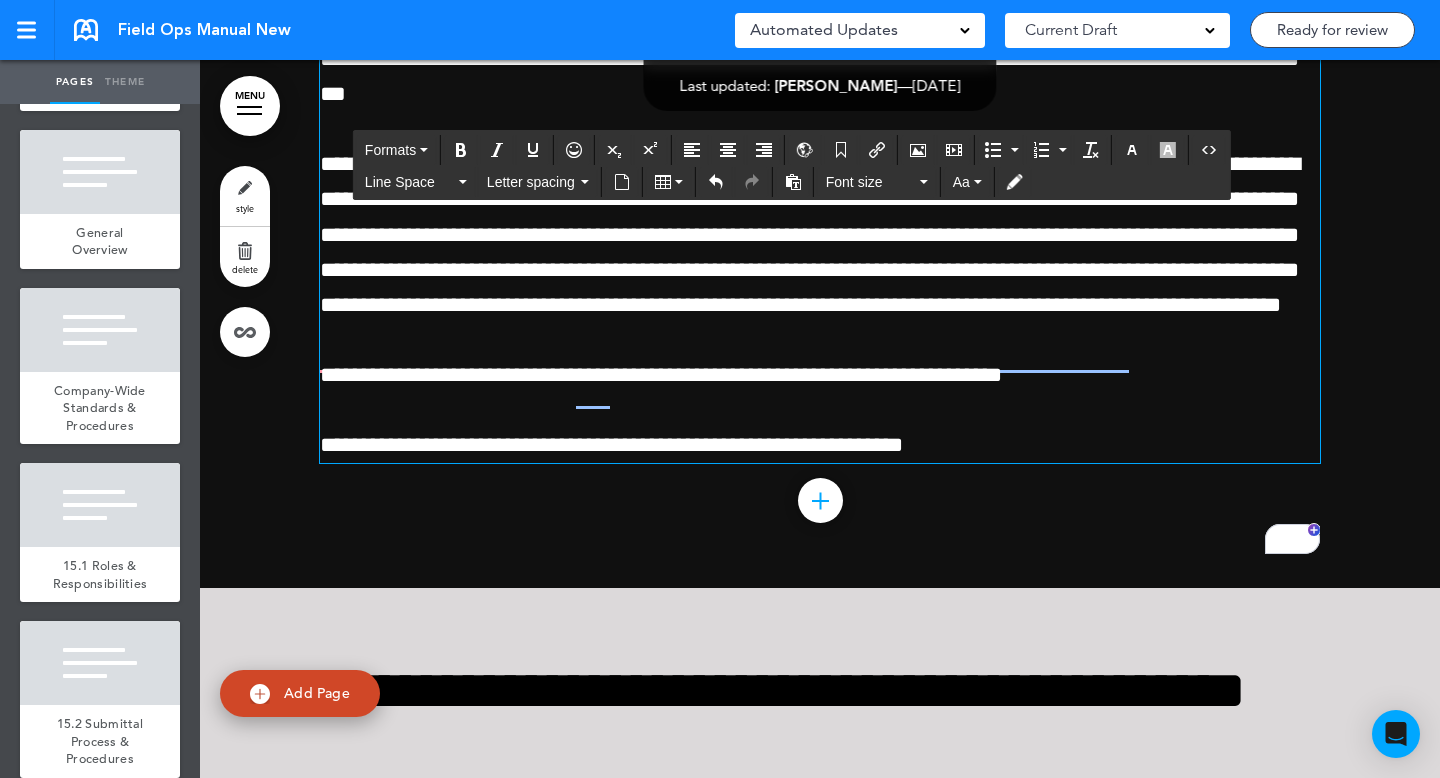 click on "**********" at bounding box center (661, 375) 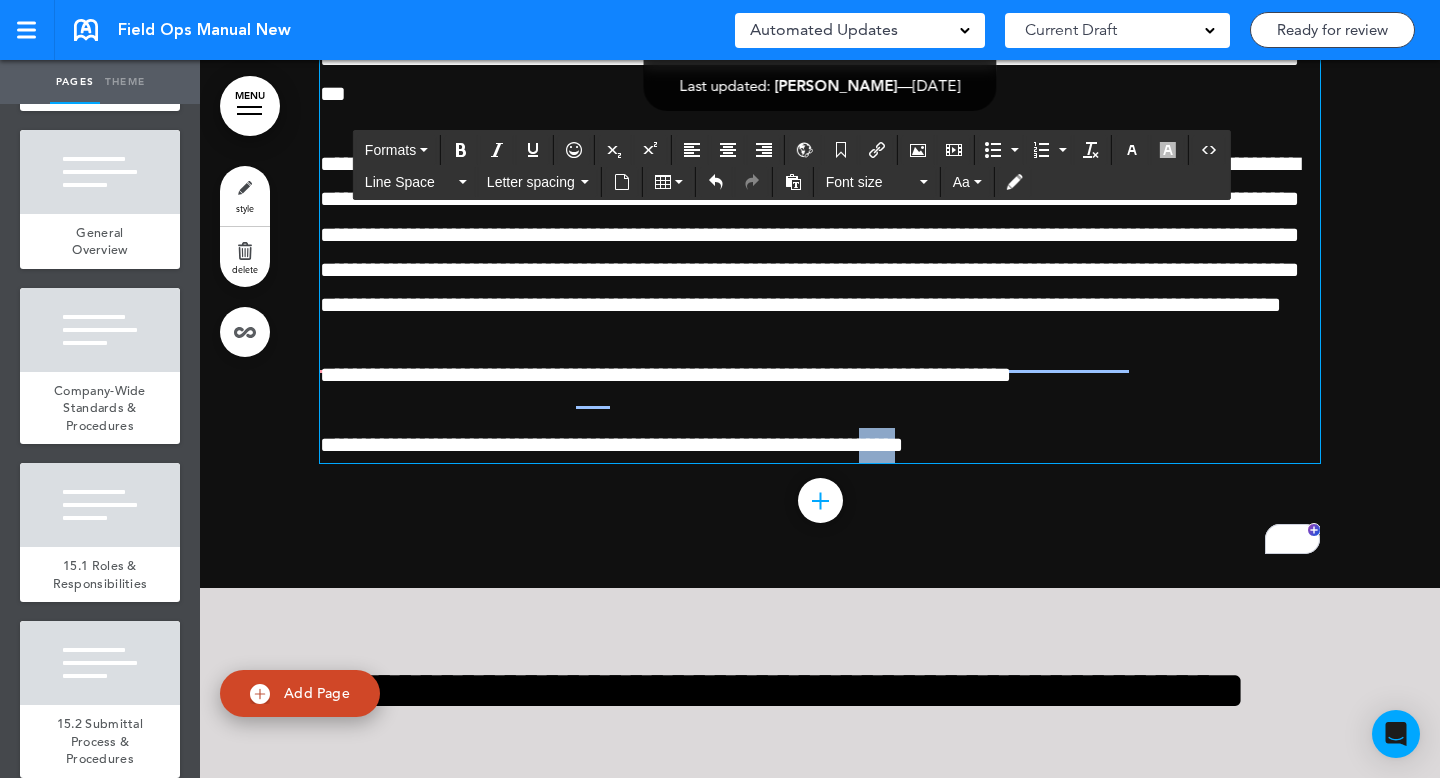drag, startPoint x: 935, startPoint y: 645, endPoint x: 895, endPoint y: 645, distance: 40 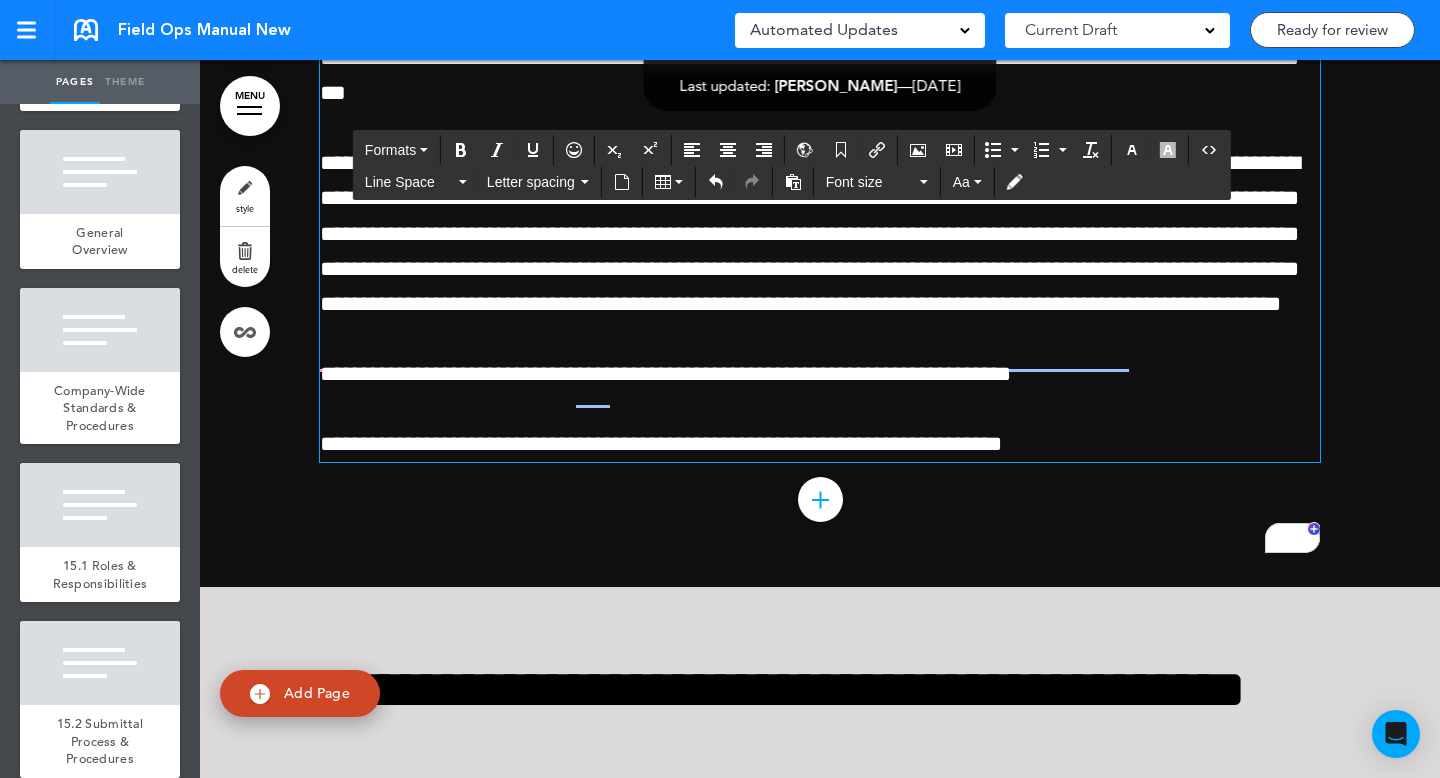 click on "**********" at bounding box center [661, 444] 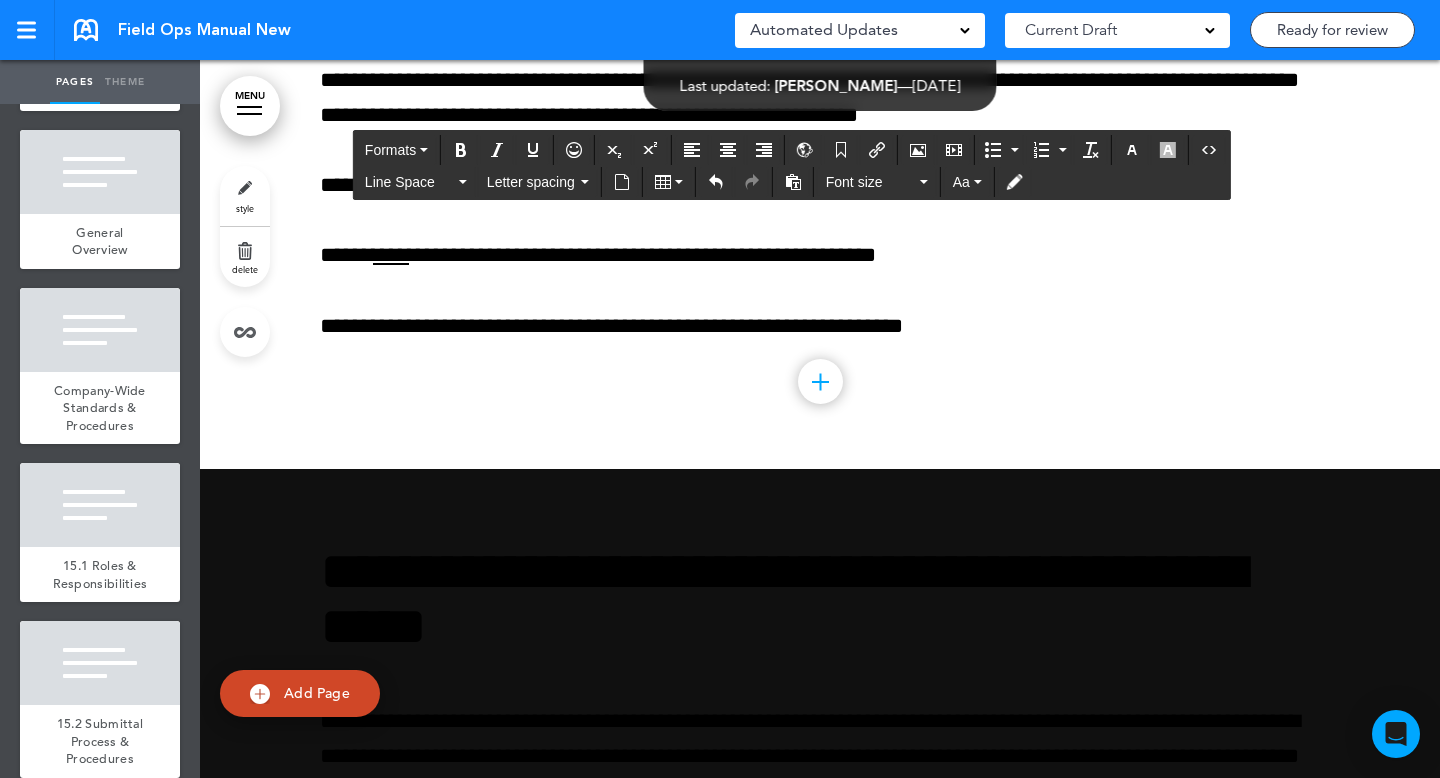 scroll, scrollTop: 42363, scrollLeft: 0, axis: vertical 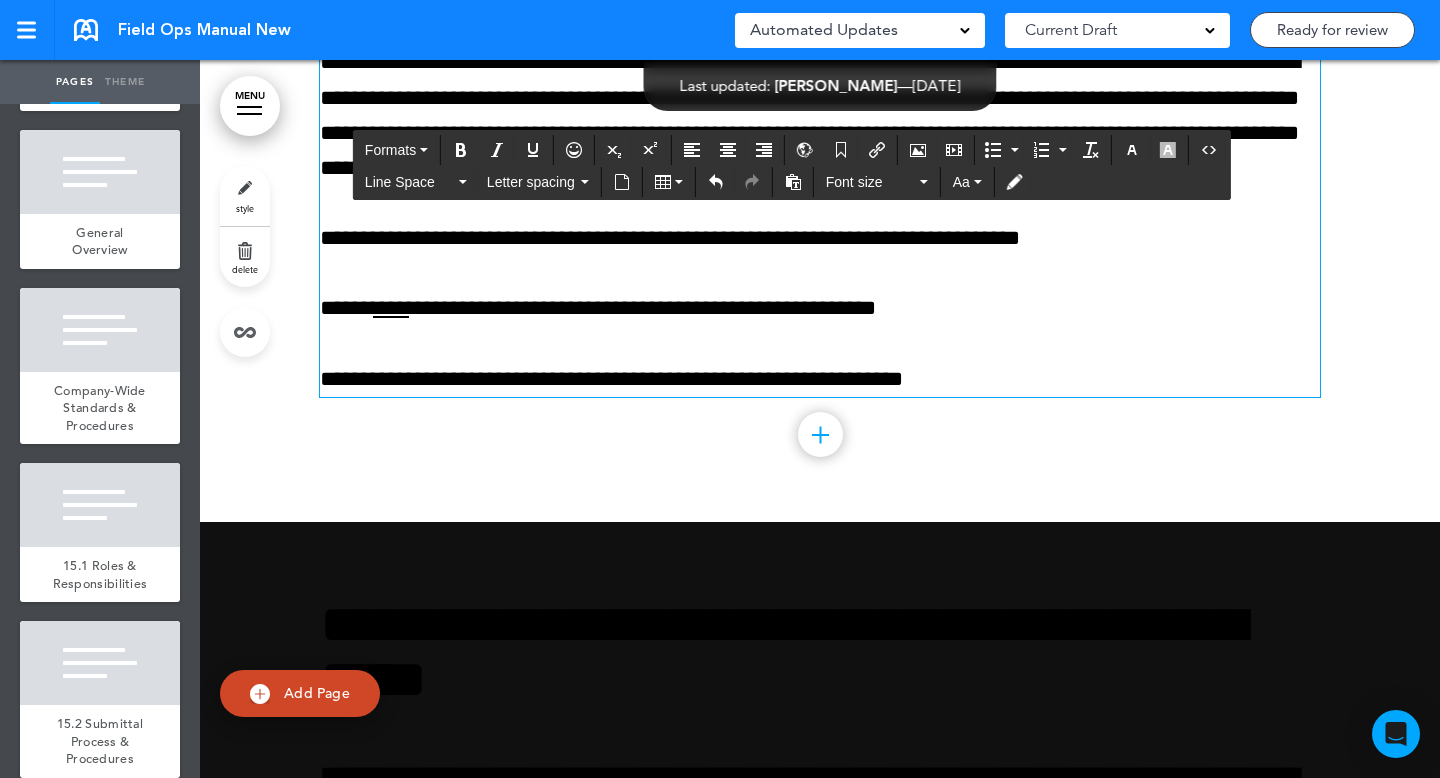 click on "**********" at bounding box center [820, 308] 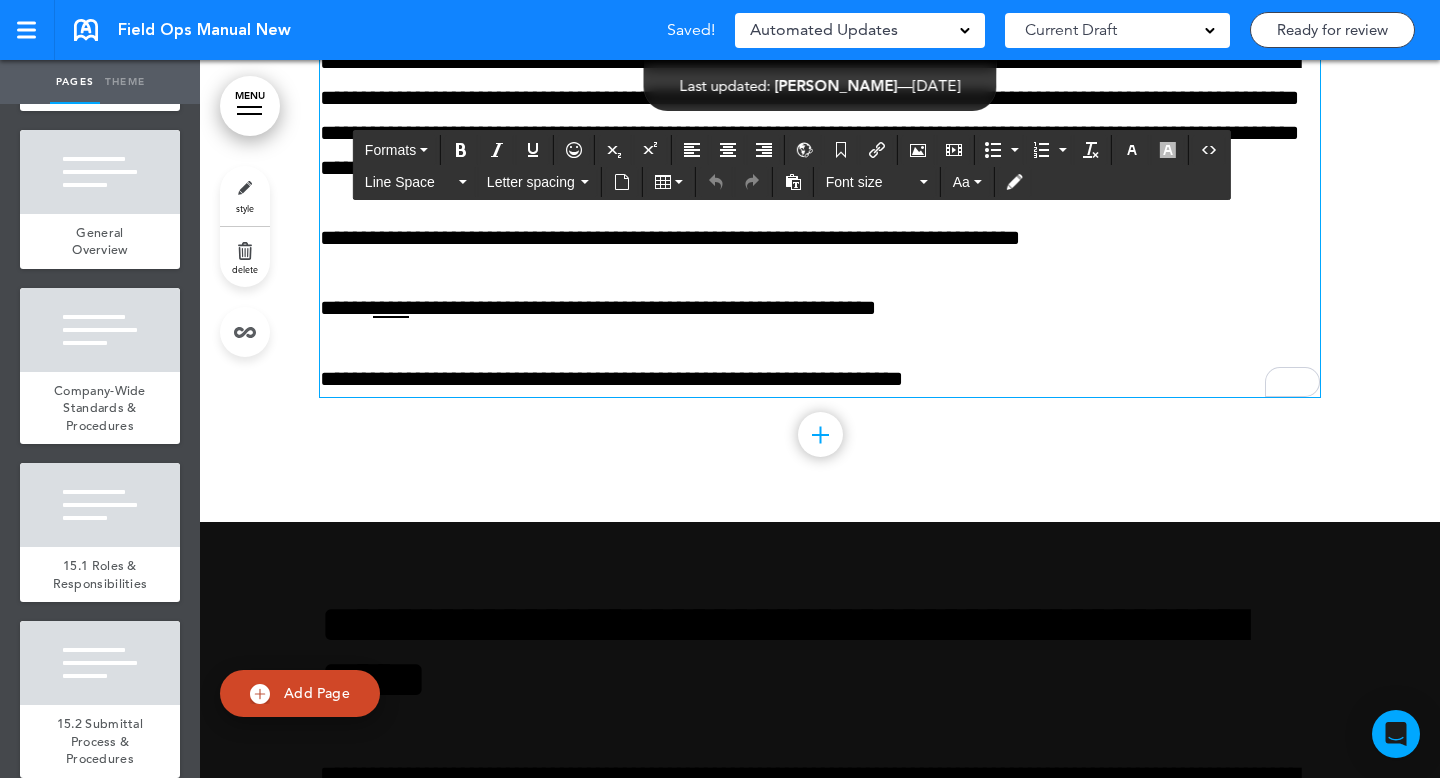 click on "****" at bounding box center [391, 308] 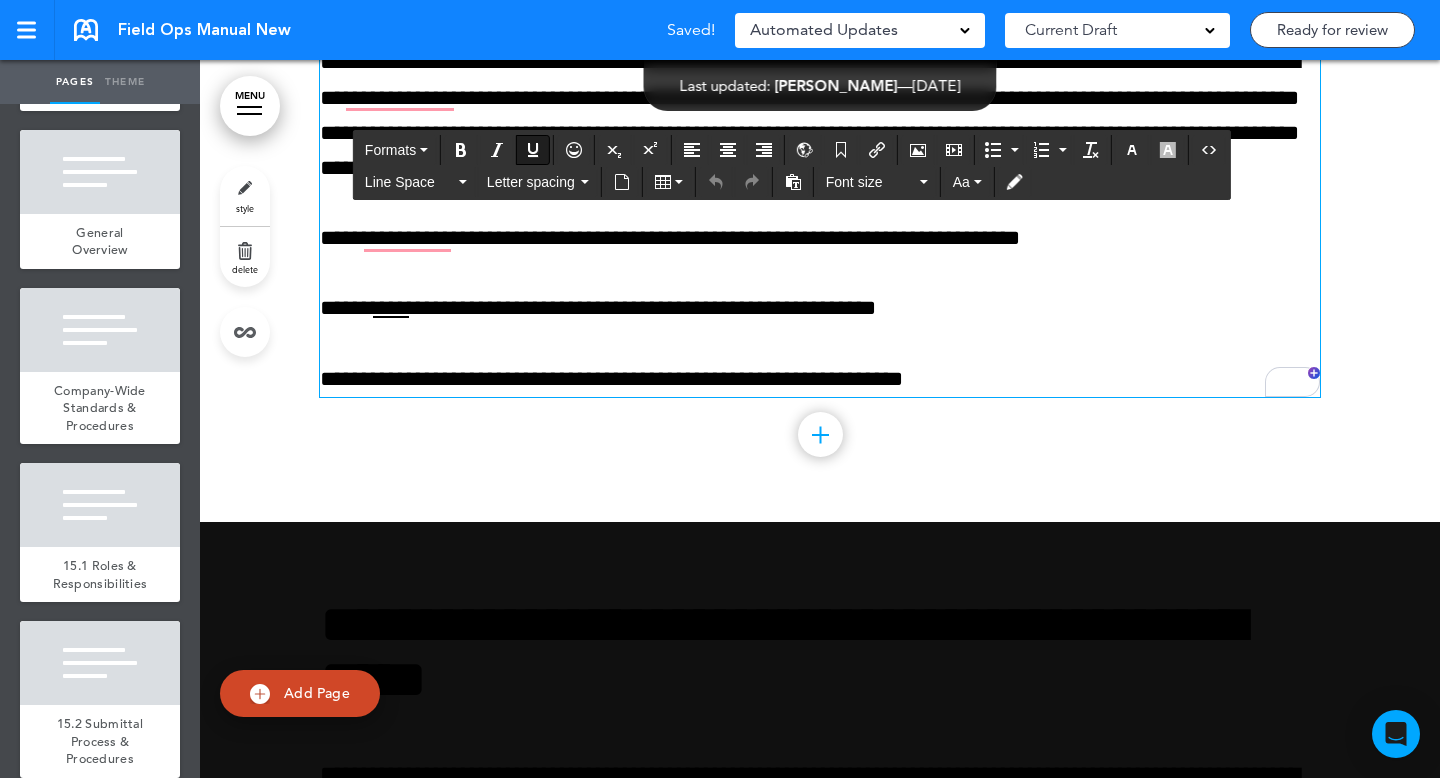click on "**********" at bounding box center (820, 308) 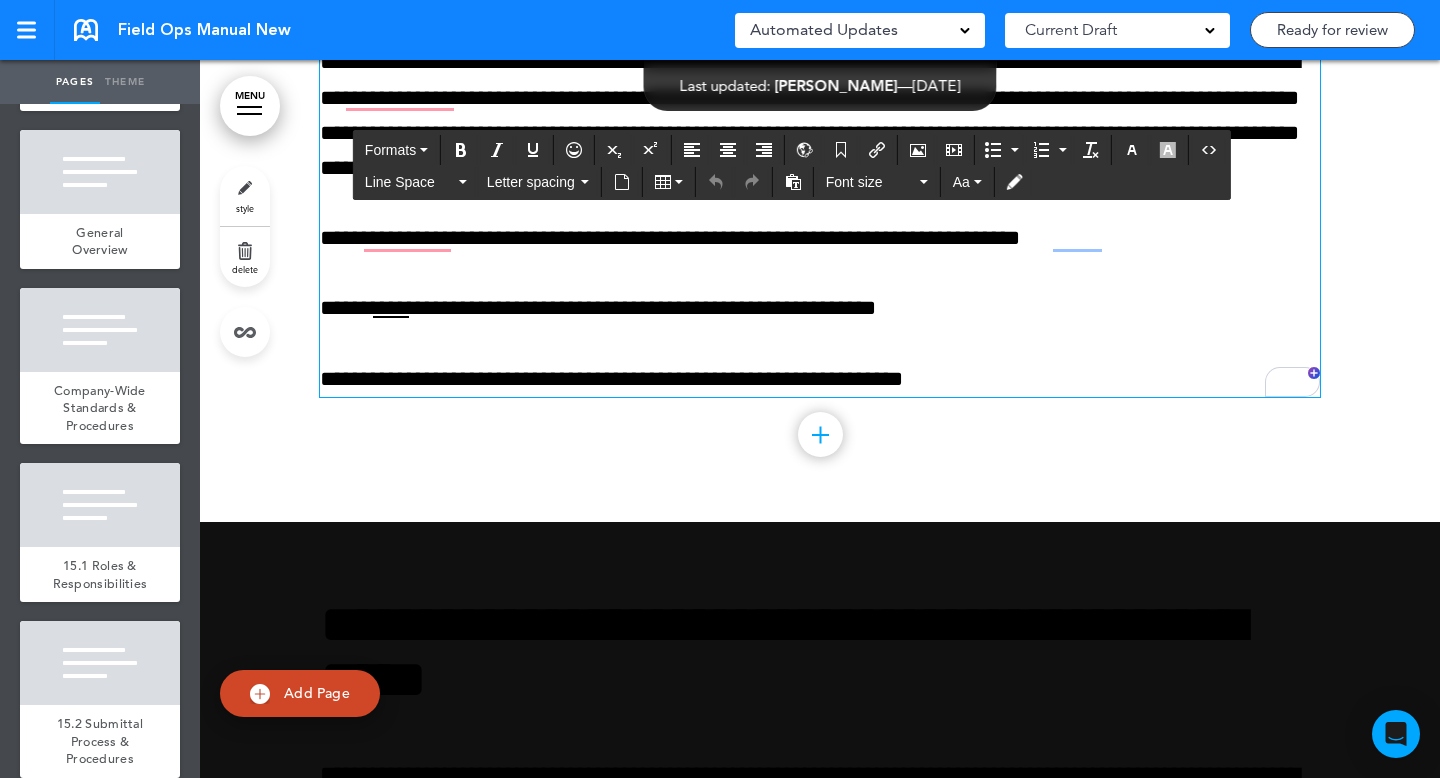click on "**********" at bounding box center (820, 308) 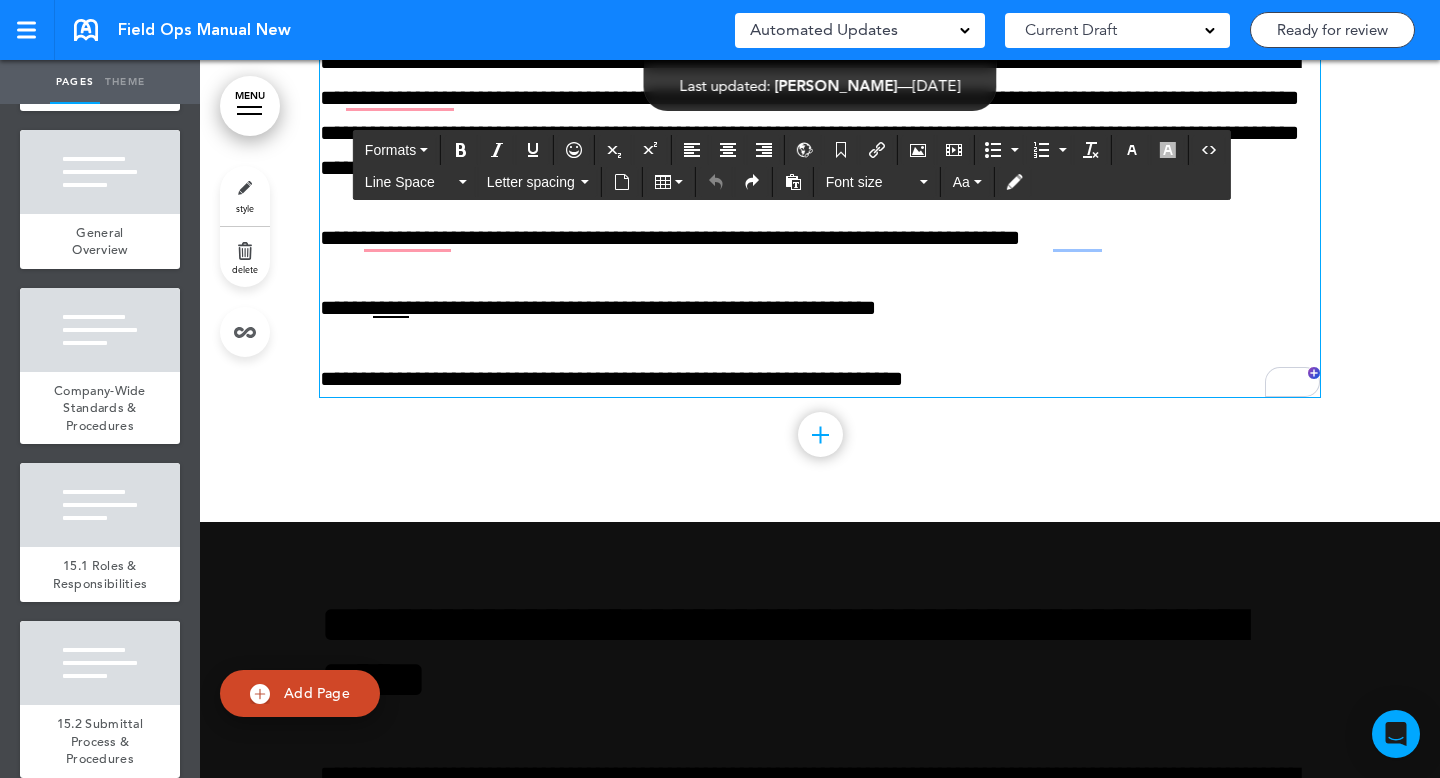 paste 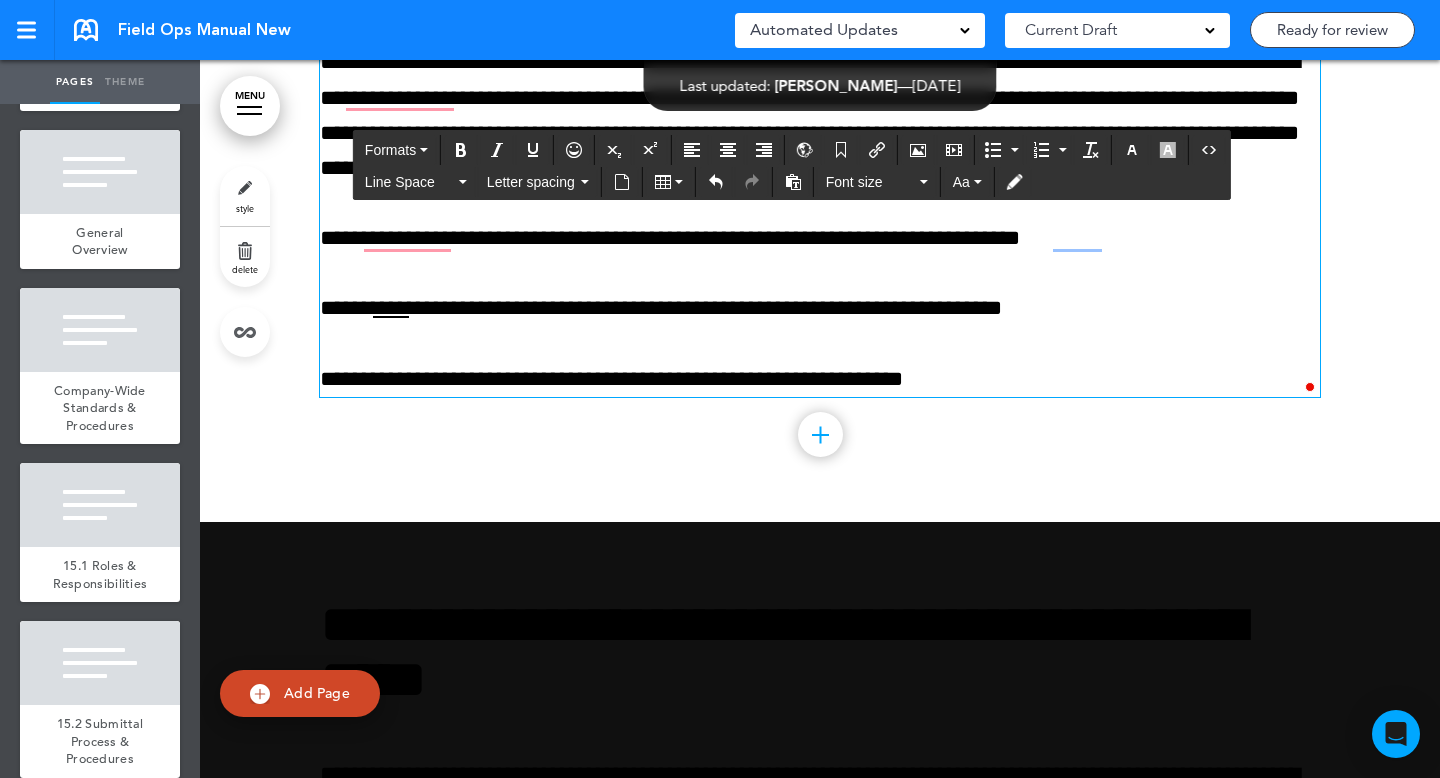click on "**********" at bounding box center [820, 308] 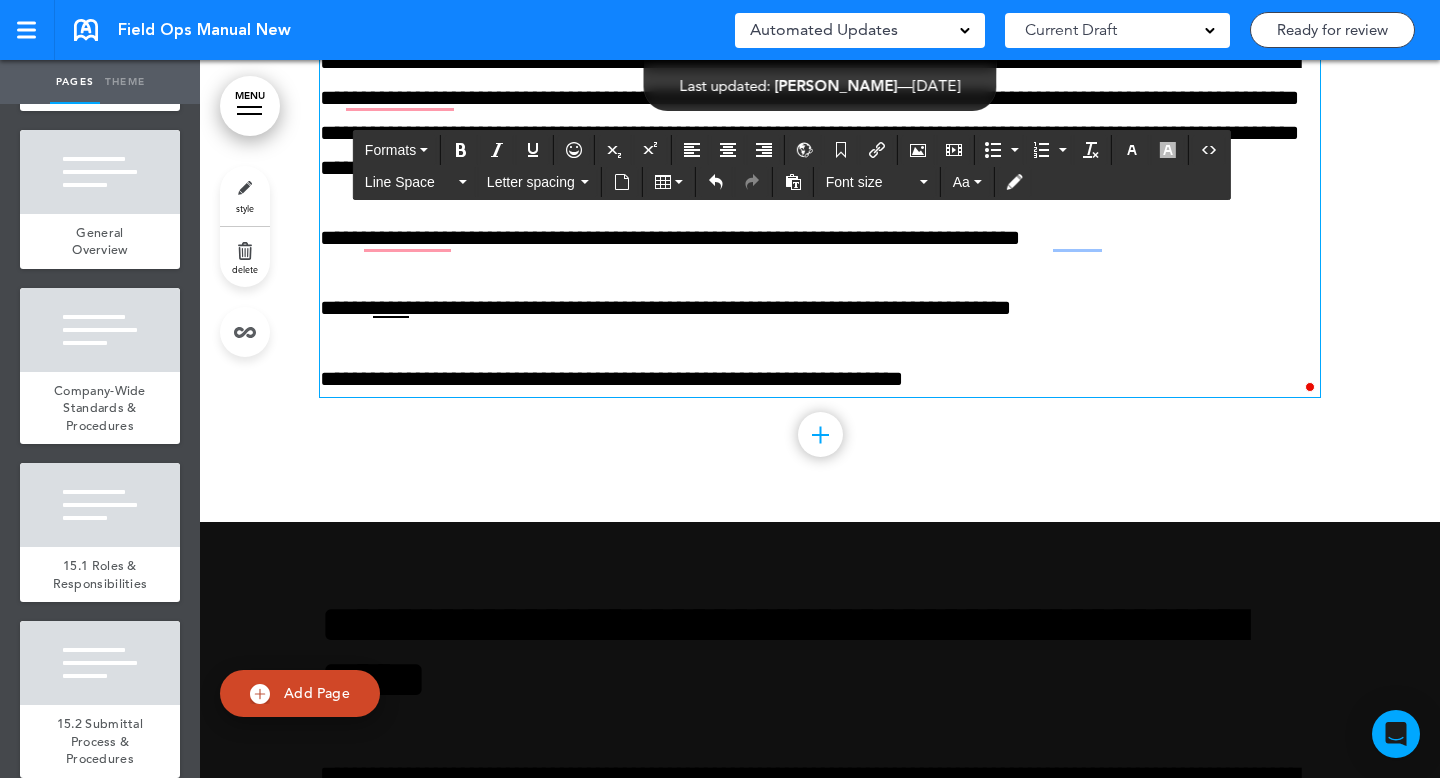 click on "**********" at bounding box center [820, 379] 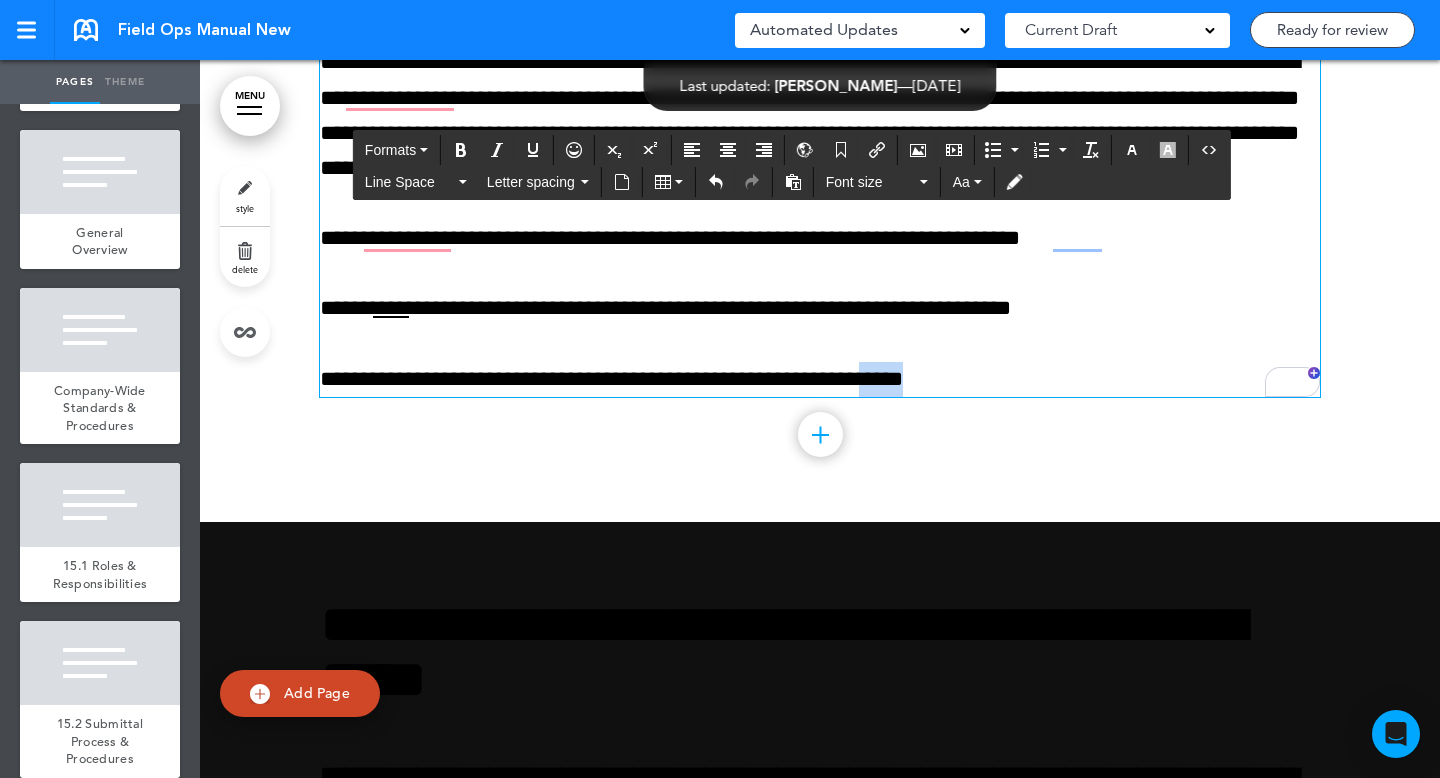 drag, startPoint x: 956, startPoint y: 575, endPoint x: 896, endPoint y: 577, distance: 60.033325 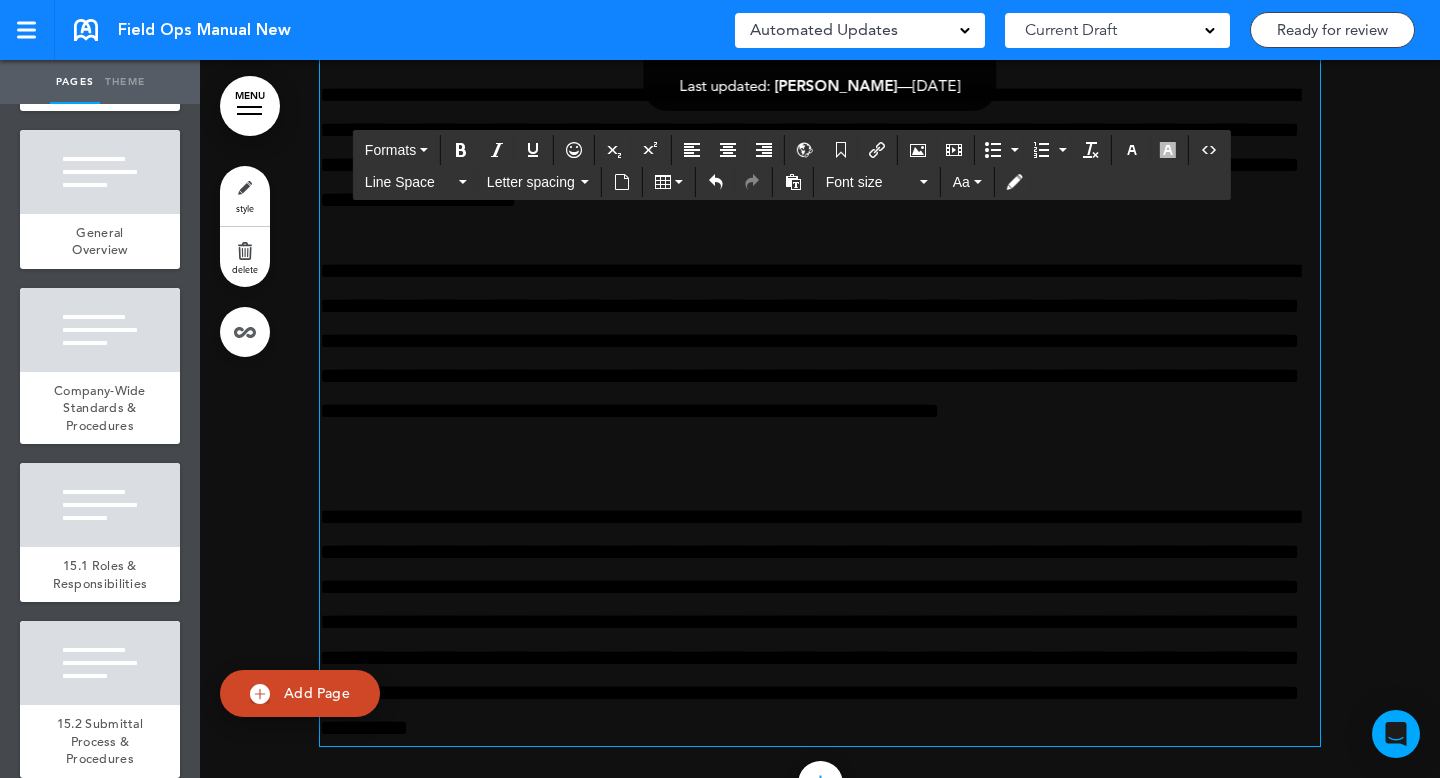 scroll, scrollTop: 43226, scrollLeft: 0, axis: vertical 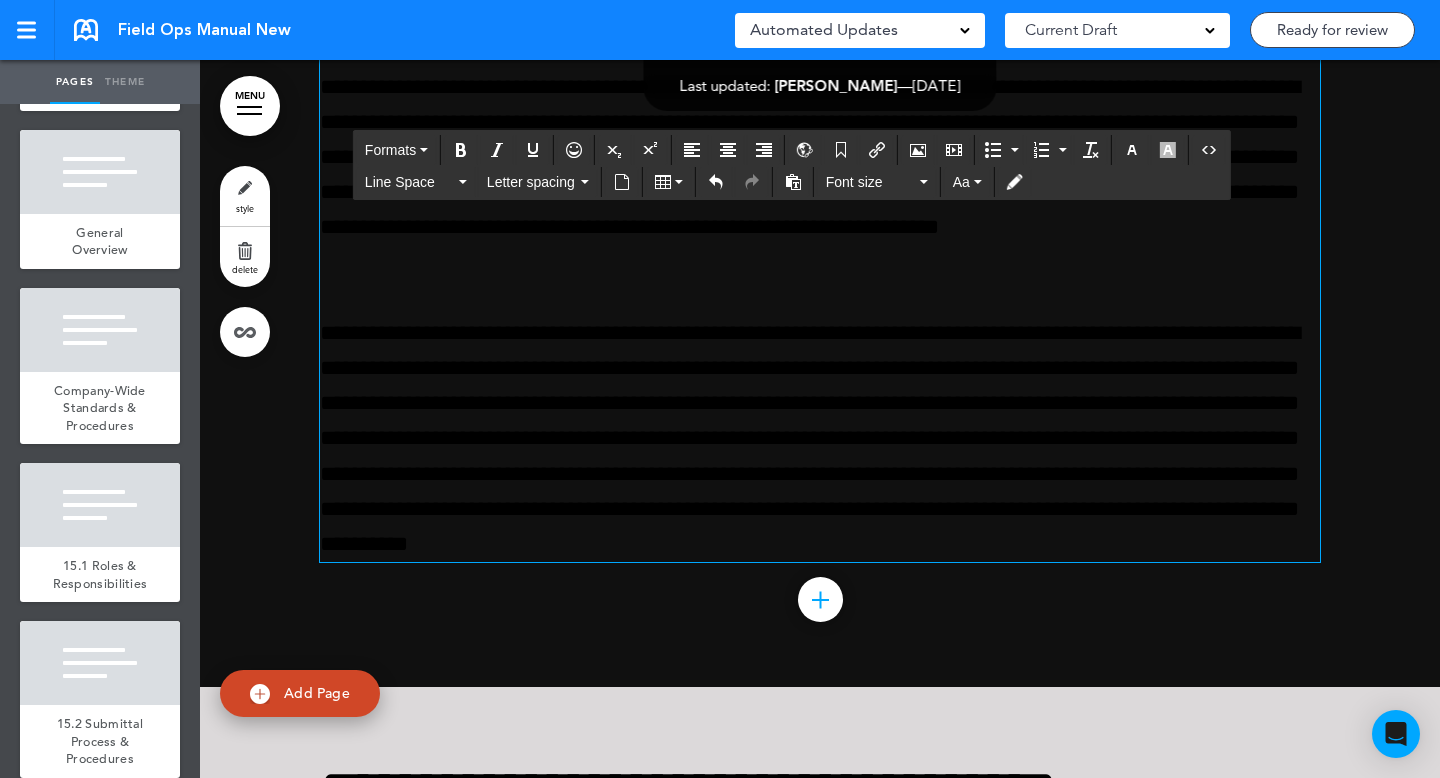 click on "**********" at bounding box center (820, 148) 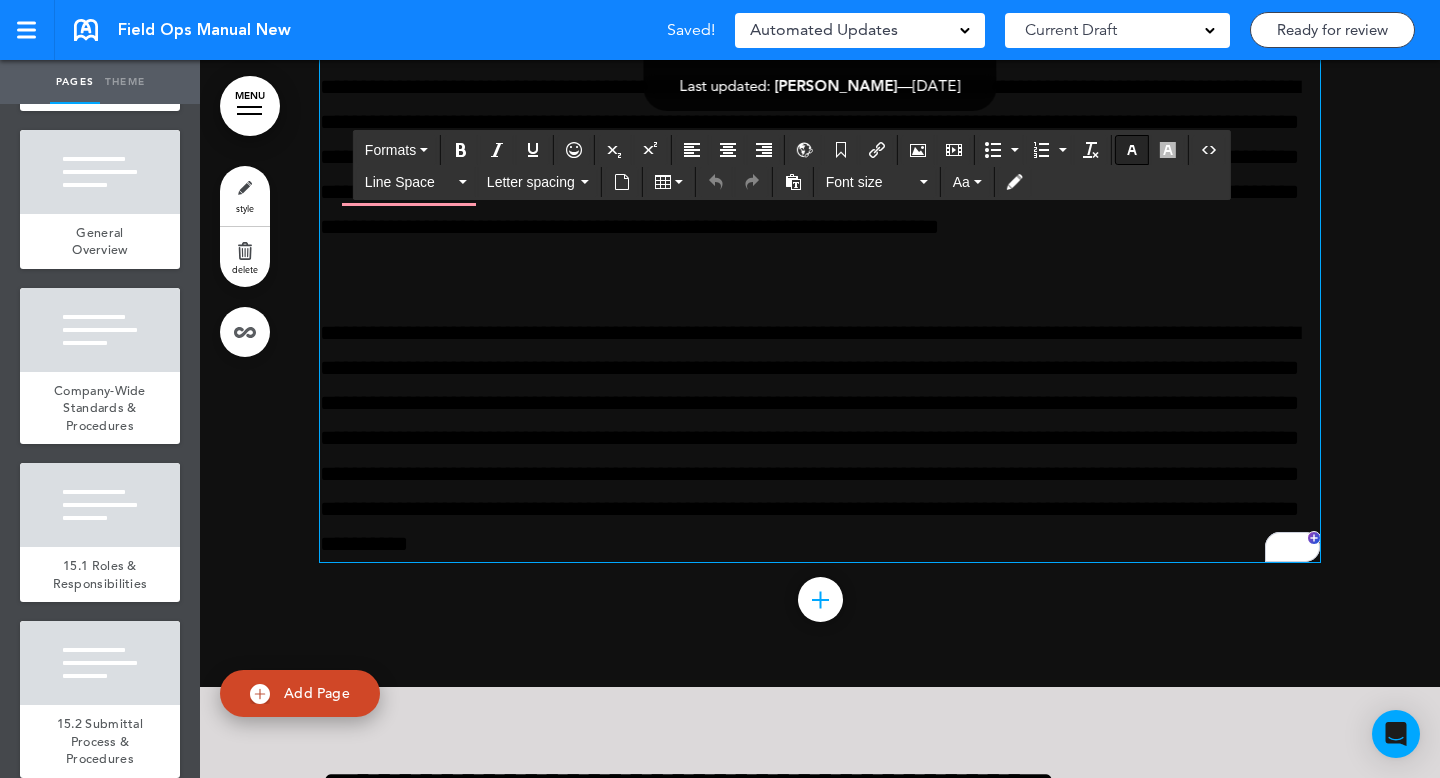 click at bounding box center (1132, 150) 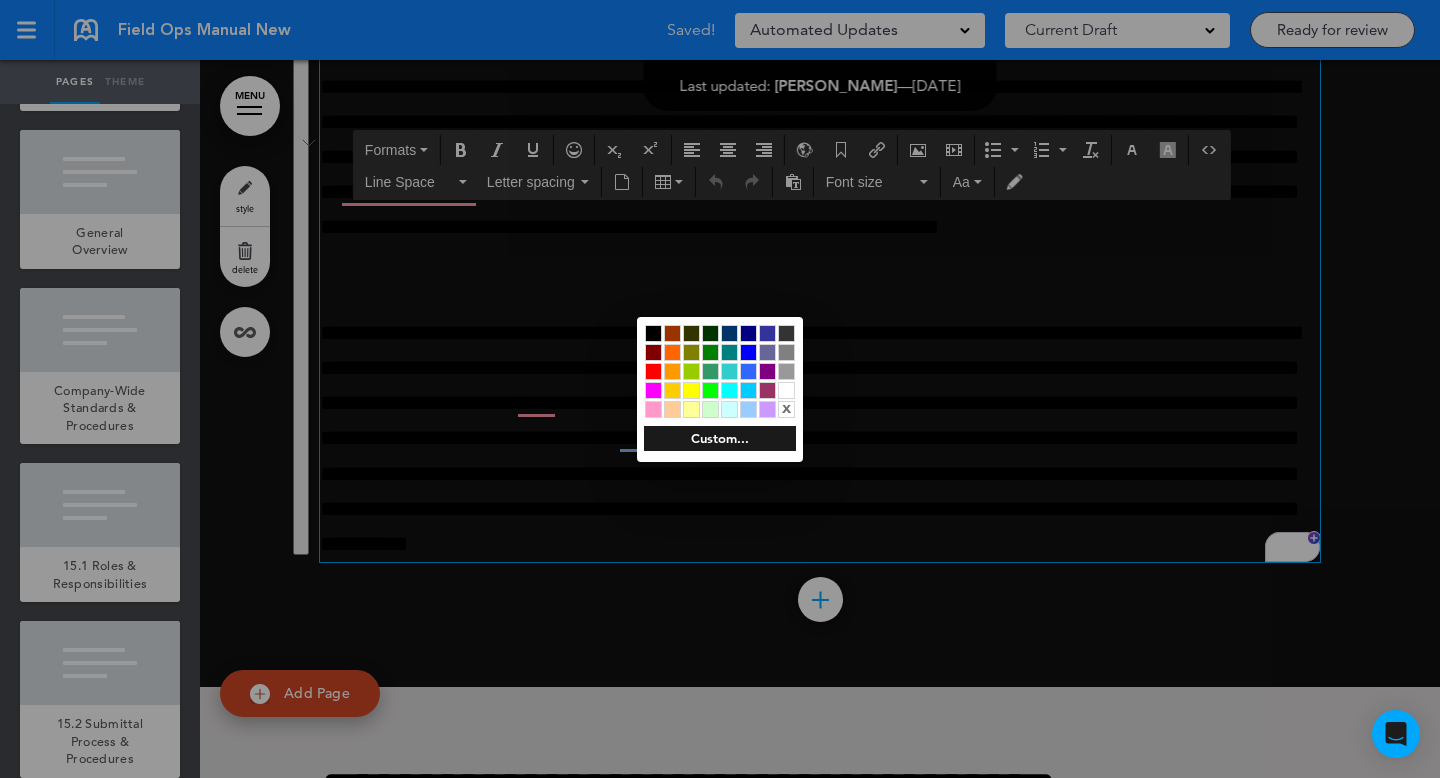 click at bounding box center [786, 390] 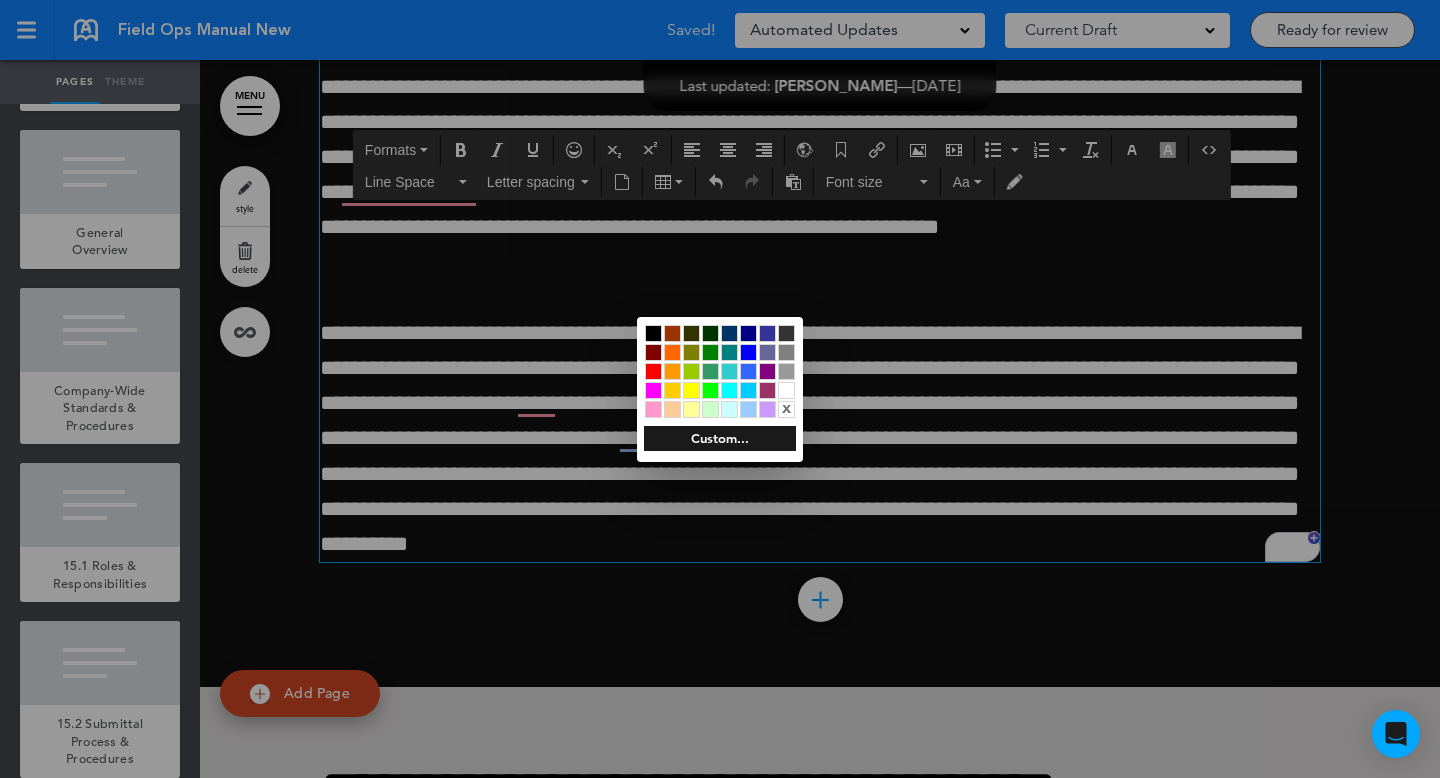 click at bounding box center (720, 389) 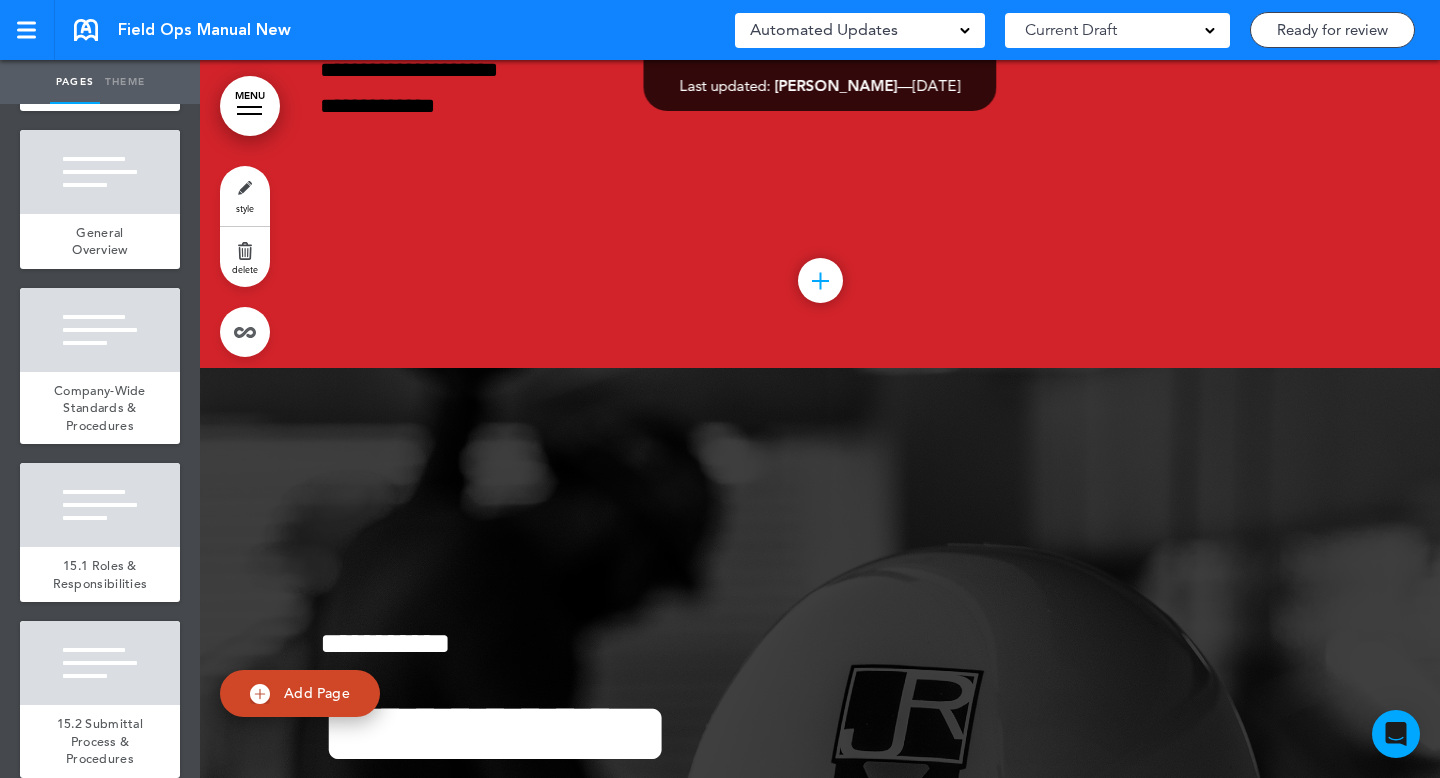 scroll, scrollTop: 46855, scrollLeft: 0, axis: vertical 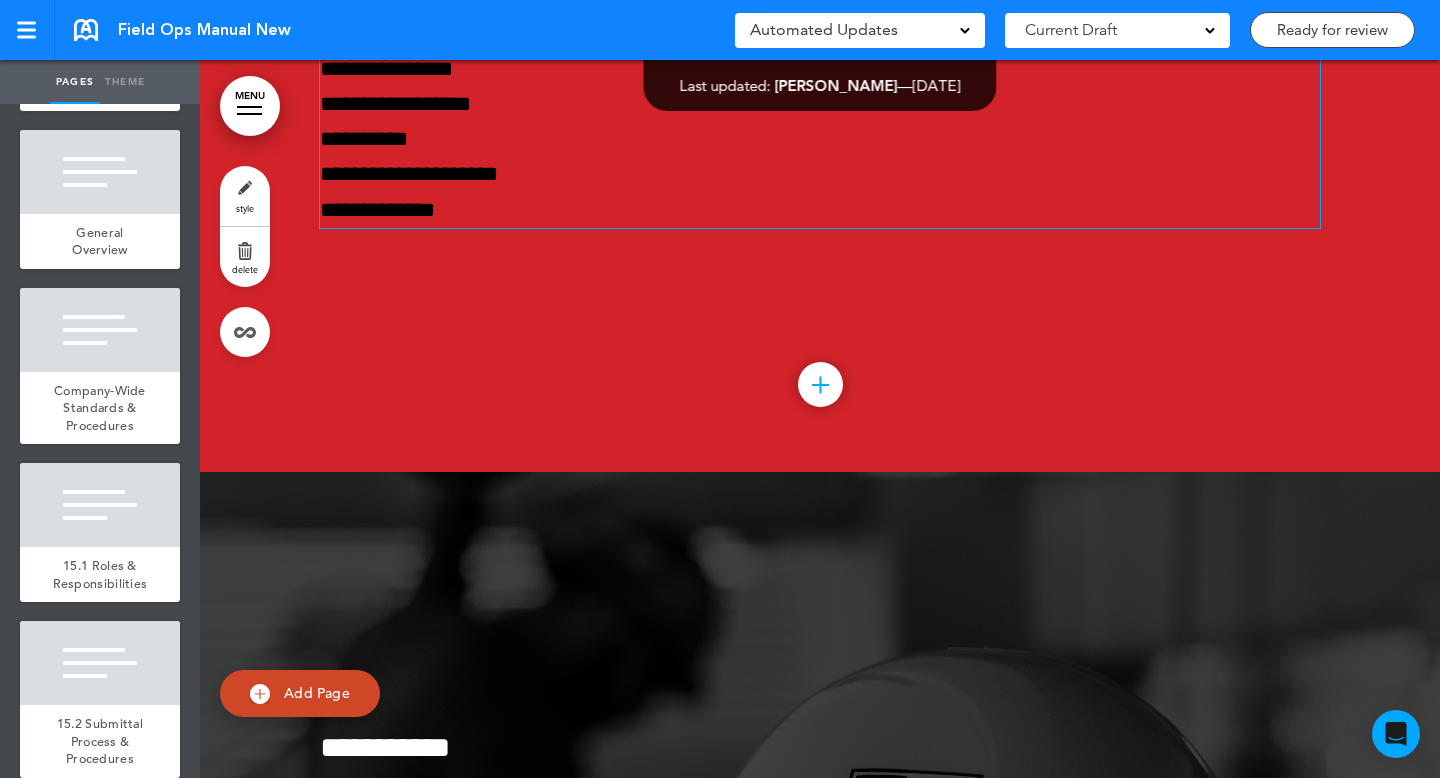 click on "**********" at bounding box center [820, 140] 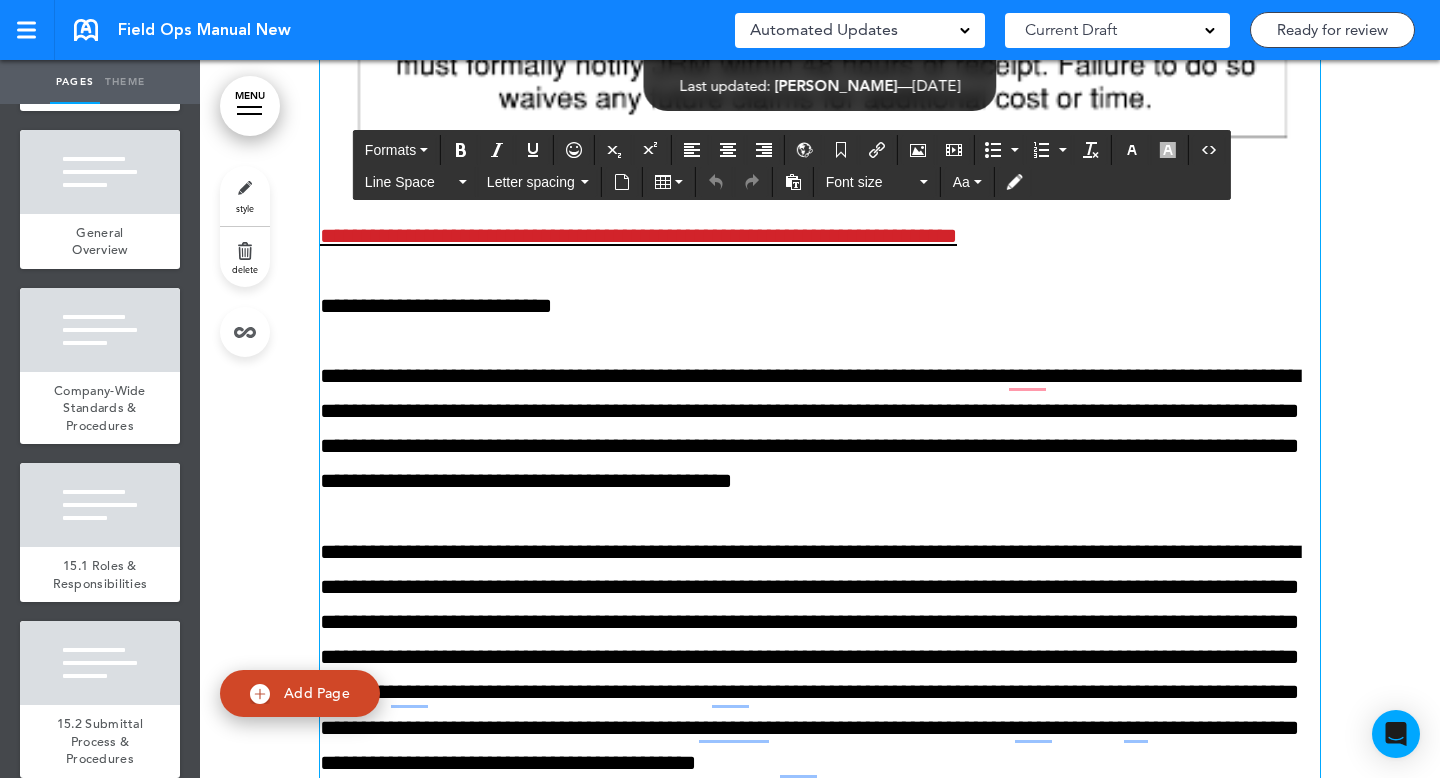 scroll, scrollTop: 35851, scrollLeft: 0, axis: vertical 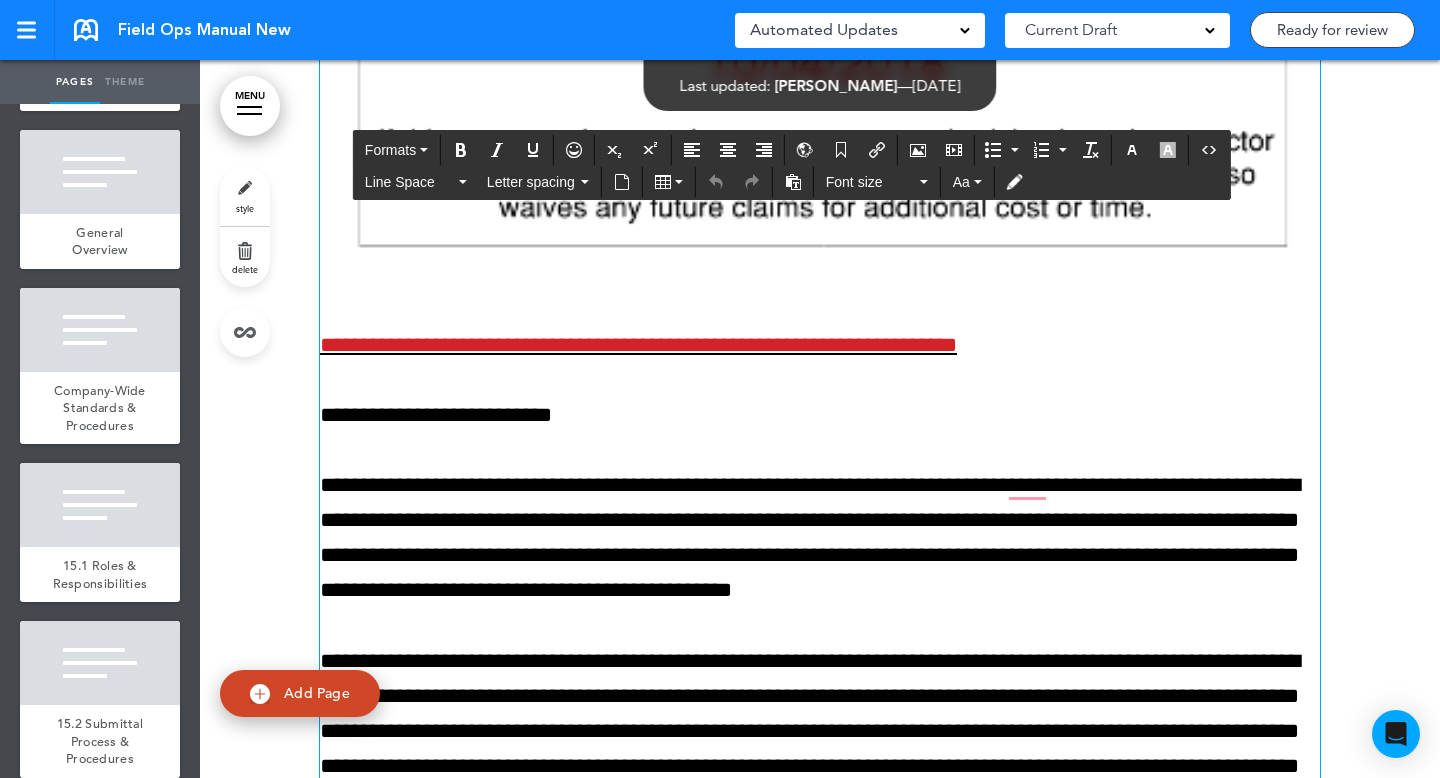 click at bounding box center [820, 82] 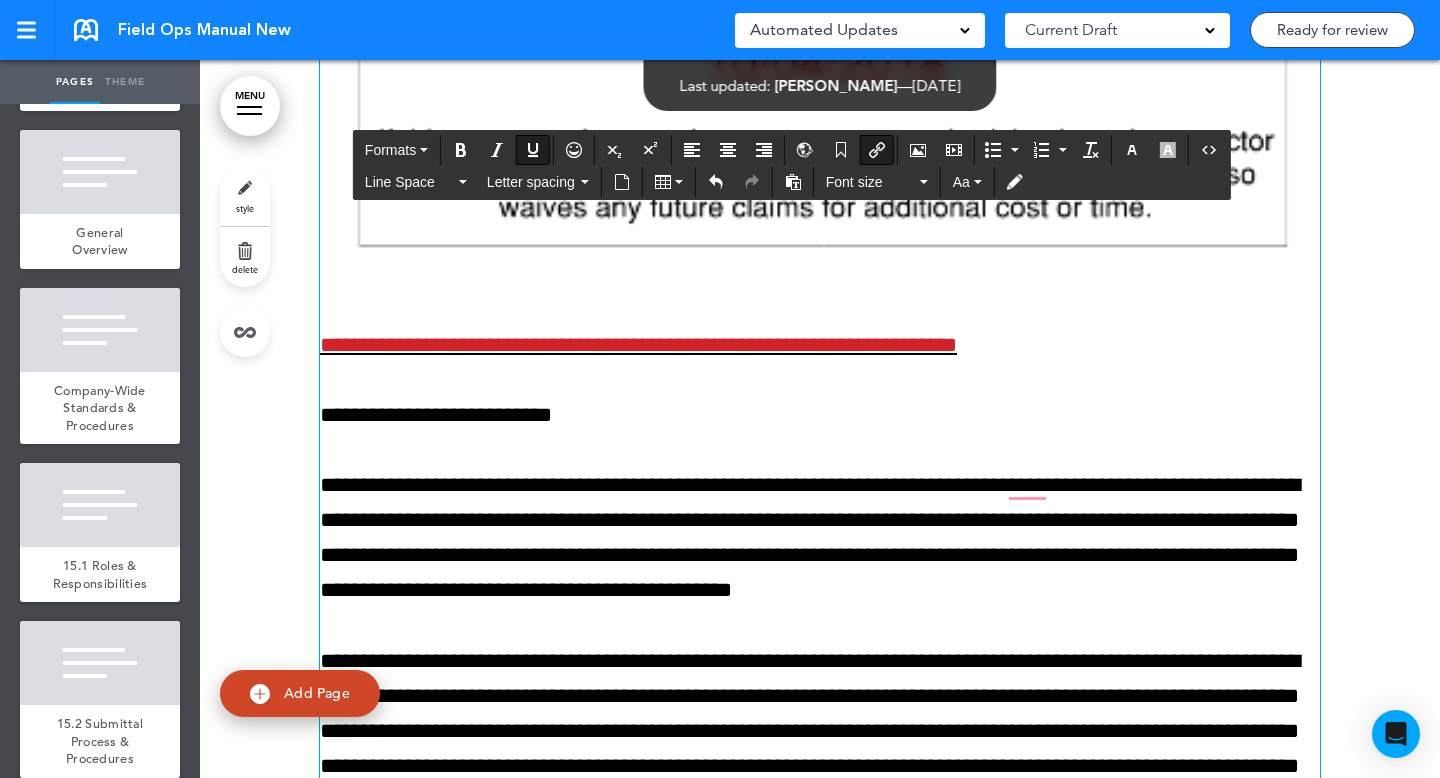 click on "**********" at bounding box center [820, 345] 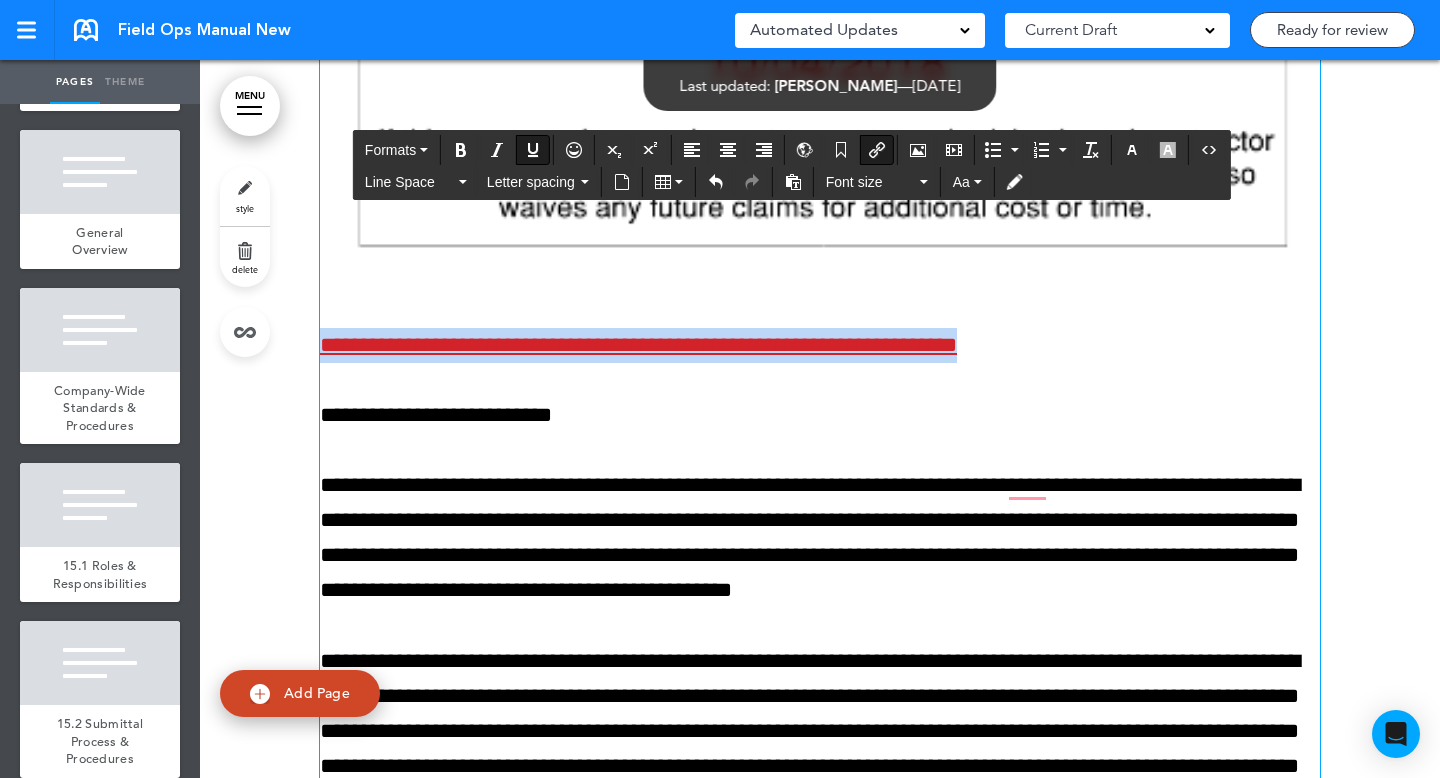 drag, startPoint x: 1093, startPoint y: 453, endPoint x: 278, endPoint y: 431, distance: 815.2969 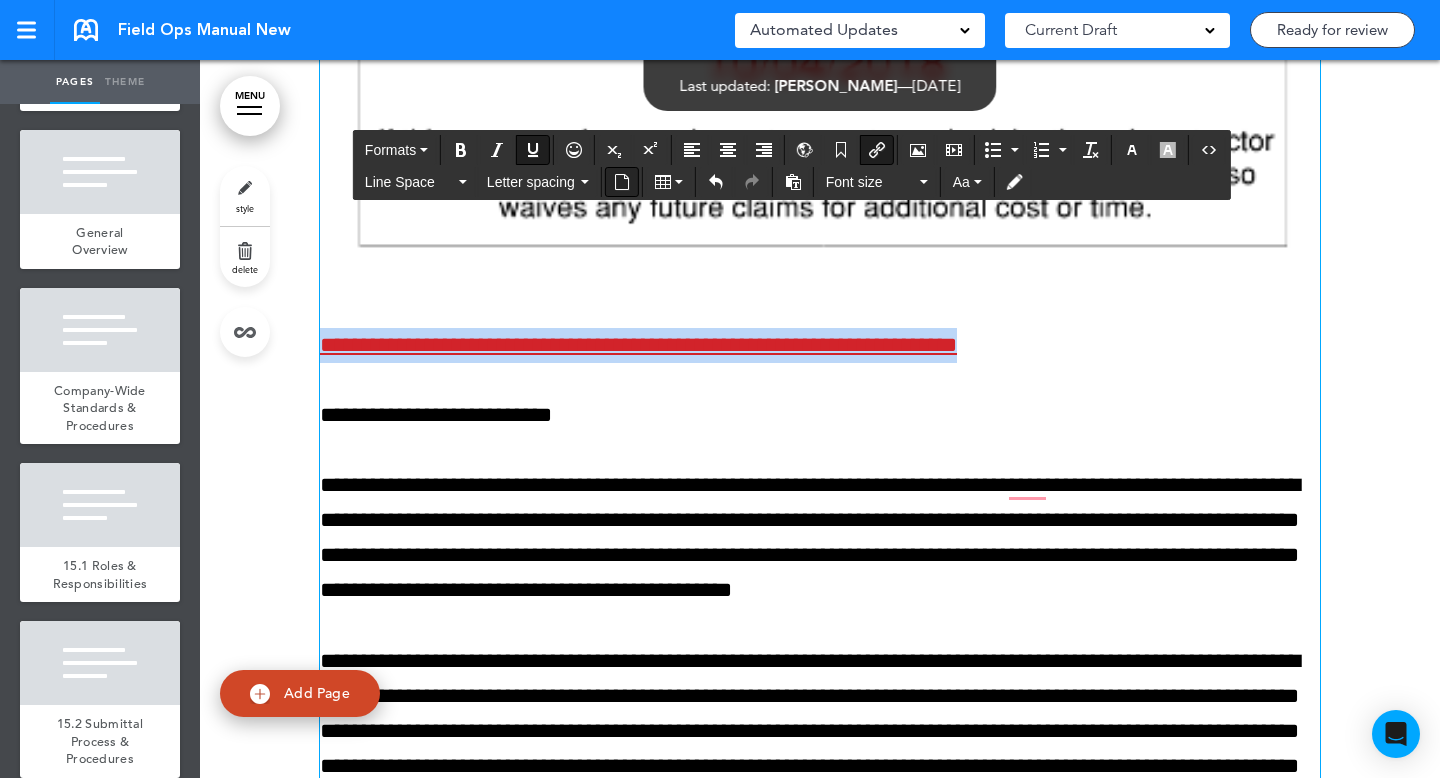 click at bounding box center [622, 182] 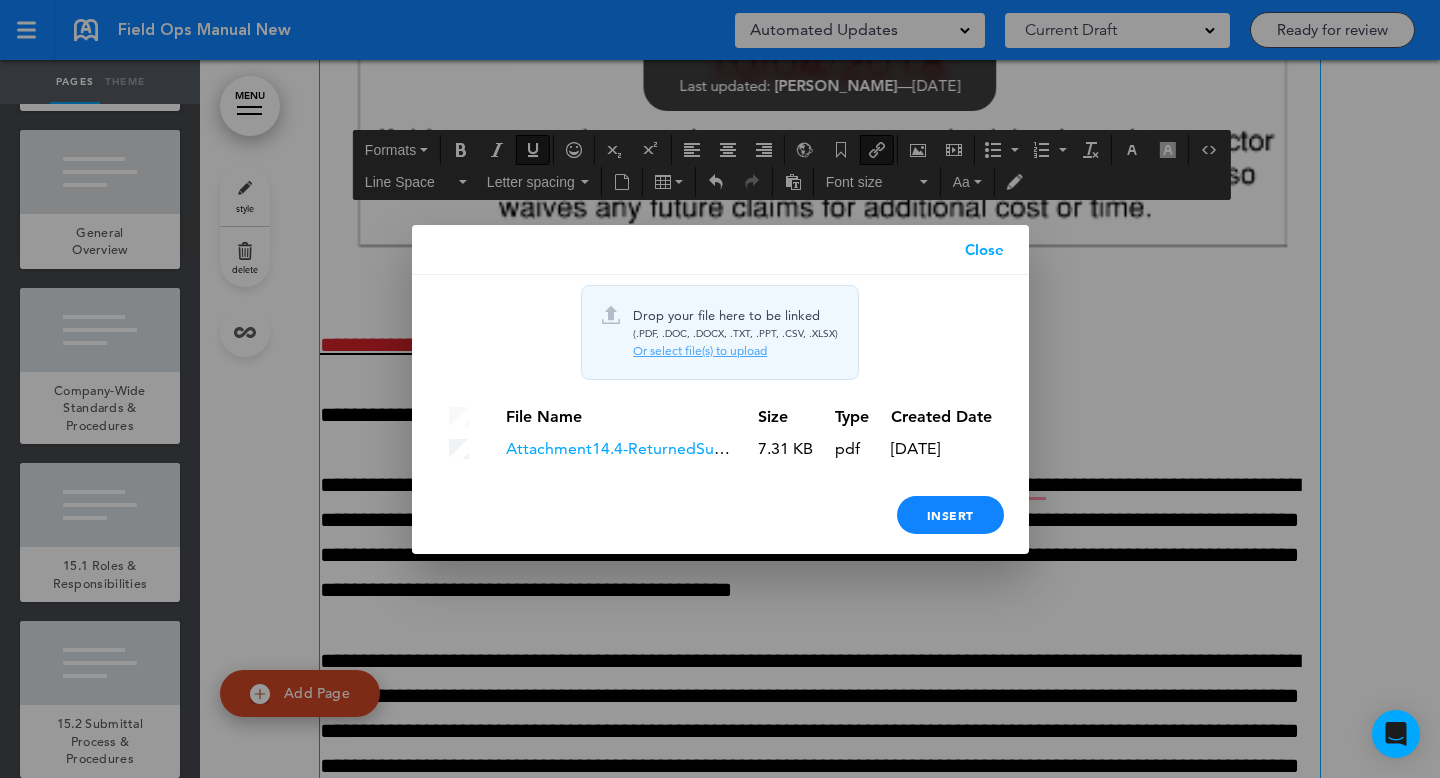 click at bounding box center [720, 389] 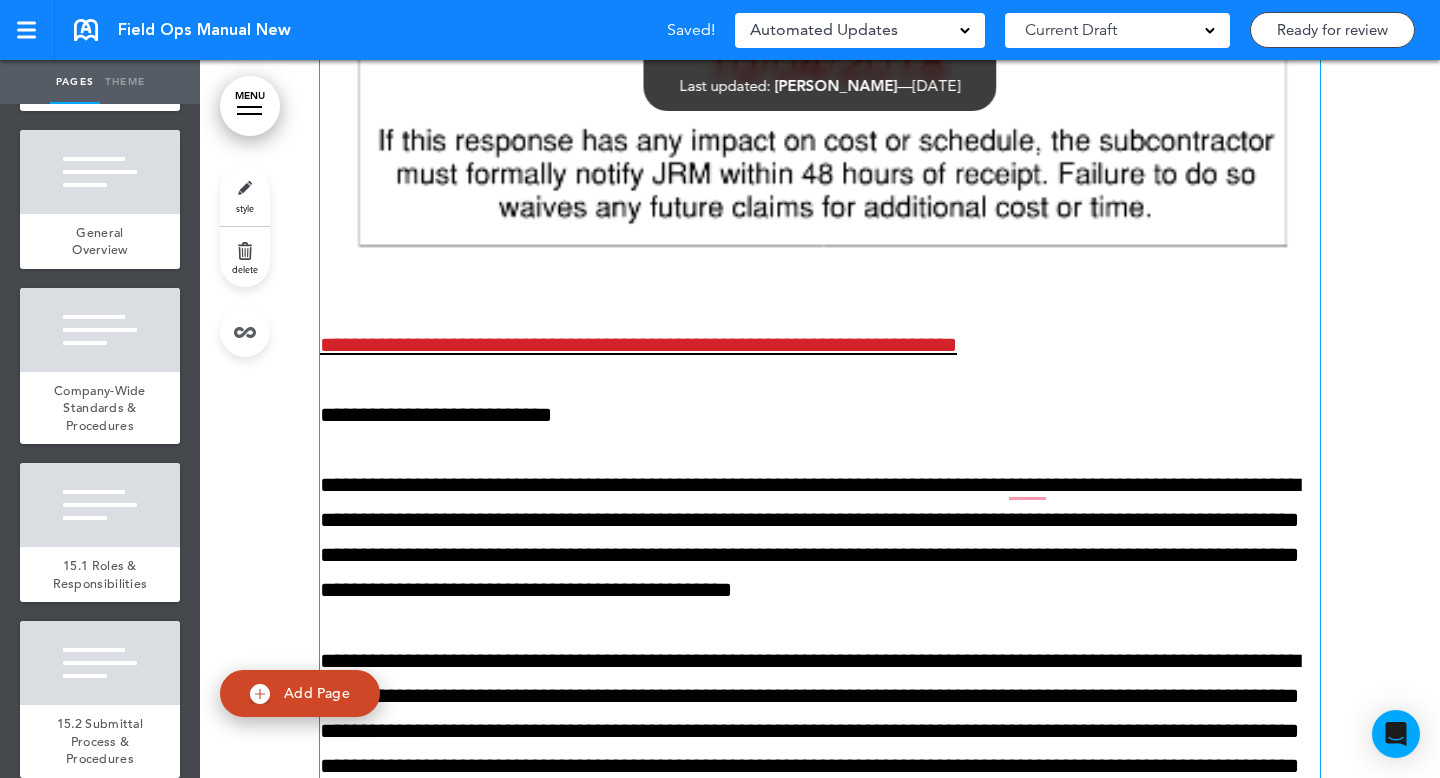 click at bounding box center (820, 82) 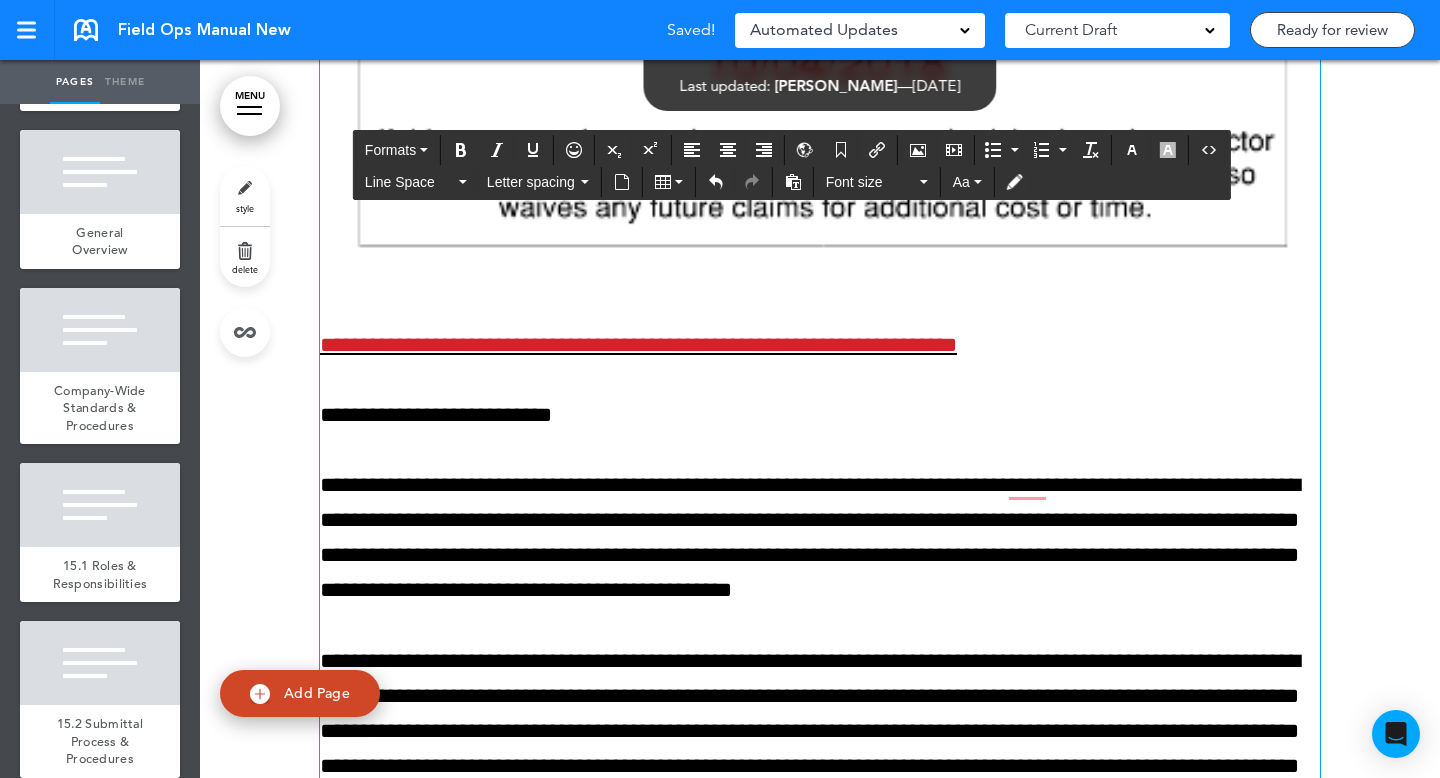 click on "**********" at bounding box center [820, -338] 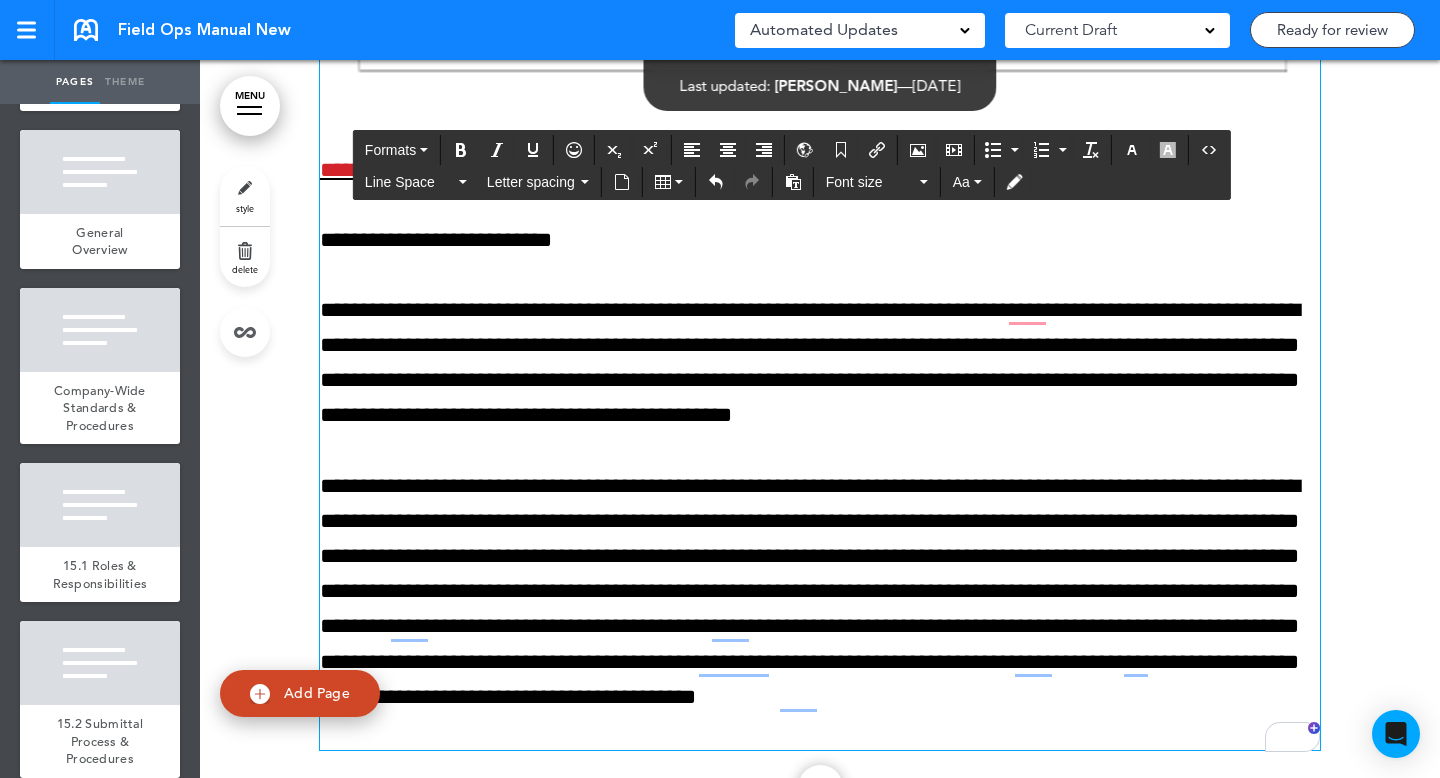 scroll, scrollTop: 36025, scrollLeft: 0, axis: vertical 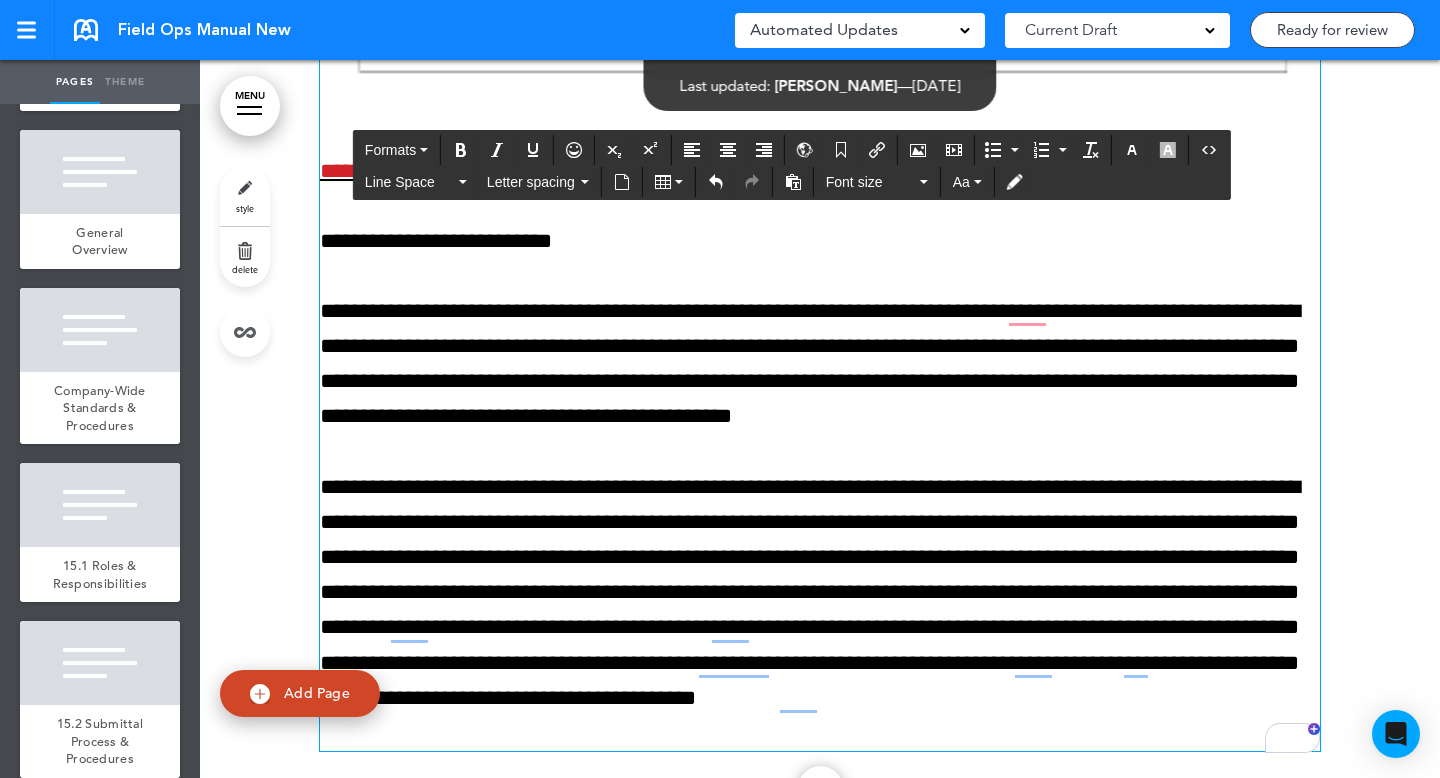 click on "**********" at bounding box center [638, 171] 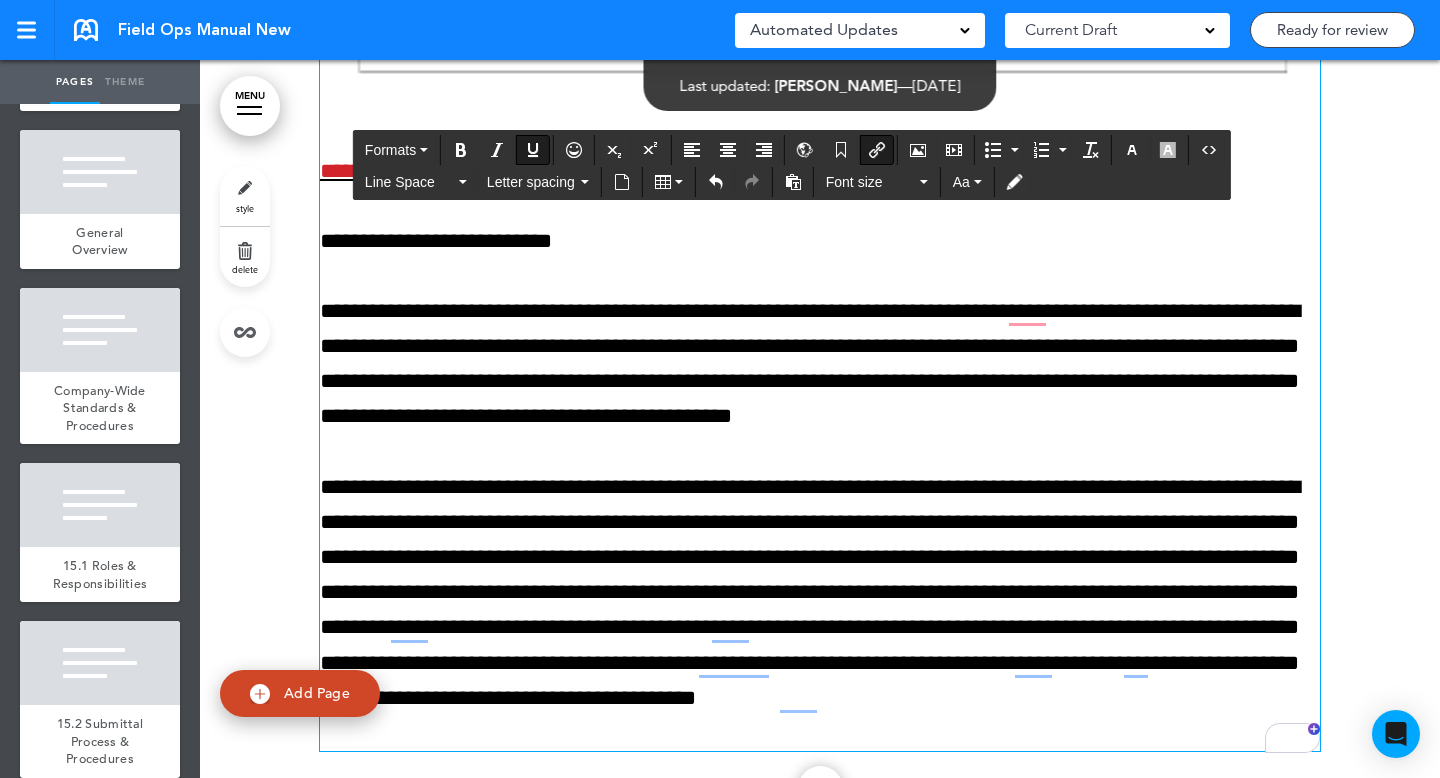 click on "**********" at bounding box center (638, 171) 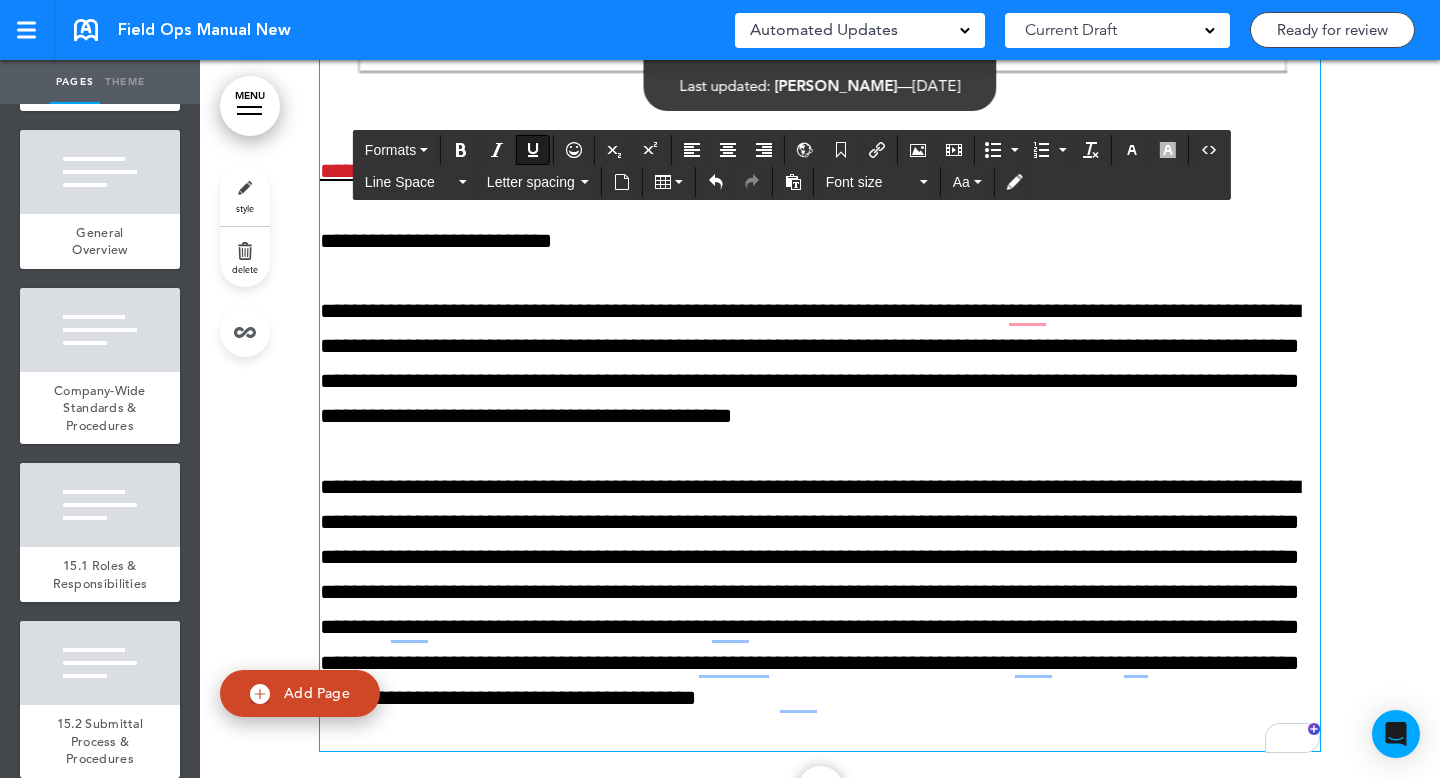 drag, startPoint x: 1188, startPoint y: 281, endPoint x: 1084, endPoint y: 279, distance: 104.019226 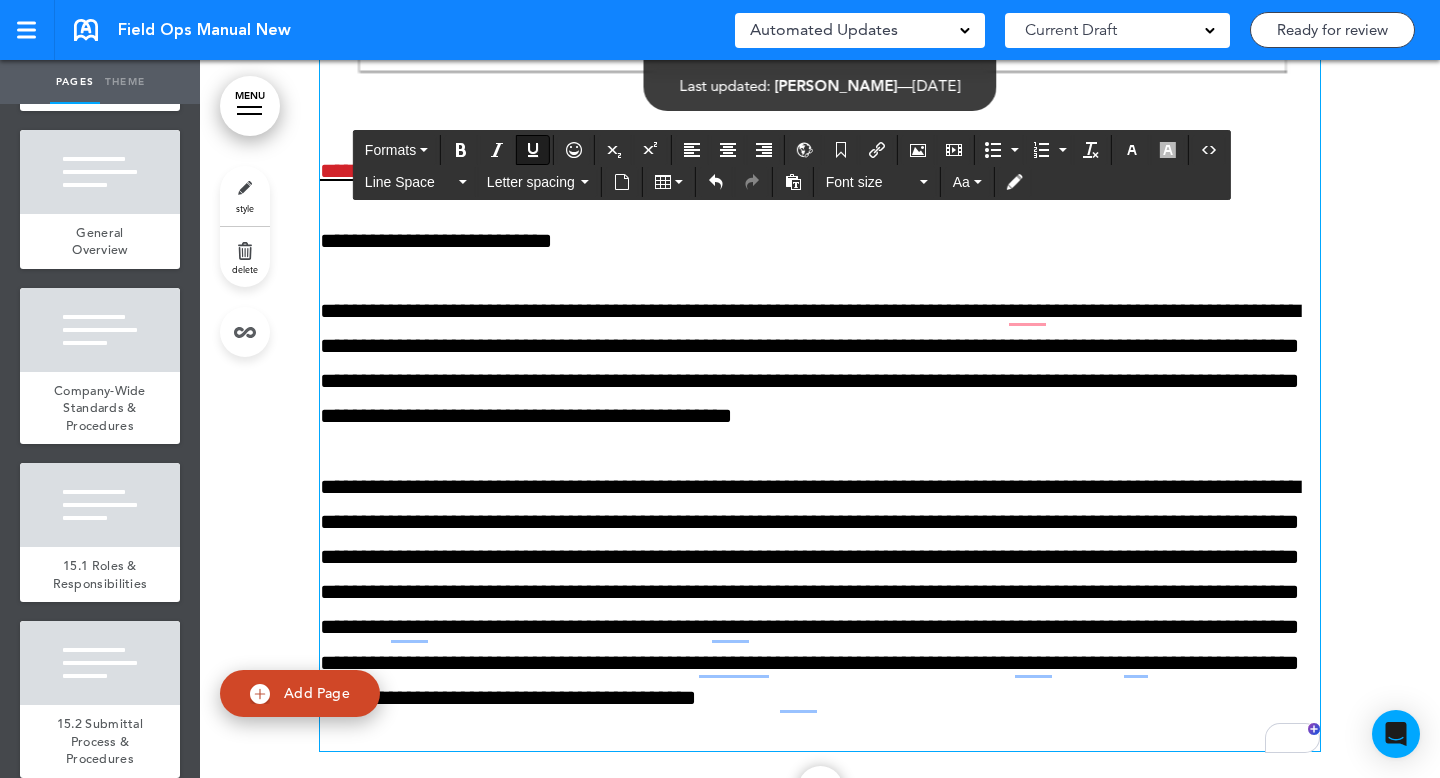 click on "**********" at bounding box center [820, 171] 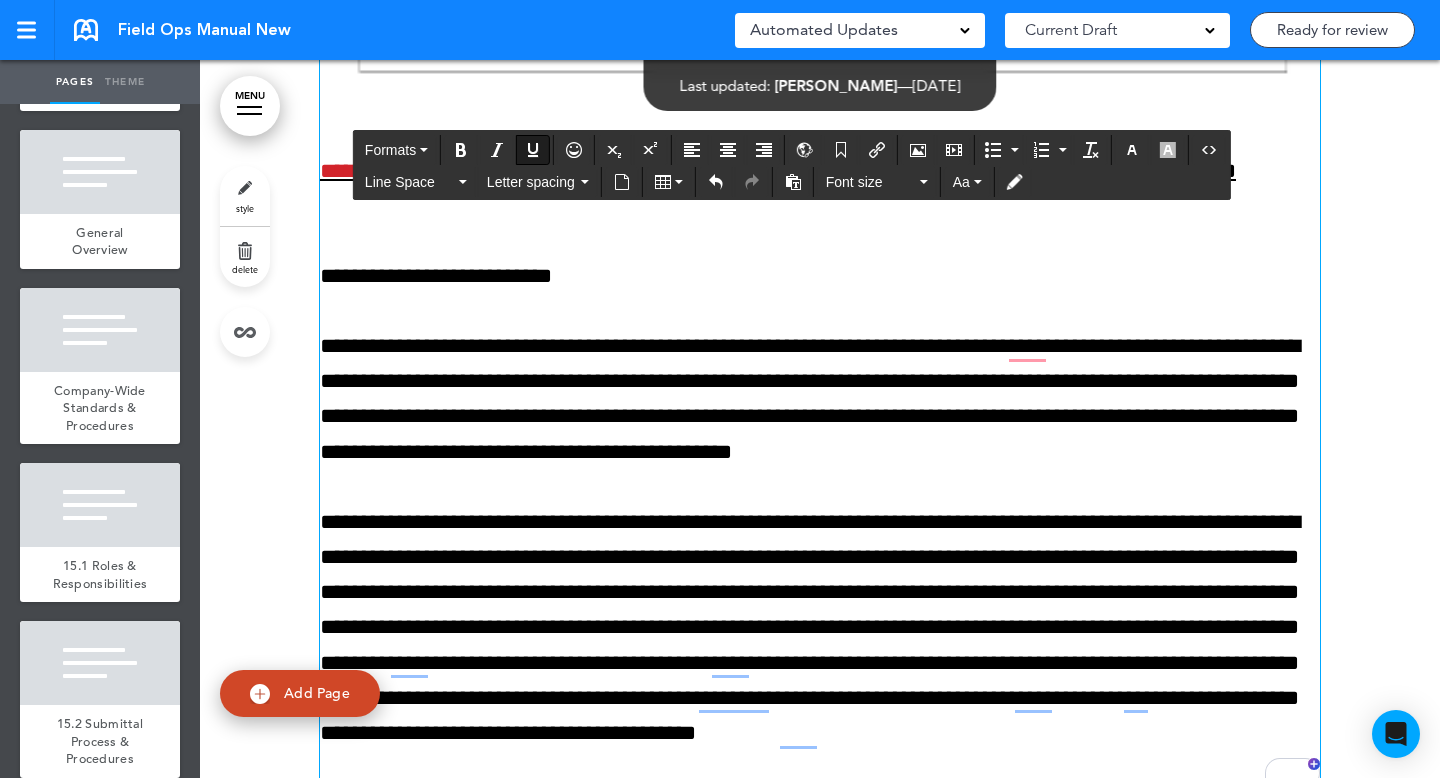 click on "**********" at bounding box center (778, 171) 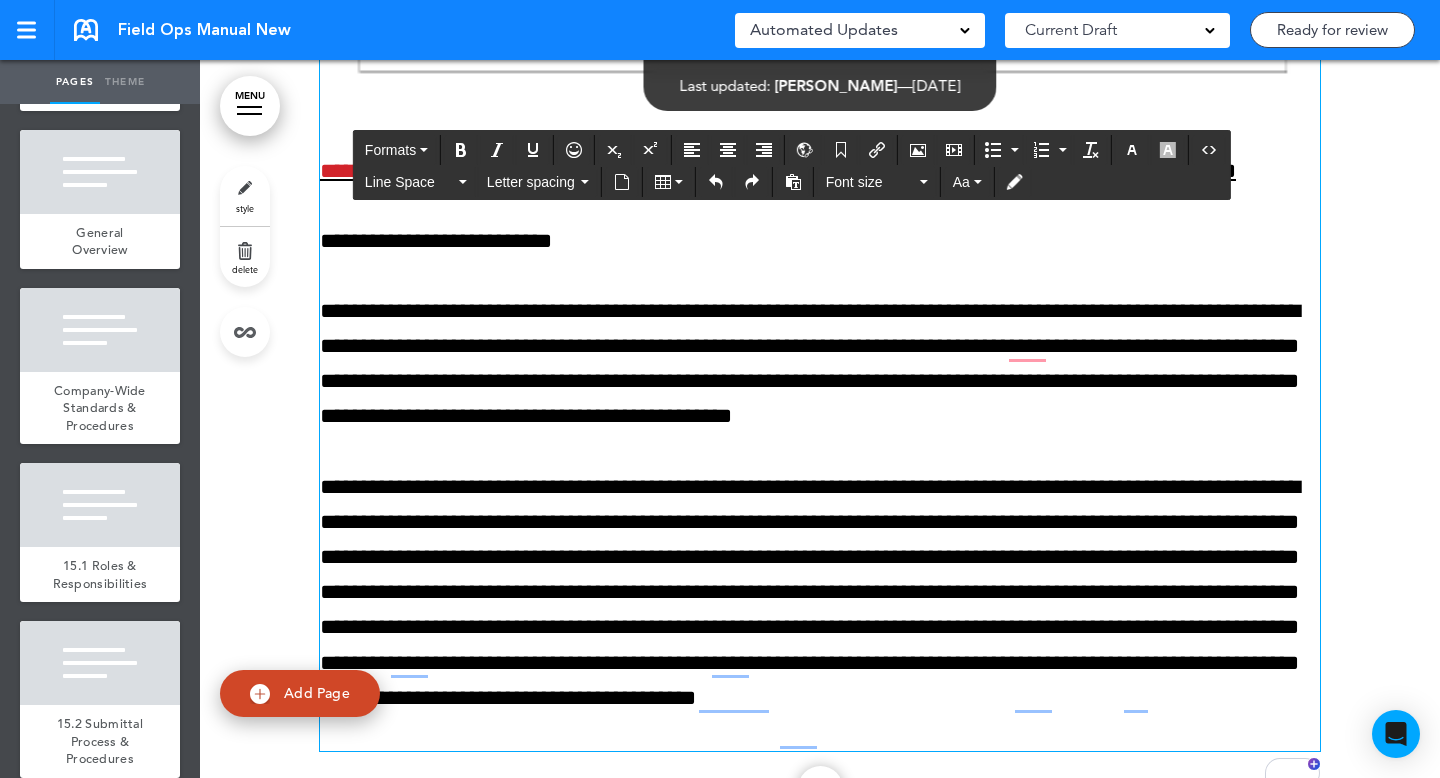 drag, startPoint x: 1029, startPoint y: 349, endPoint x: 1029, endPoint y: 336, distance: 13 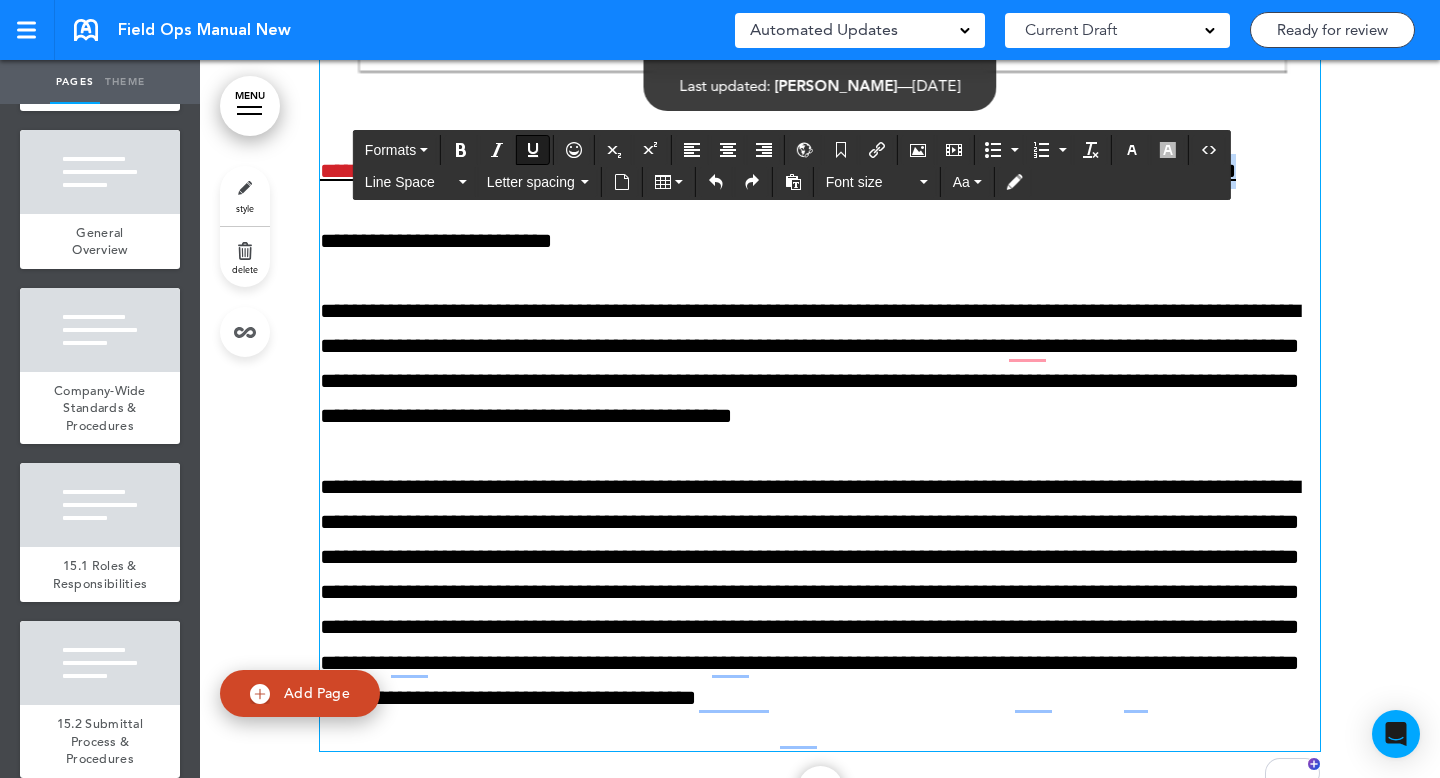 drag, startPoint x: 1072, startPoint y: 322, endPoint x: 1071, endPoint y: 280, distance: 42.0119 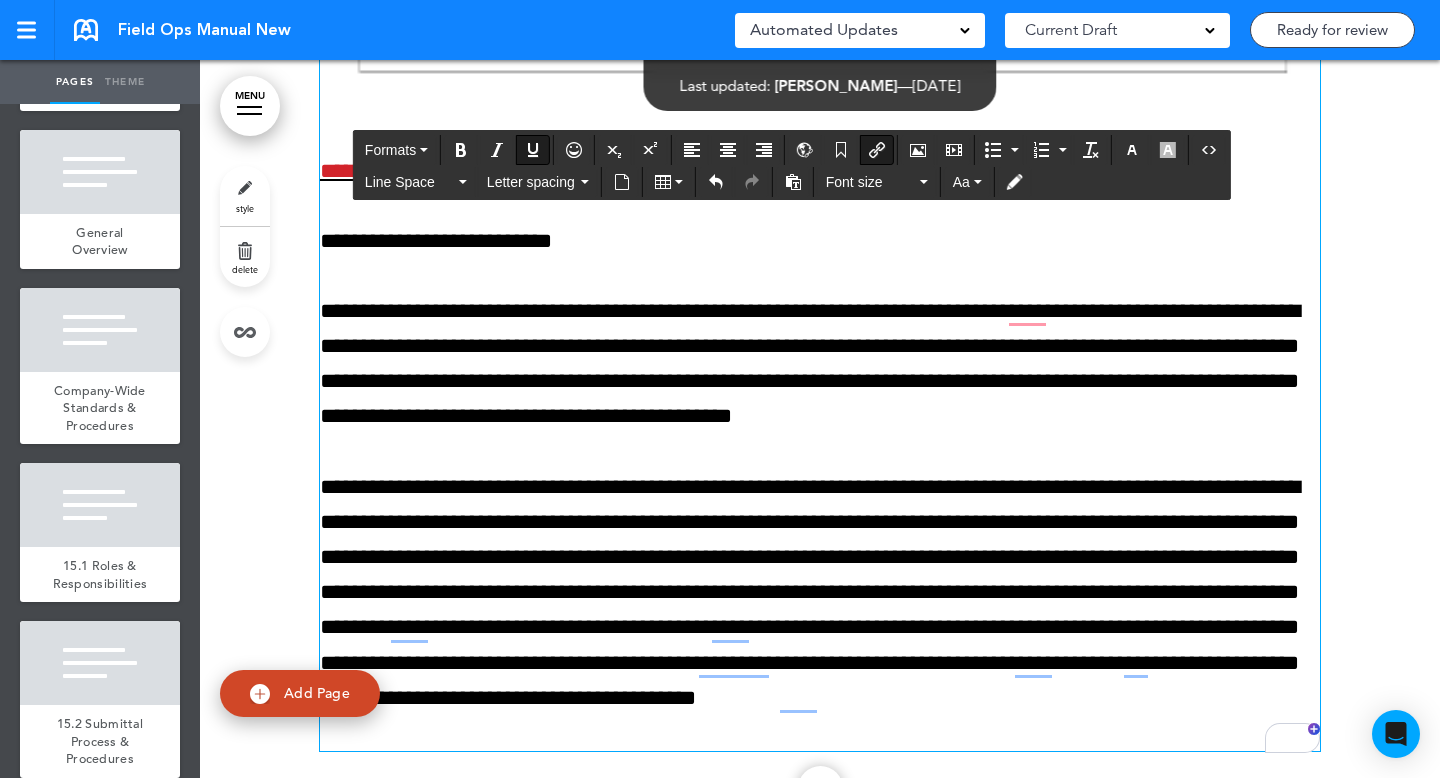 click on "**********" at bounding box center (820, -512) 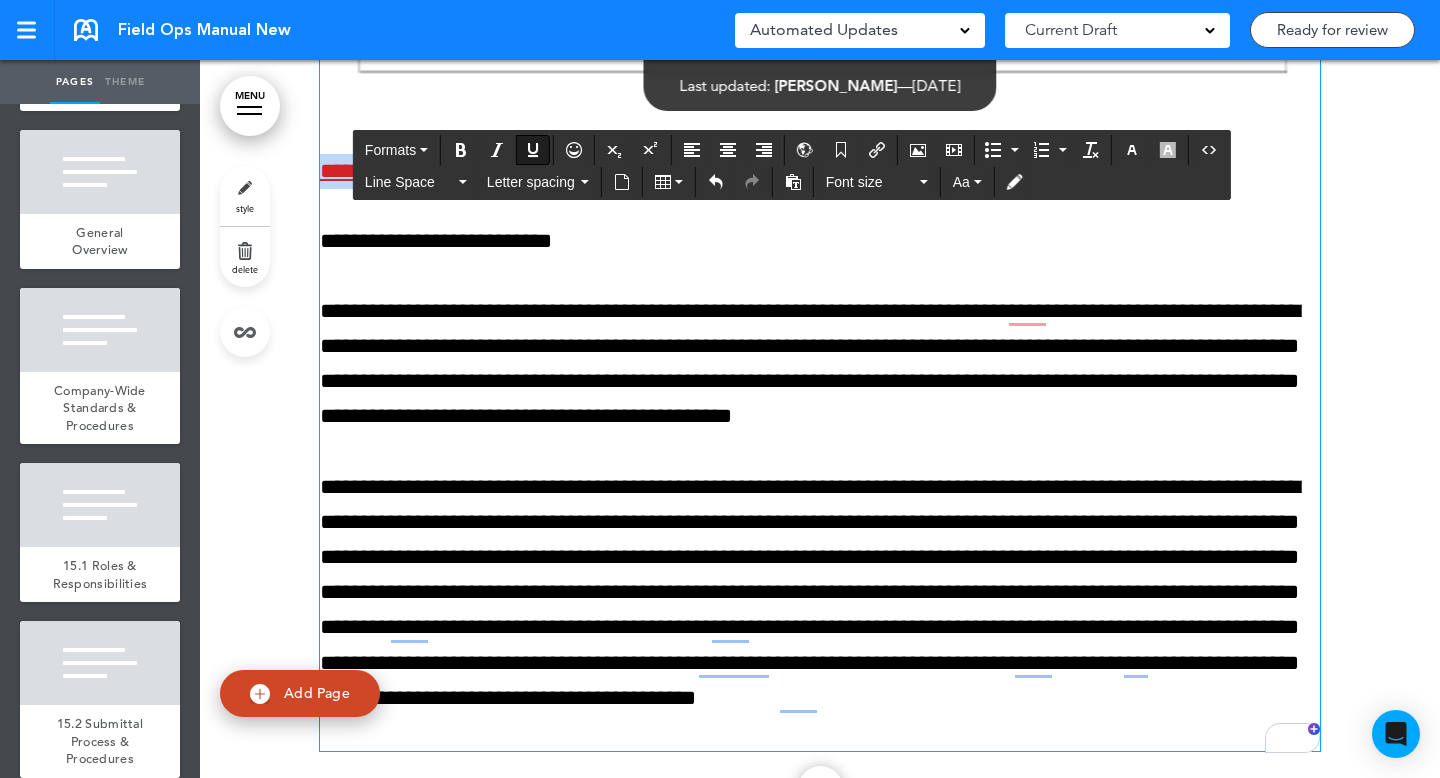 drag, startPoint x: 1088, startPoint y: 286, endPoint x: 297, endPoint y: 270, distance: 791.1618 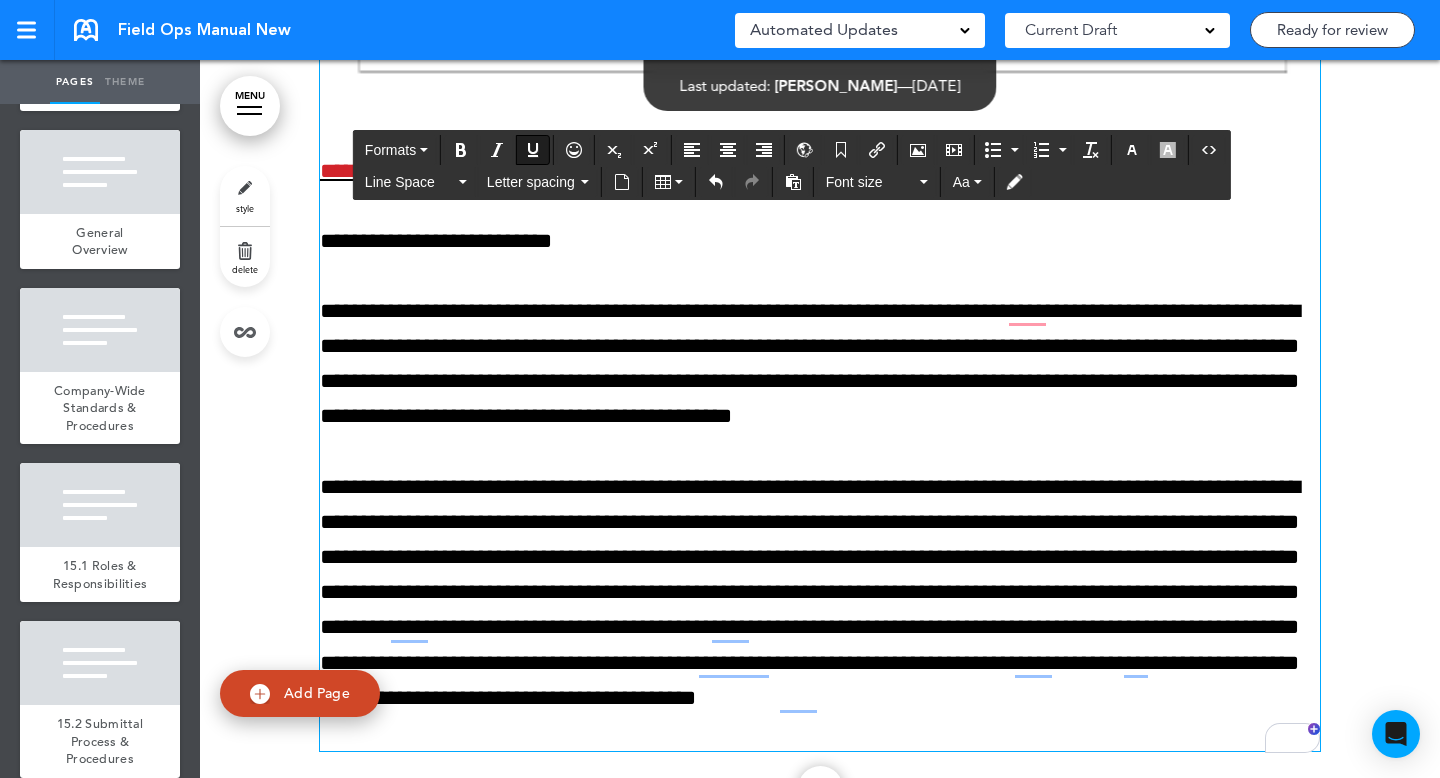 click on "**********" at bounding box center [820, 171] 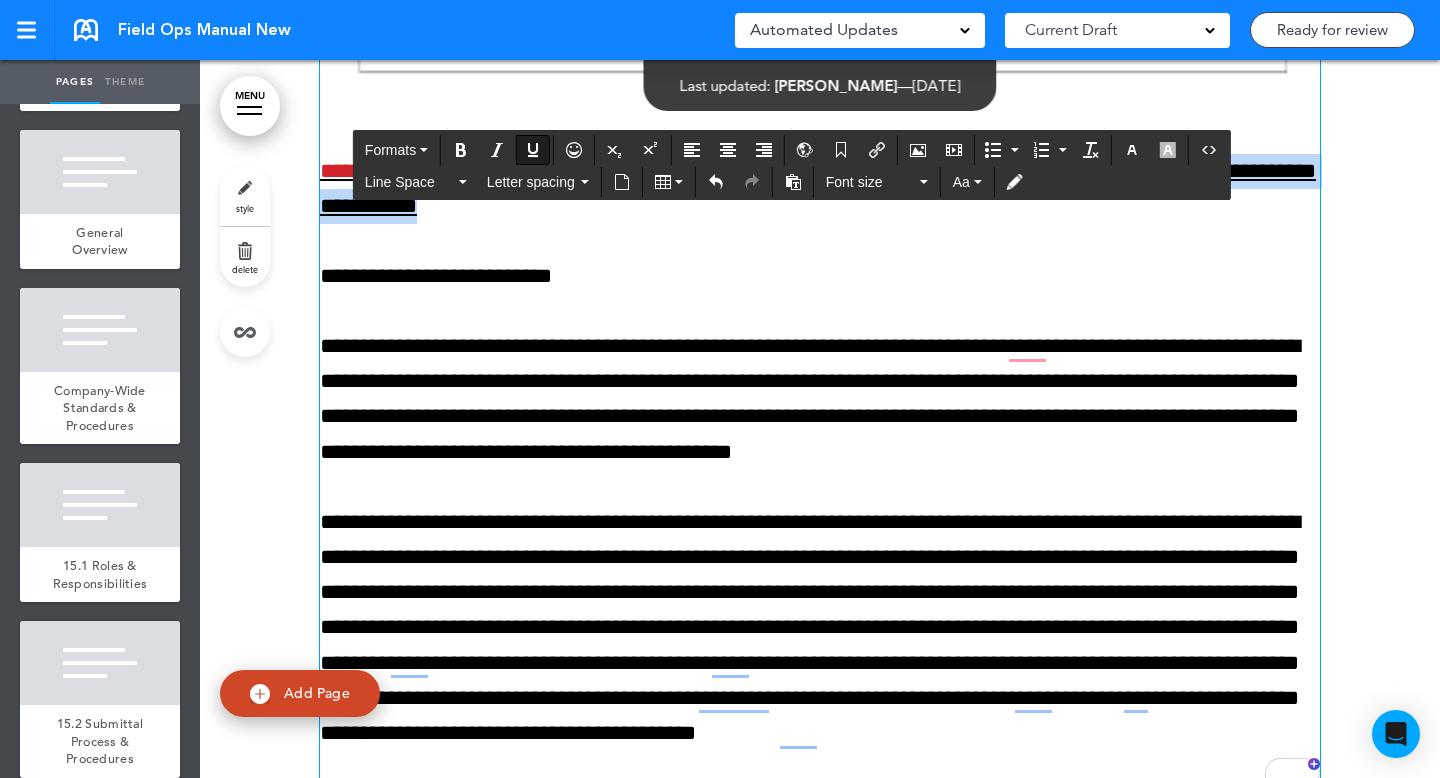 drag, startPoint x: 795, startPoint y: 317, endPoint x: 1070, endPoint y: 277, distance: 277.89386 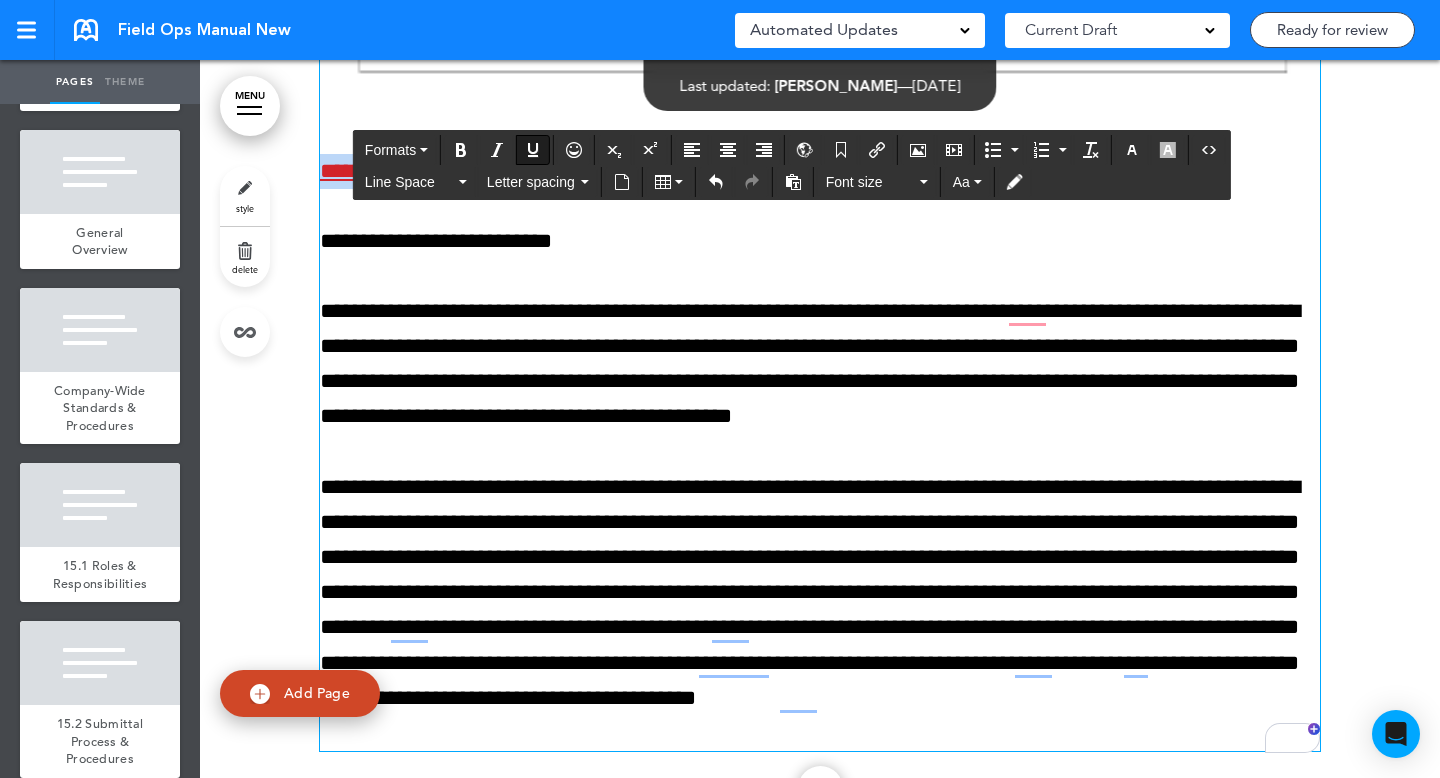 drag, startPoint x: 1113, startPoint y: 284, endPoint x: 206, endPoint y: 256, distance: 907.43207 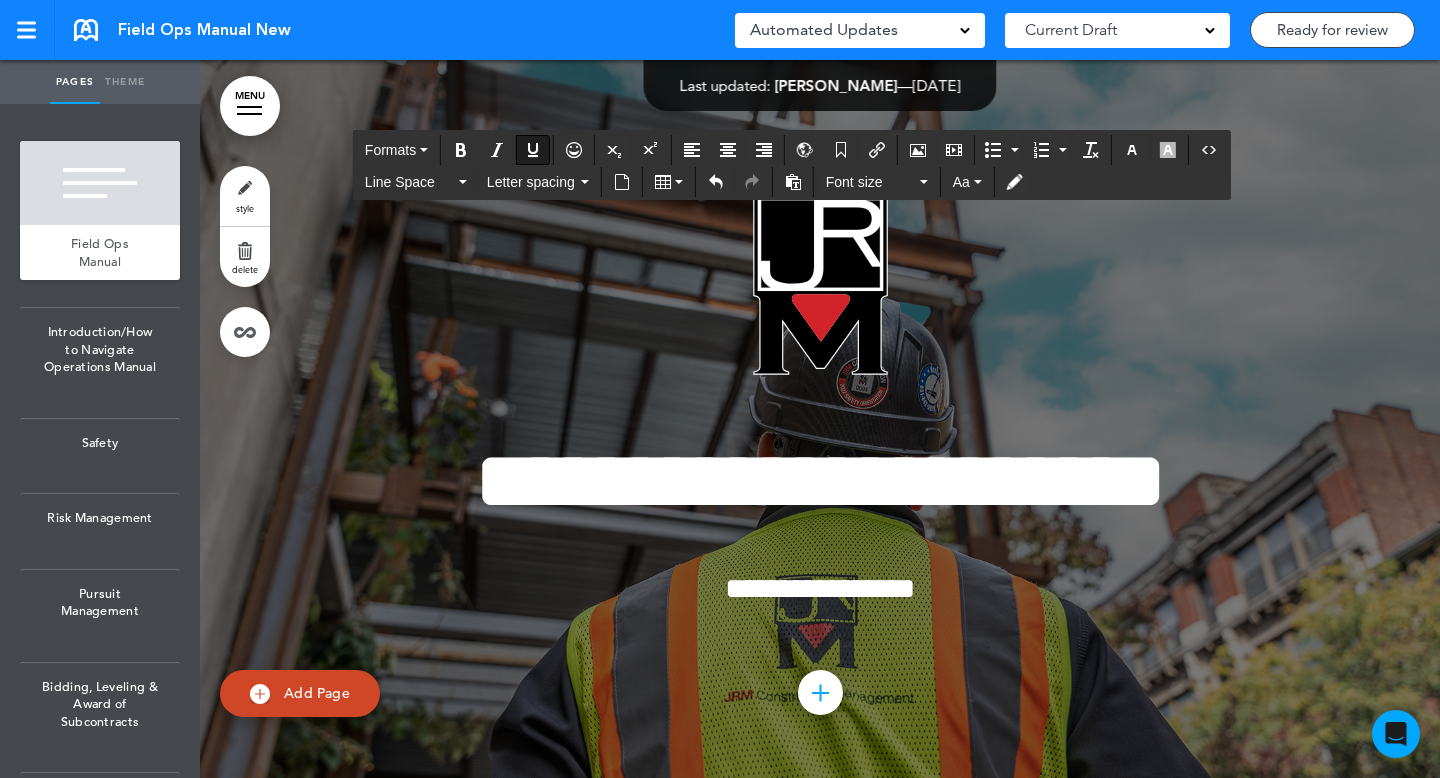 scroll, scrollTop: 0, scrollLeft: 0, axis: both 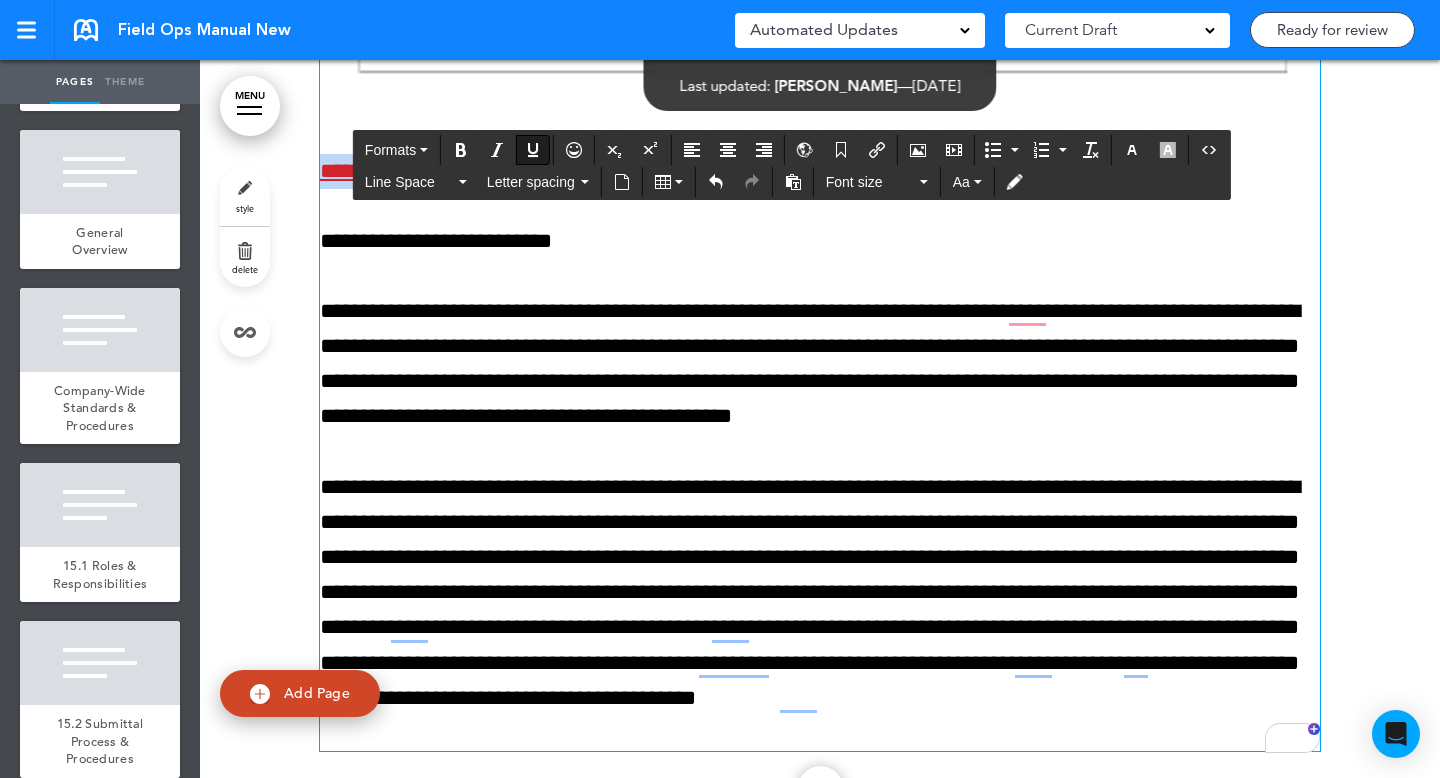 click on "**********" at bounding box center [820, 241] 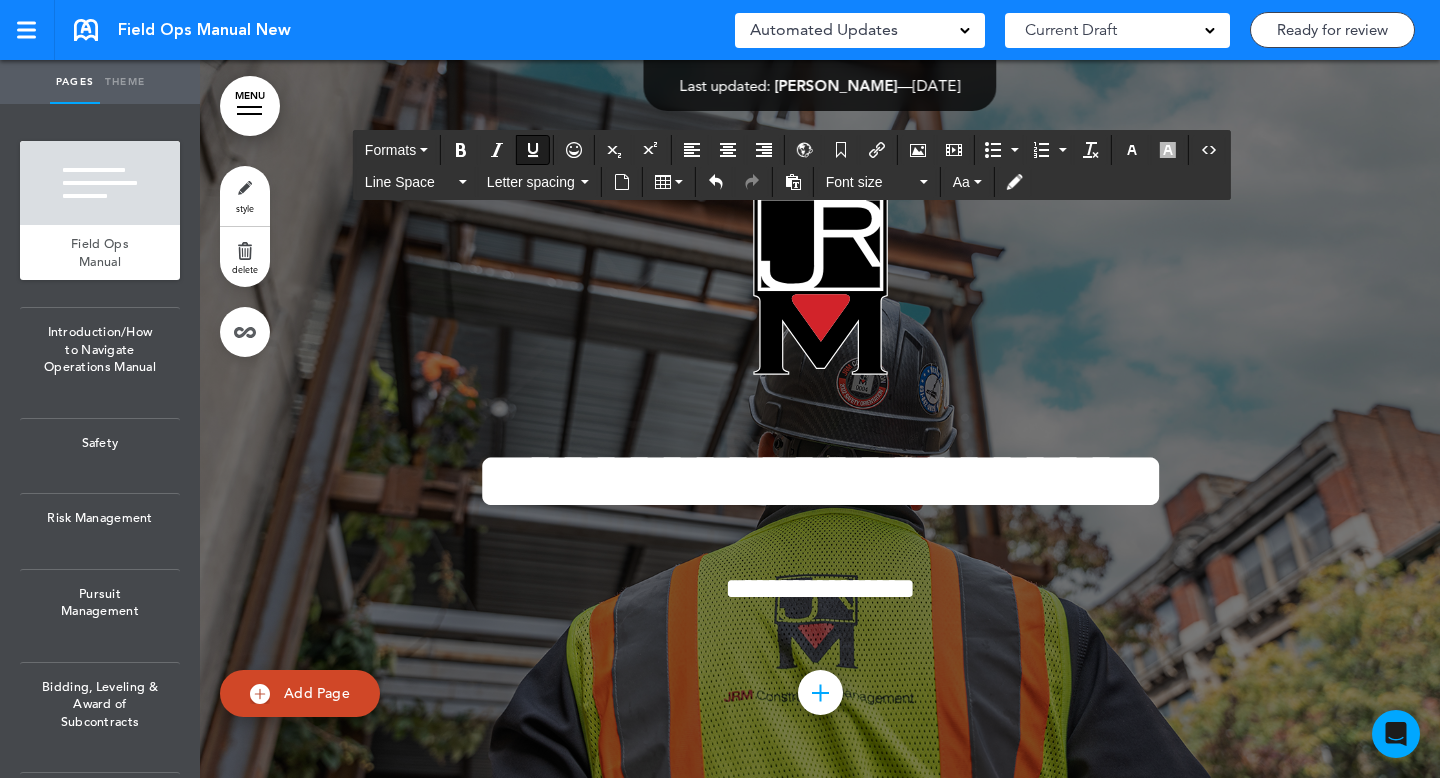 scroll, scrollTop: 0, scrollLeft: 0, axis: both 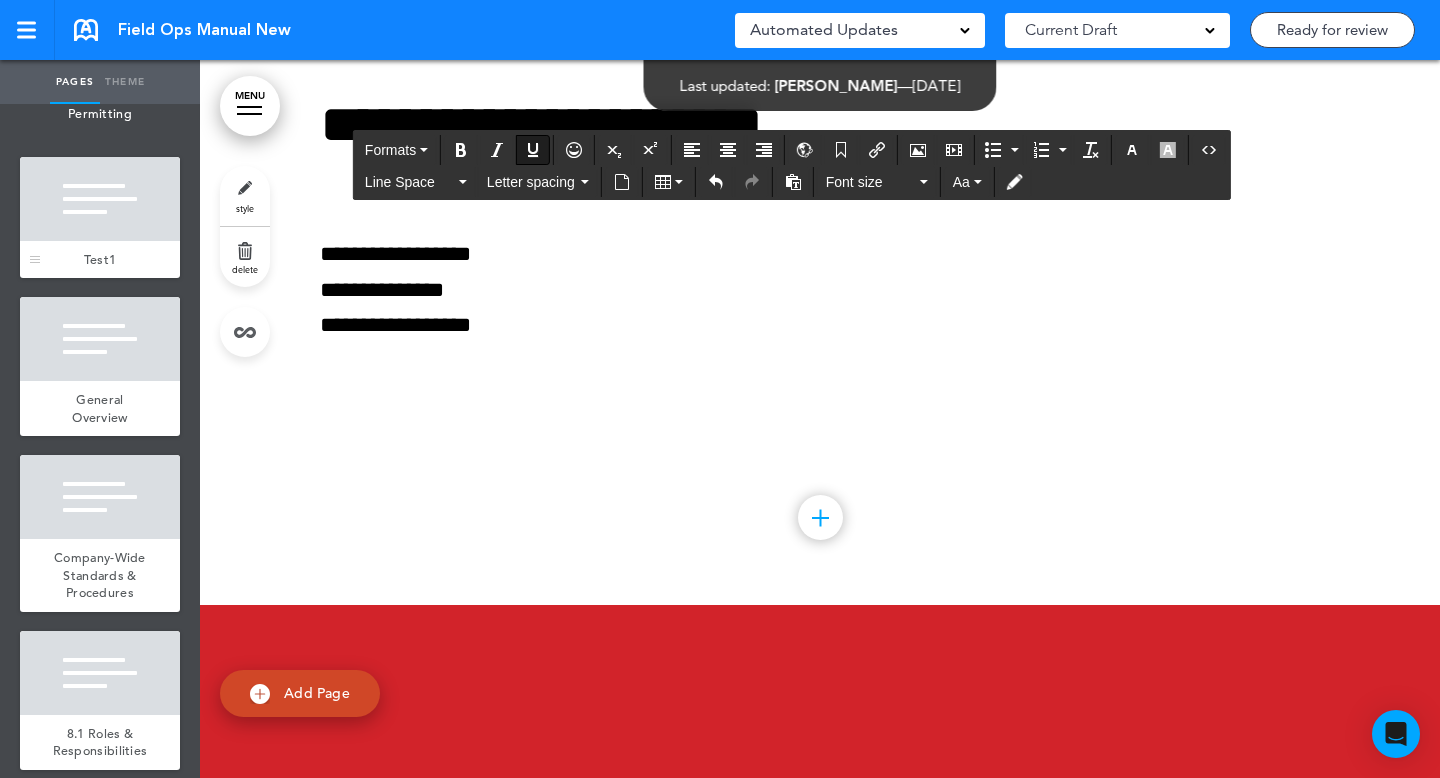 click at bounding box center (100, 199) 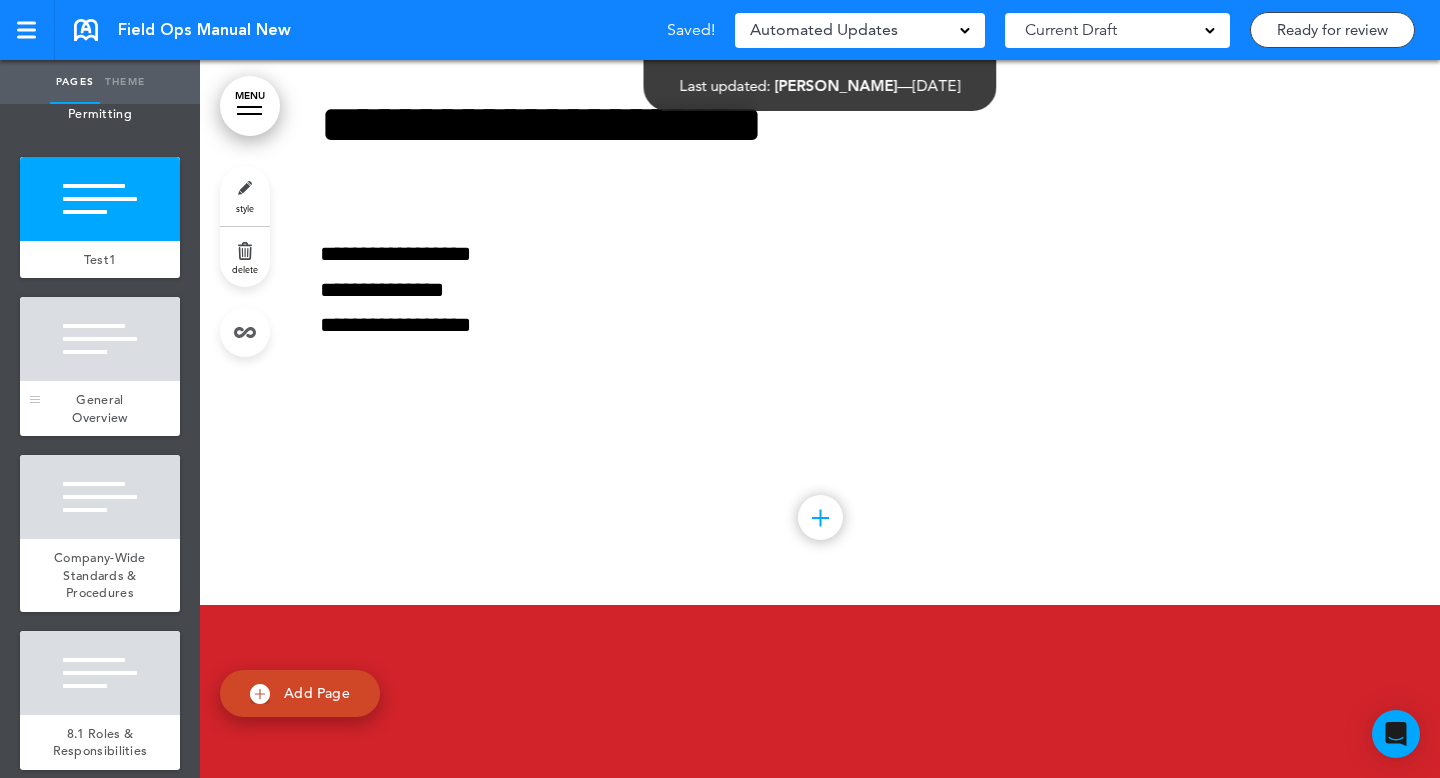 click on "General Overview" at bounding box center [100, 408] 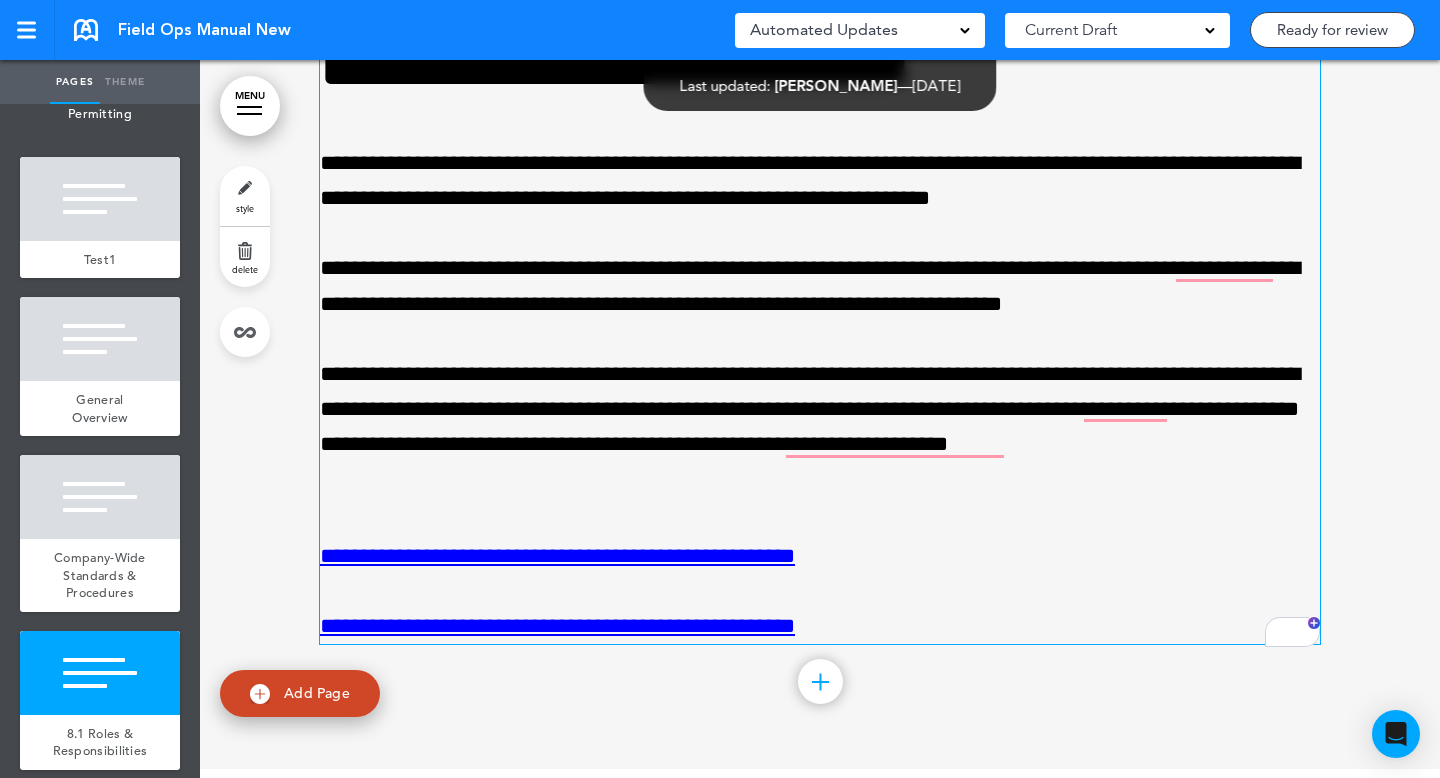 scroll, scrollTop: 3215, scrollLeft: 0, axis: vertical 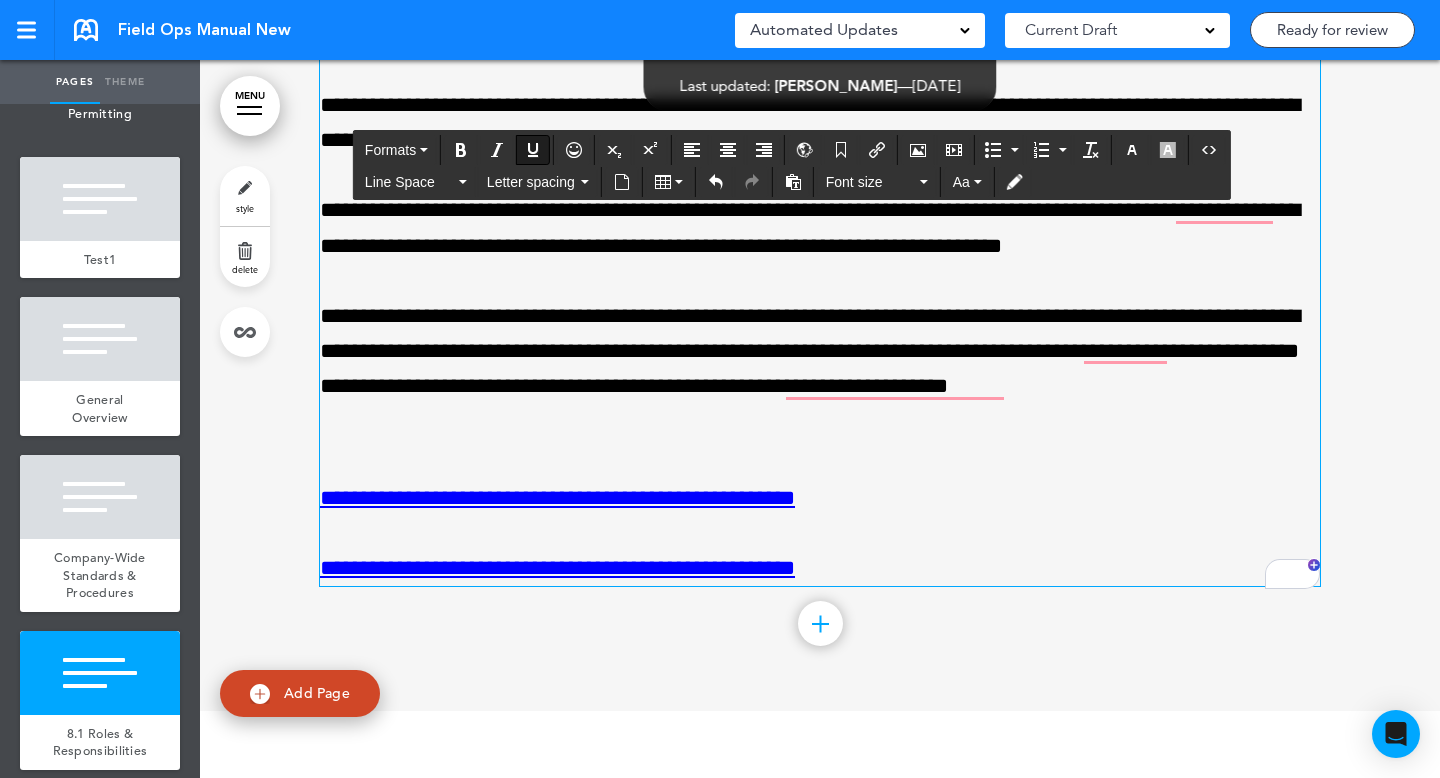 click on "**********" at bounding box center [820, 284] 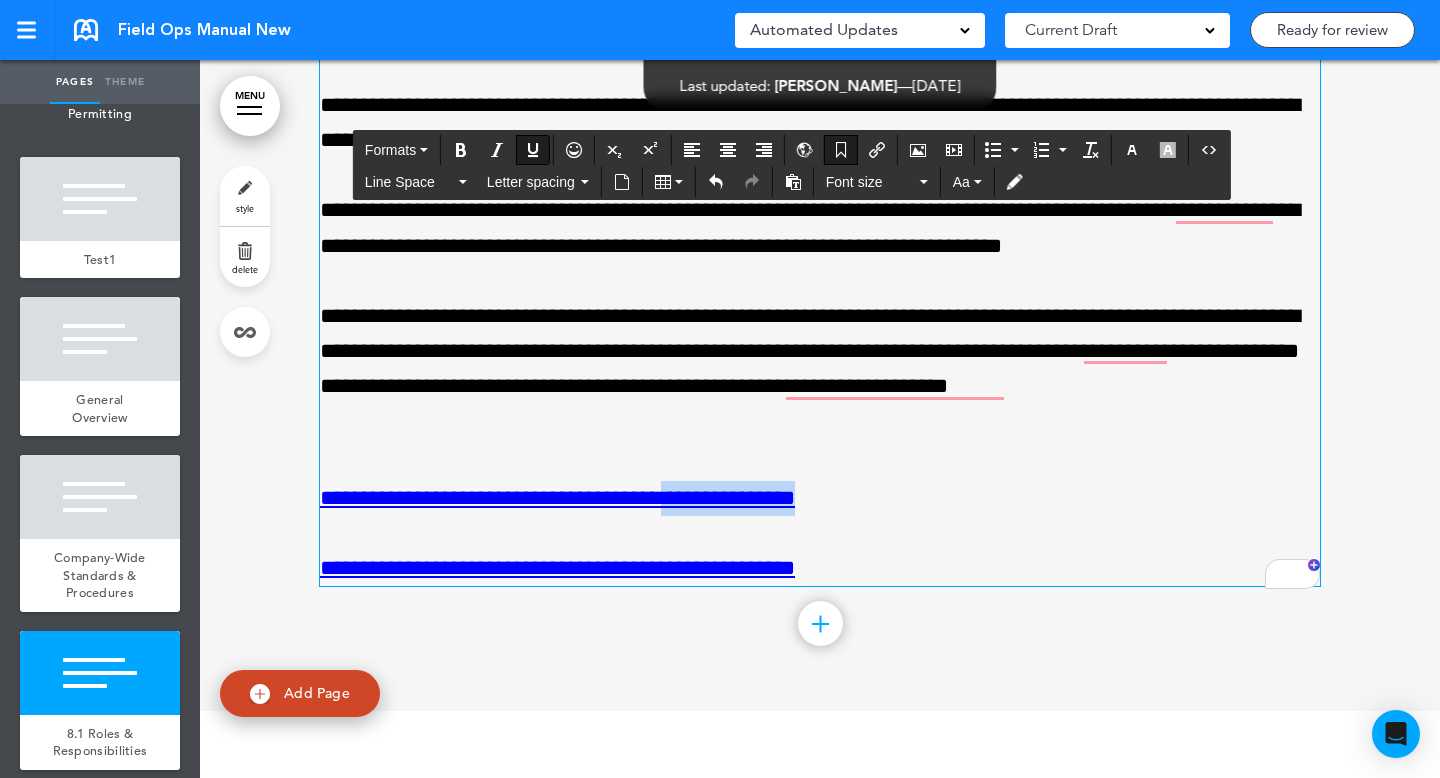 drag, startPoint x: 729, startPoint y: 501, endPoint x: 877, endPoint y: 501, distance: 148 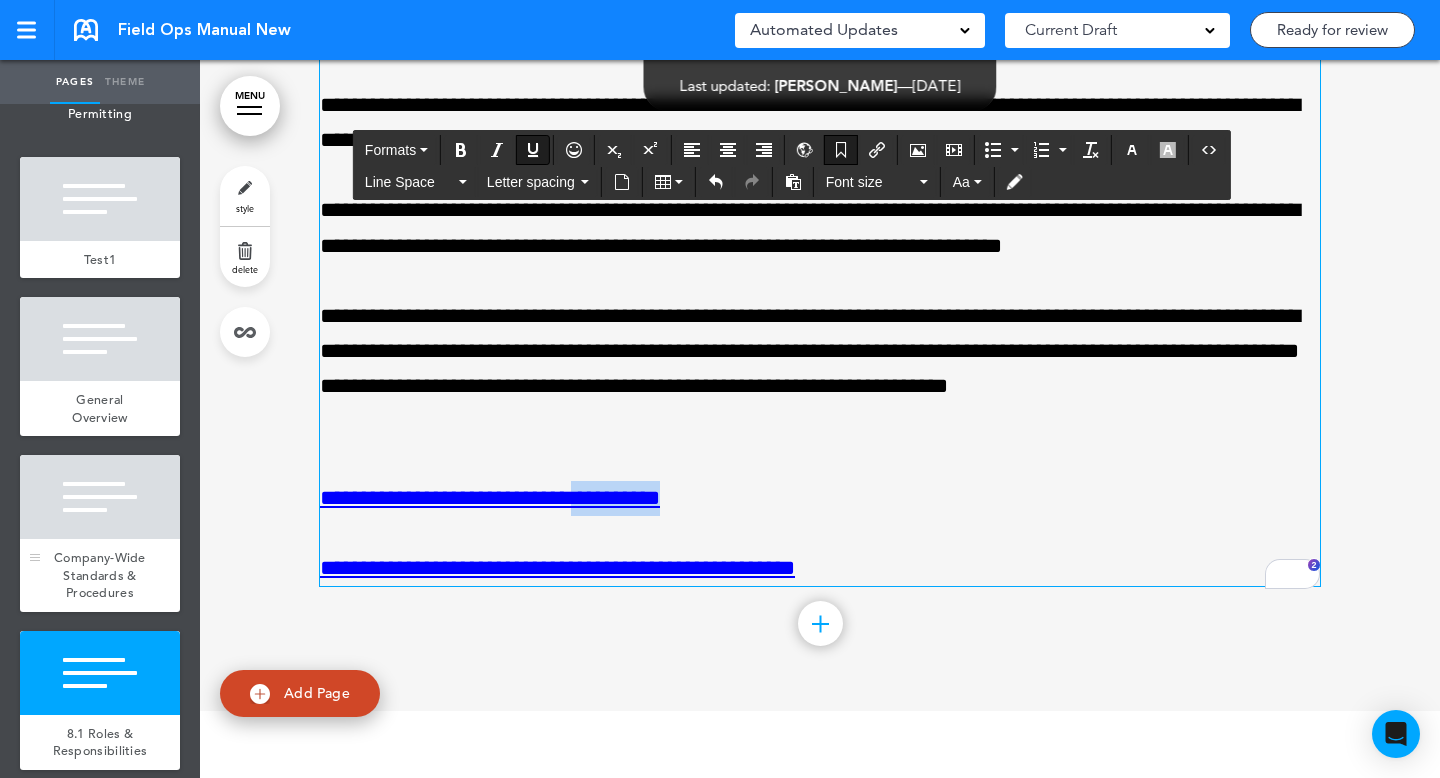 drag, startPoint x: 743, startPoint y: 501, endPoint x: 103, endPoint y: 471, distance: 640.70276 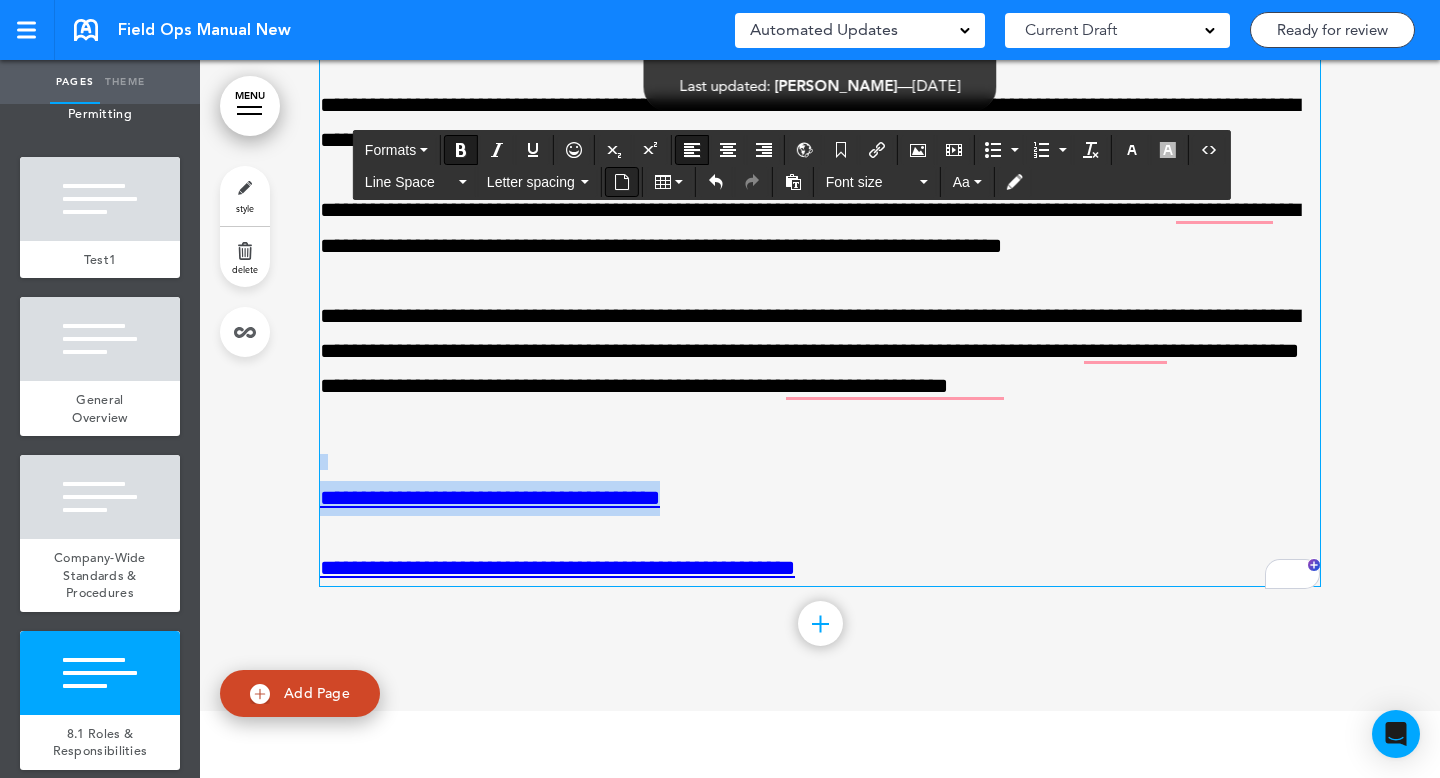 click at bounding box center [622, 182] 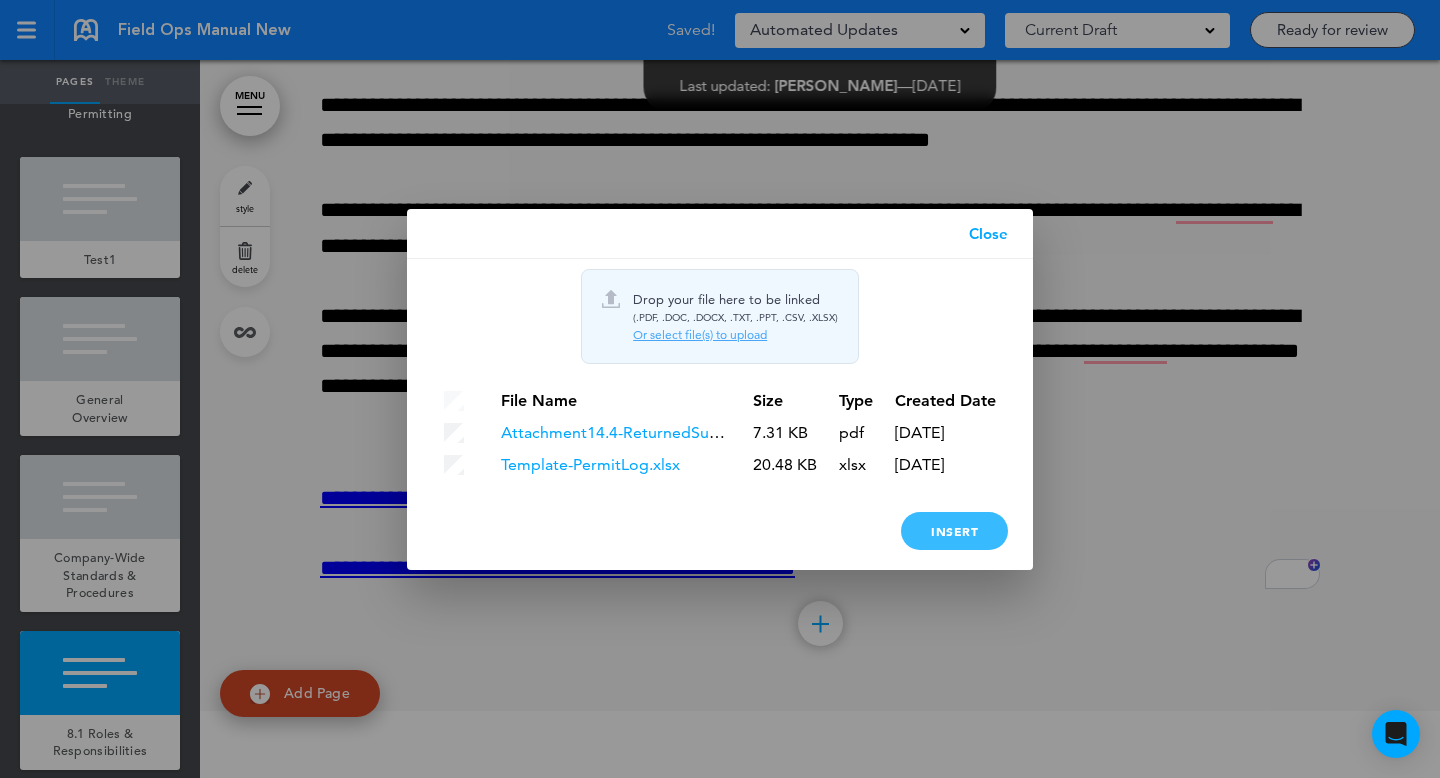 click on "Insert" at bounding box center (954, 531) 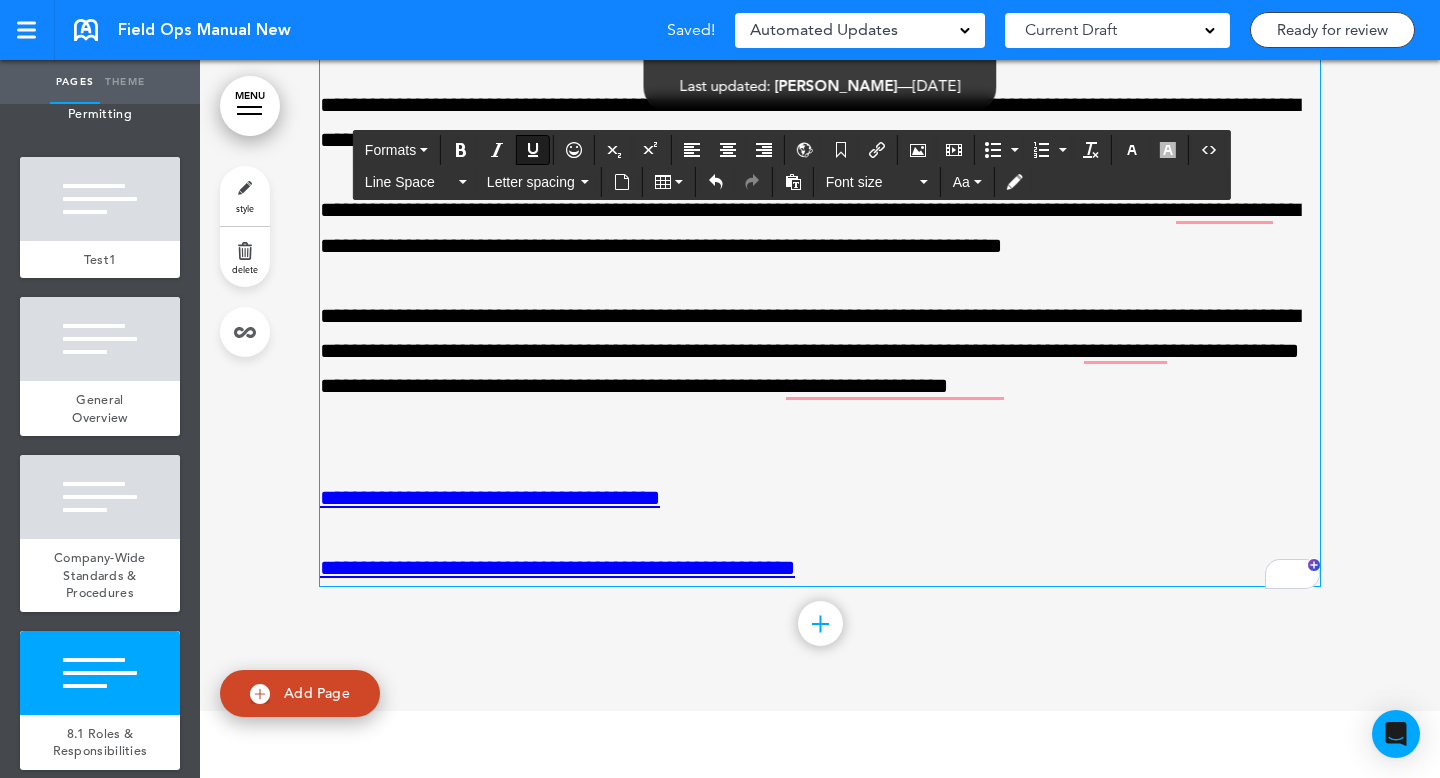 click on "**********" at bounding box center (490, 498) 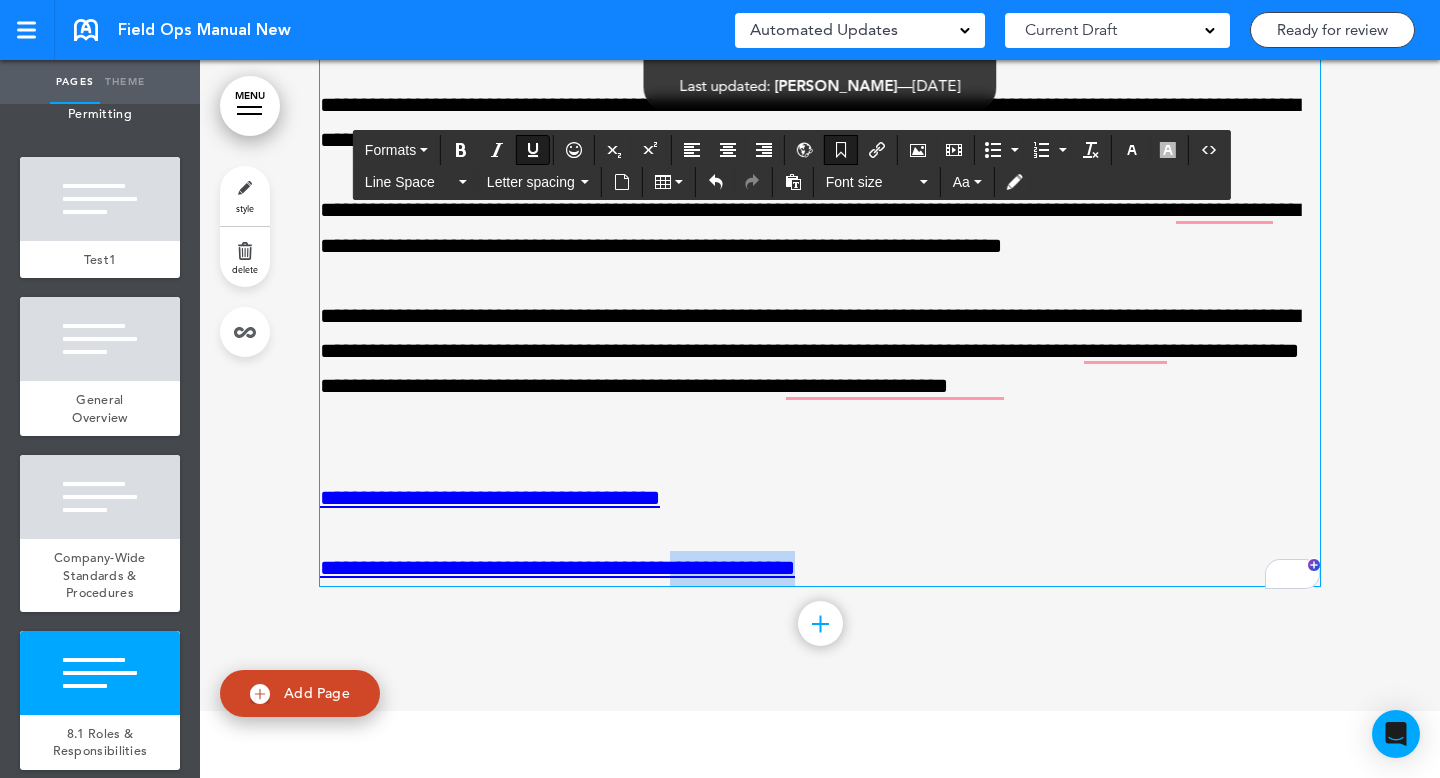 drag, startPoint x: 871, startPoint y: 569, endPoint x: 722, endPoint y: 566, distance: 149.0302 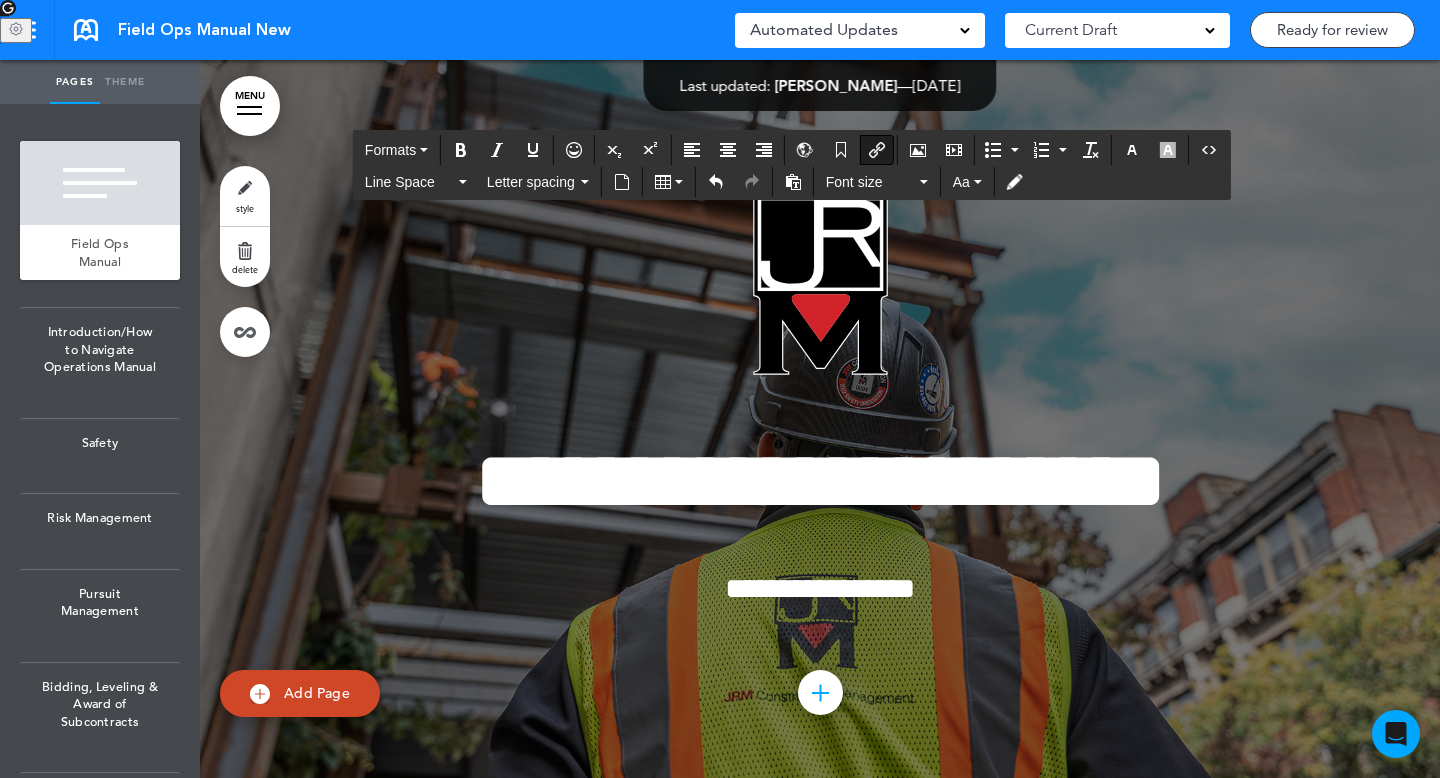 click on "**********" at bounding box center [820, 14557] 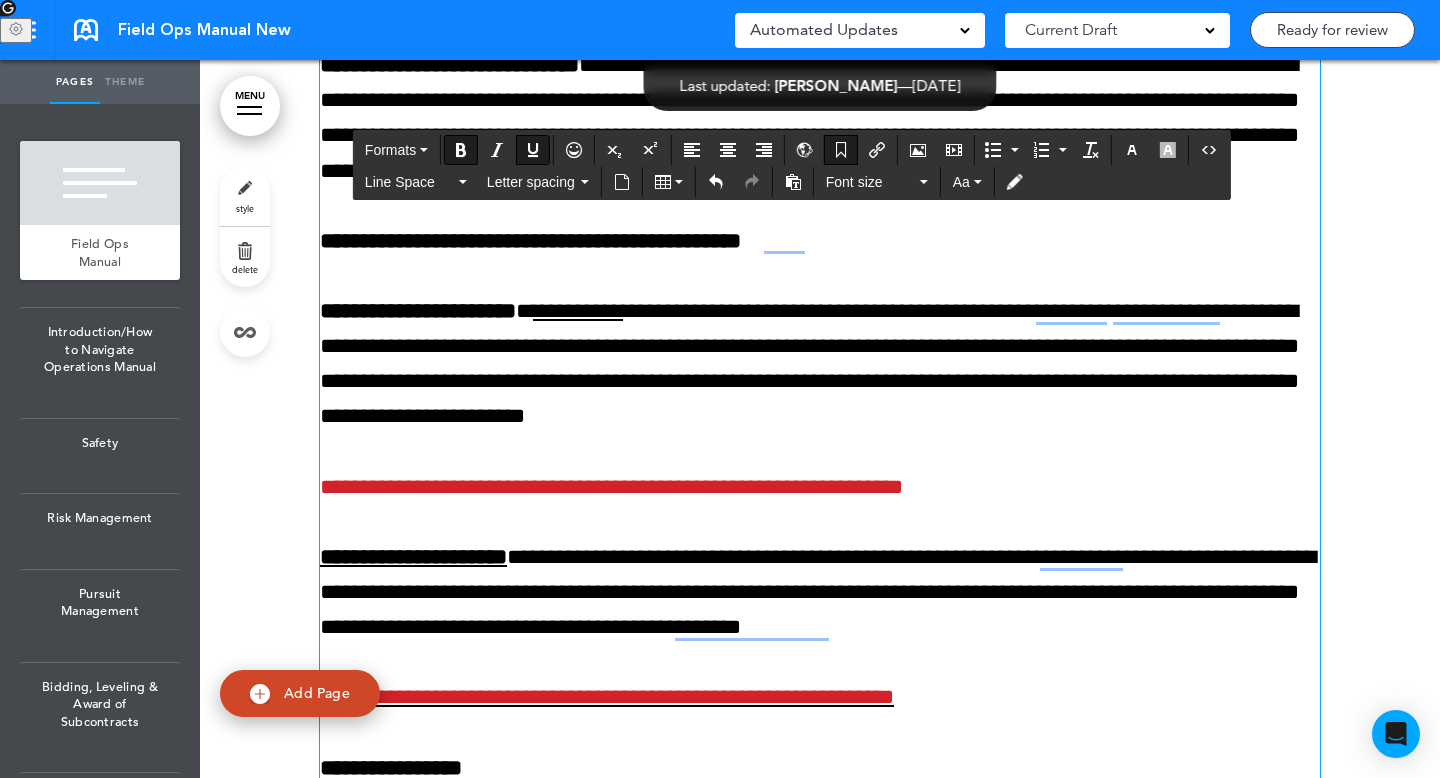 scroll, scrollTop: 6903, scrollLeft: 0, axis: vertical 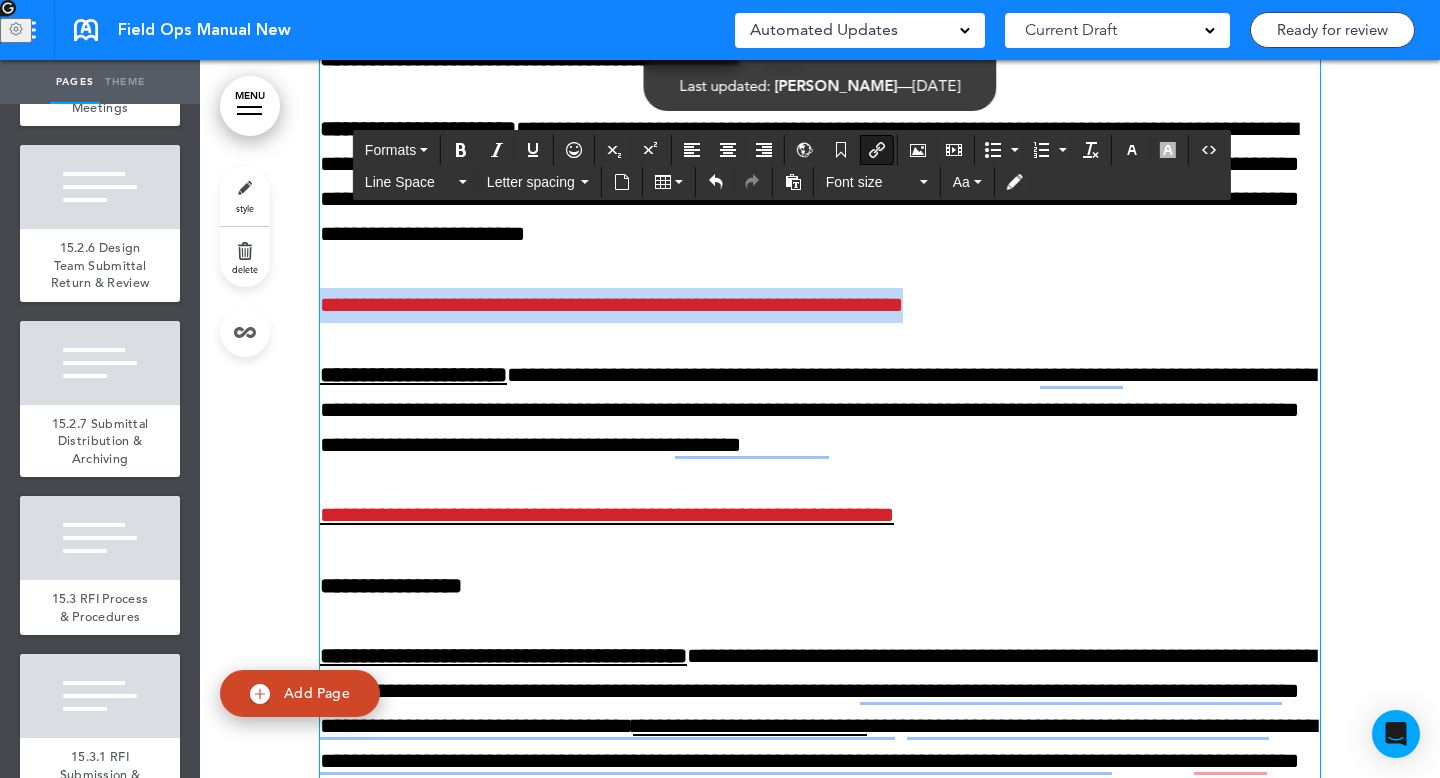 drag, startPoint x: 987, startPoint y: 380, endPoint x: 298, endPoint y: 381, distance: 689.00073 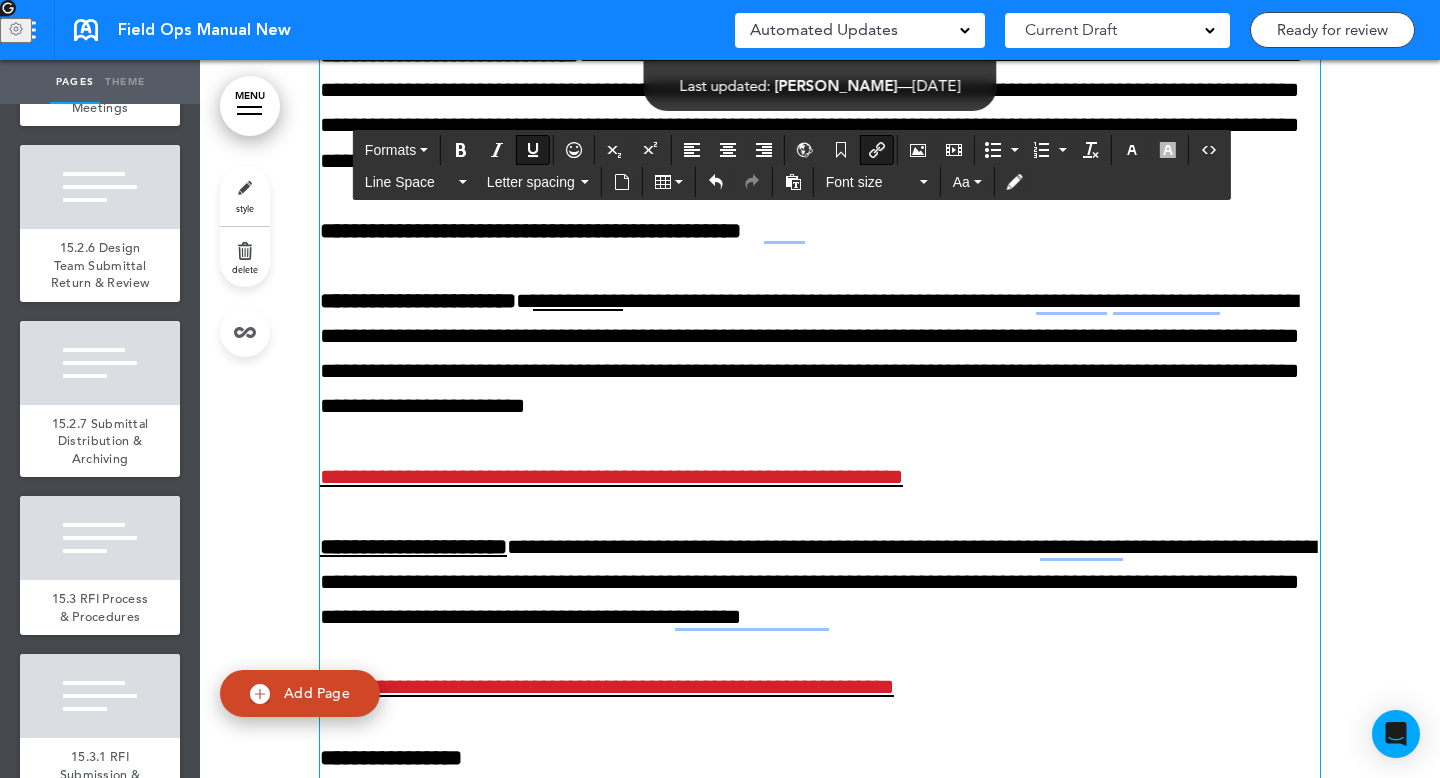 scroll, scrollTop: 14049, scrollLeft: 0, axis: vertical 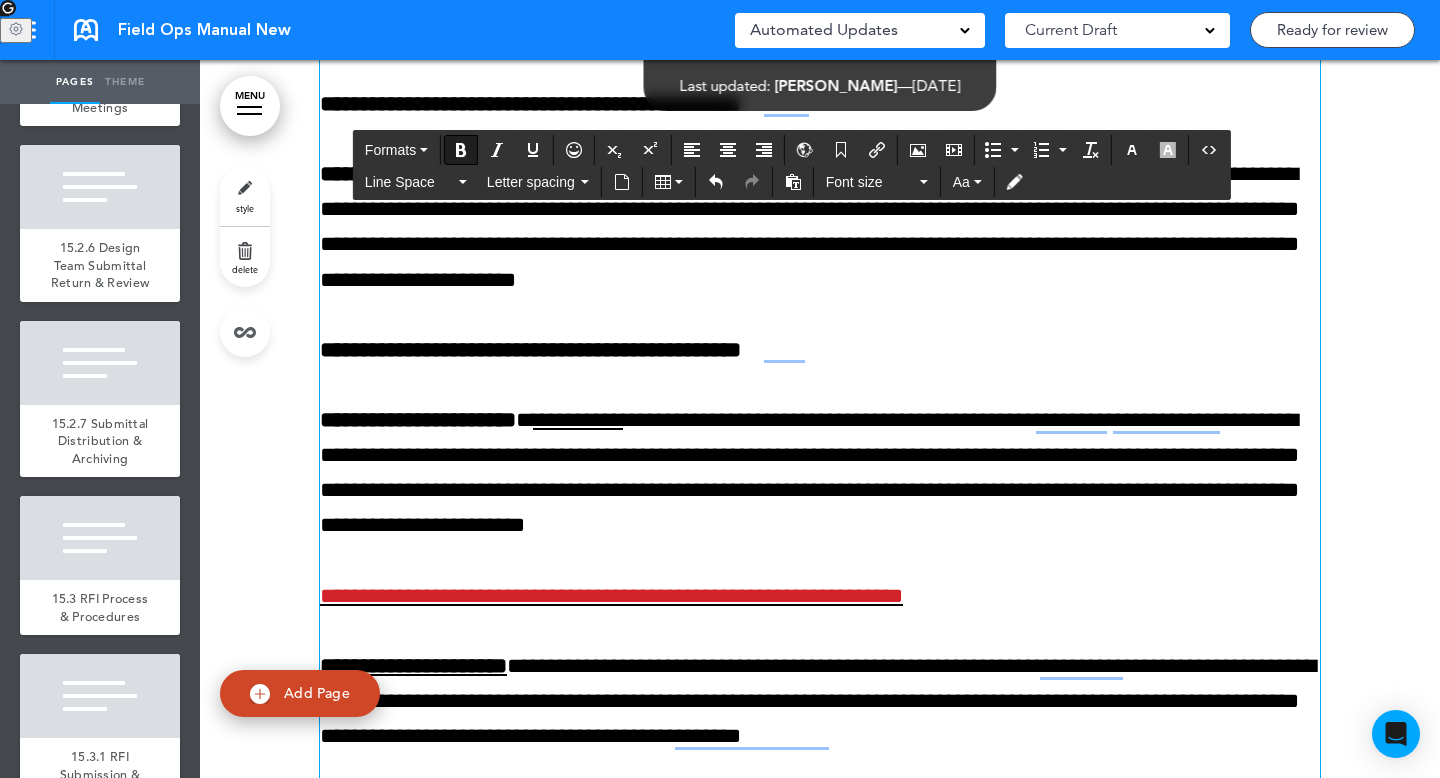 click on "**********" at bounding box center [820, 719] 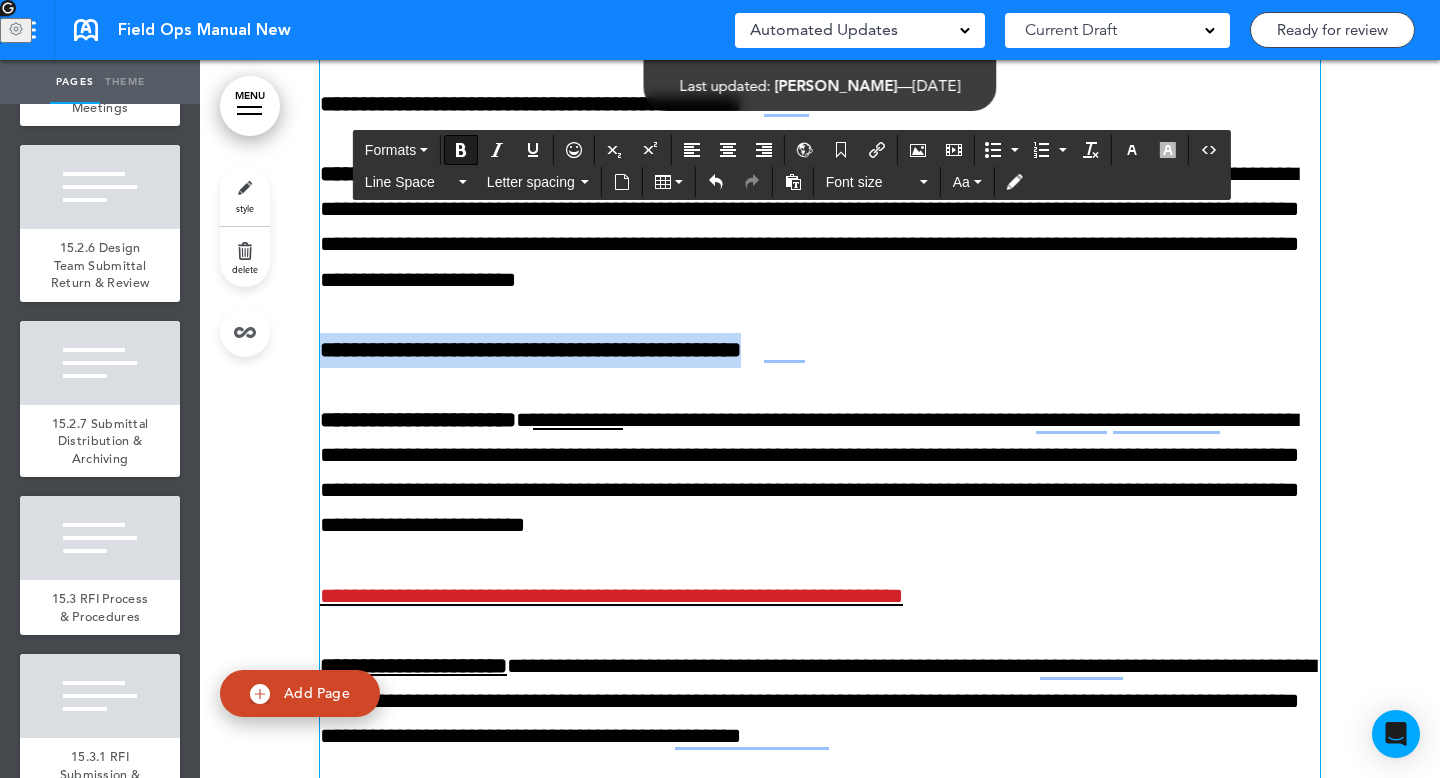 drag, startPoint x: 845, startPoint y: 424, endPoint x: 318, endPoint y: 417, distance: 527.0465 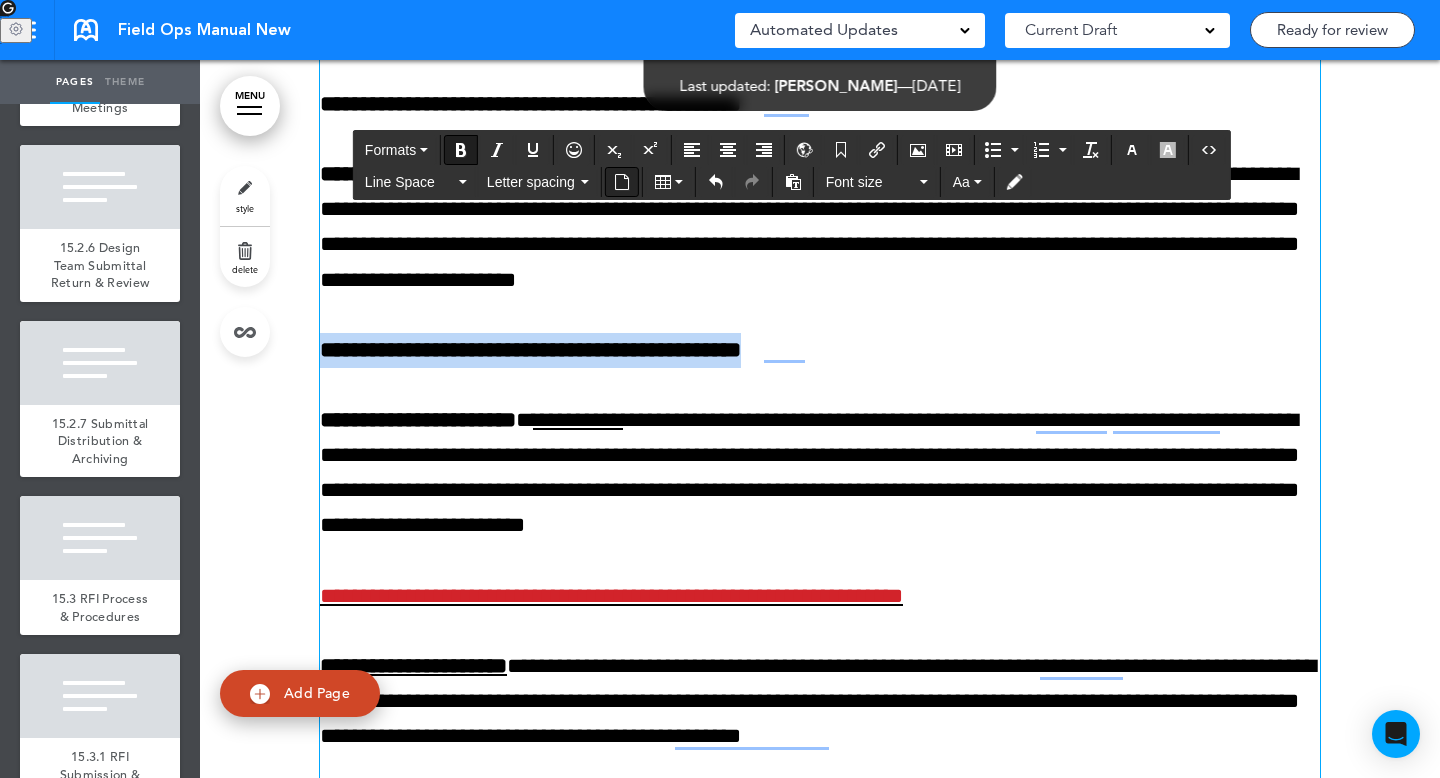click at bounding box center [622, 182] 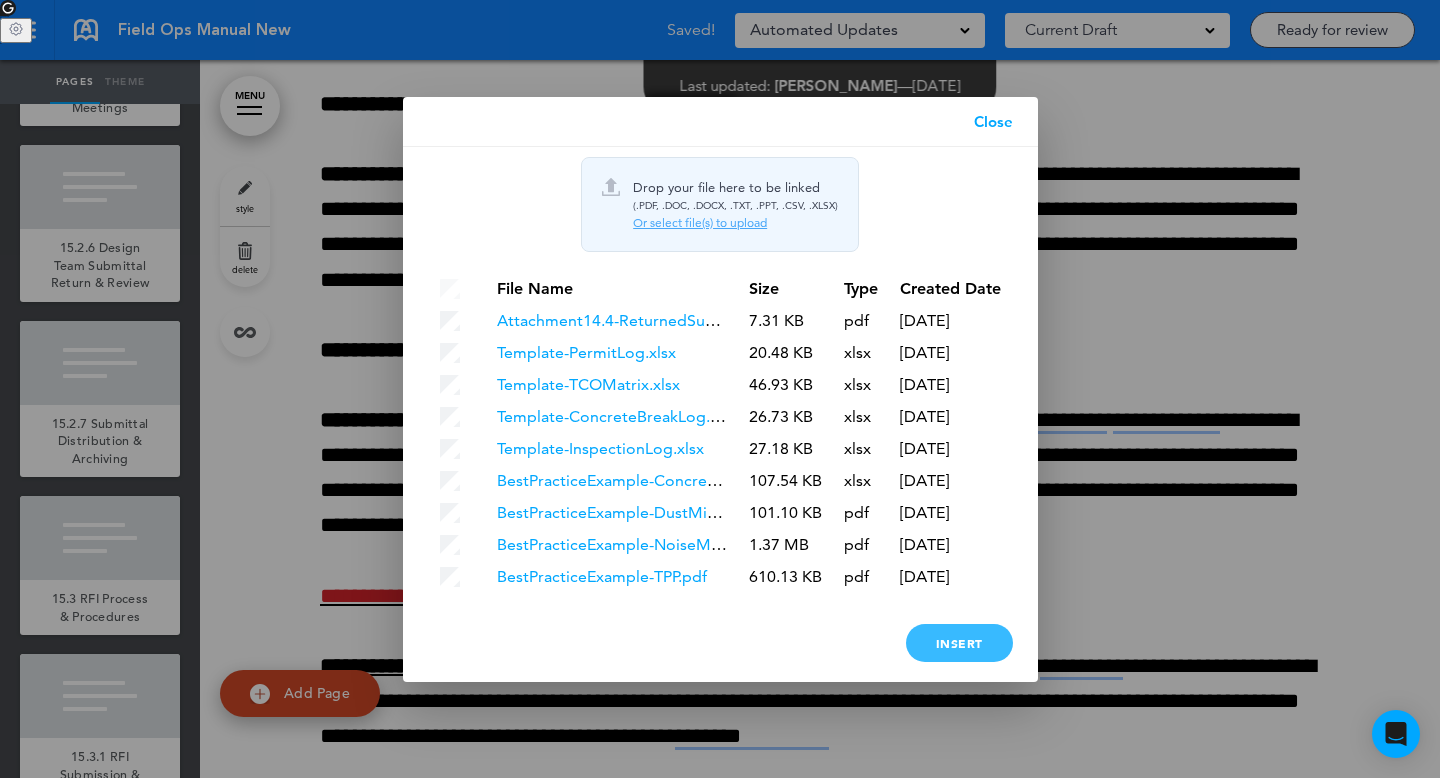 click on "Insert" at bounding box center (959, 643) 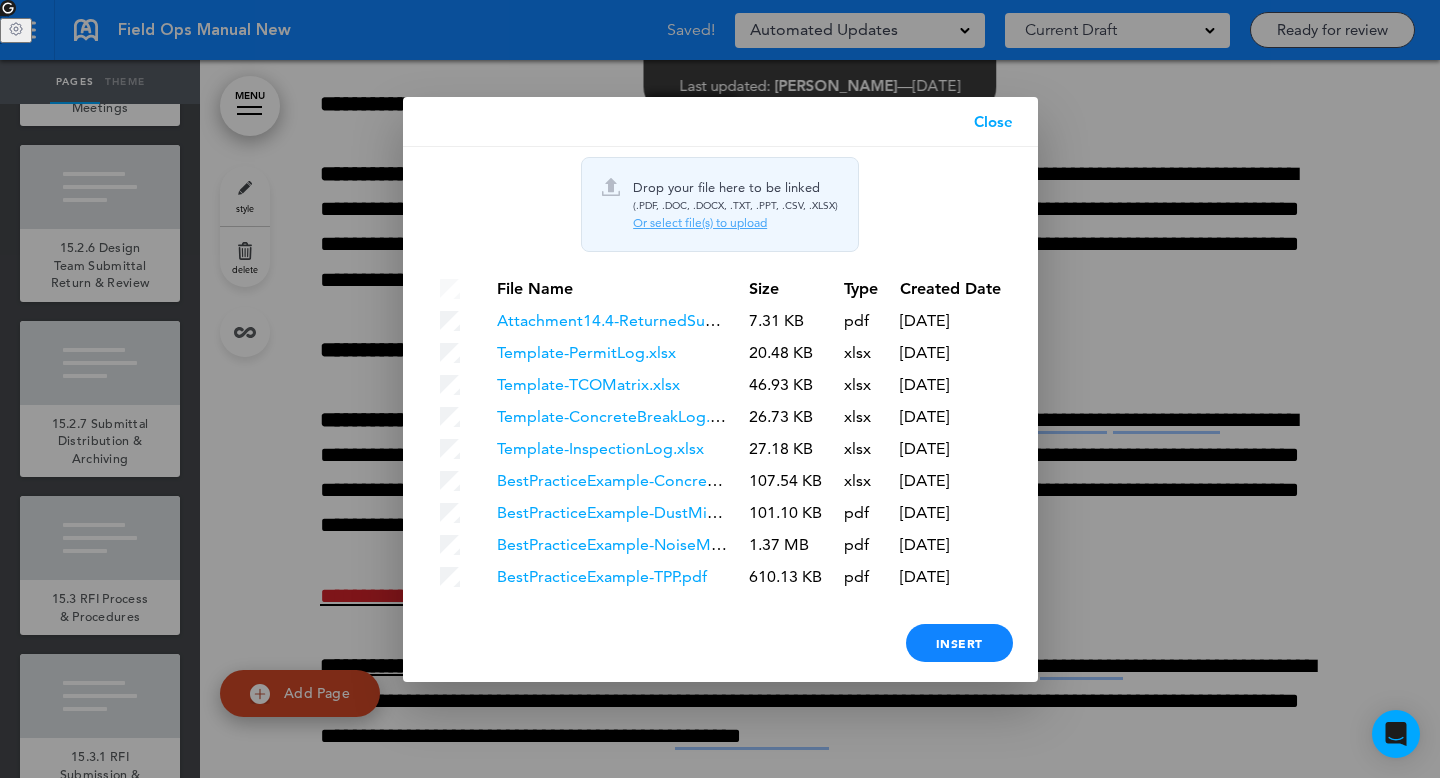 type 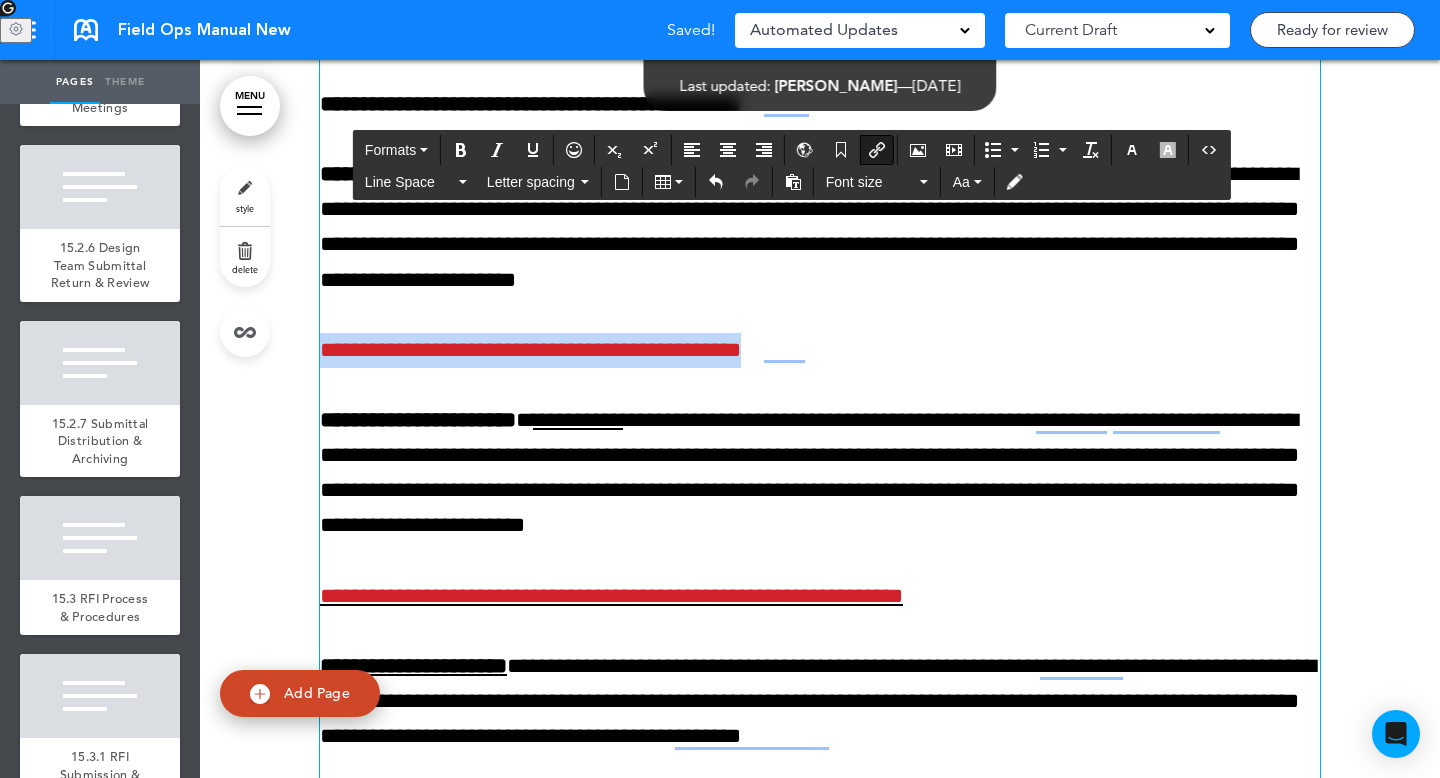 drag, startPoint x: 889, startPoint y: 416, endPoint x: 247, endPoint y: 414, distance: 642.0031 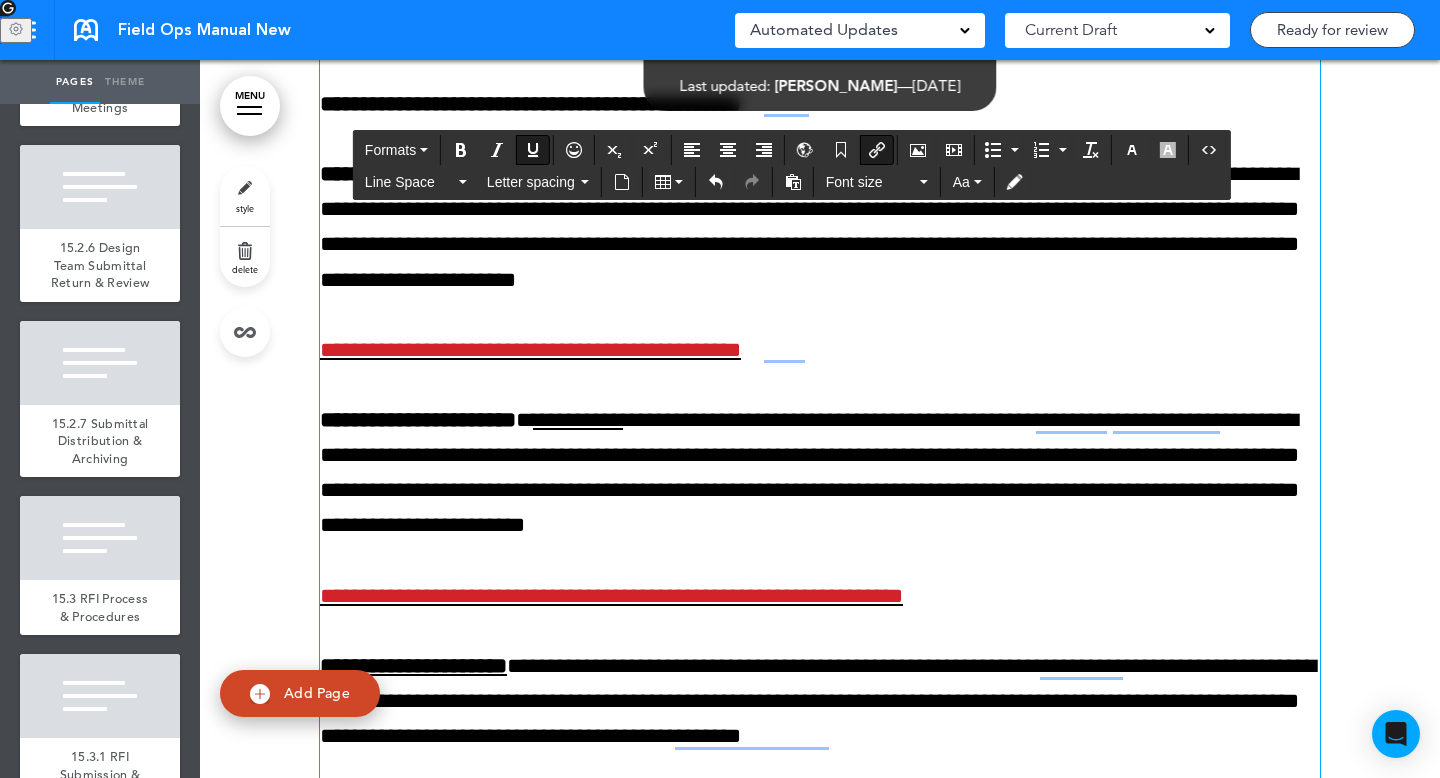 click on "**********" at bounding box center [820, 719] 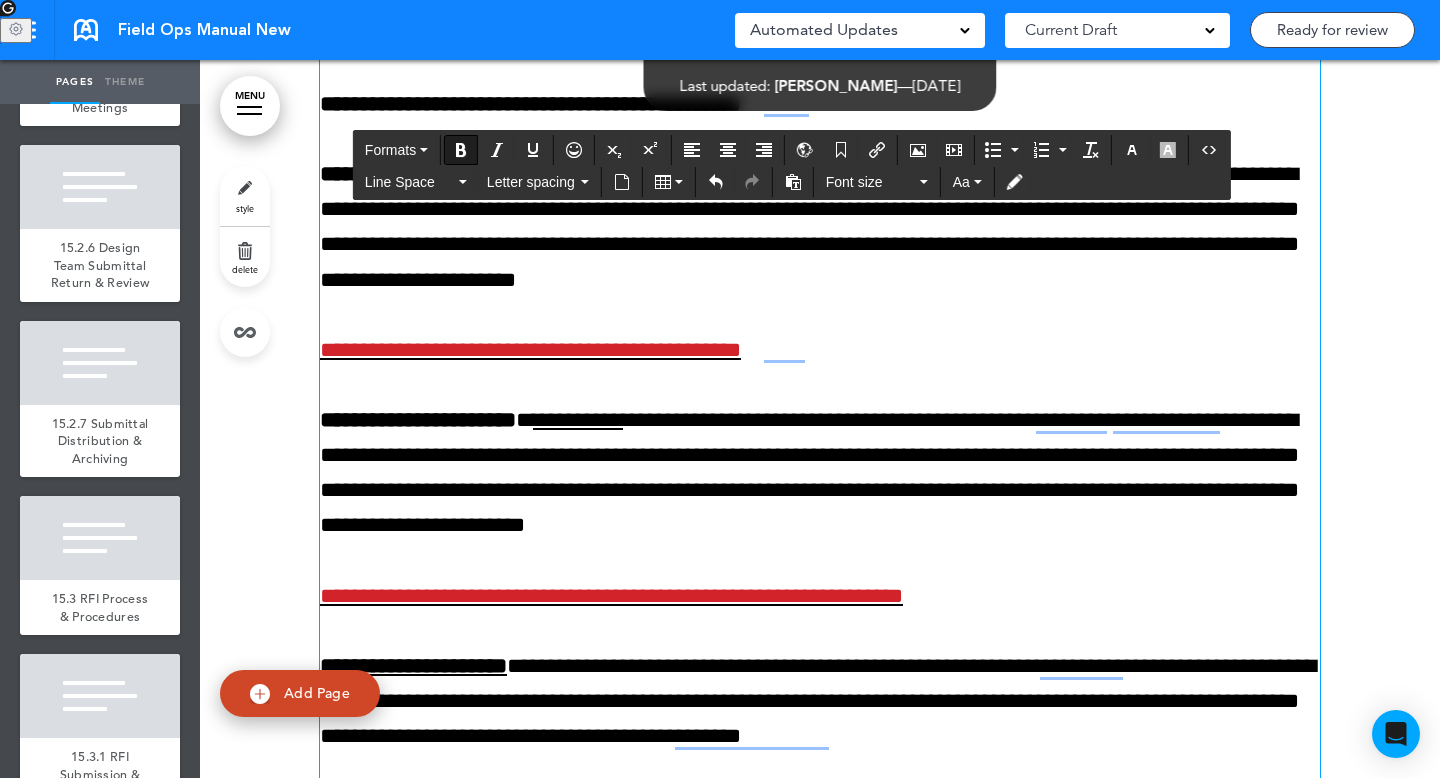 scroll, scrollTop: 13740, scrollLeft: 0, axis: vertical 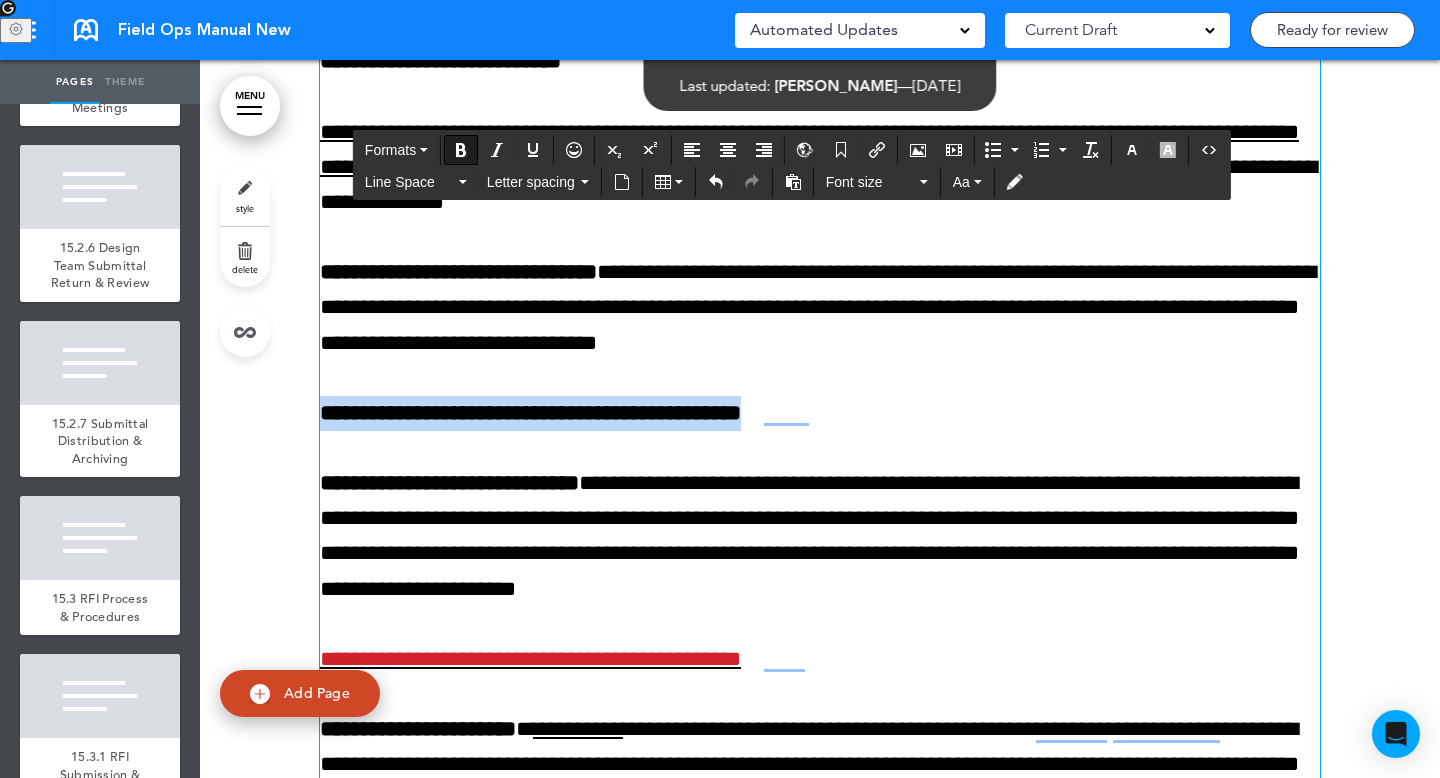 drag, startPoint x: 838, startPoint y: 482, endPoint x: 244, endPoint y: 476, distance: 594.0303 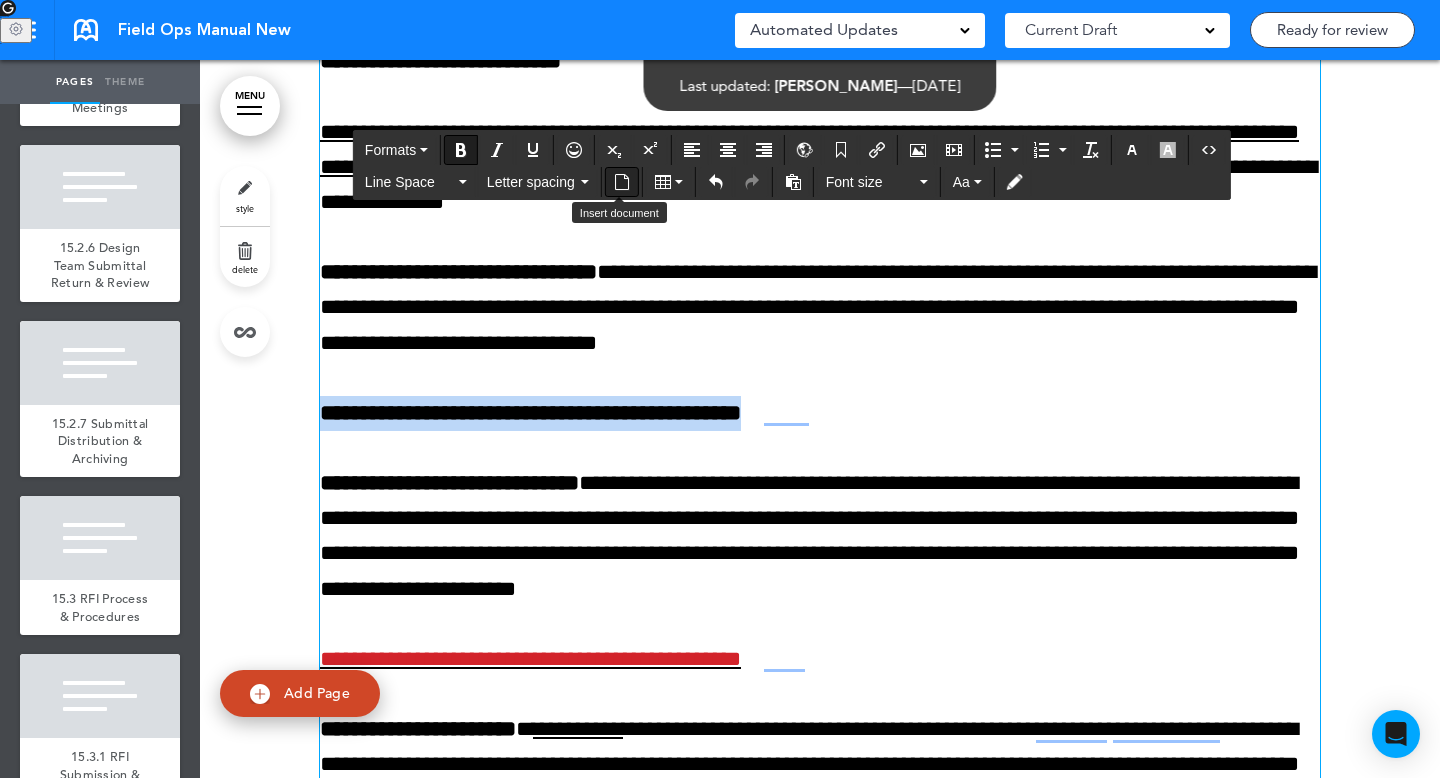 click at bounding box center (622, 182) 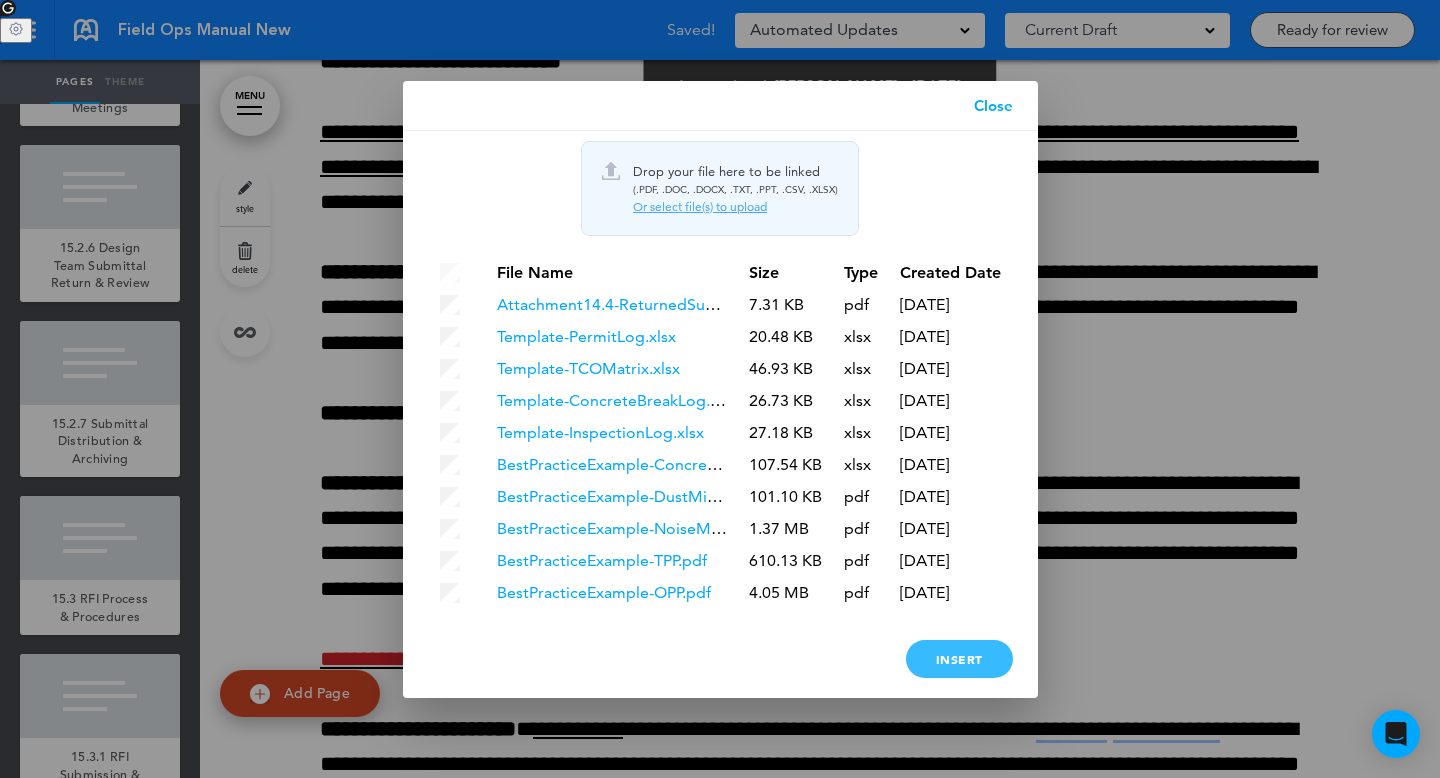 click on "Insert" at bounding box center (959, 659) 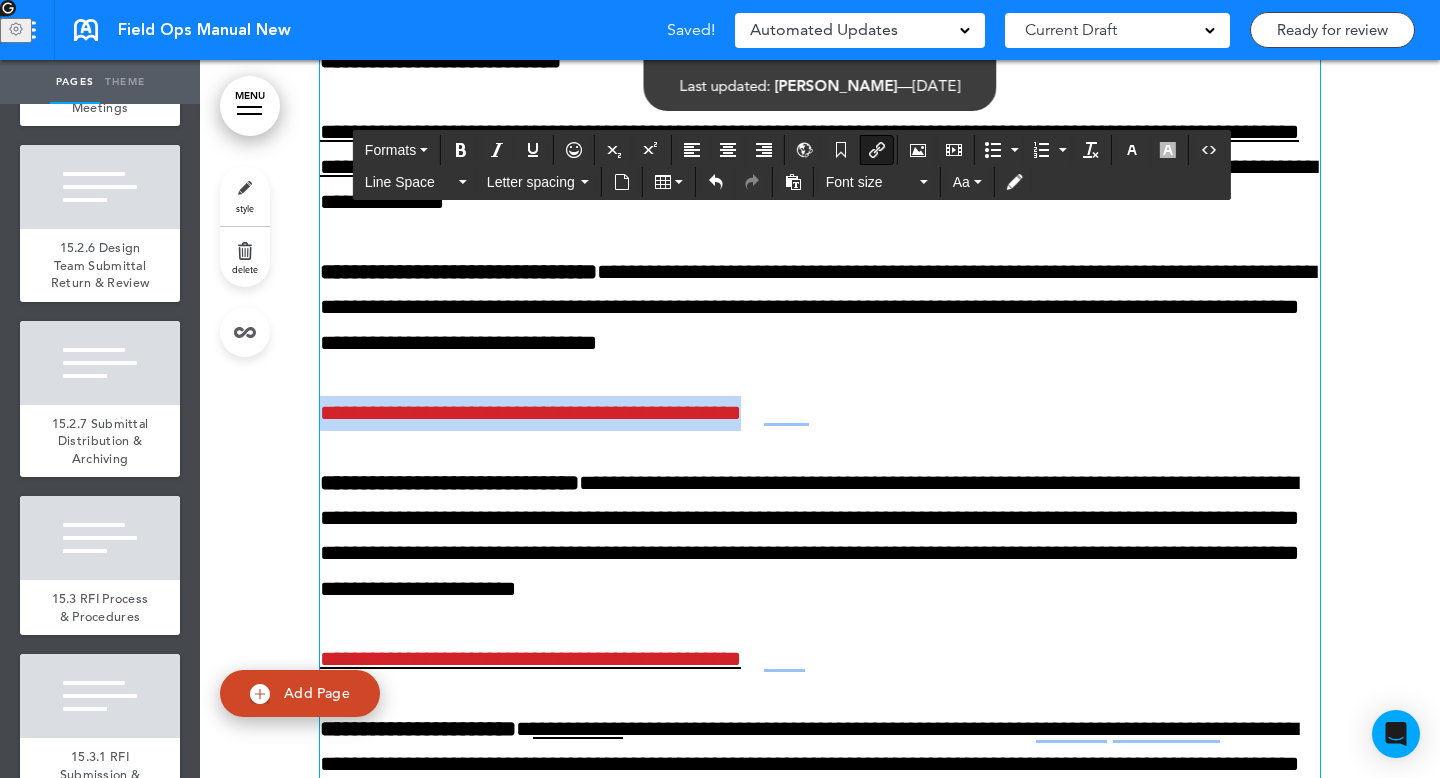 drag, startPoint x: 840, startPoint y: 488, endPoint x: 243, endPoint y: 465, distance: 597.4429 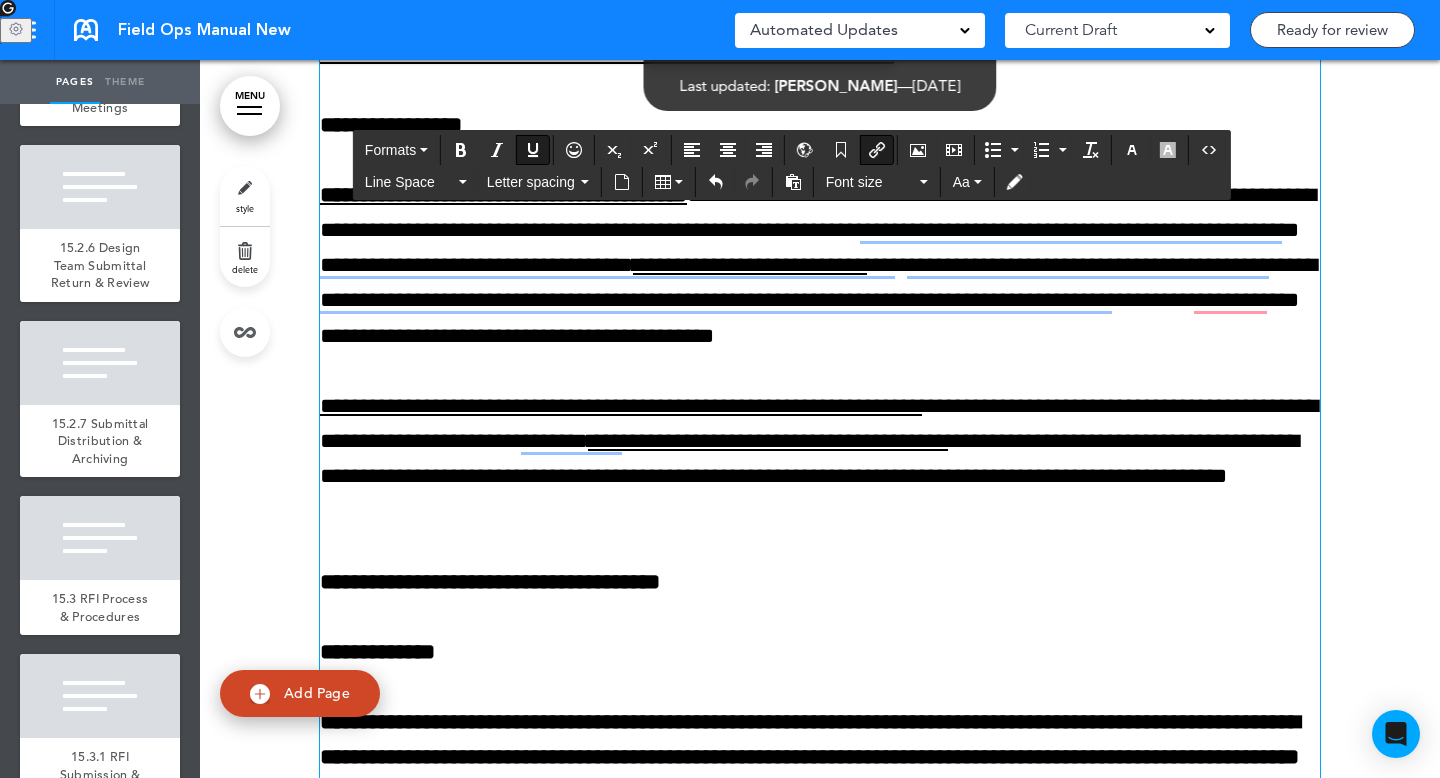 scroll, scrollTop: 14811, scrollLeft: 0, axis: vertical 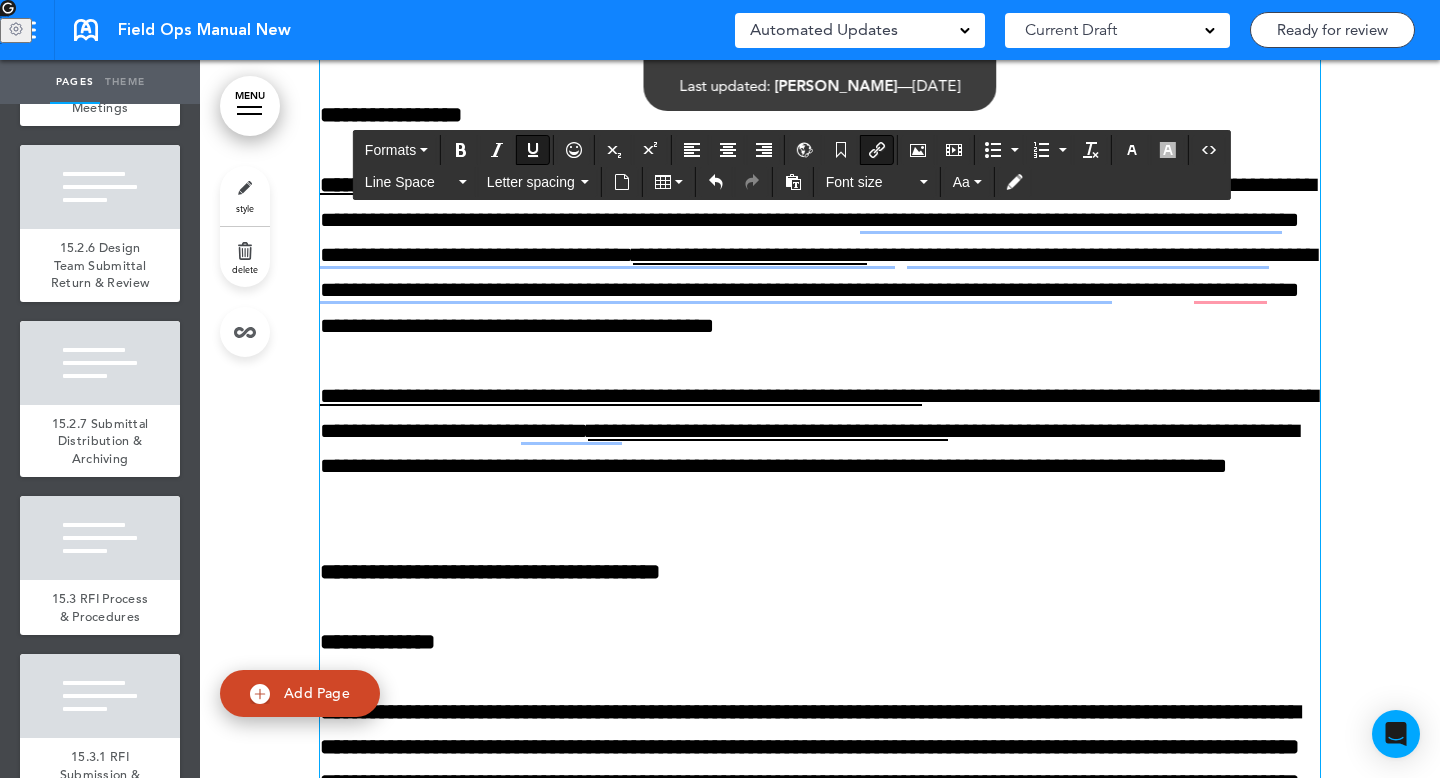 click on "**********" at bounding box center [820, -43] 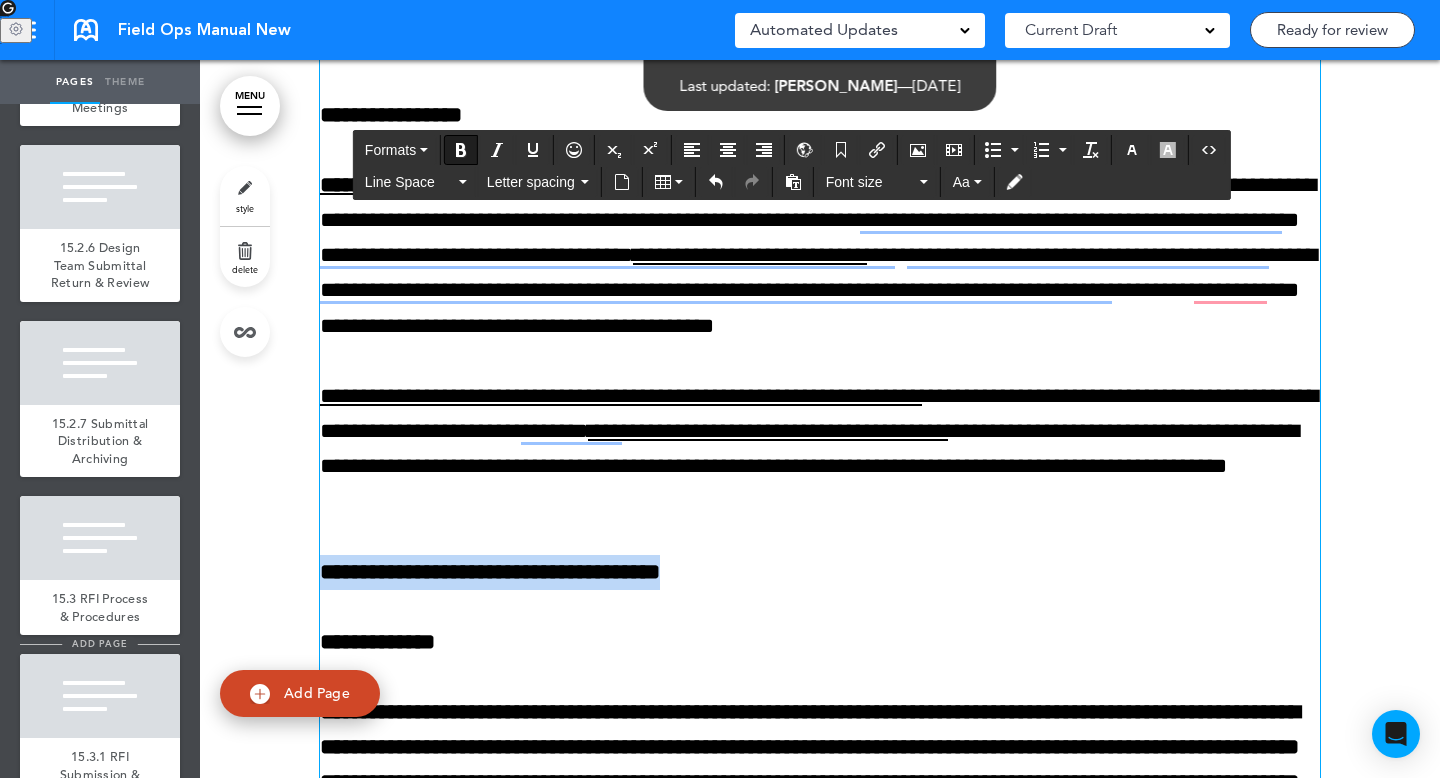 drag, startPoint x: 745, startPoint y: 640, endPoint x: 148, endPoint y: 639, distance: 597.00085 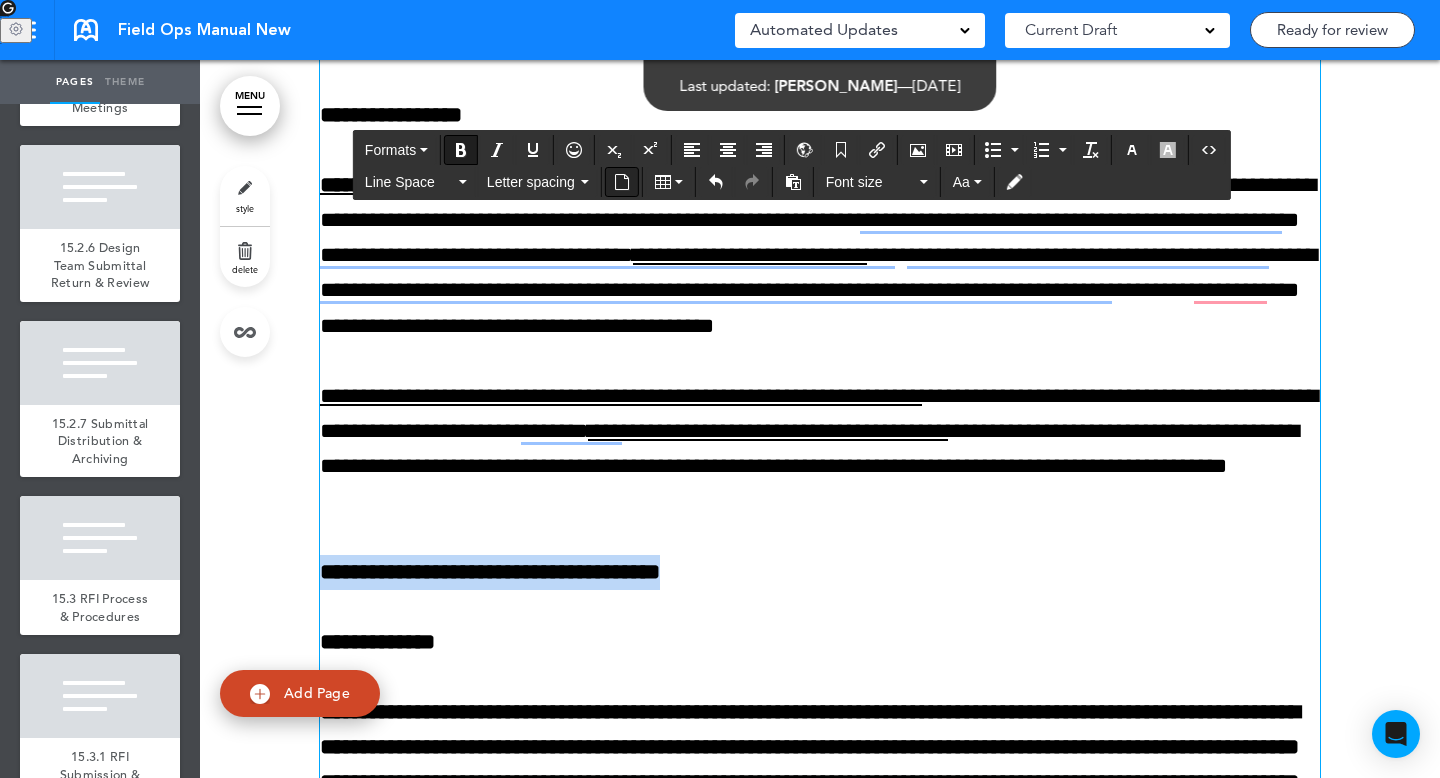 click at bounding box center [622, 182] 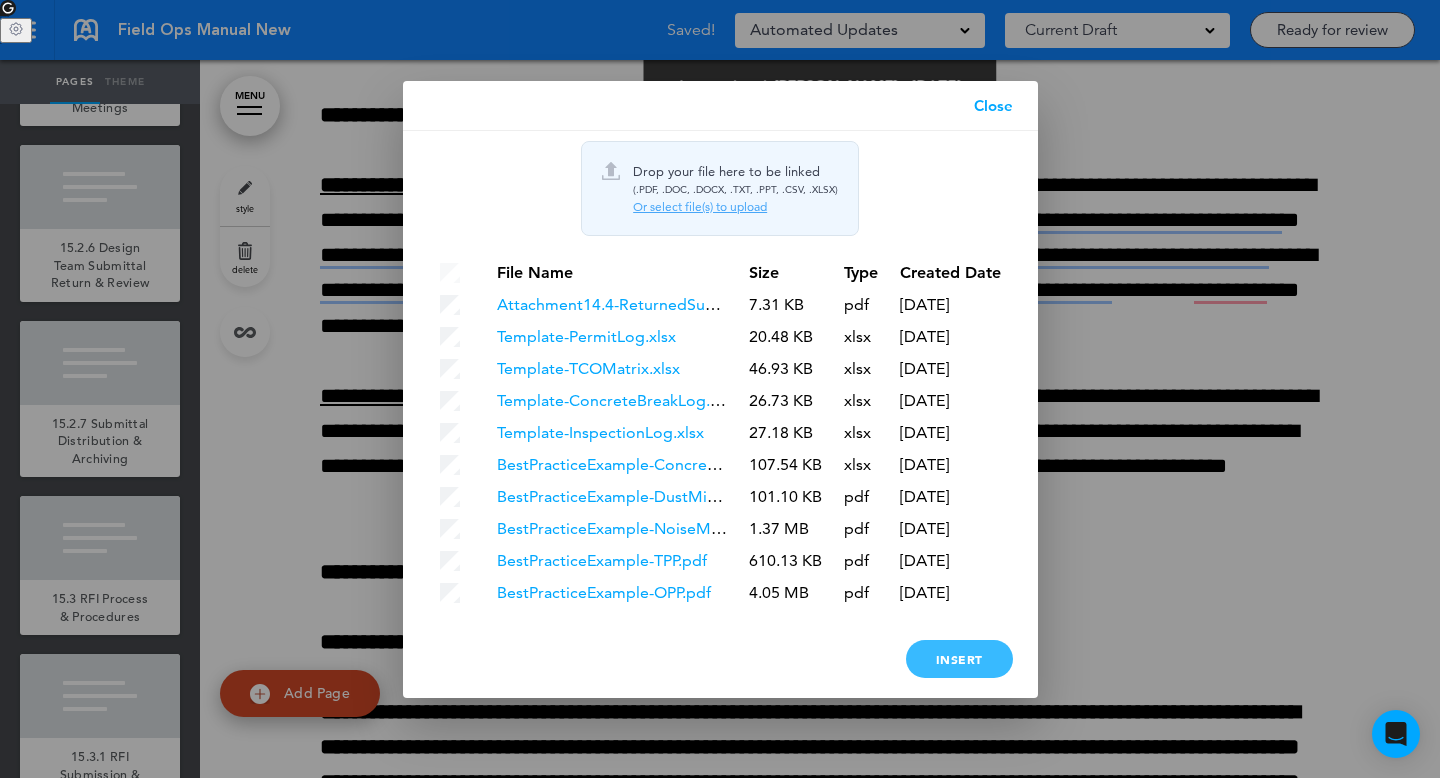 click on "Insert" at bounding box center (959, 659) 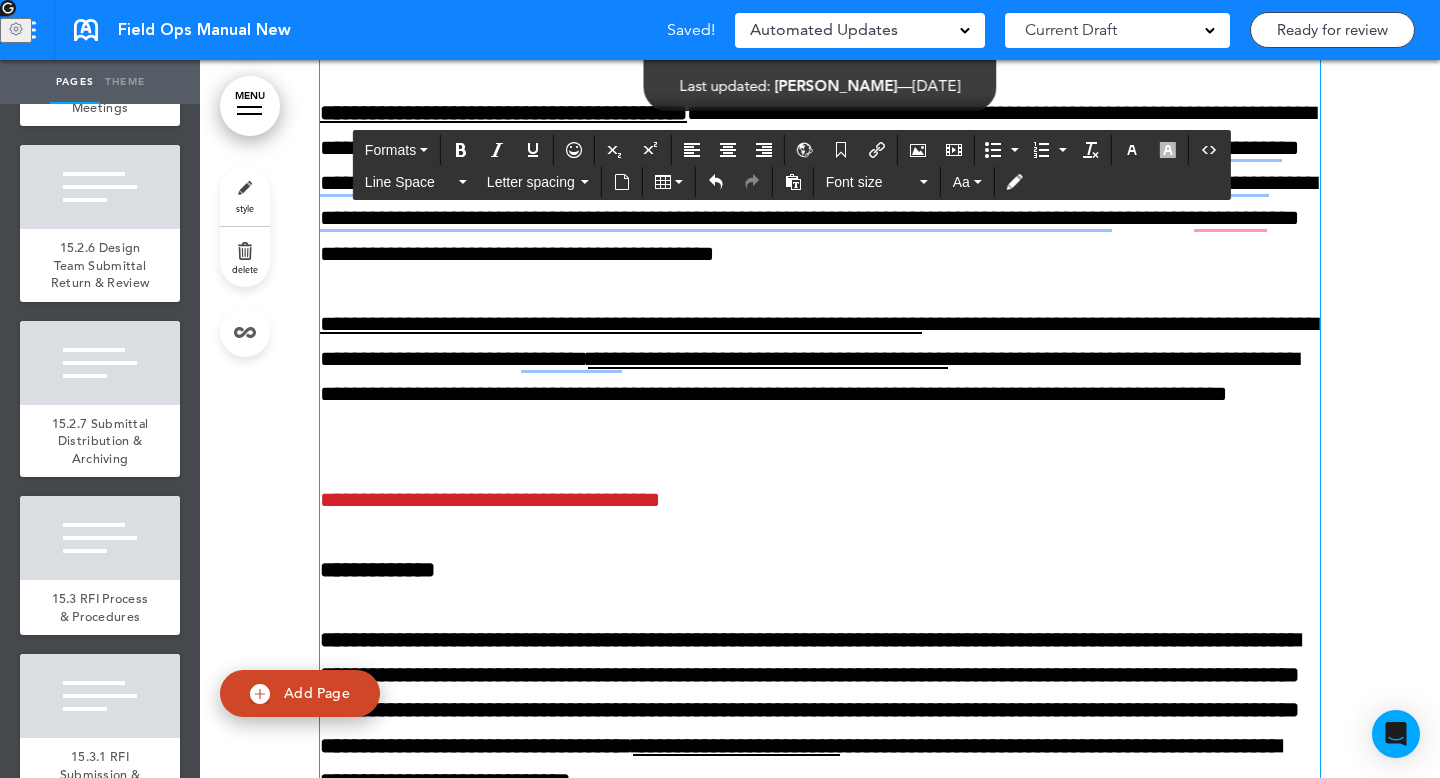 scroll, scrollTop: 14922, scrollLeft: 0, axis: vertical 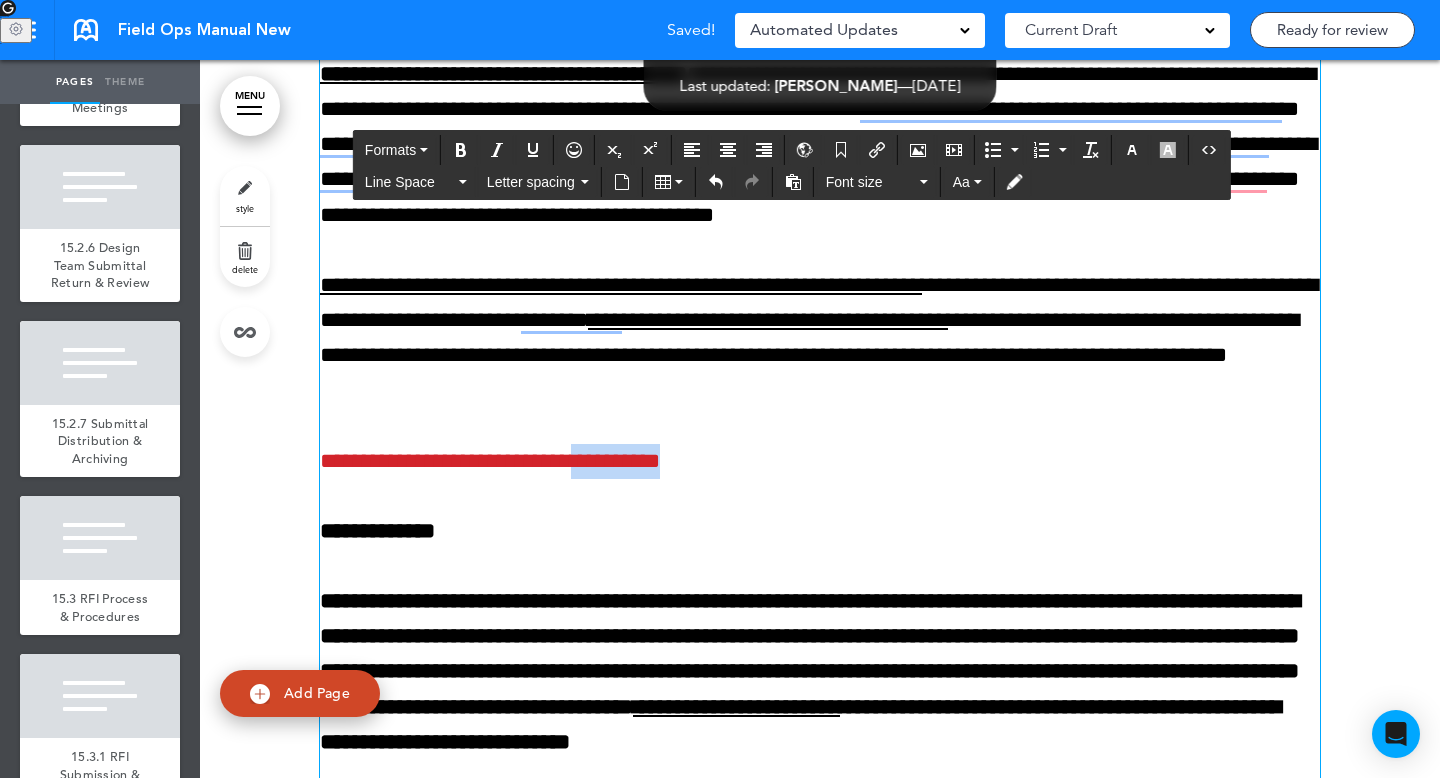 drag, startPoint x: 734, startPoint y: 533, endPoint x: 574, endPoint y: 533, distance: 160 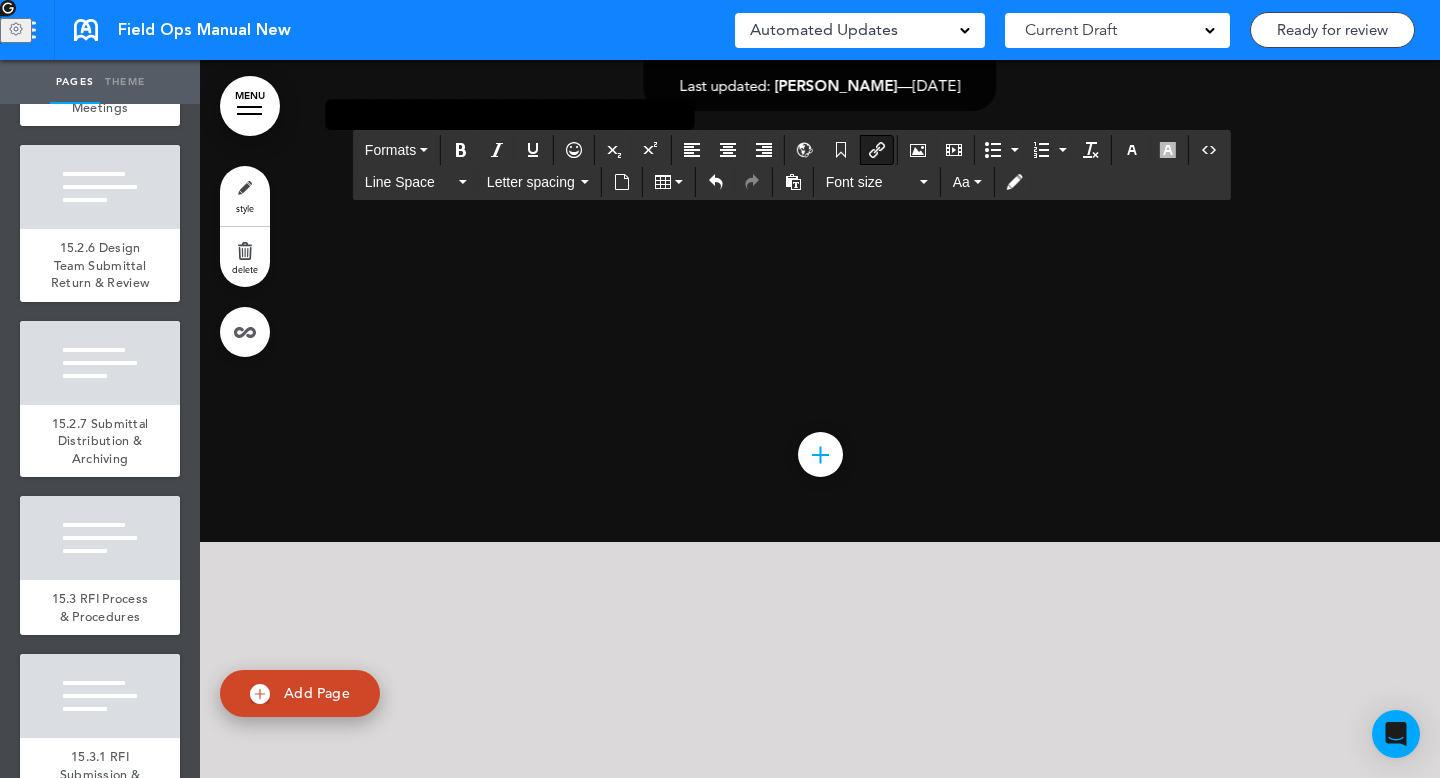scroll, scrollTop: 19197, scrollLeft: 0, axis: vertical 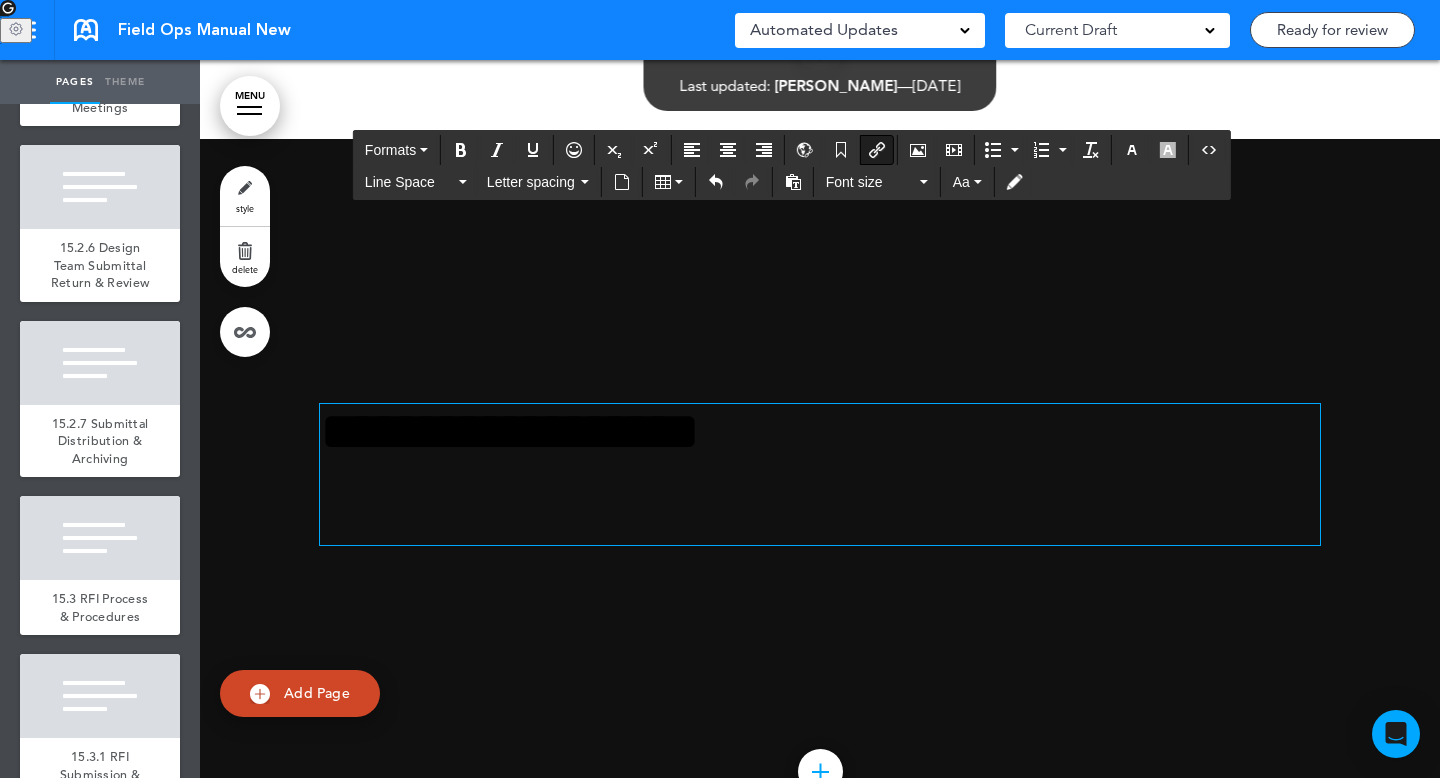 click on "**********" at bounding box center [820, 474] 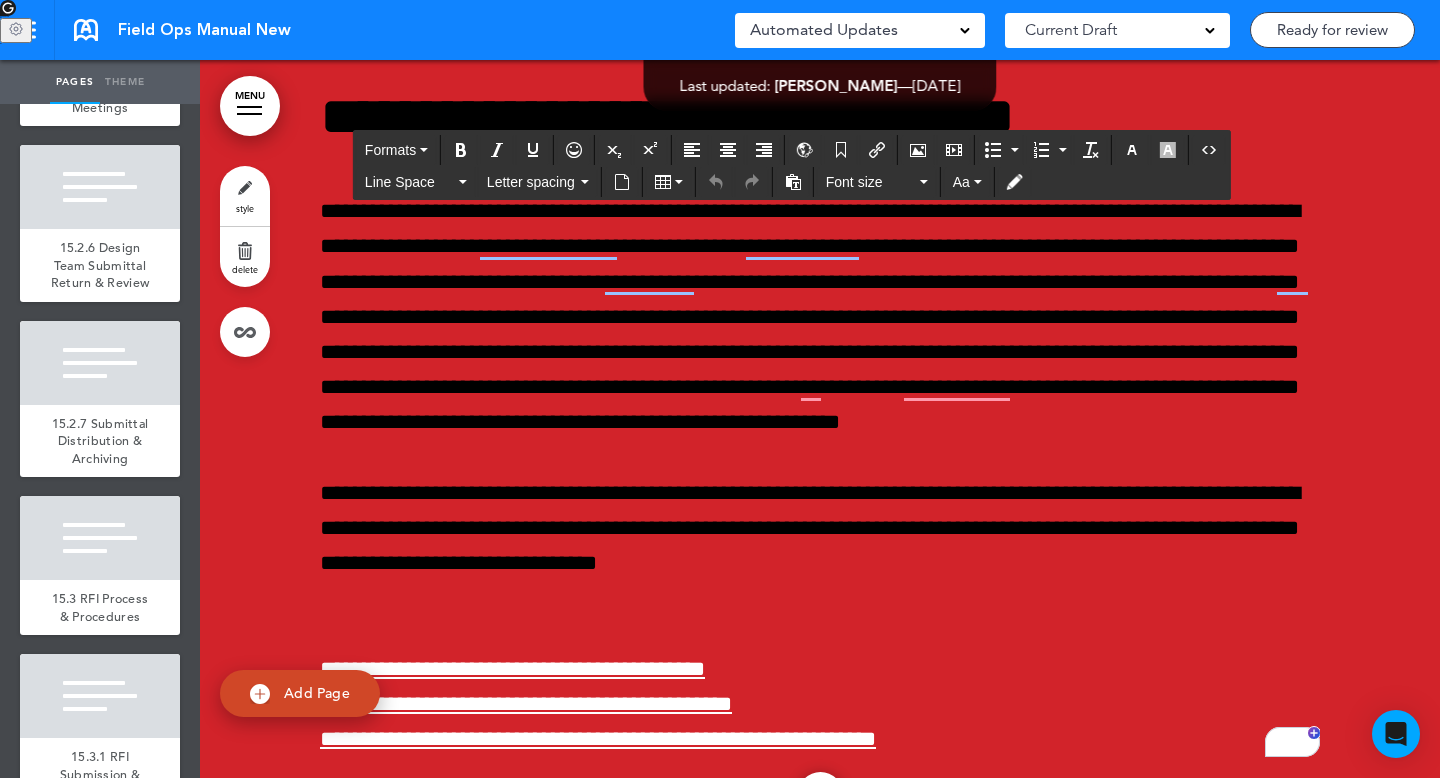 scroll, scrollTop: 8036, scrollLeft: 0, axis: vertical 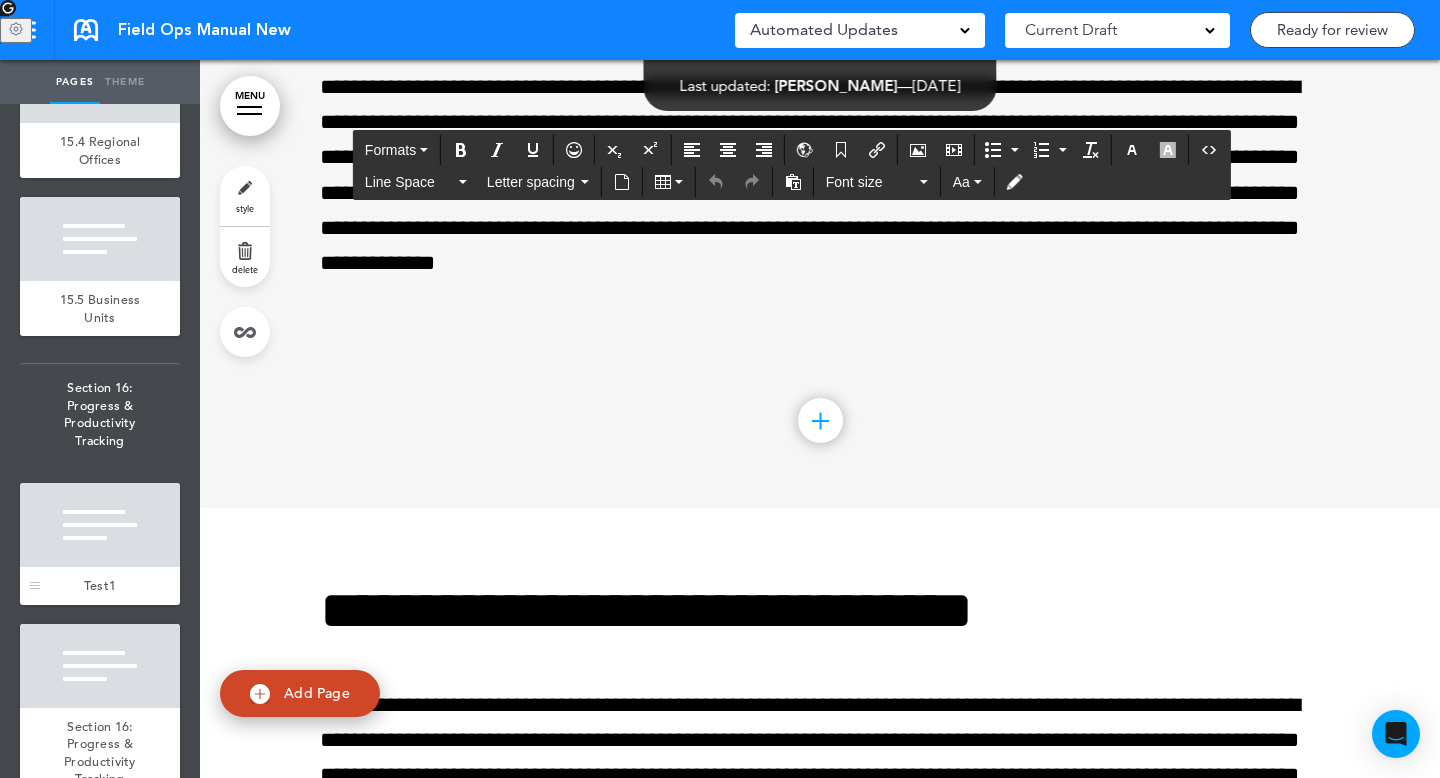 click at bounding box center (100, 525) 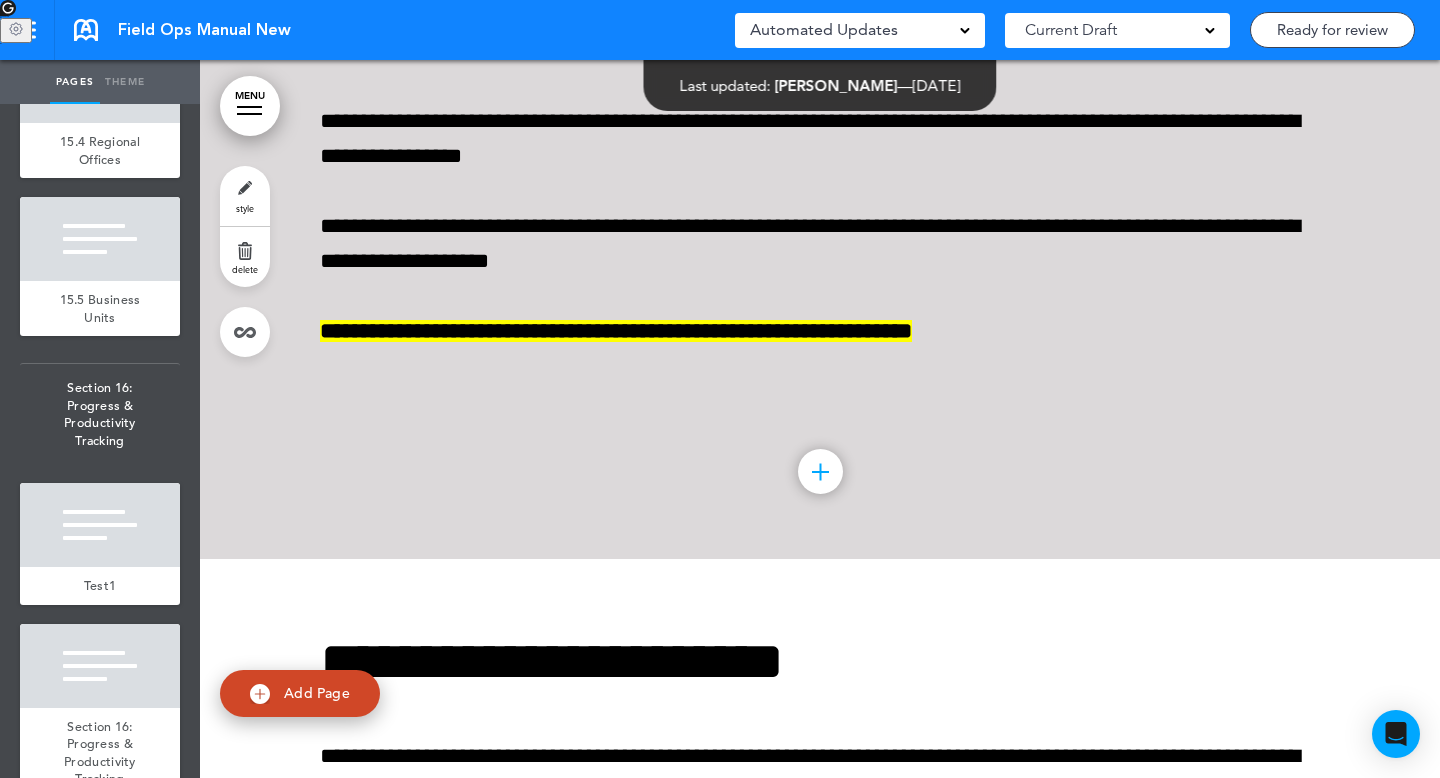 scroll, scrollTop: 50390, scrollLeft: 0, axis: vertical 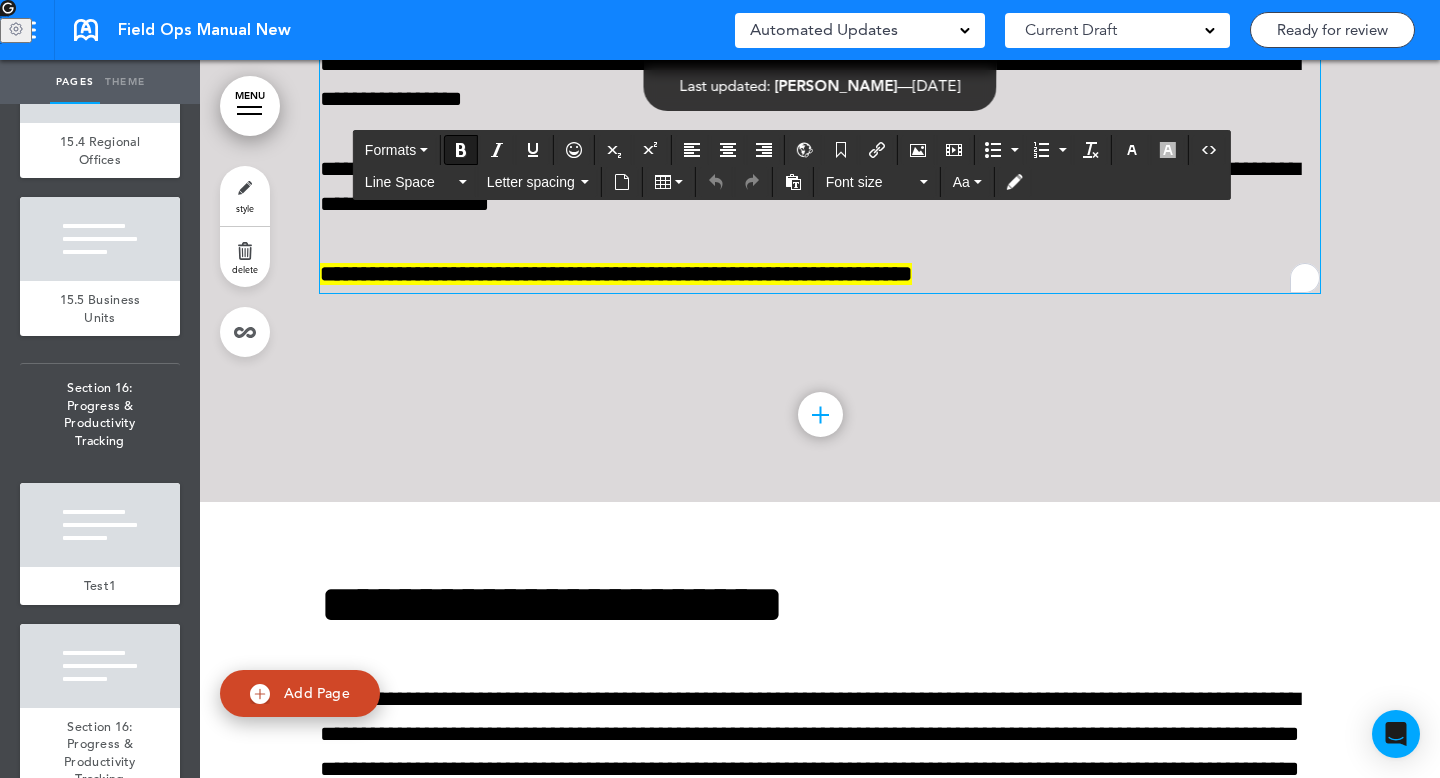 click on "**********" at bounding box center [820, 274] 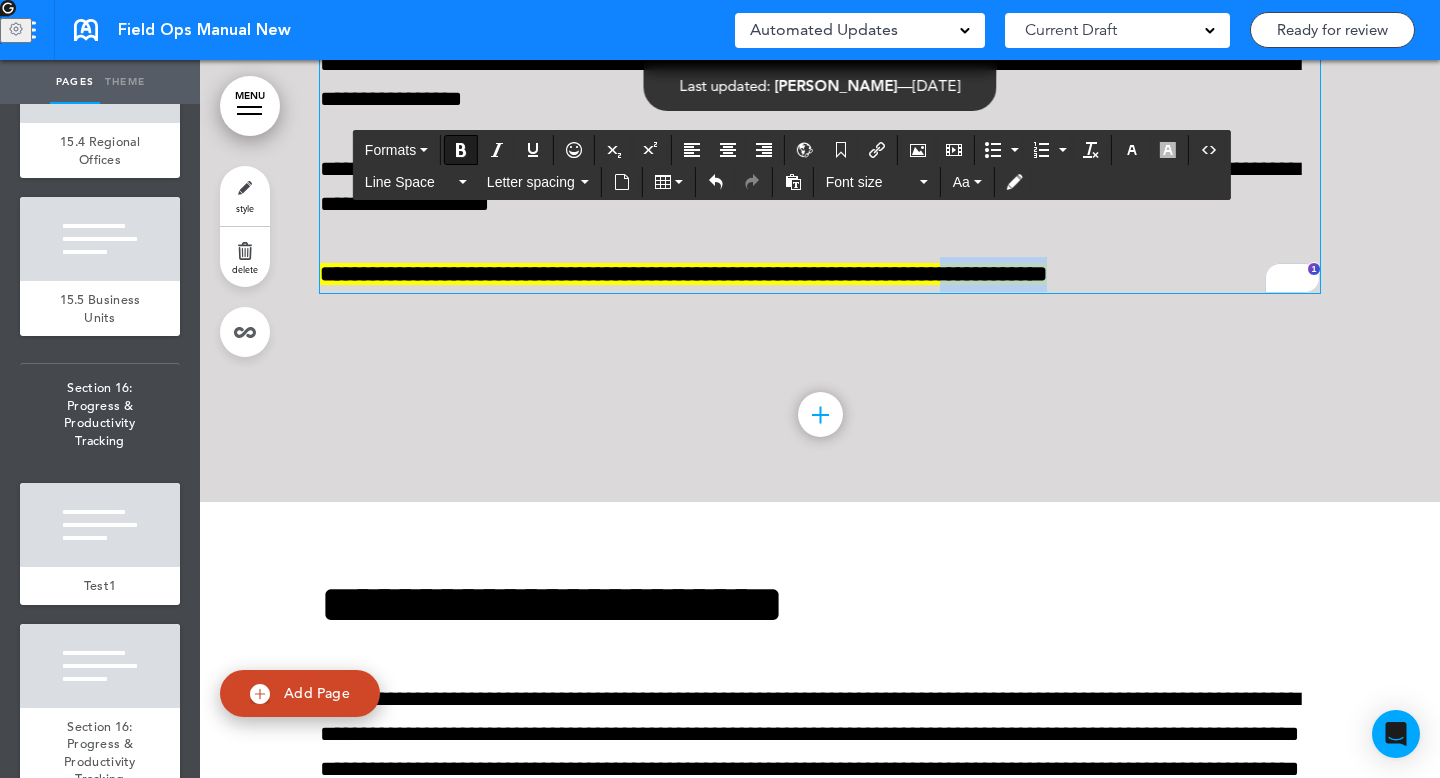 drag, startPoint x: 1187, startPoint y: 509, endPoint x: 993, endPoint y: 502, distance: 194.12625 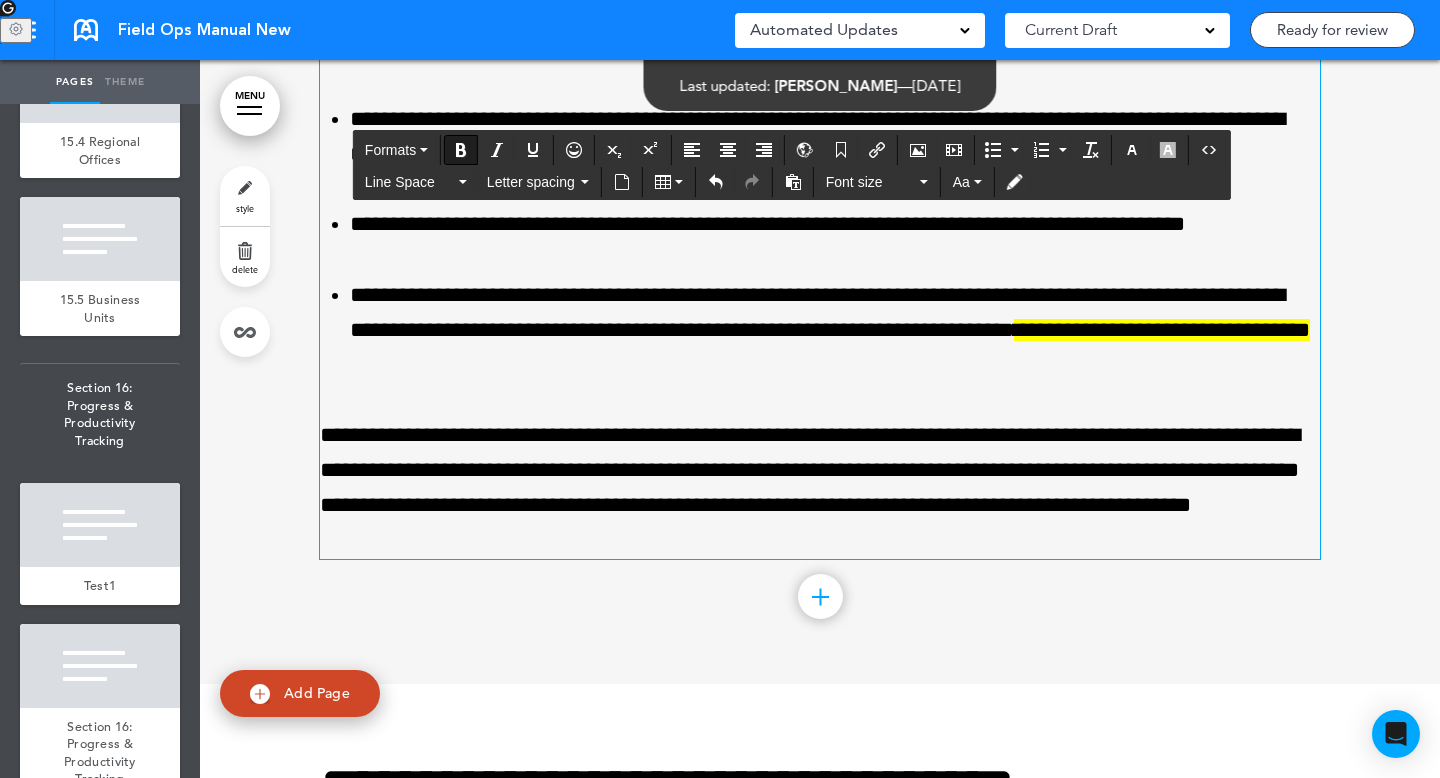 scroll, scrollTop: 54851, scrollLeft: 0, axis: vertical 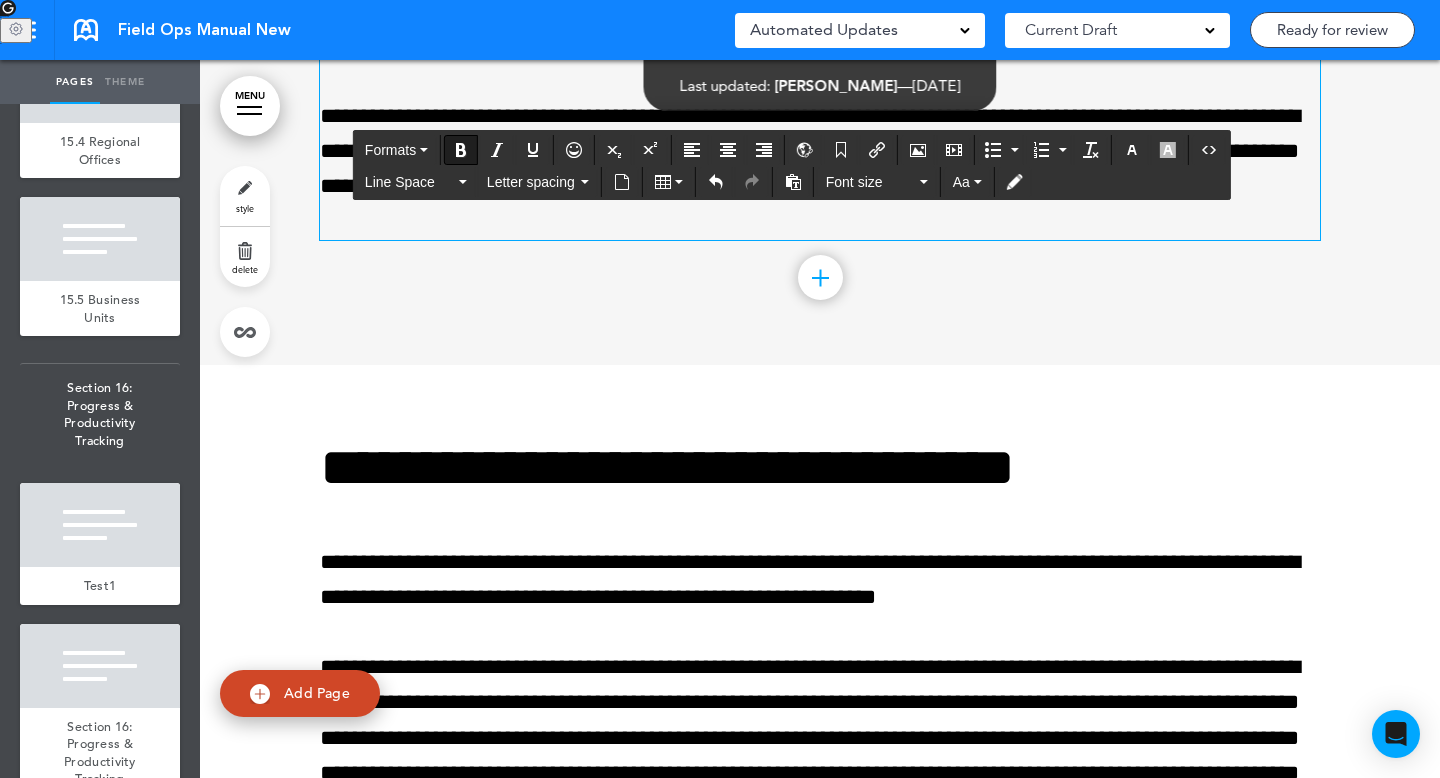 click on "**********" at bounding box center [1162, 11] 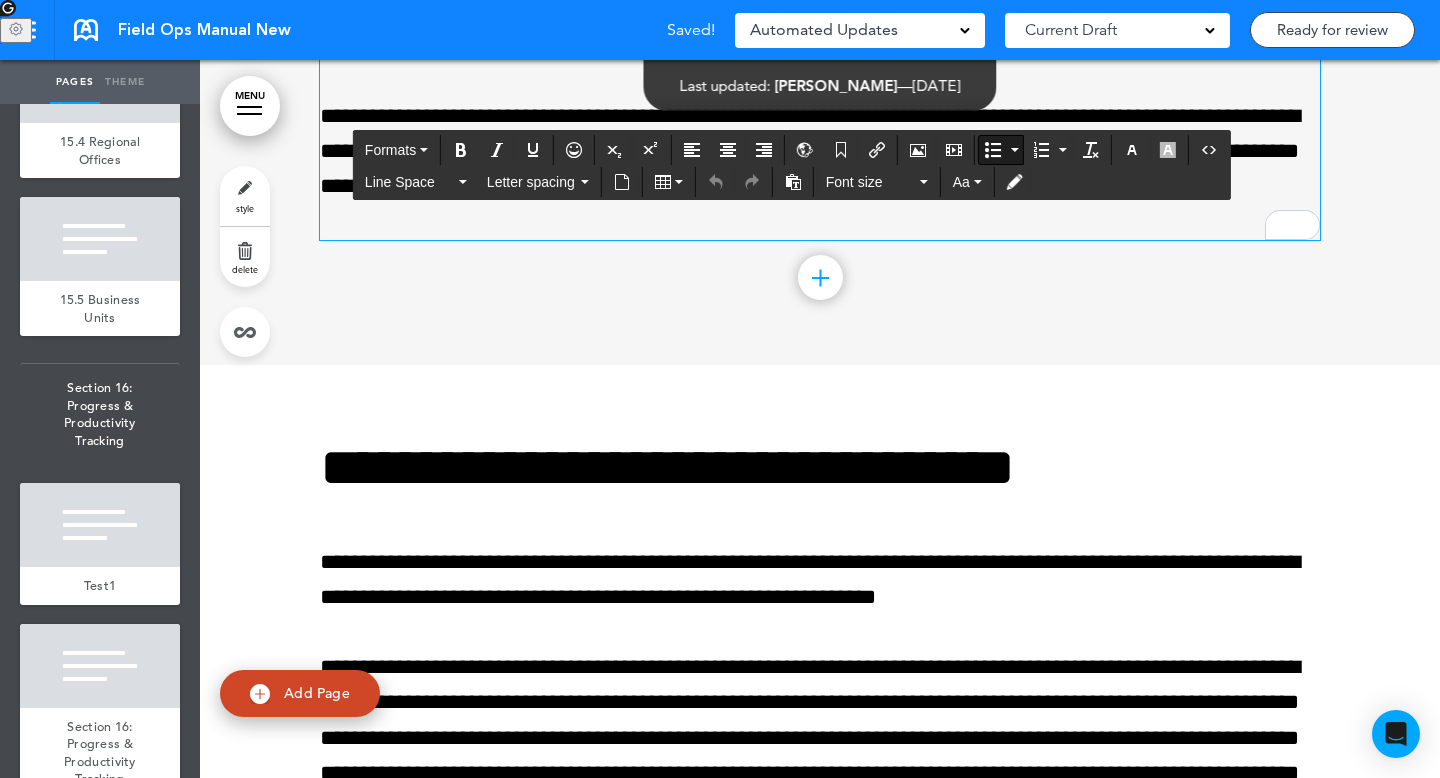 type 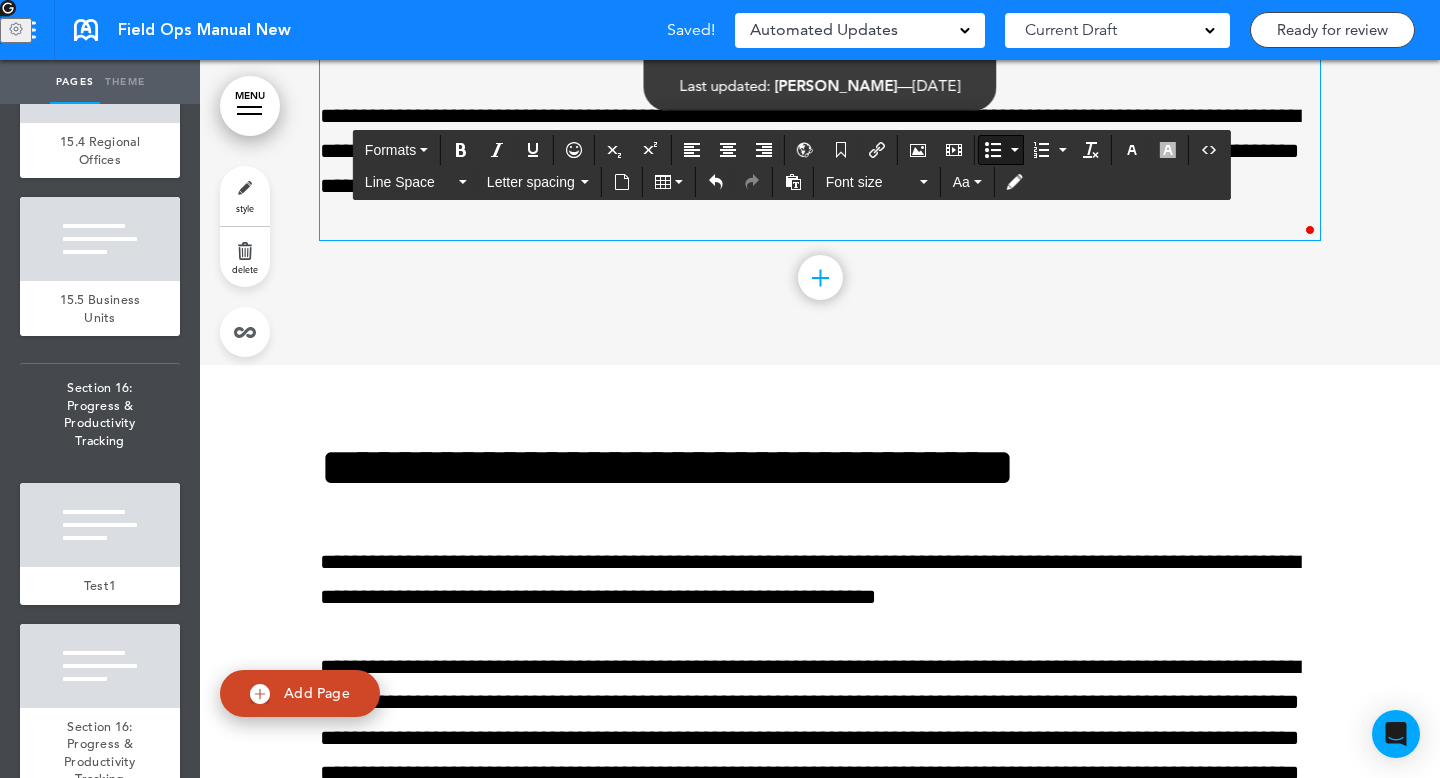 click on "**********" at bounding box center [835, 12] 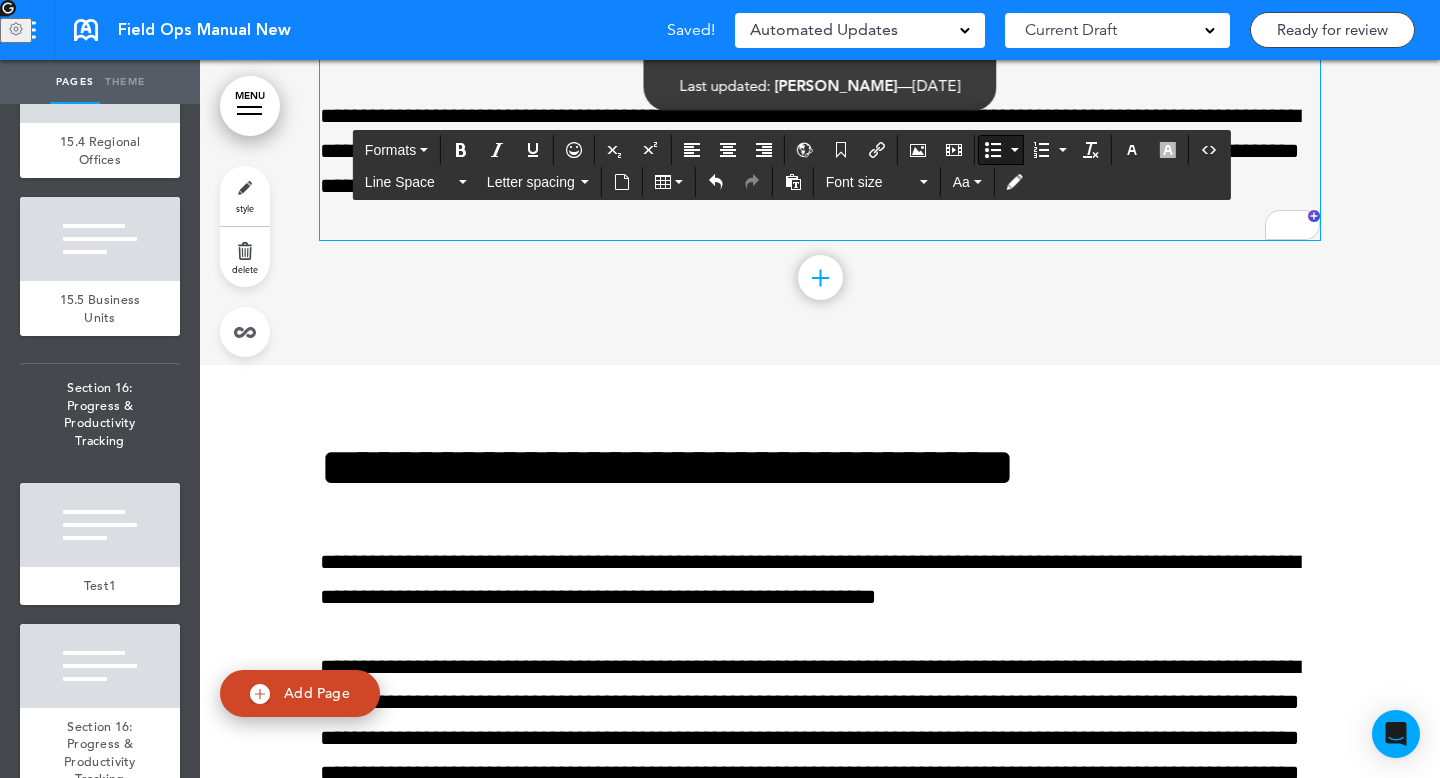 click on "**********" at bounding box center [835, 12] 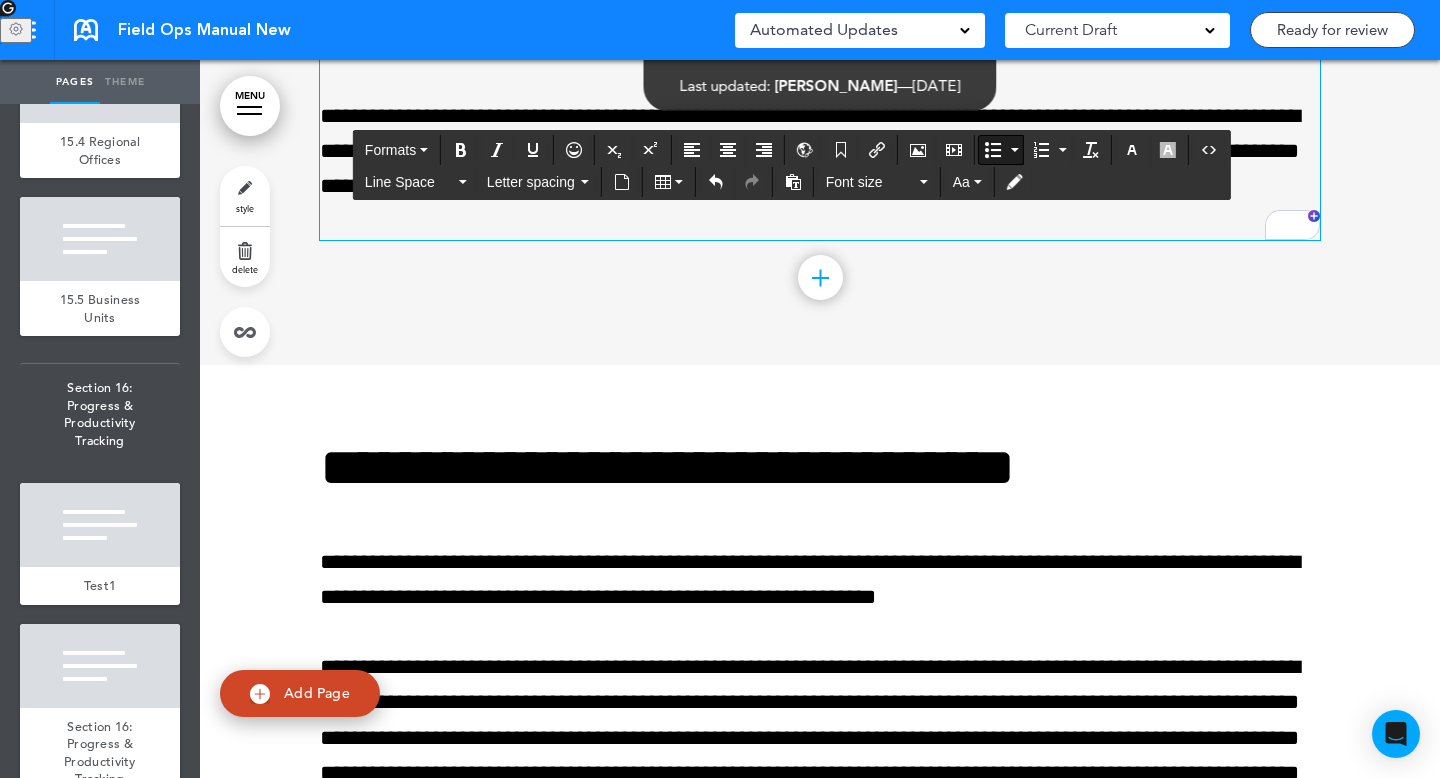 click on "**********" at bounding box center [834, 28] 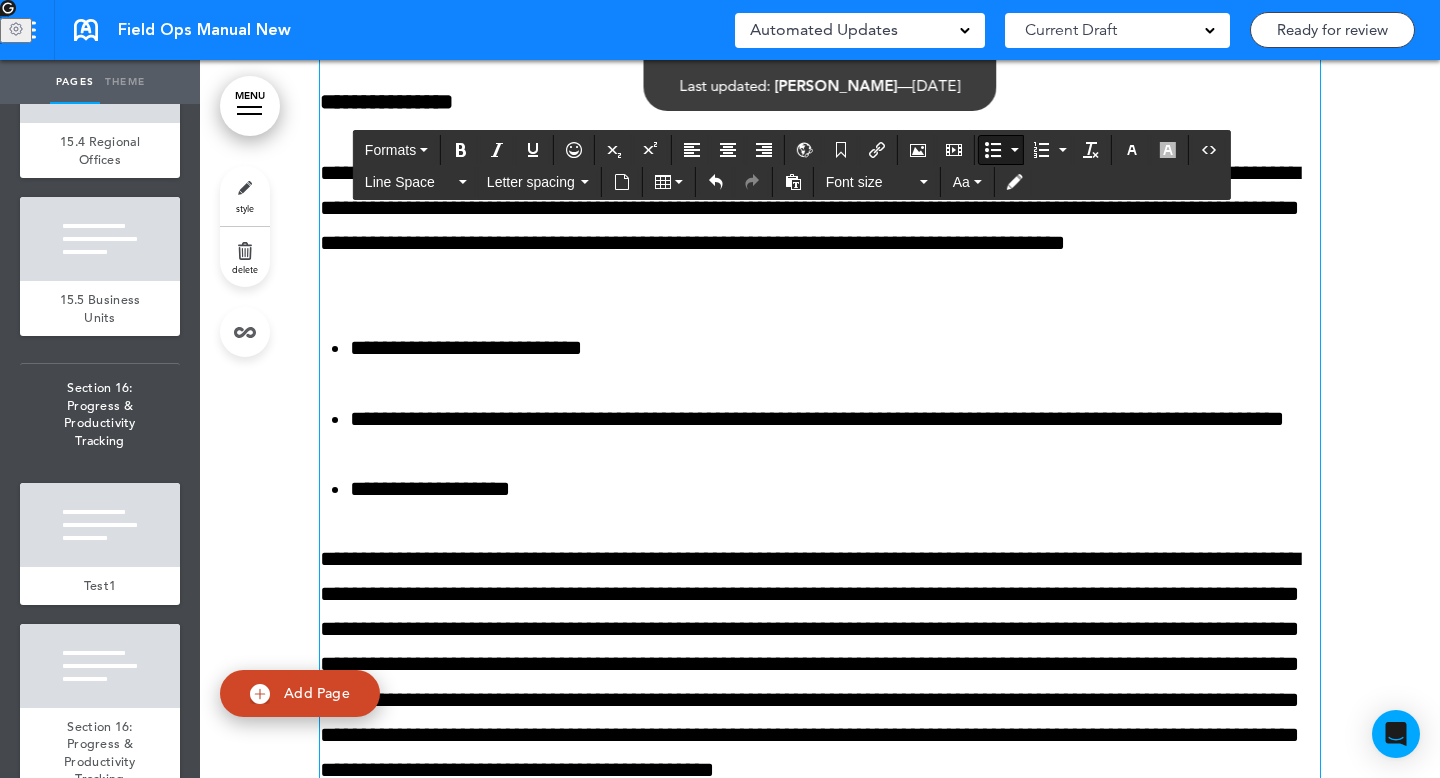 scroll, scrollTop: 57809, scrollLeft: 0, axis: vertical 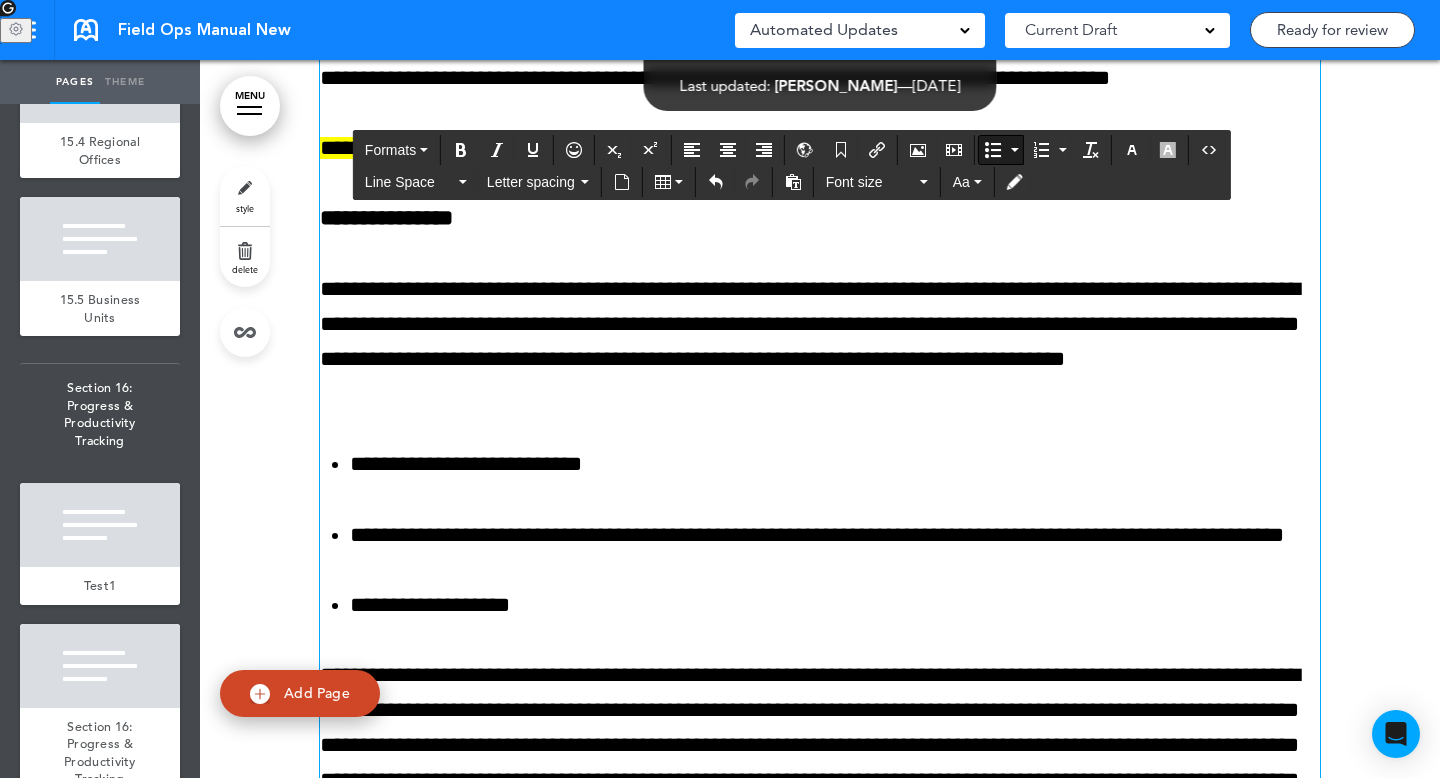 click on "**********" at bounding box center [820, 148] 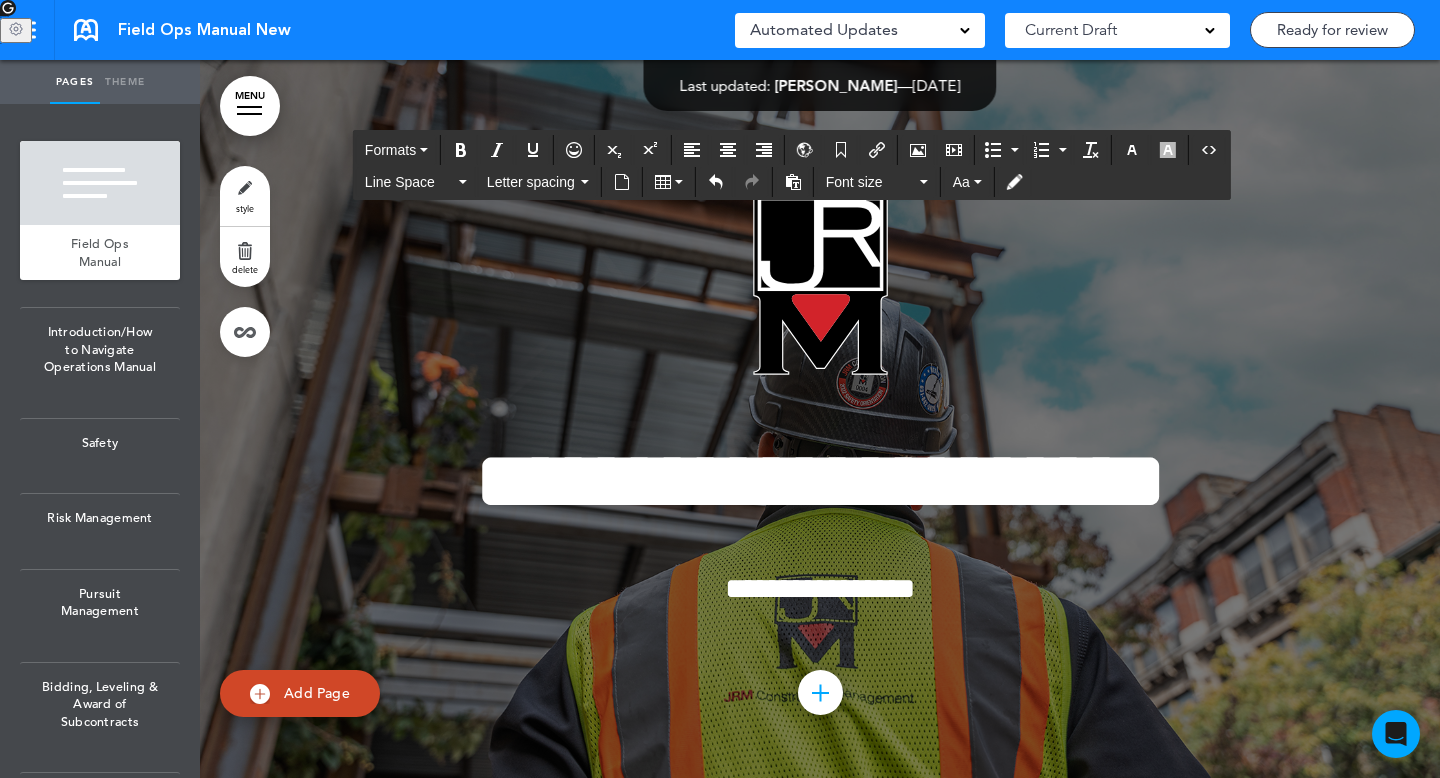 type 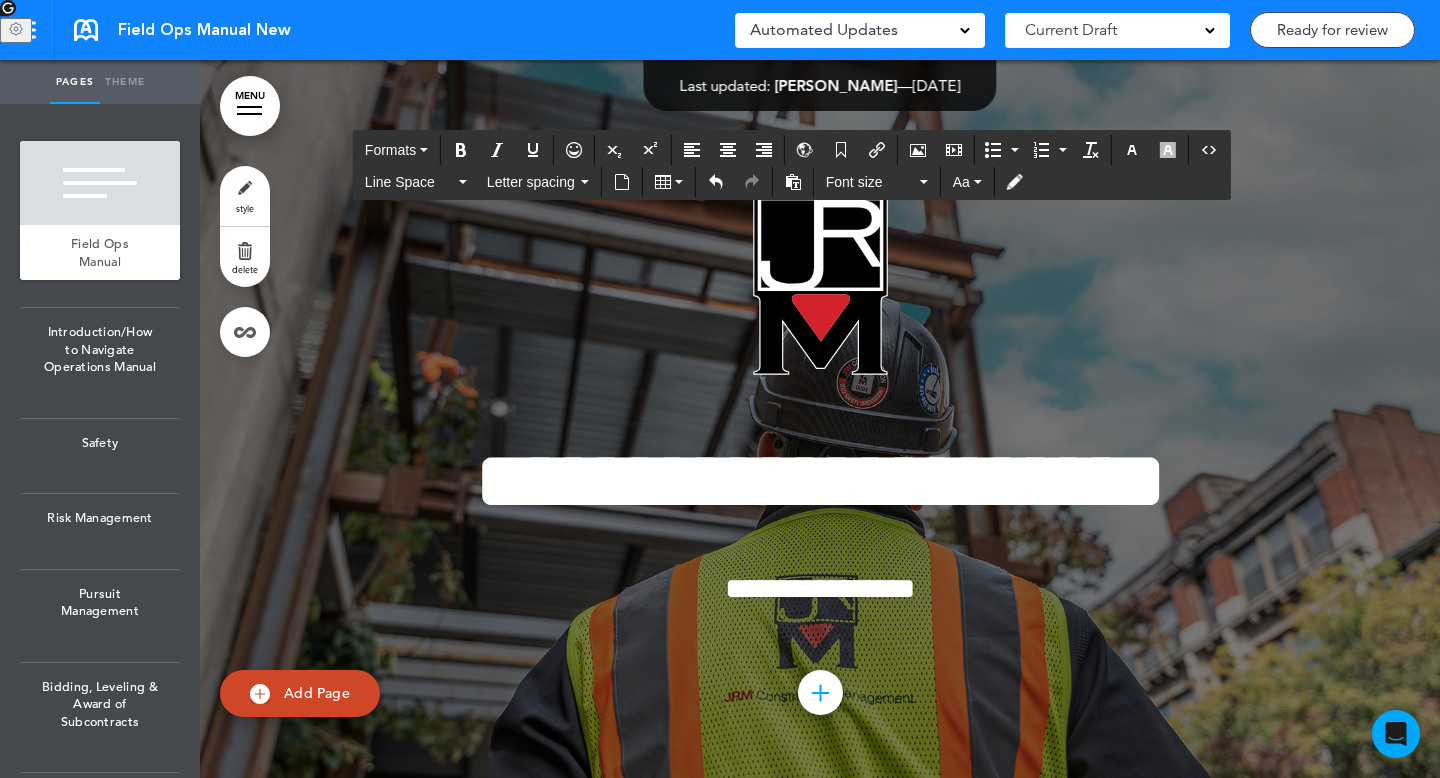 scroll, scrollTop: 0, scrollLeft: 0, axis: both 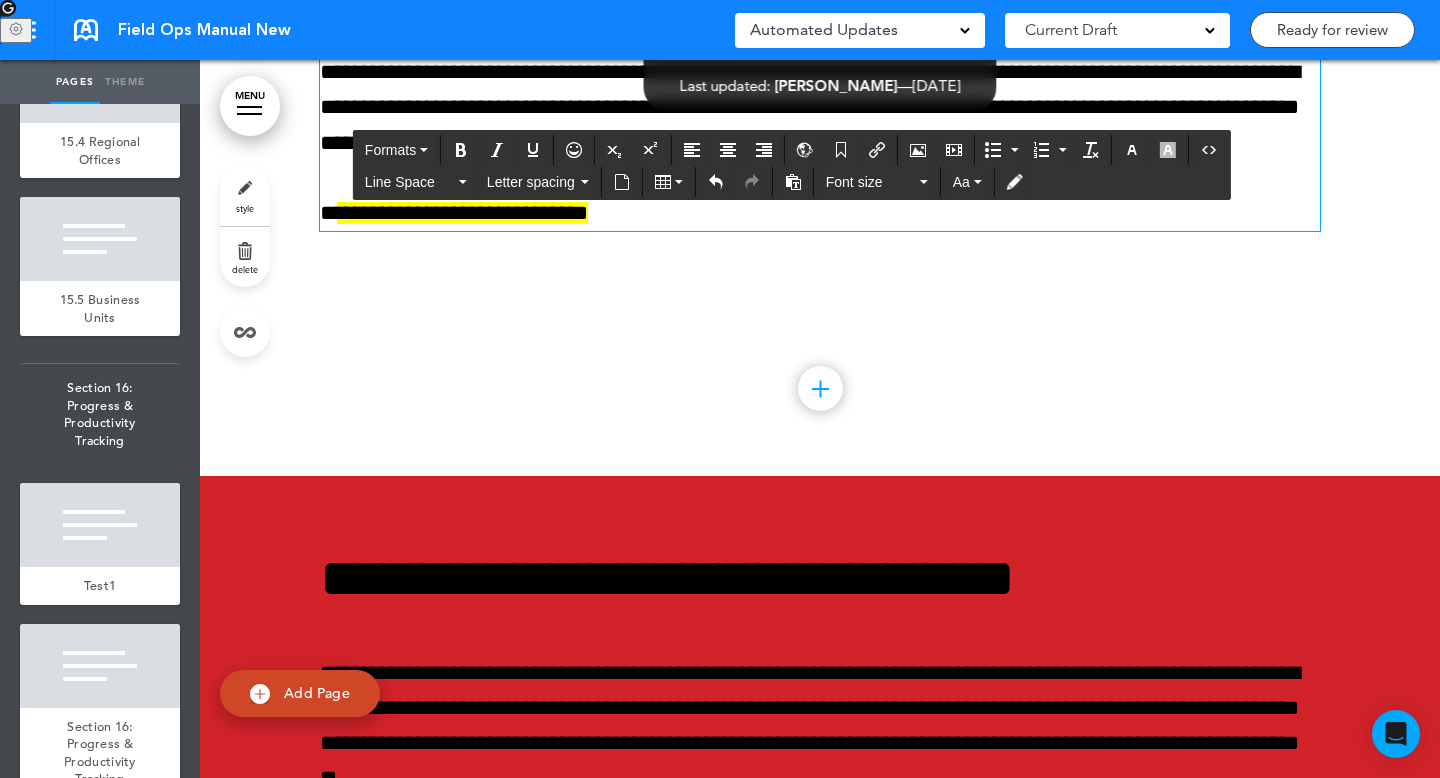 click on "**********" at bounding box center [820, 213] 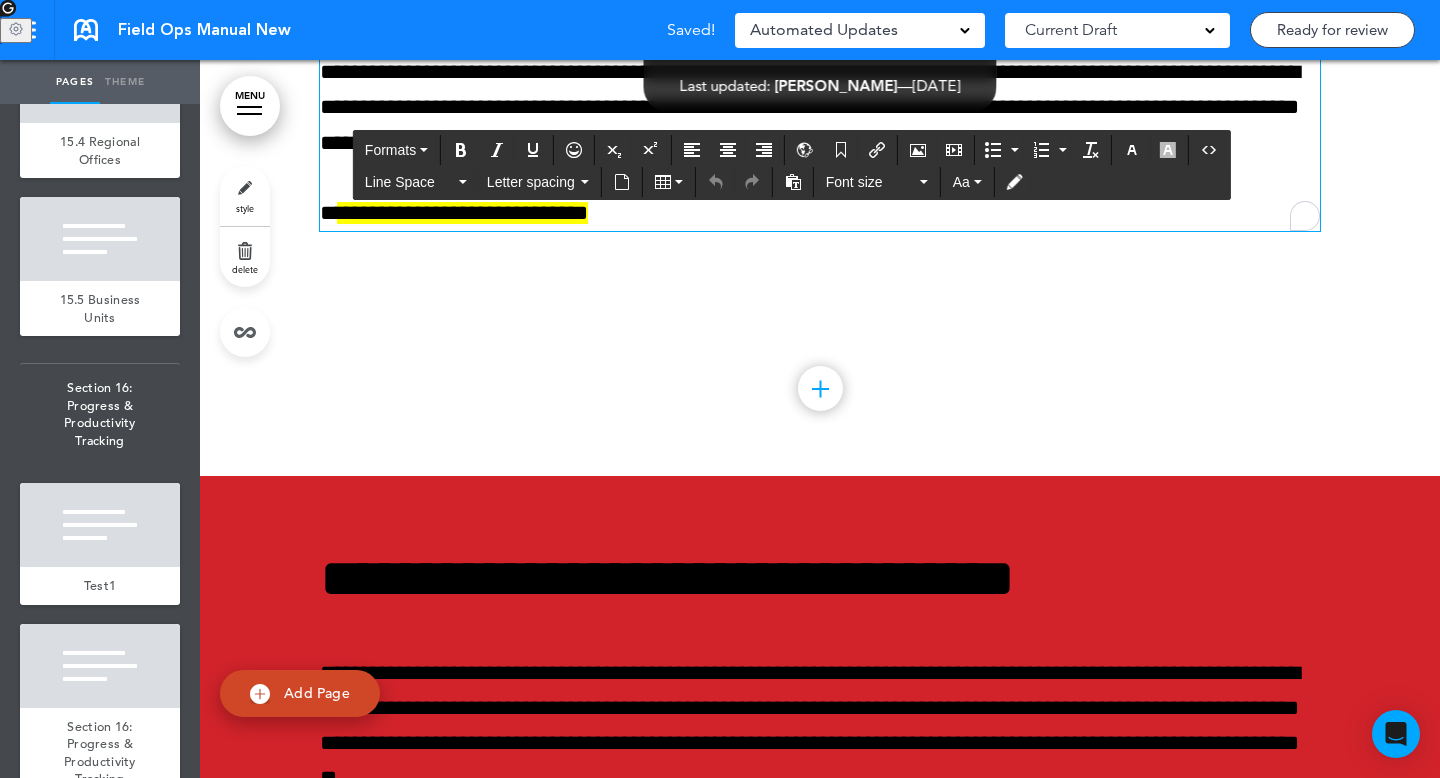 type 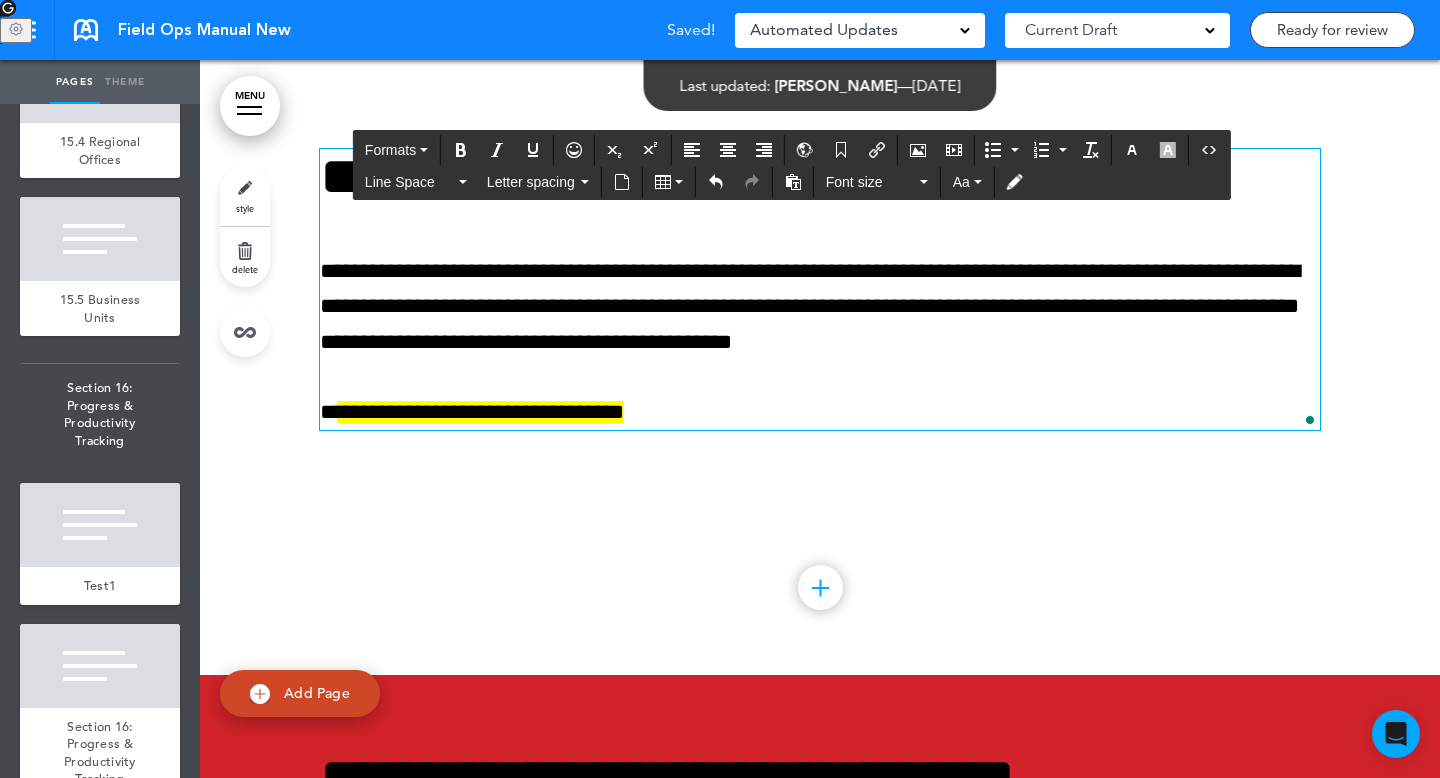 scroll, scrollTop: 60528, scrollLeft: 0, axis: vertical 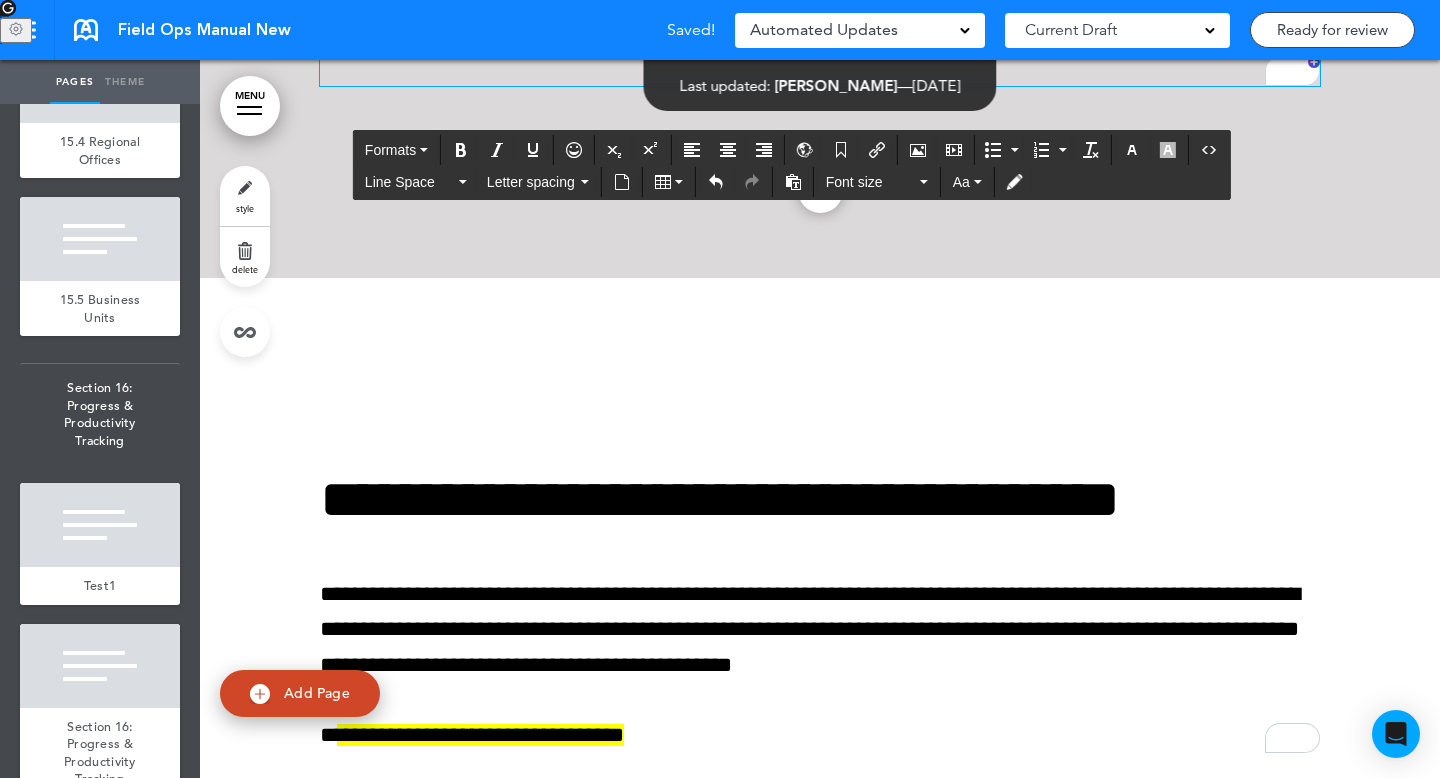 drag, startPoint x: 1161, startPoint y: 290, endPoint x: 1149, endPoint y: 269, distance: 24.186773 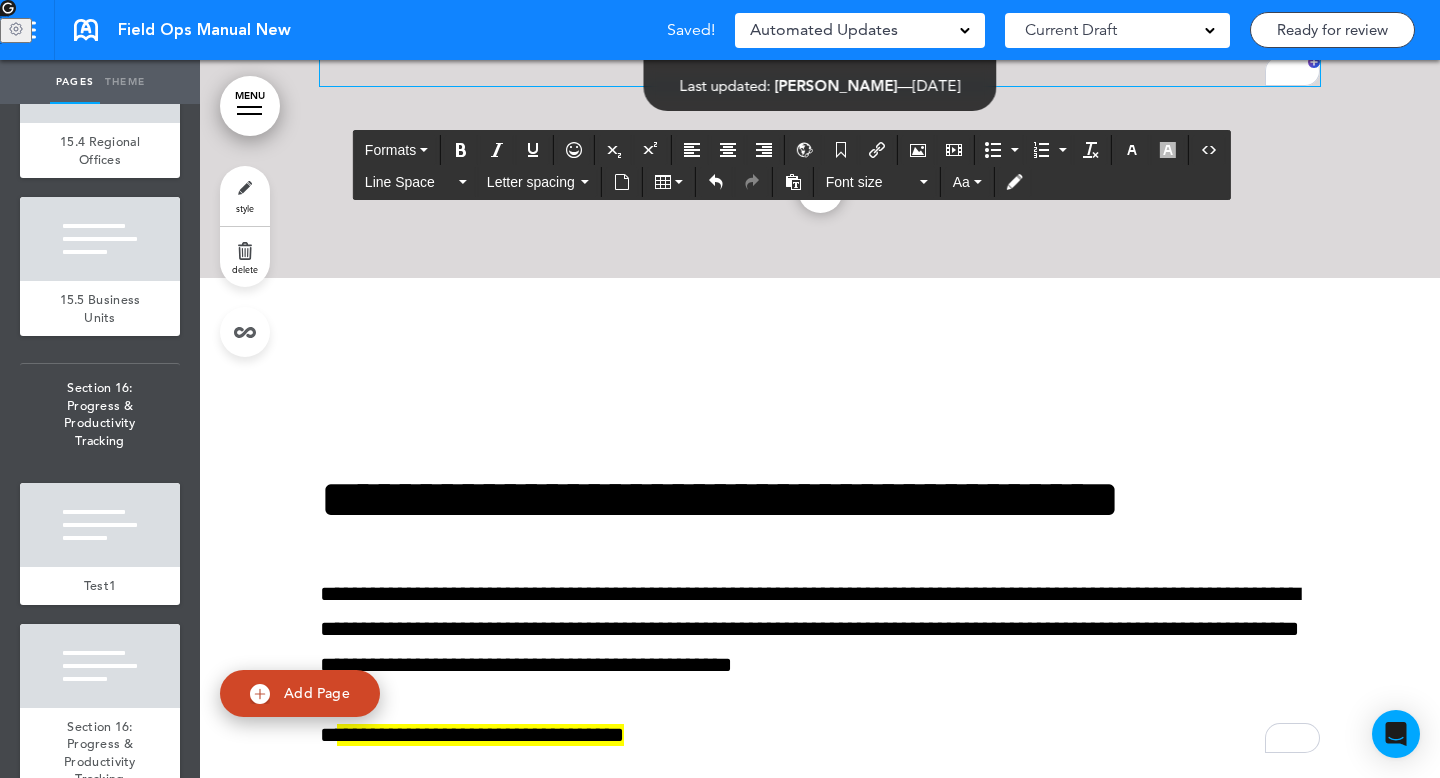 drag, startPoint x: 1141, startPoint y: 269, endPoint x: 1160, endPoint y: 302, distance: 38.078865 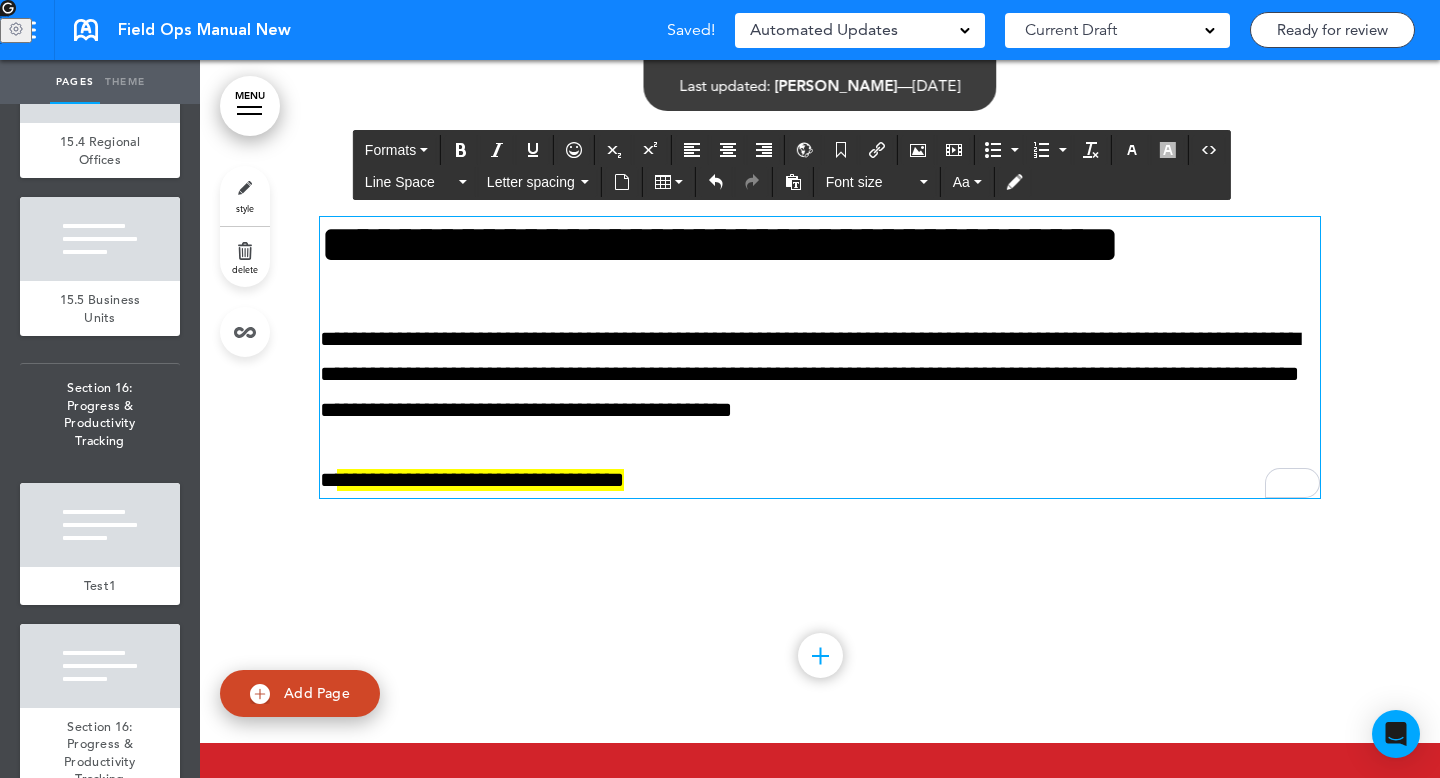 scroll, scrollTop: 60966, scrollLeft: 0, axis: vertical 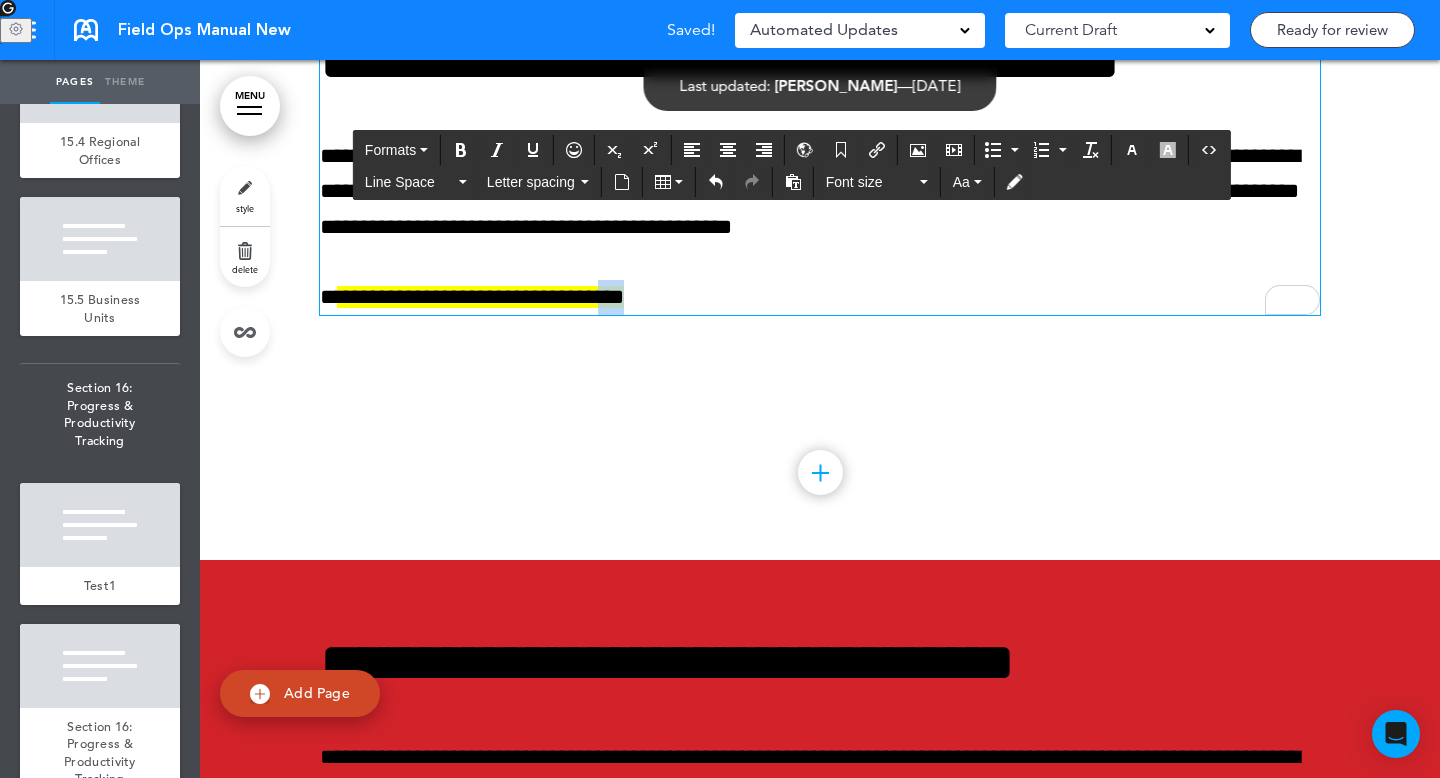 drag, startPoint x: 719, startPoint y: 531, endPoint x: 655, endPoint y: 531, distance: 64 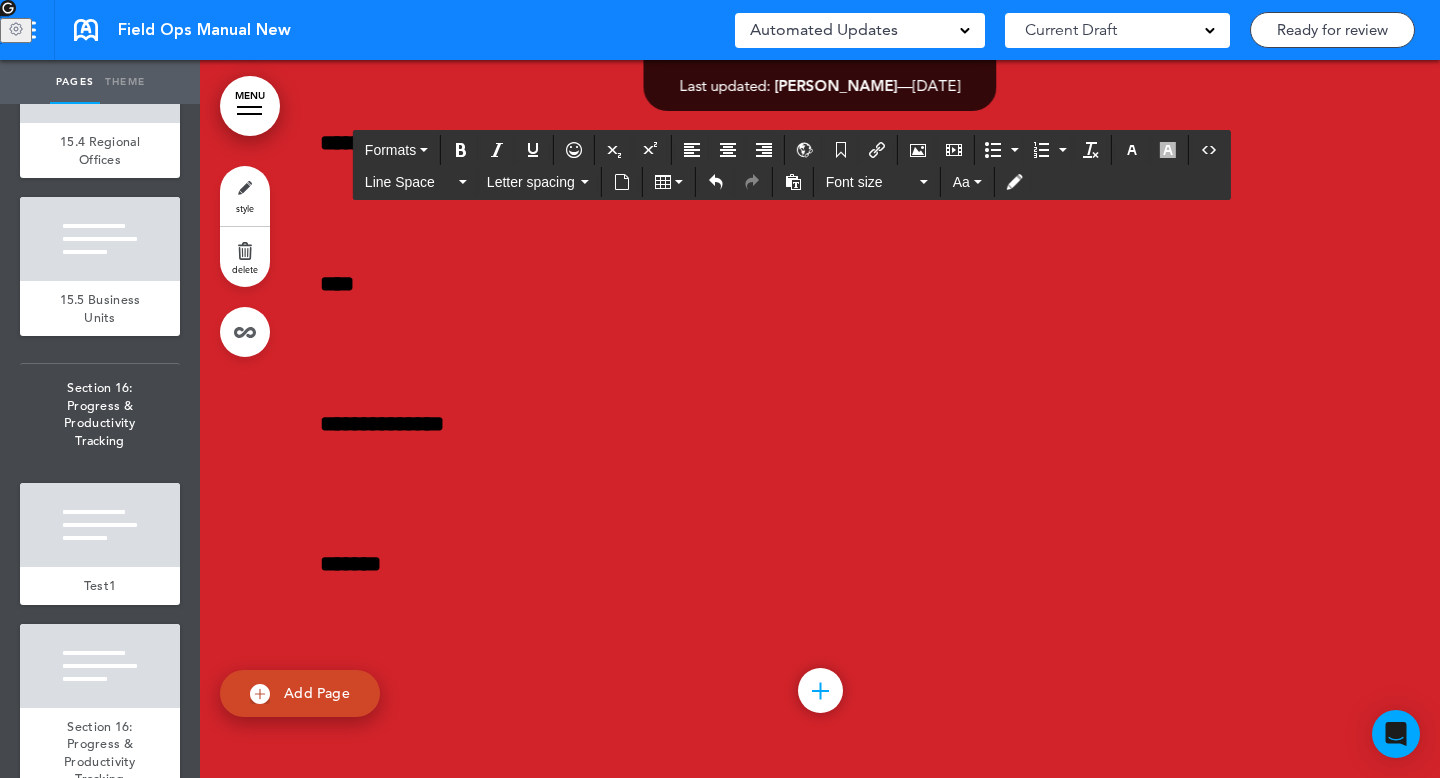scroll, scrollTop: 62695, scrollLeft: 0, axis: vertical 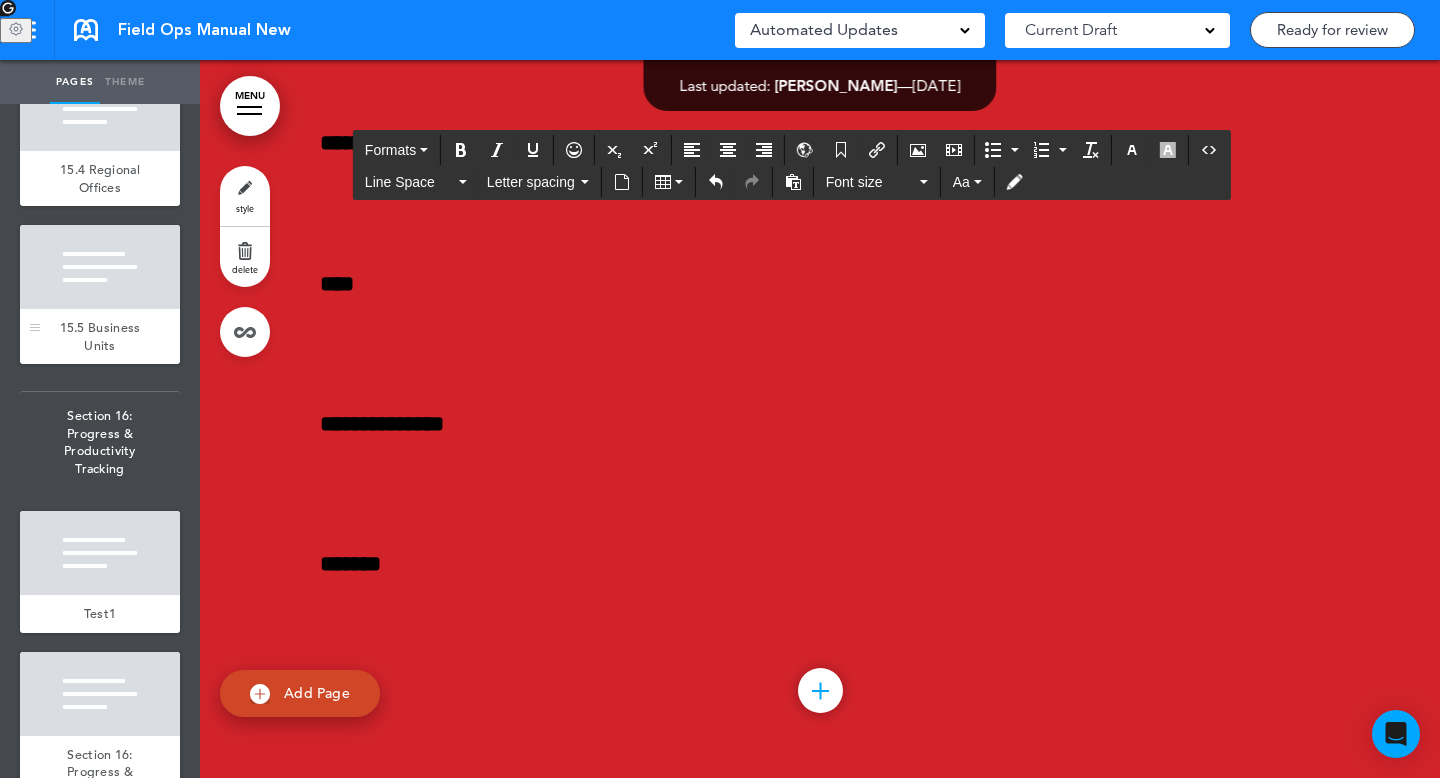 click at bounding box center (100, 267) 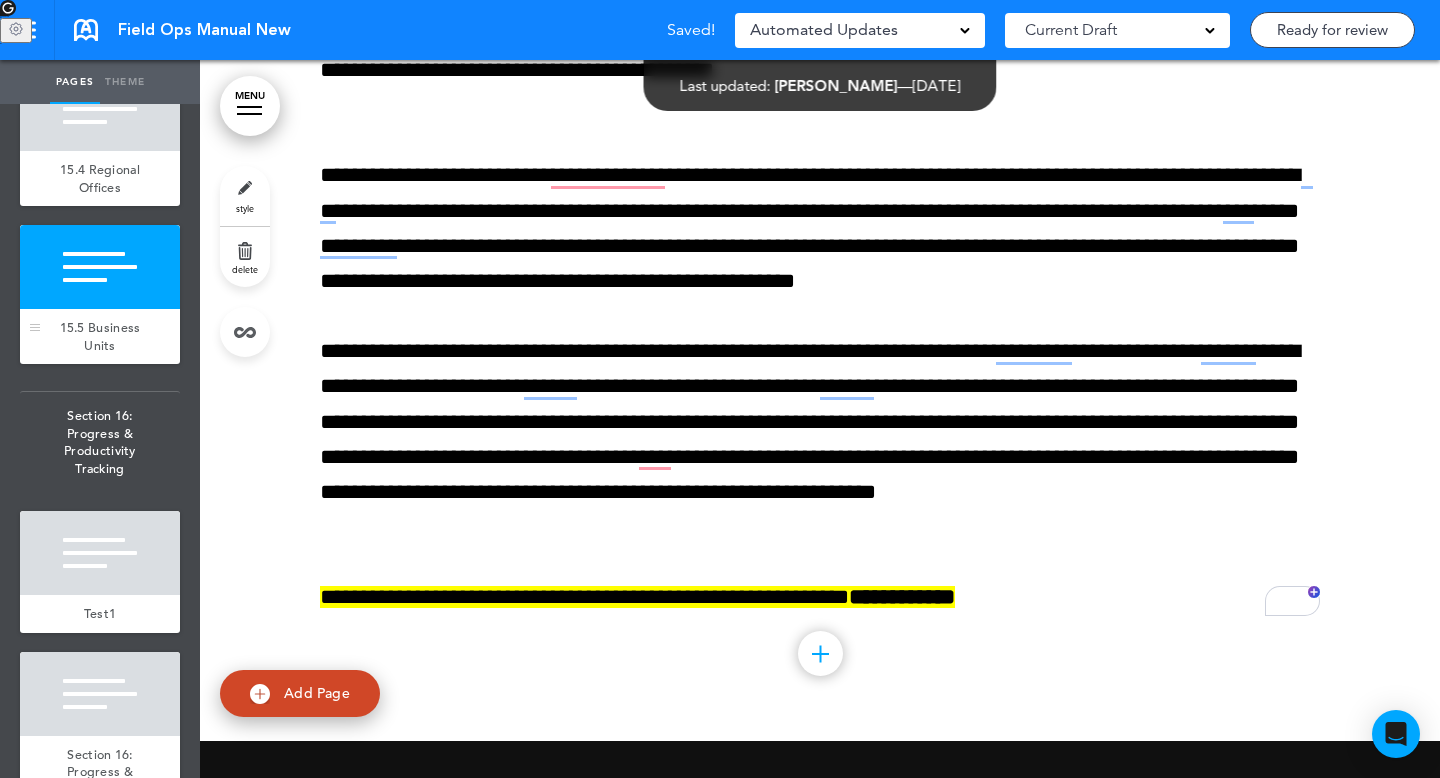 scroll, scrollTop: 46750, scrollLeft: 0, axis: vertical 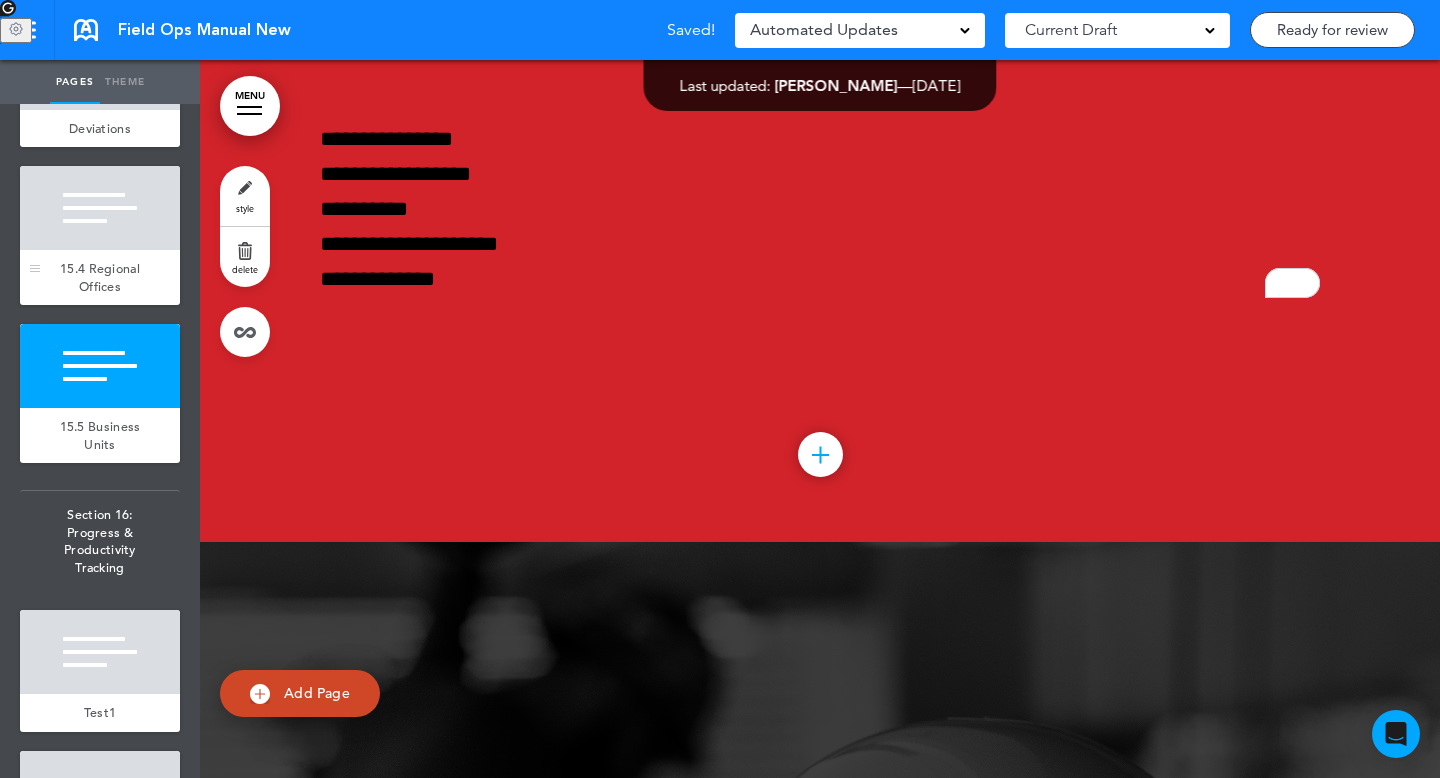 click on "15.4	Regional Offices" at bounding box center [100, 277] 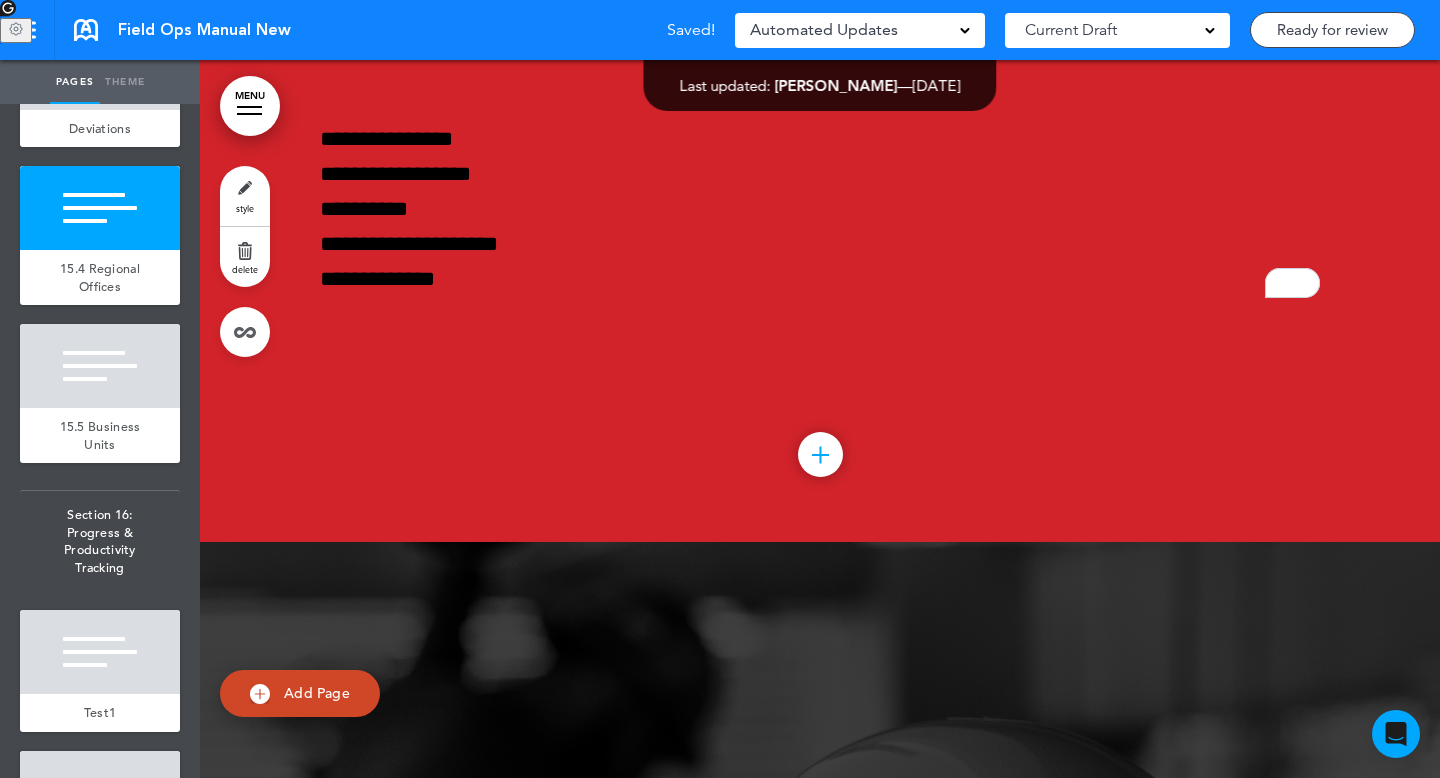 scroll, scrollTop: 46030, scrollLeft: 0, axis: vertical 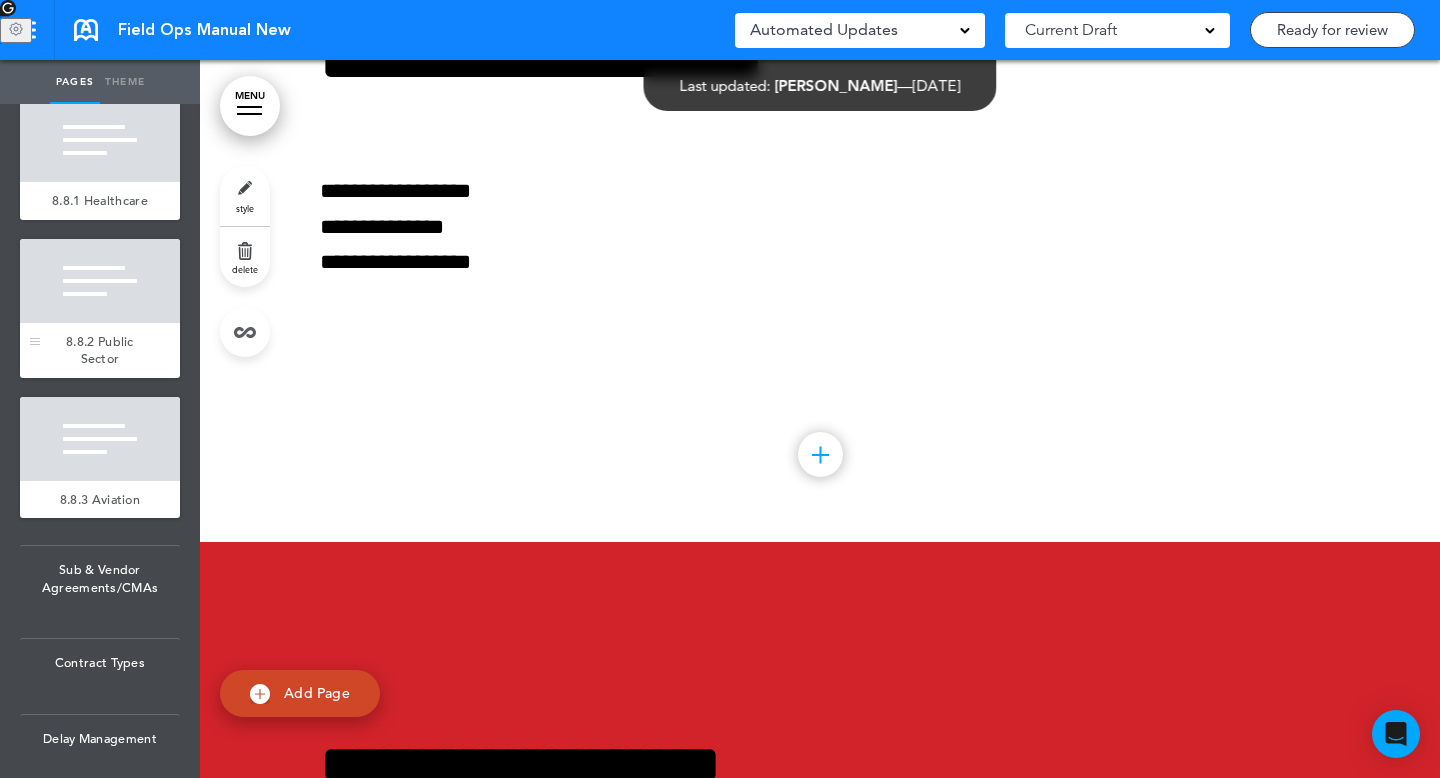 click at bounding box center (100, 281) 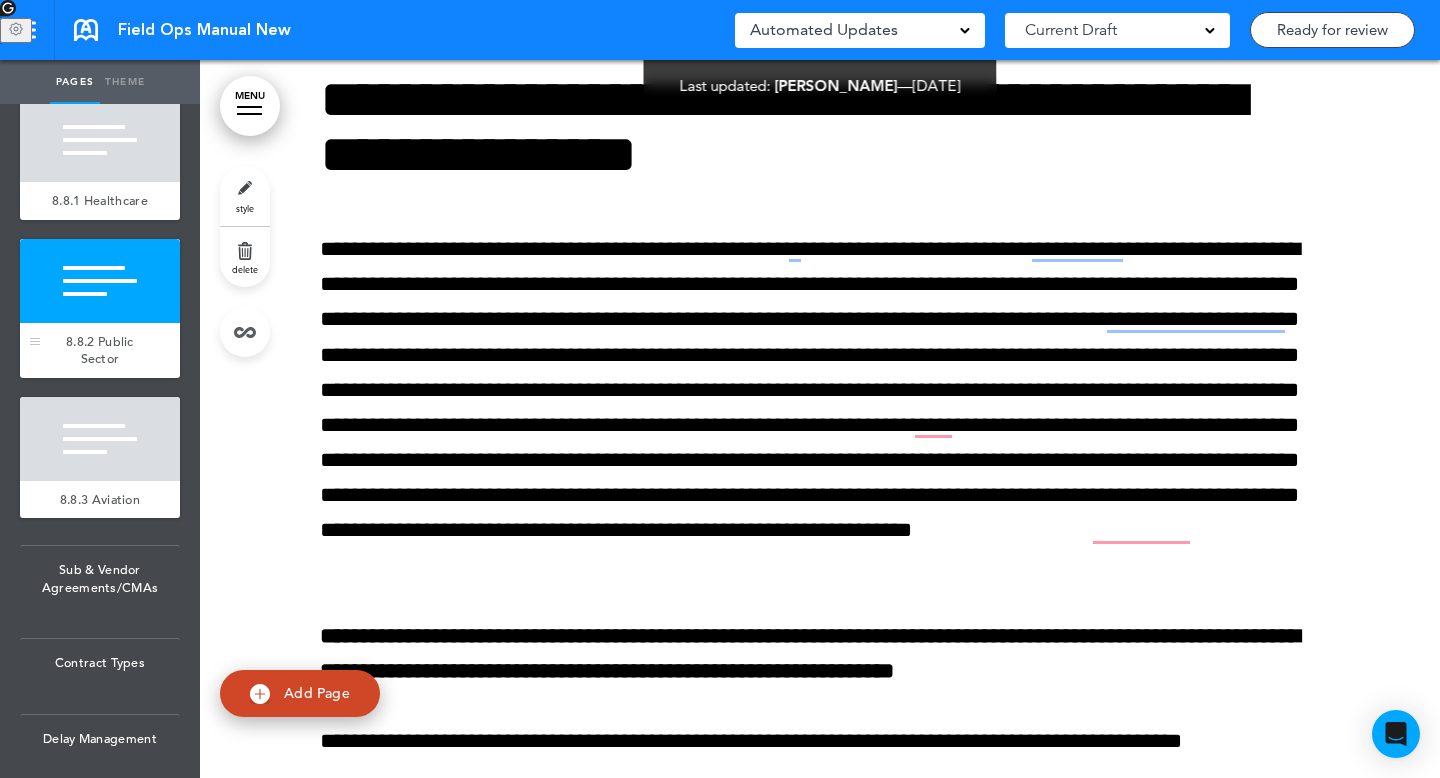 scroll, scrollTop: 20790, scrollLeft: 0, axis: vertical 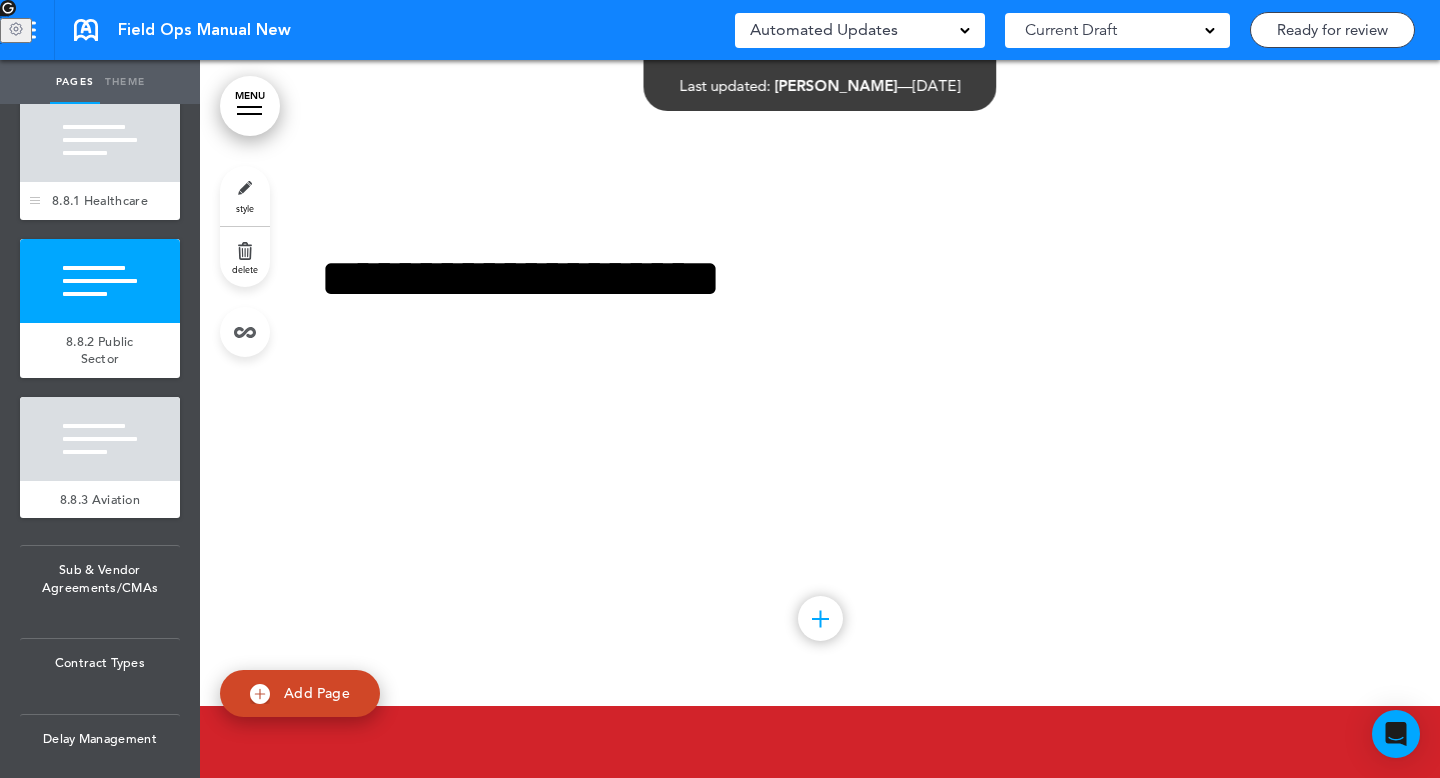 click on "8.8.1	Healthcare" at bounding box center (100, 200) 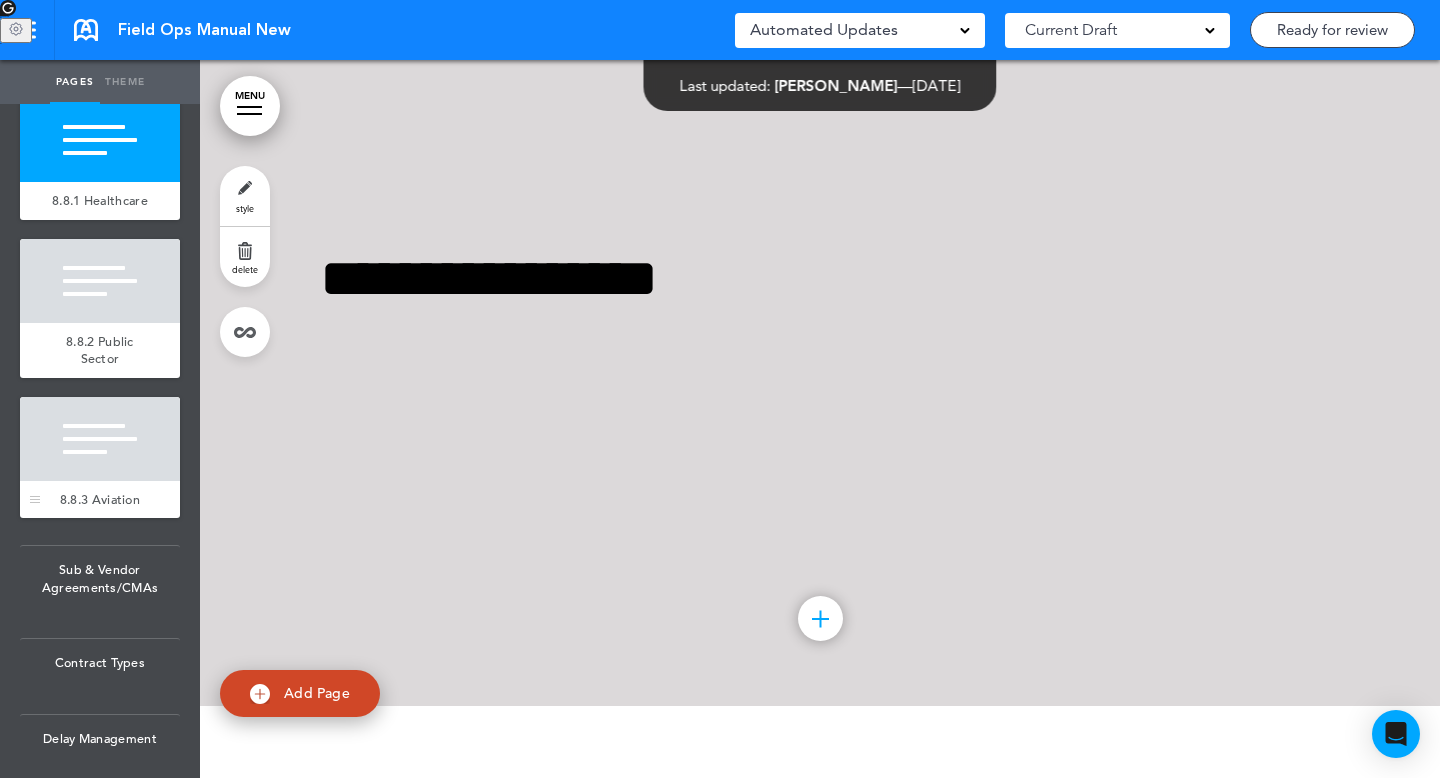 click at bounding box center [100, 439] 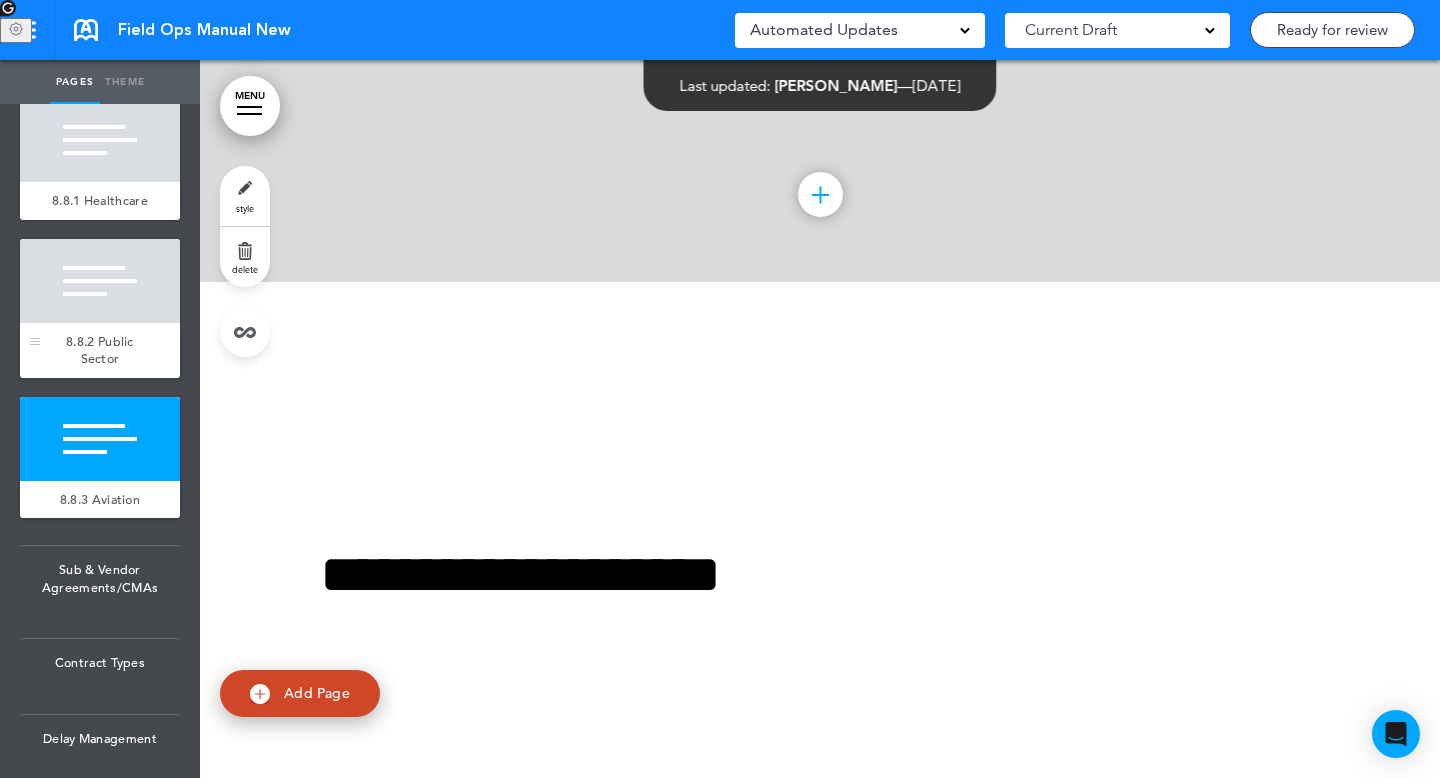 scroll, scrollTop: 21510, scrollLeft: 0, axis: vertical 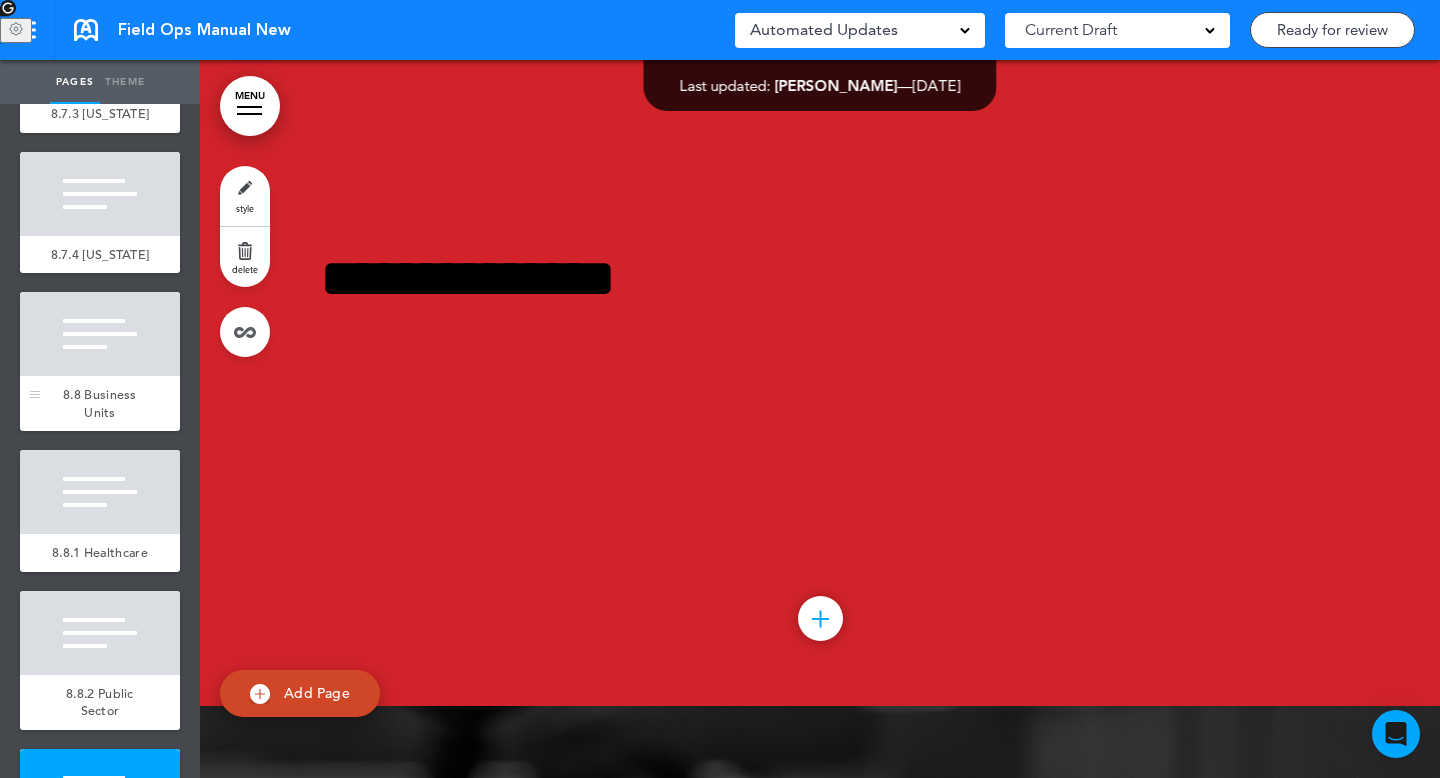 click on "8.8	Business Units" at bounding box center (100, 403) 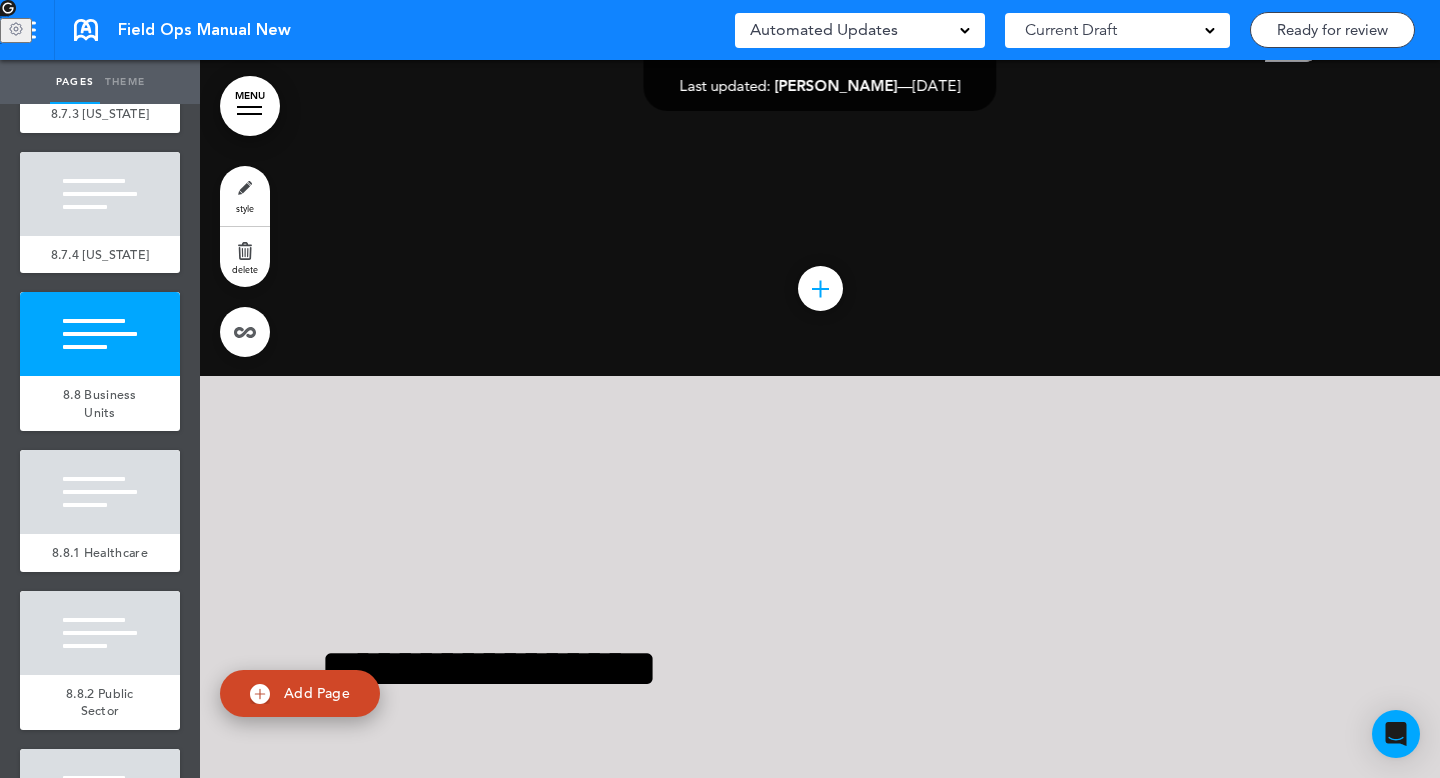 scroll, scrollTop: 19350, scrollLeft: 0, axis: vertical 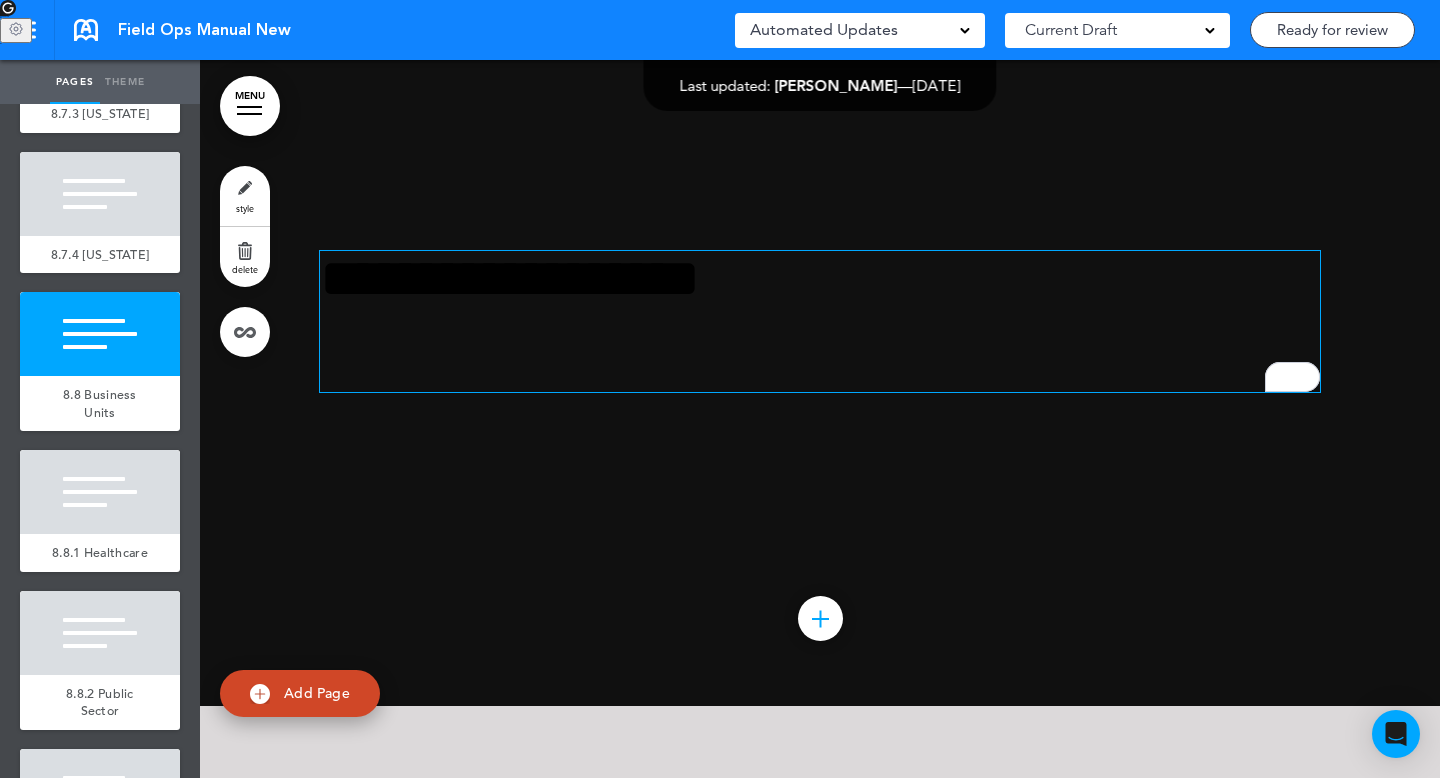 click on "**********" at bounding box center [820, 321] 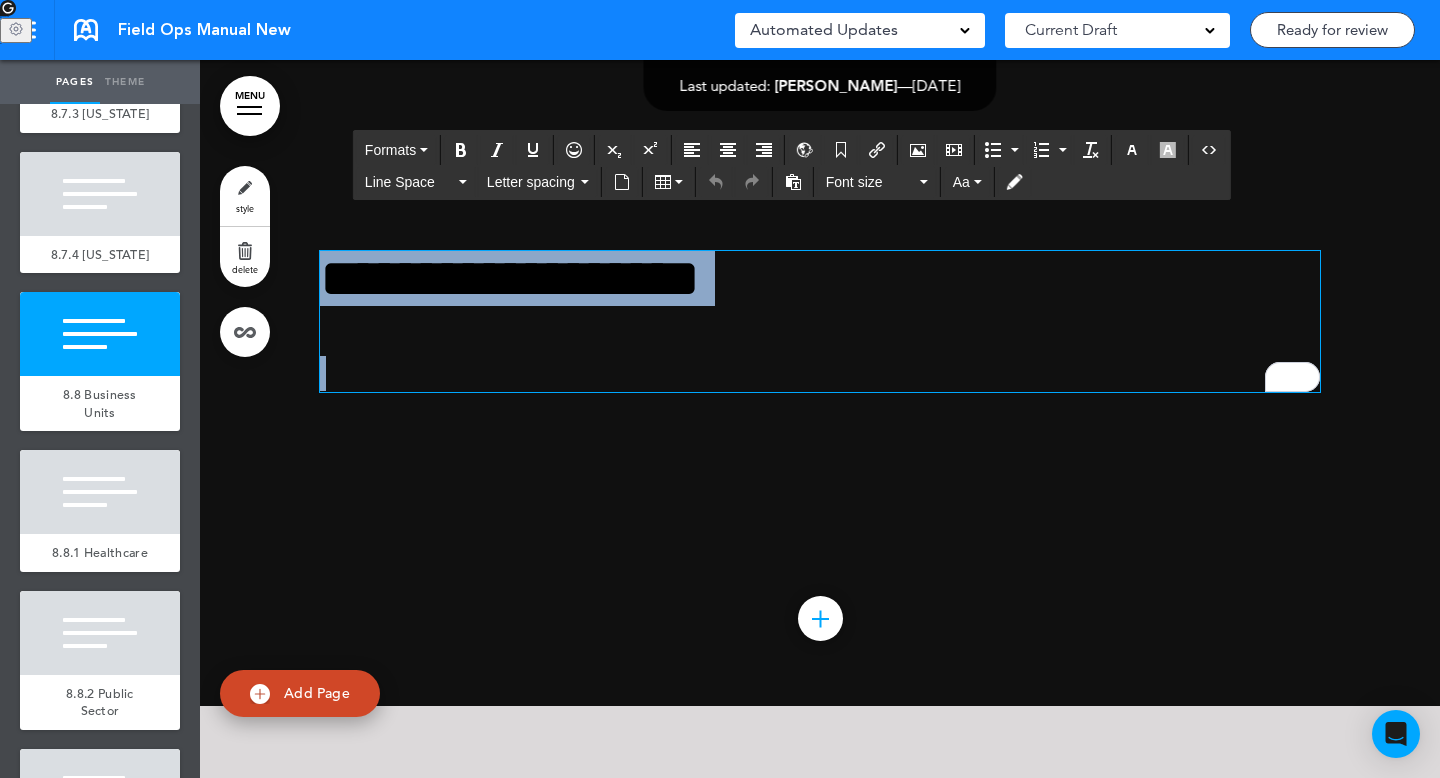click at bounding box center [100, 194] 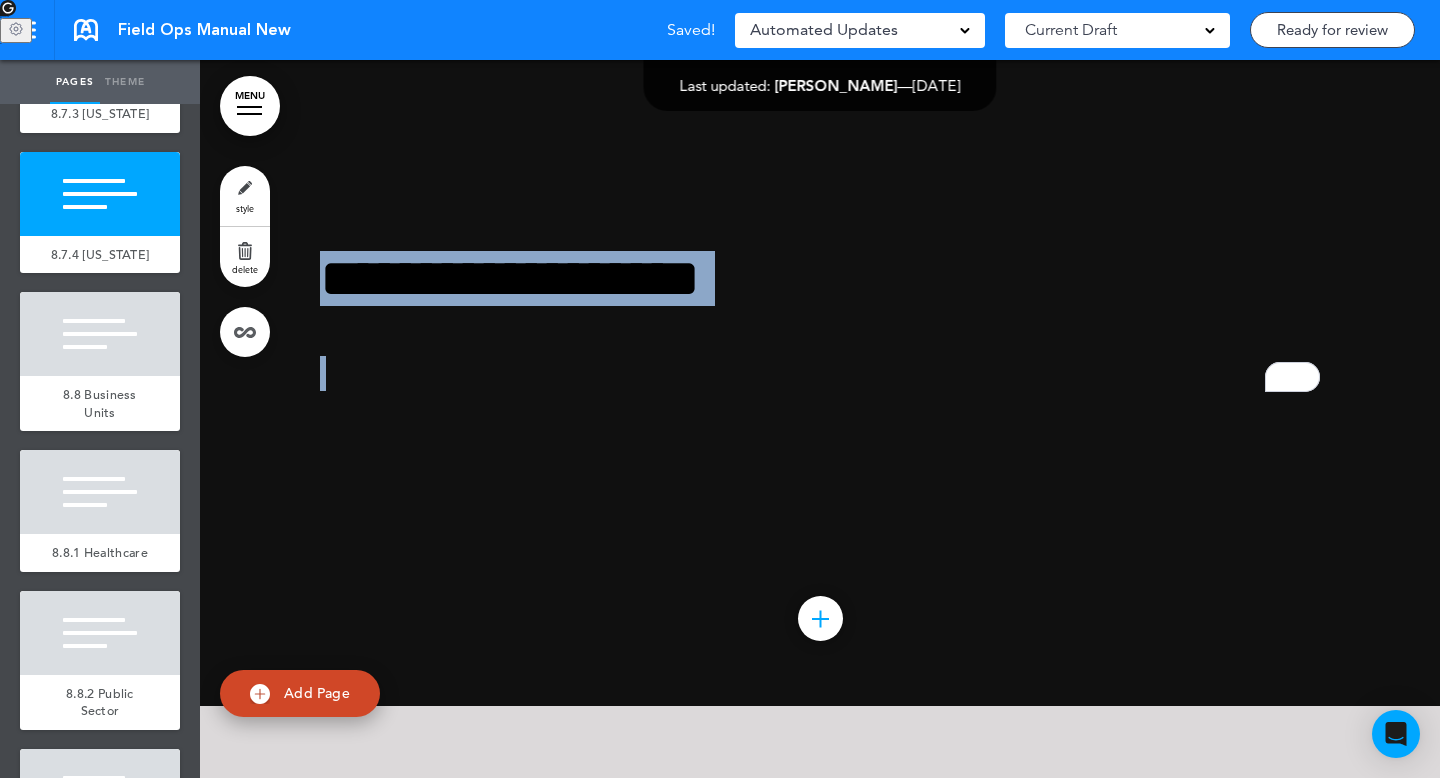 scroll, scrollTop: 18630, scrollLeft: 0, axis: vertical 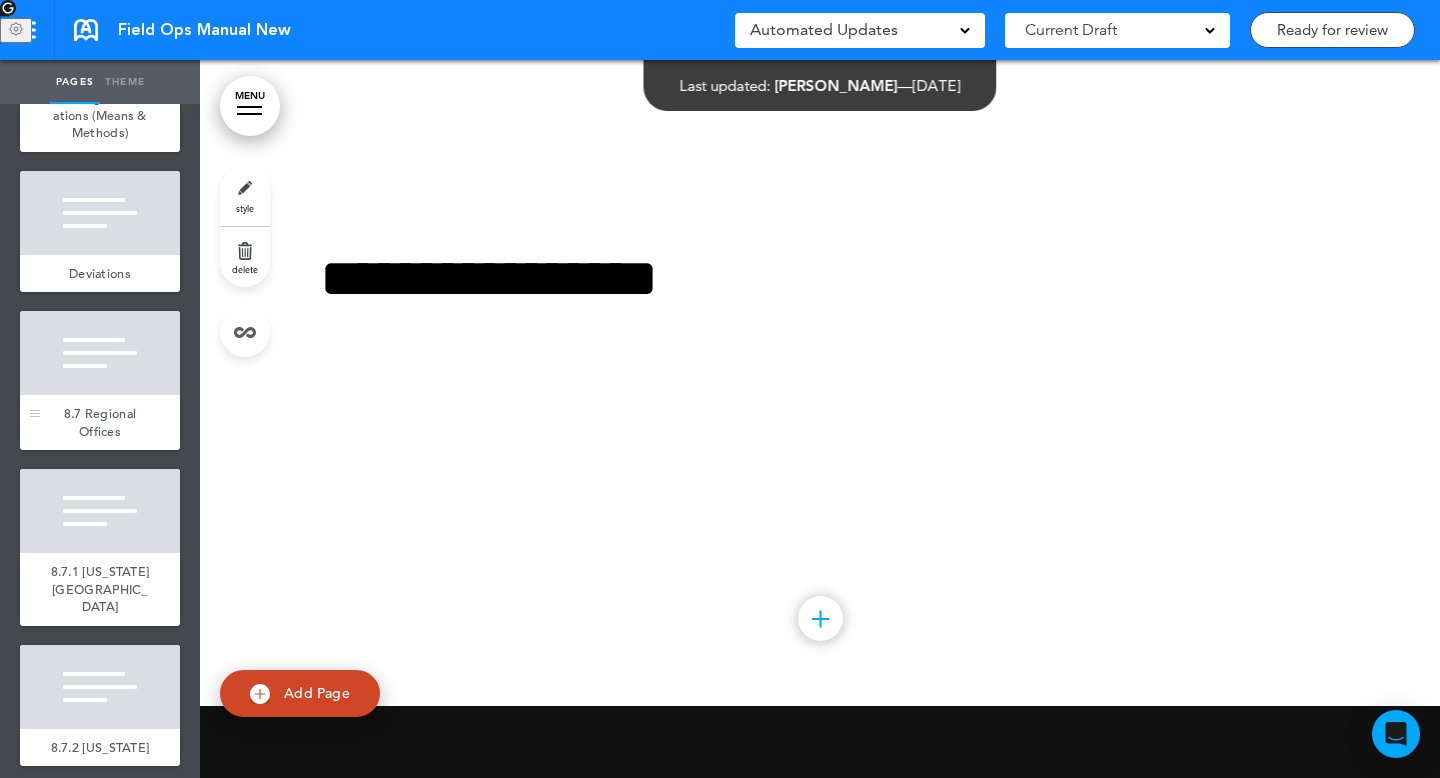 click on "8.7	Regional Offices" at bounding box center [100, 422] 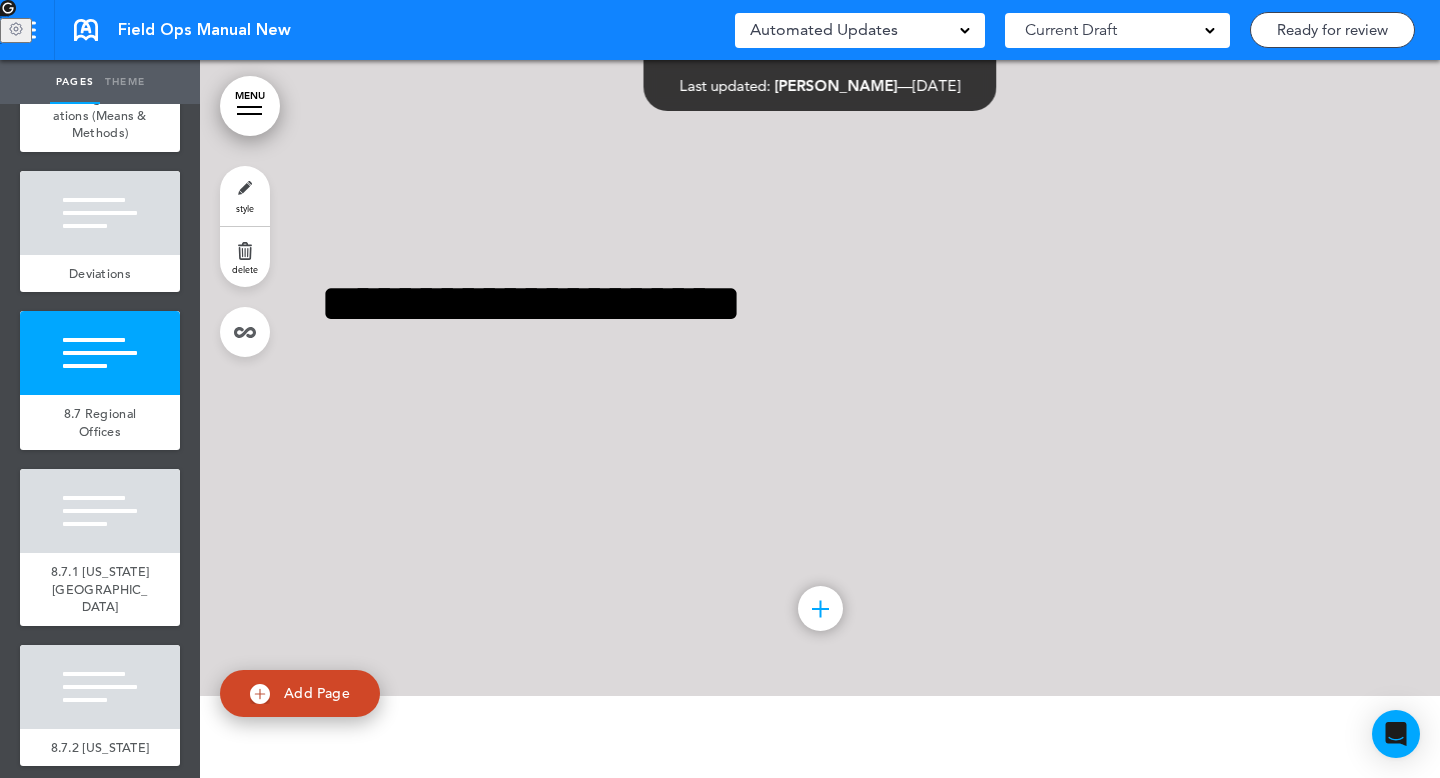 scroll, scrollTop: 11703, scrollLeft: 0, axis: vertical 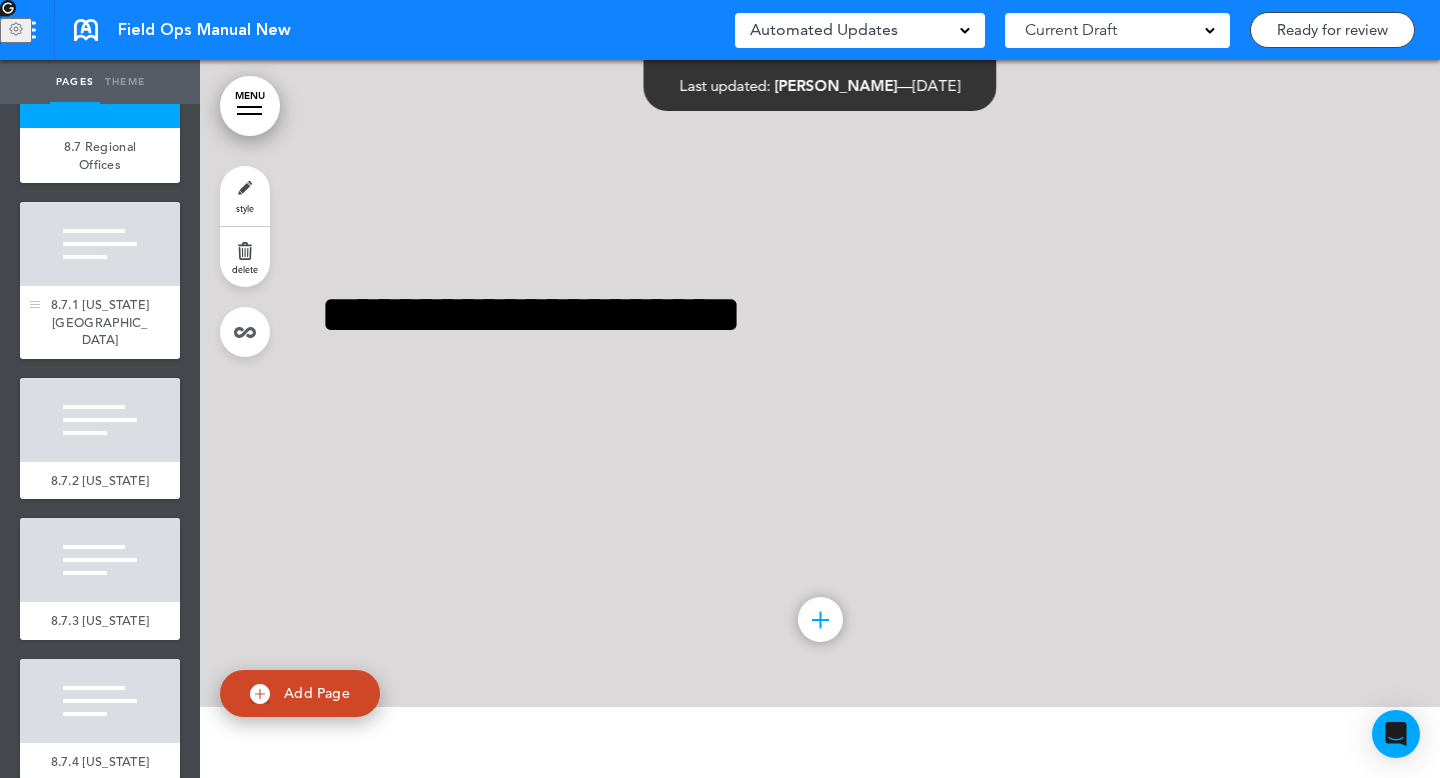 click at bounding box center (100, 244) 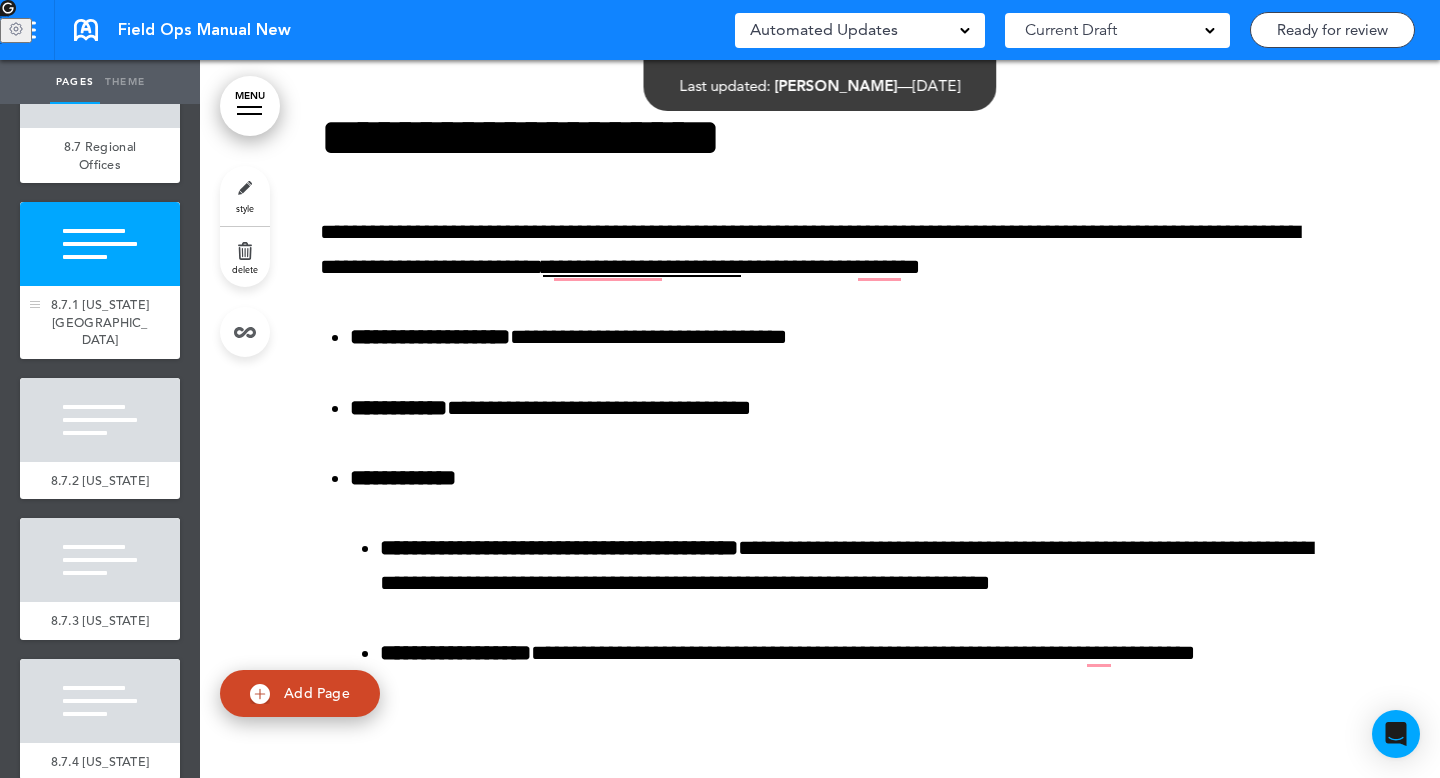 scroll, scrollTop: 12423, scrollLeft: 0, axis: vertical 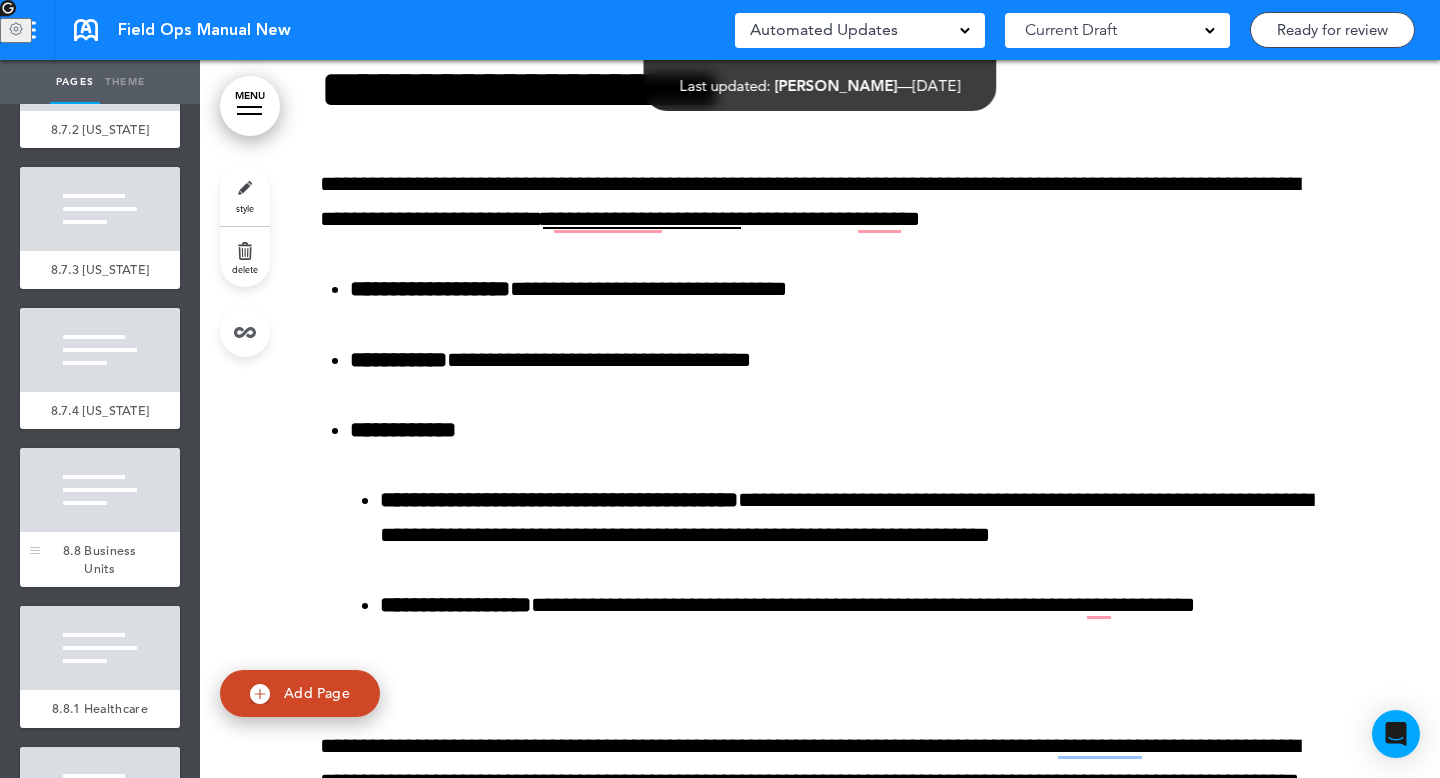click at bounding box center [100, 490] 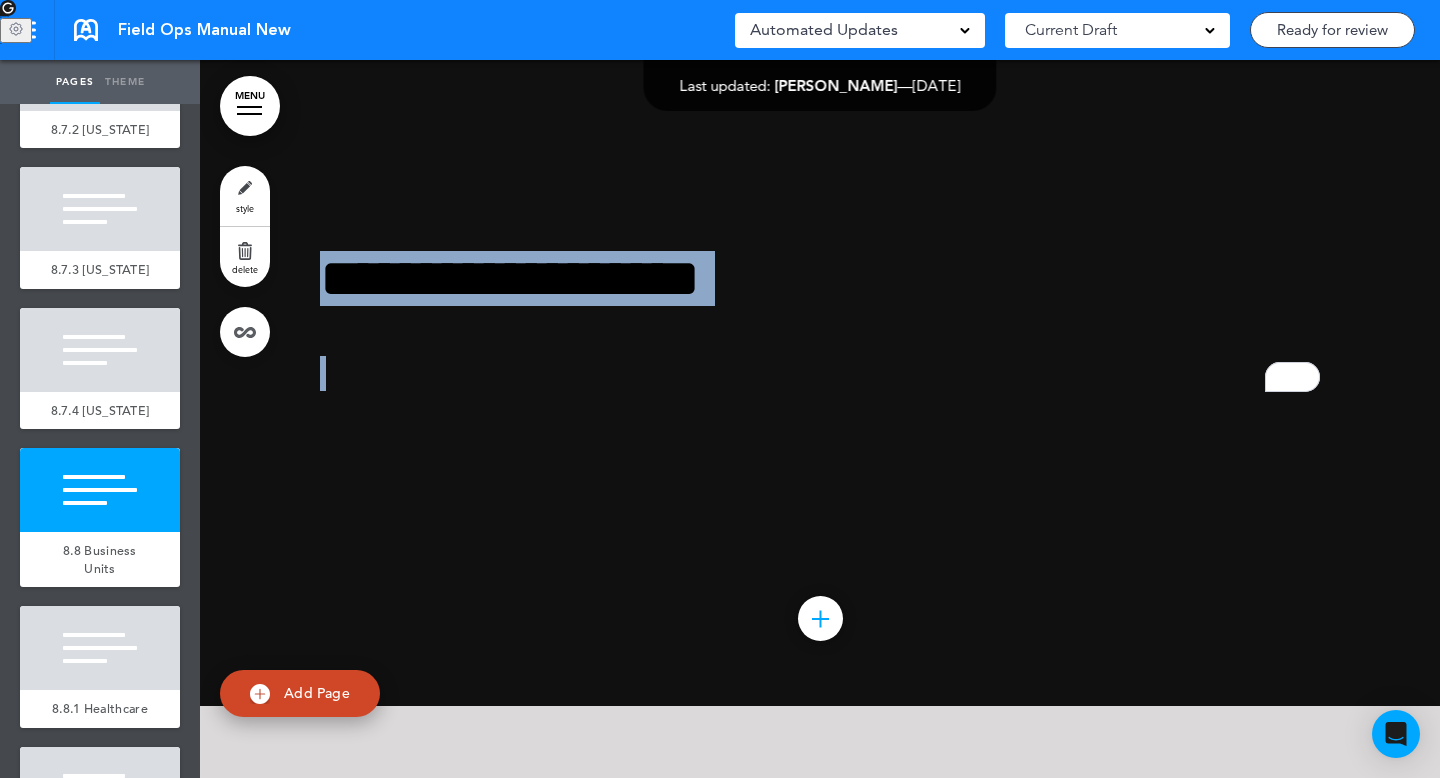 scroll, scrollTop: 19350, scrollLeft: 0, axis: vertical 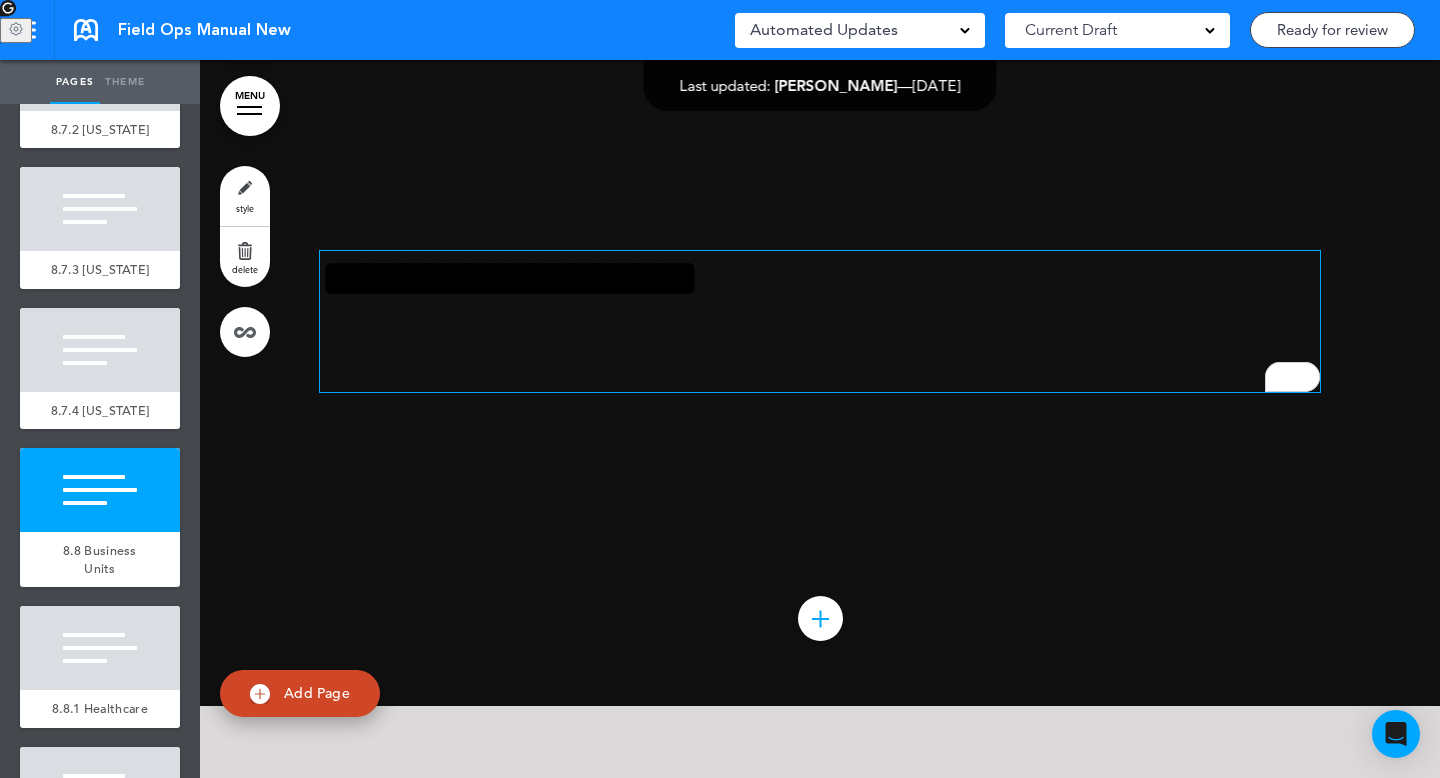 click at bounding box center (820, 373) 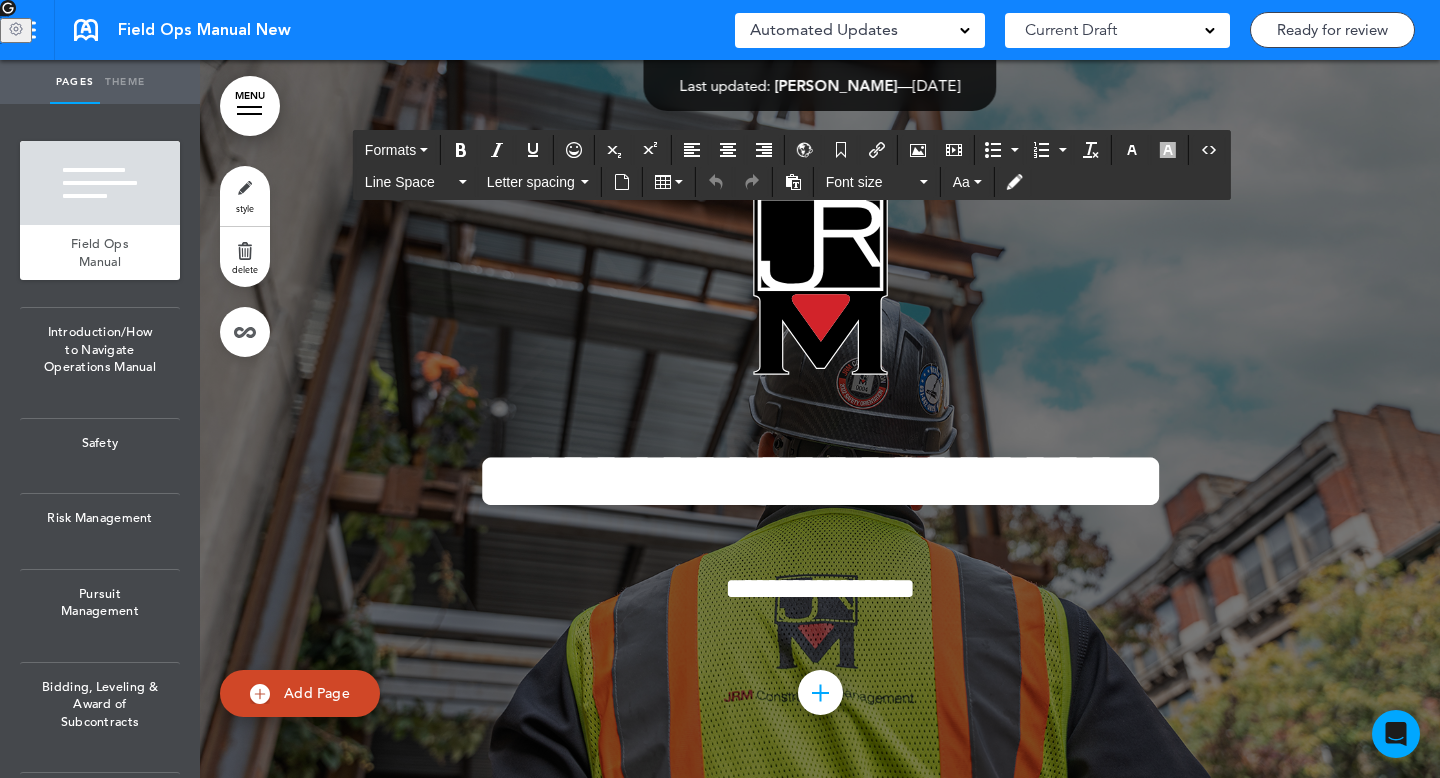 click at bounding box center (0, 0) 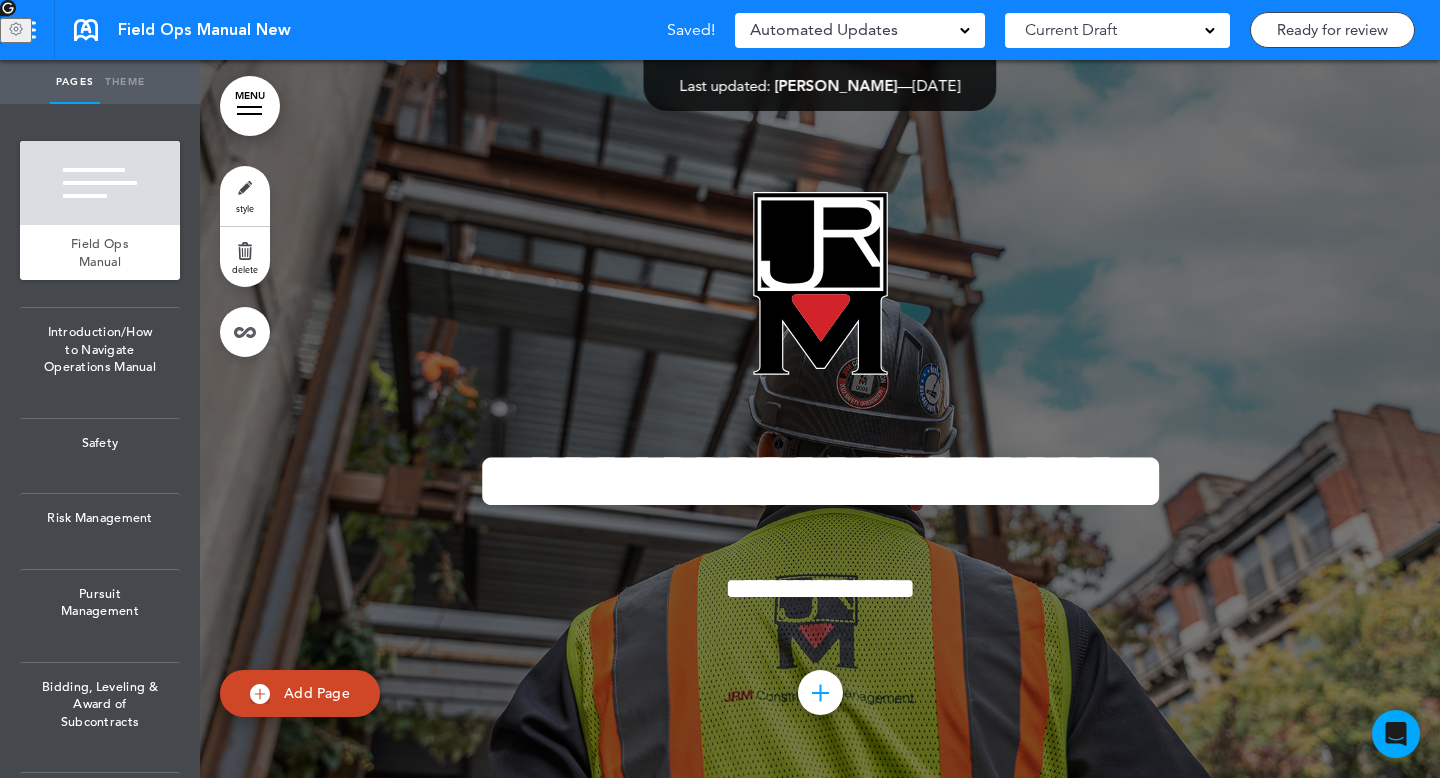 scroll, scrollTop: 0, scrollLeft: 0, axis: both 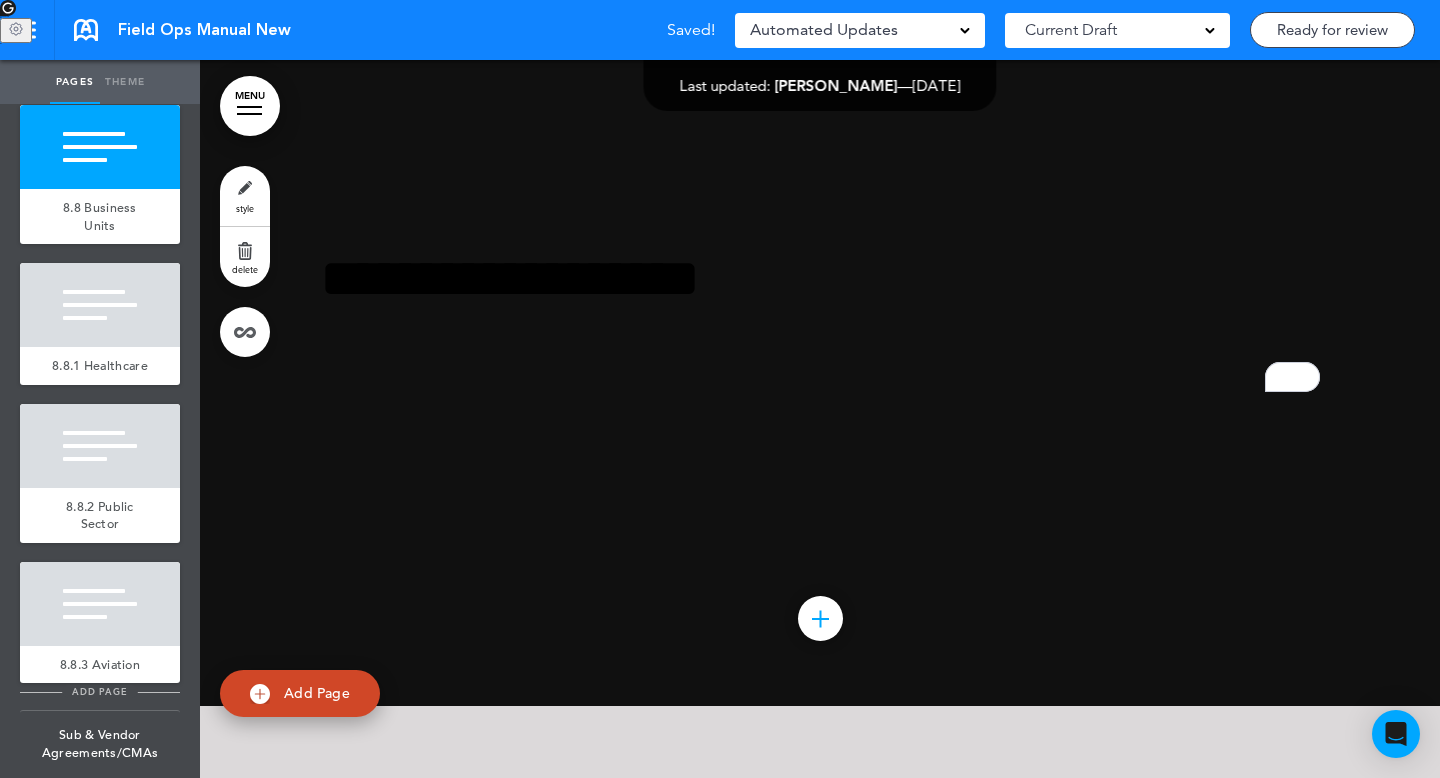 click on "add page" at bounding box center (99, 691) 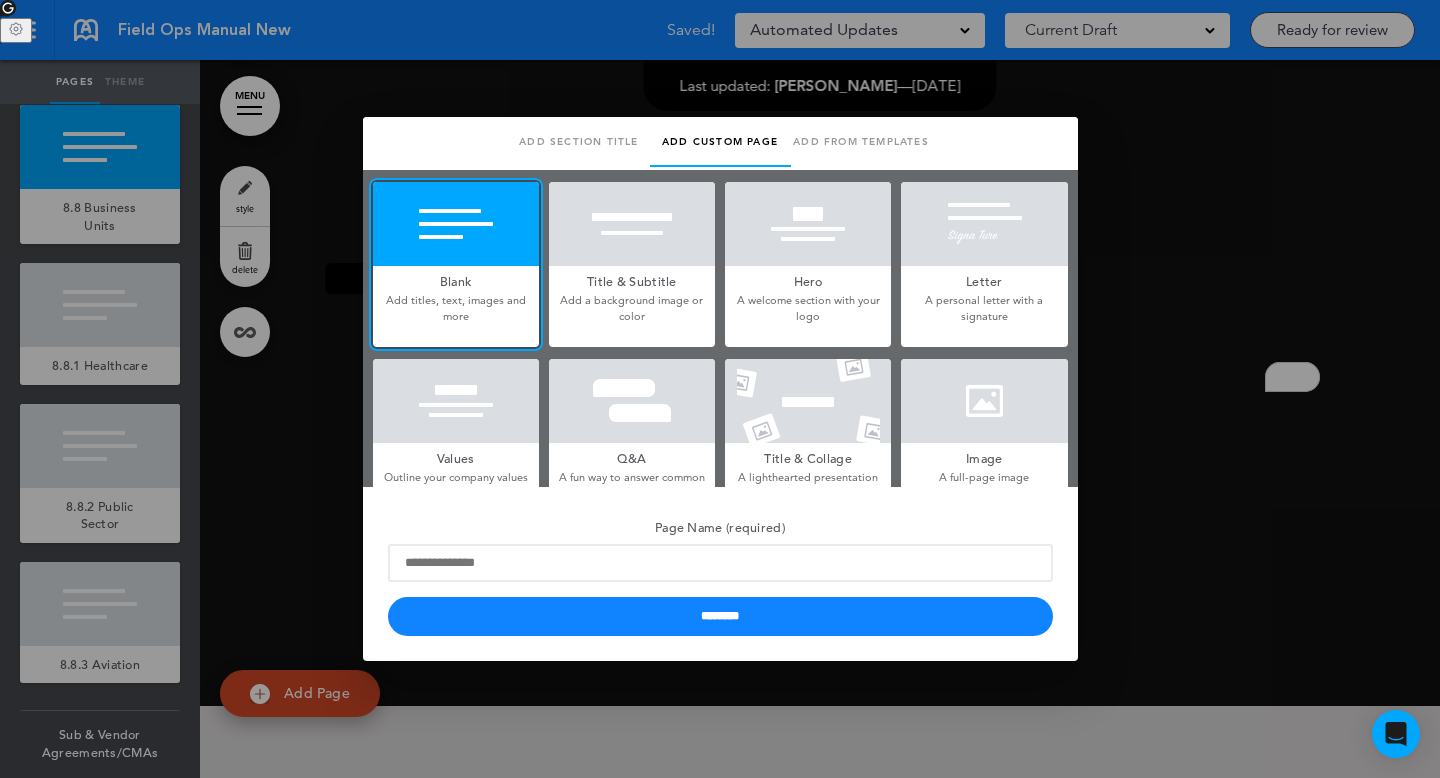 click at bounding box center [720, 389] 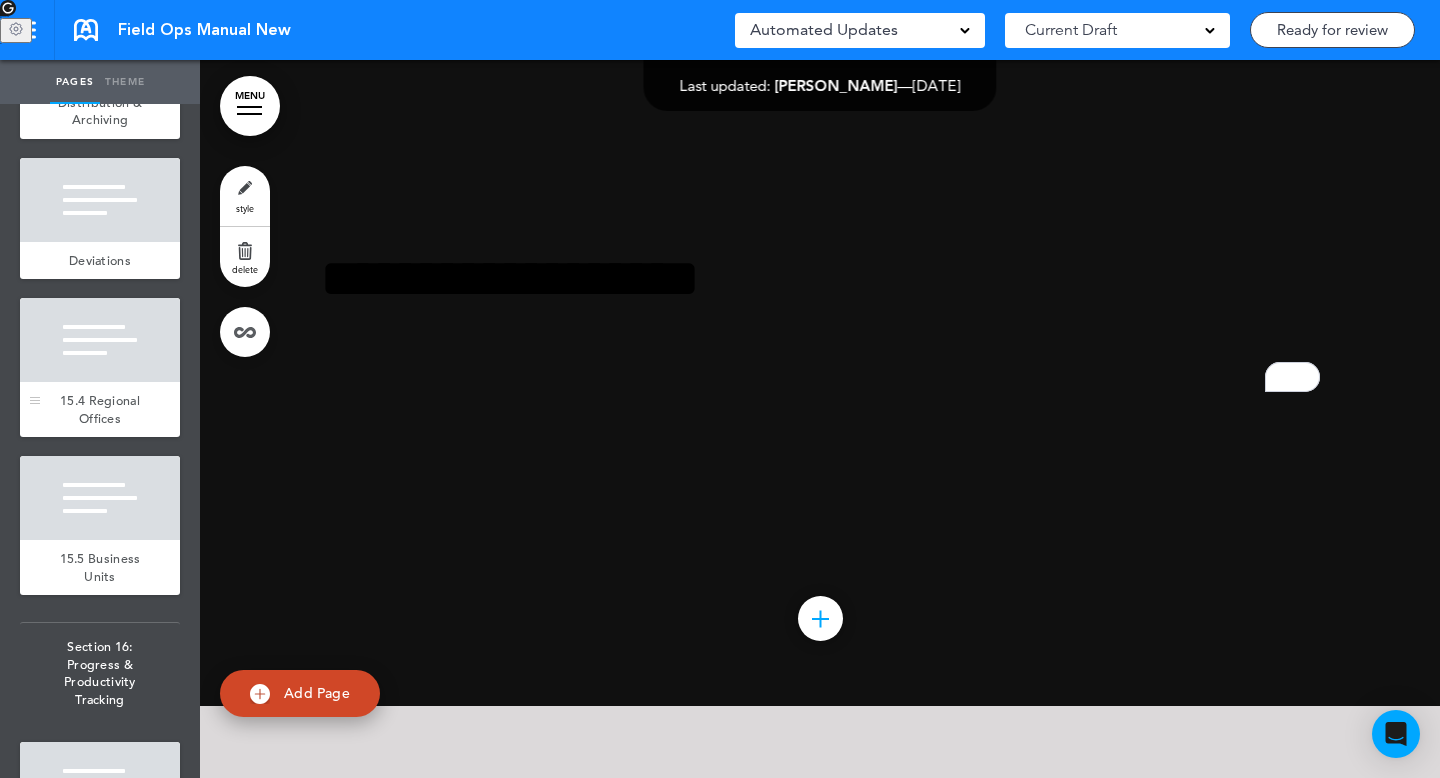 scroll, scrollTop: 8112, scrollLeft: 0, axis: vertical 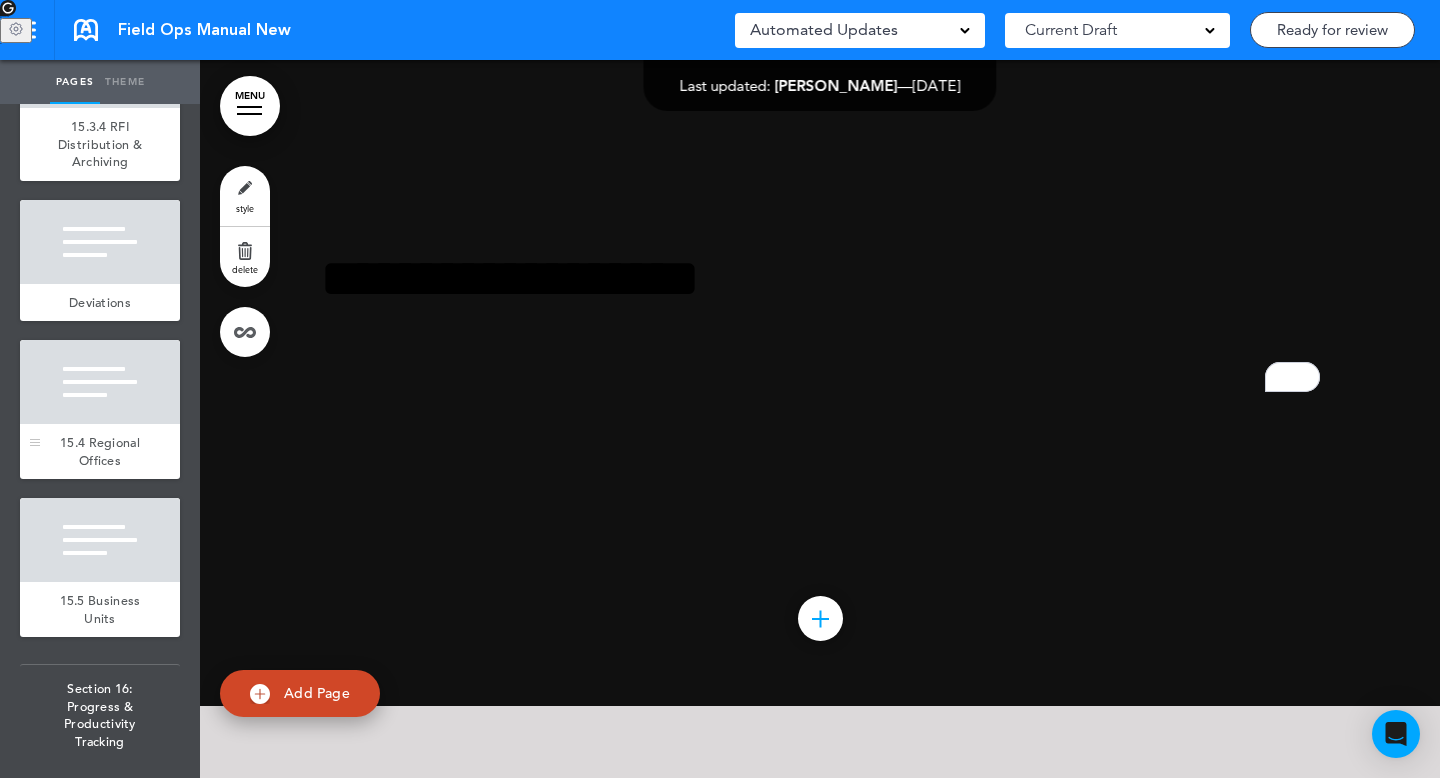 click at bounding box center (100, 382) 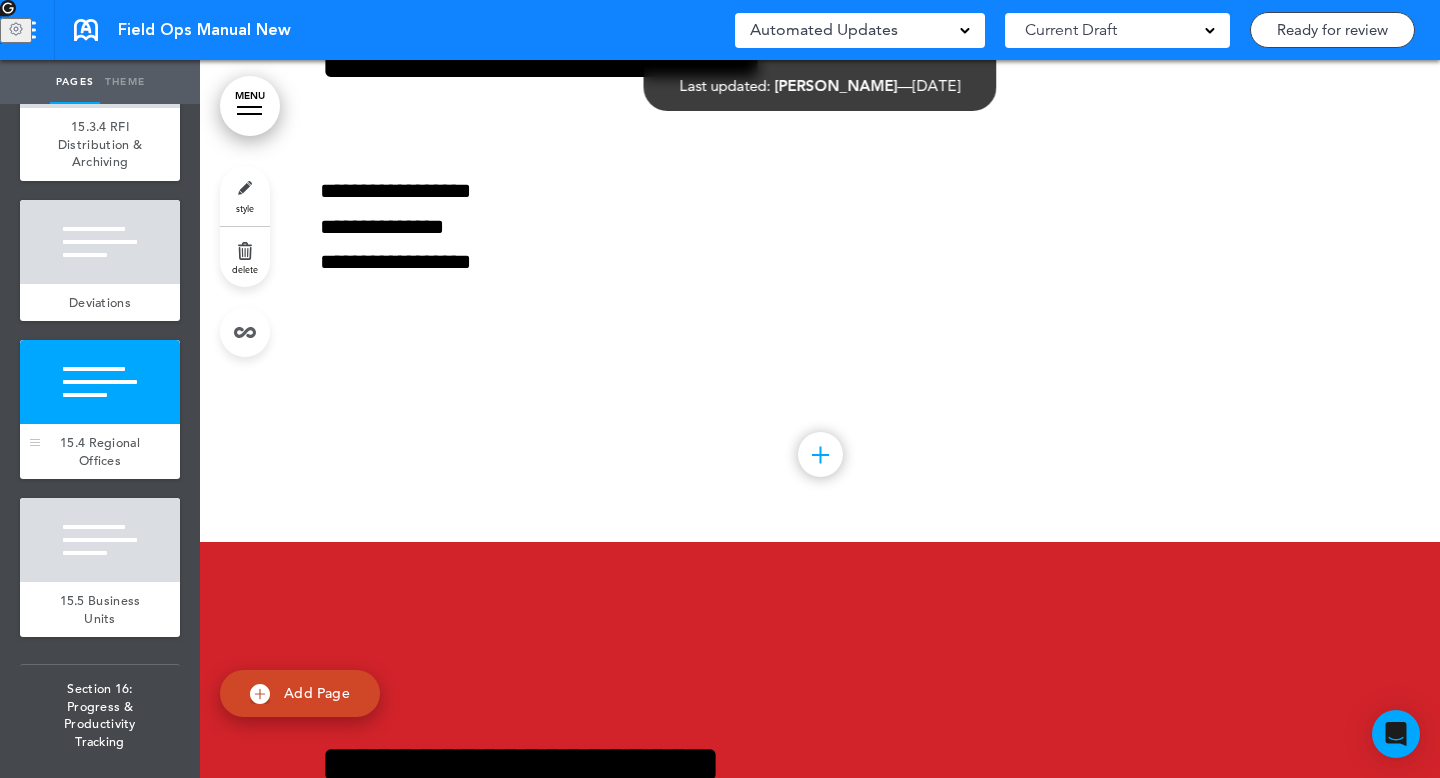 scroll, scrollTop: 46030, scrollLeft: 0, axis: vertical 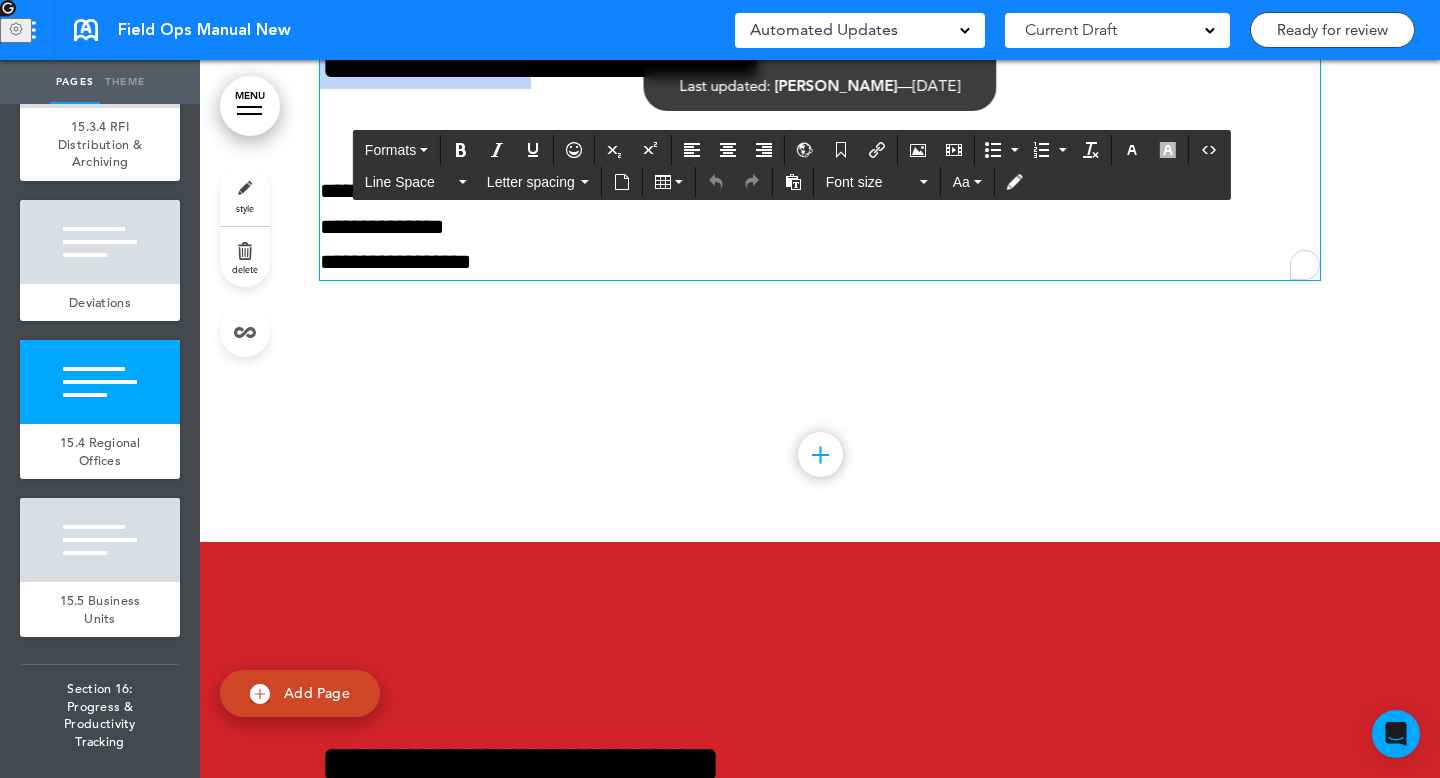 drag, startPoint x: 334, startPoint y: 288, endPoint x: 898, endPoint y: 298, distance: 564.0886 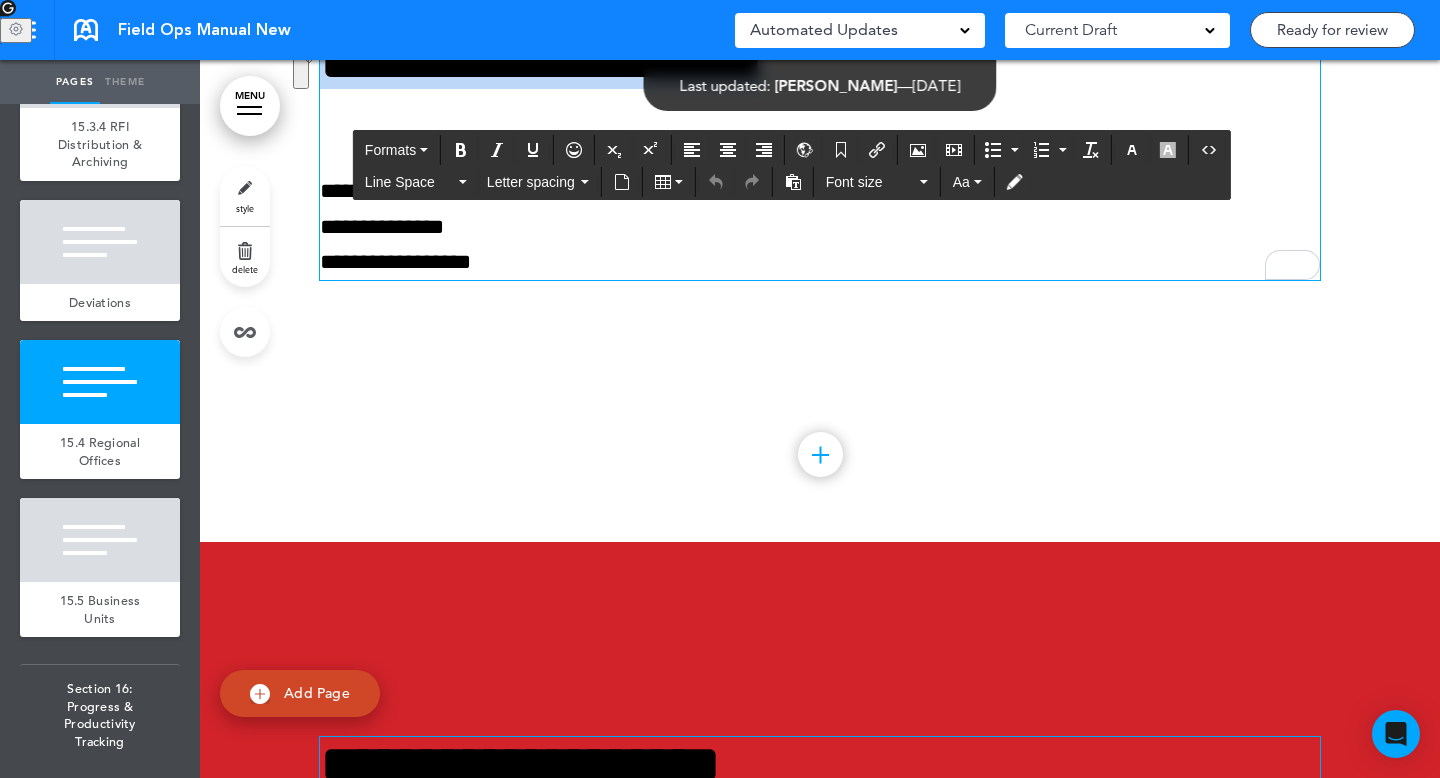 click at bounding box center [100, 540] 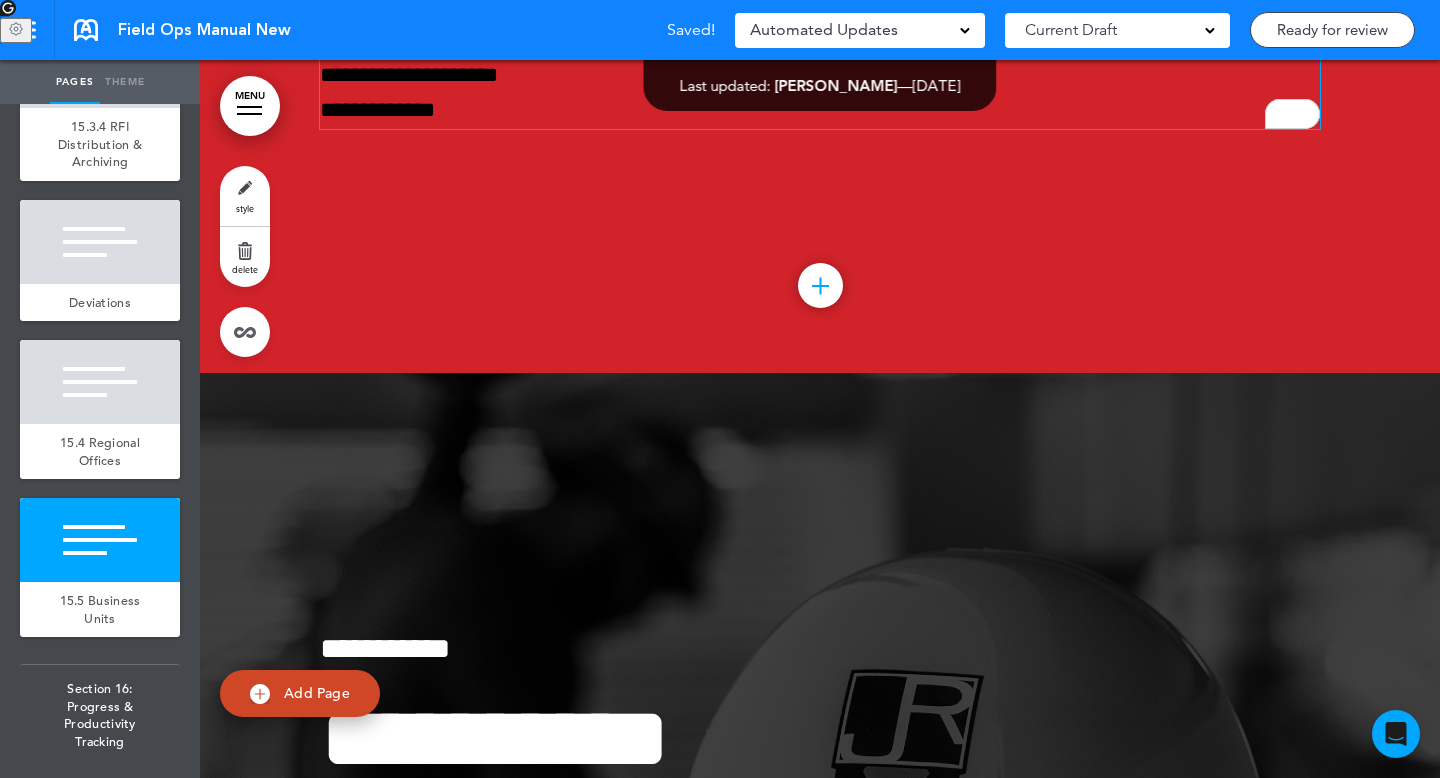 scroll, scrollTop: 46785, scrollLeft: 0, axis: vertical 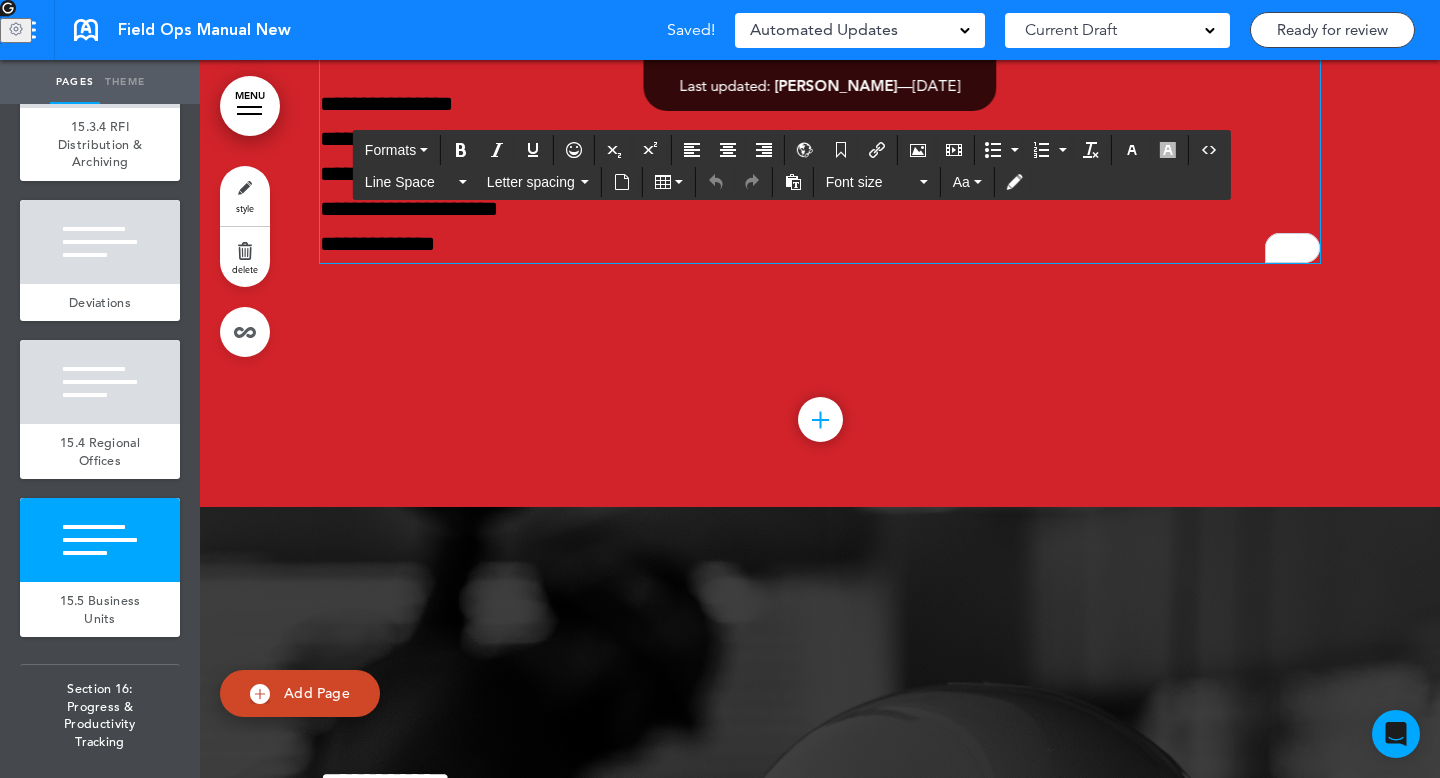 drag, startPoint x: 331, startPoint y: 245, endPoint x: 926, endPoint y: 256, distance: 595.1017 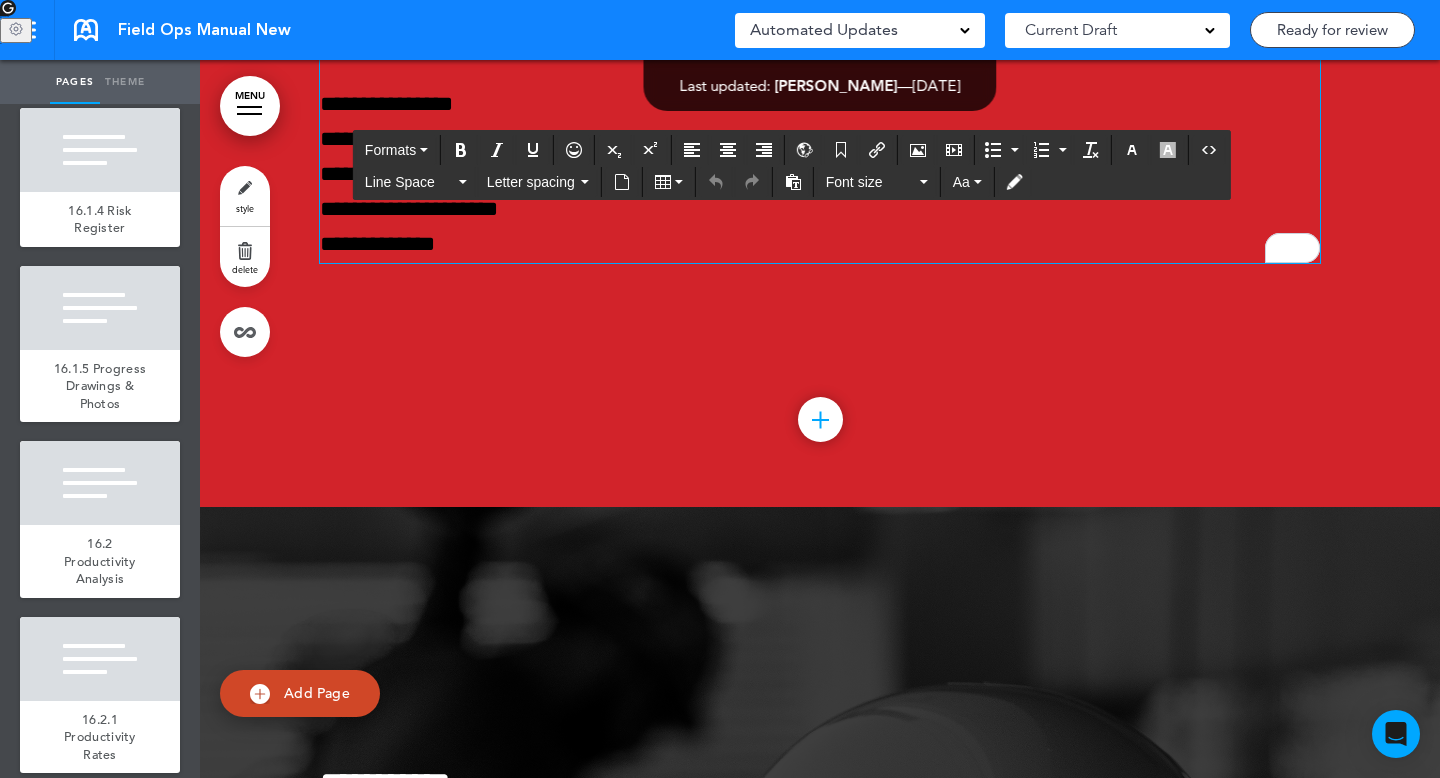 scroll, scrollTop: 9901, scrollLeft: 0, axis: vertical 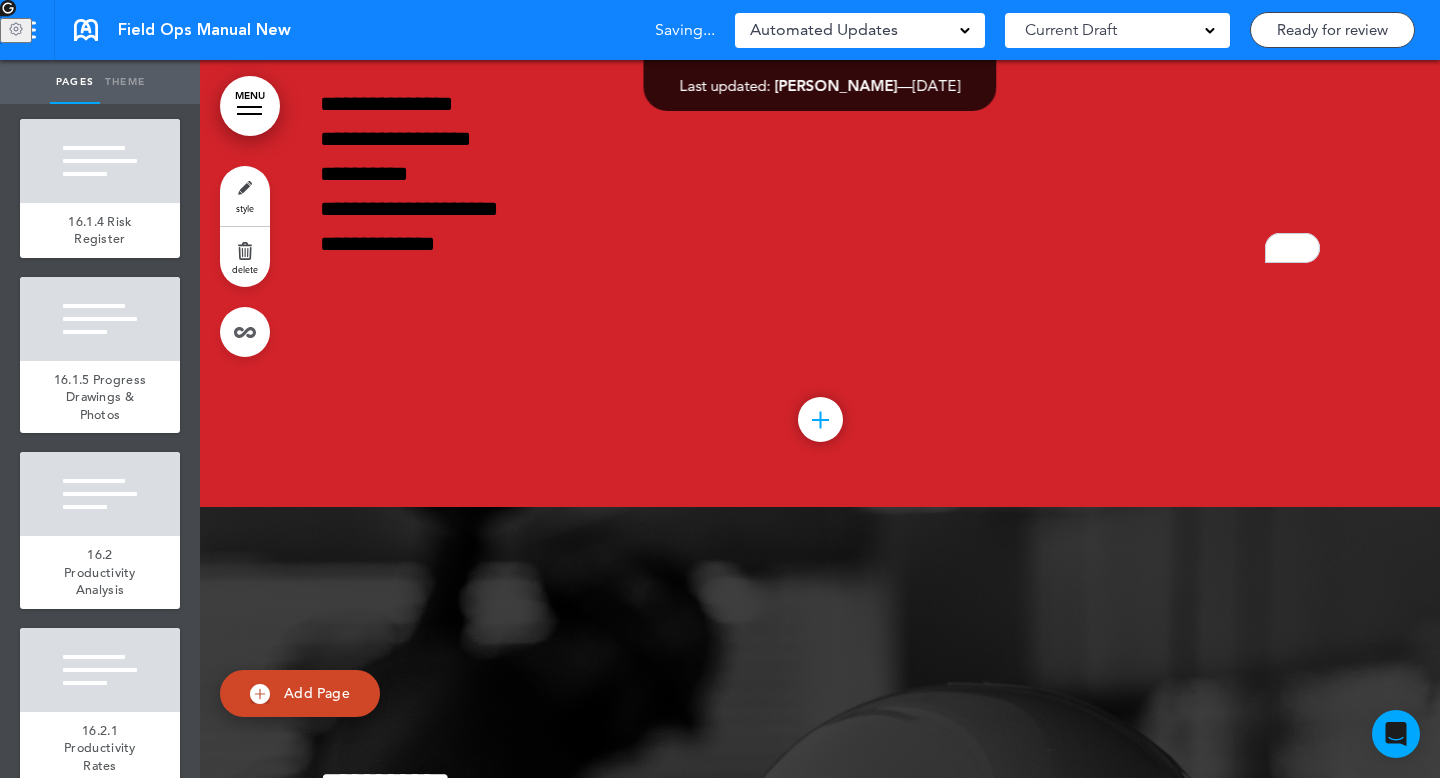 click on "16.1.5 Progress Drawings & Photos" at bounding box center (100, 397) 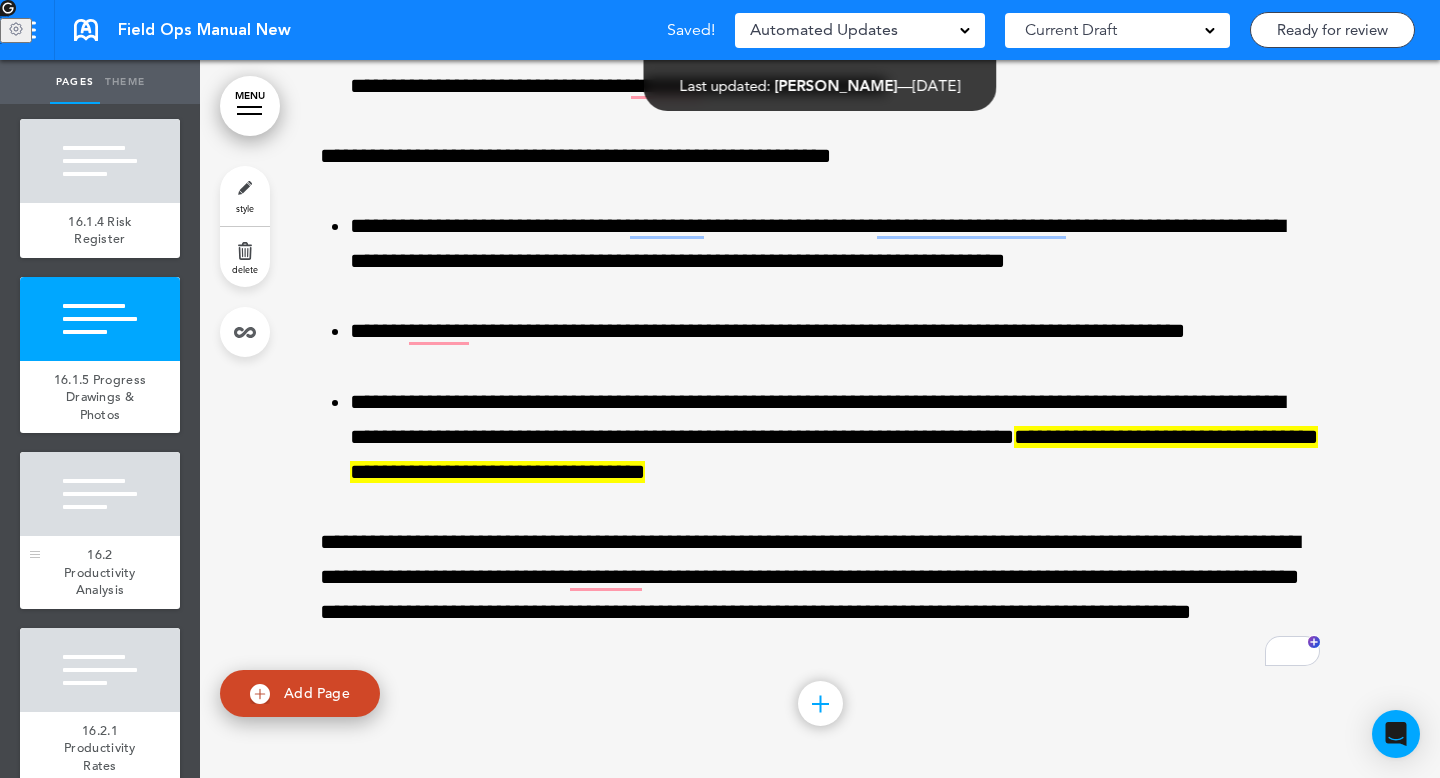 scroll, scrollTop: 55394, scrollLeft: 0, axis: vertical 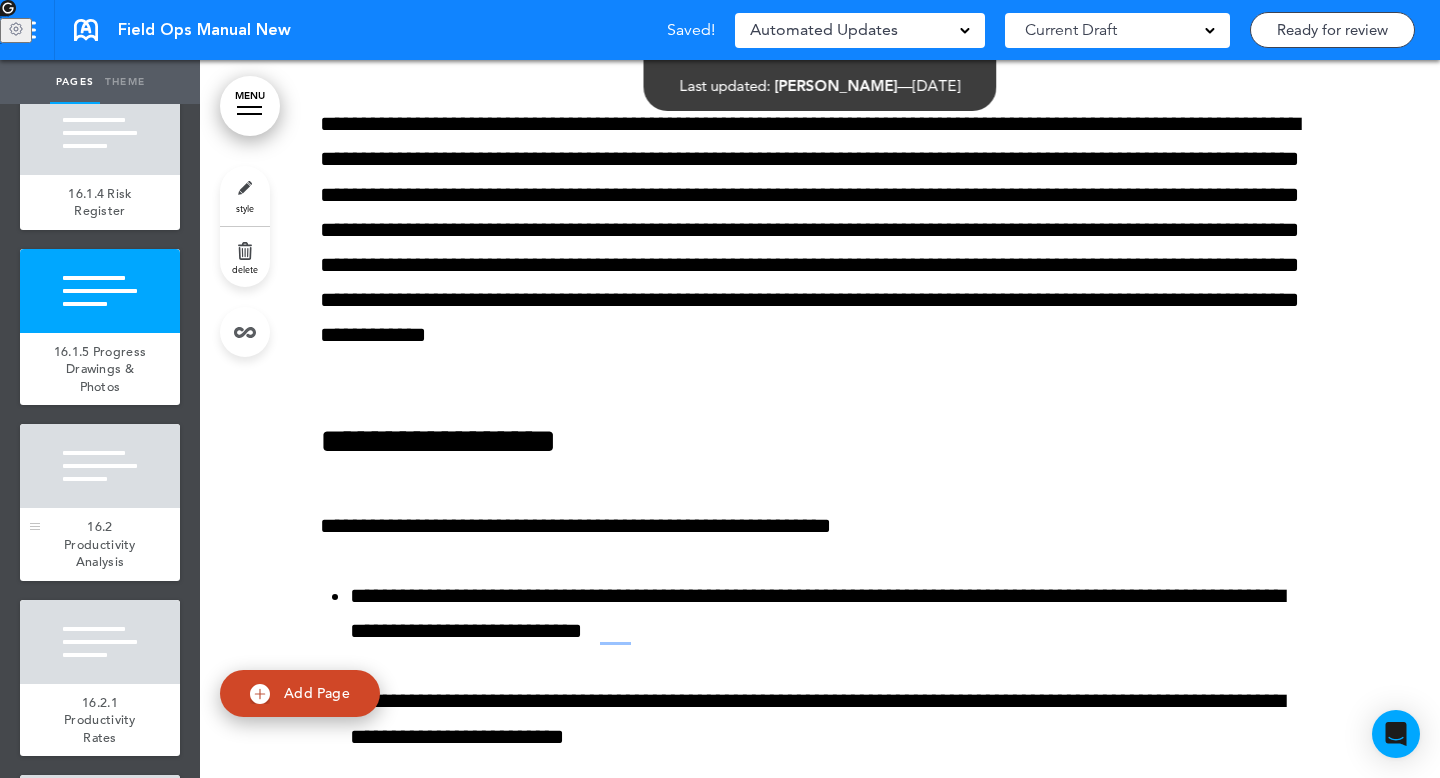 click at bounding box center [100, 466] 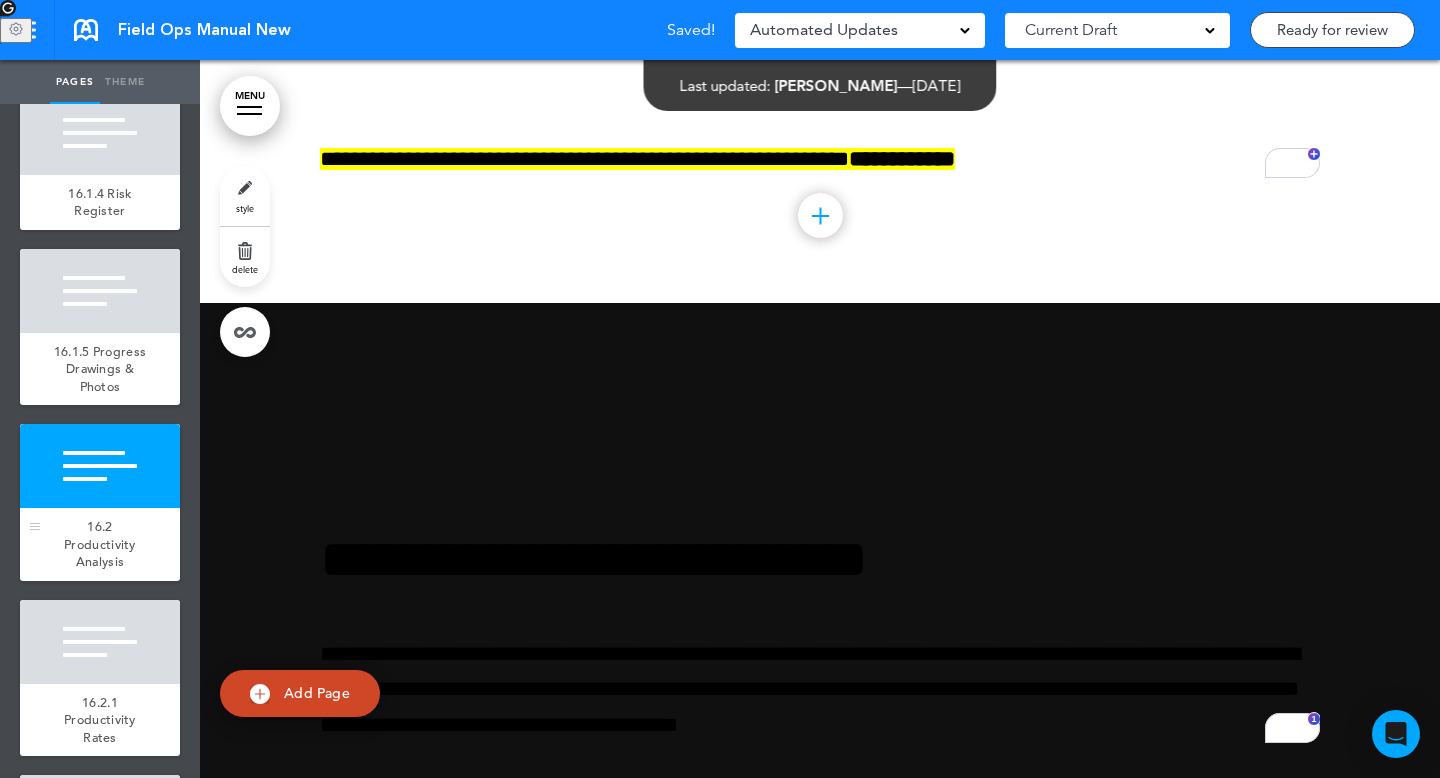 scroll, scrollTop: 59544, scrollLeft: 0, axis: vertical 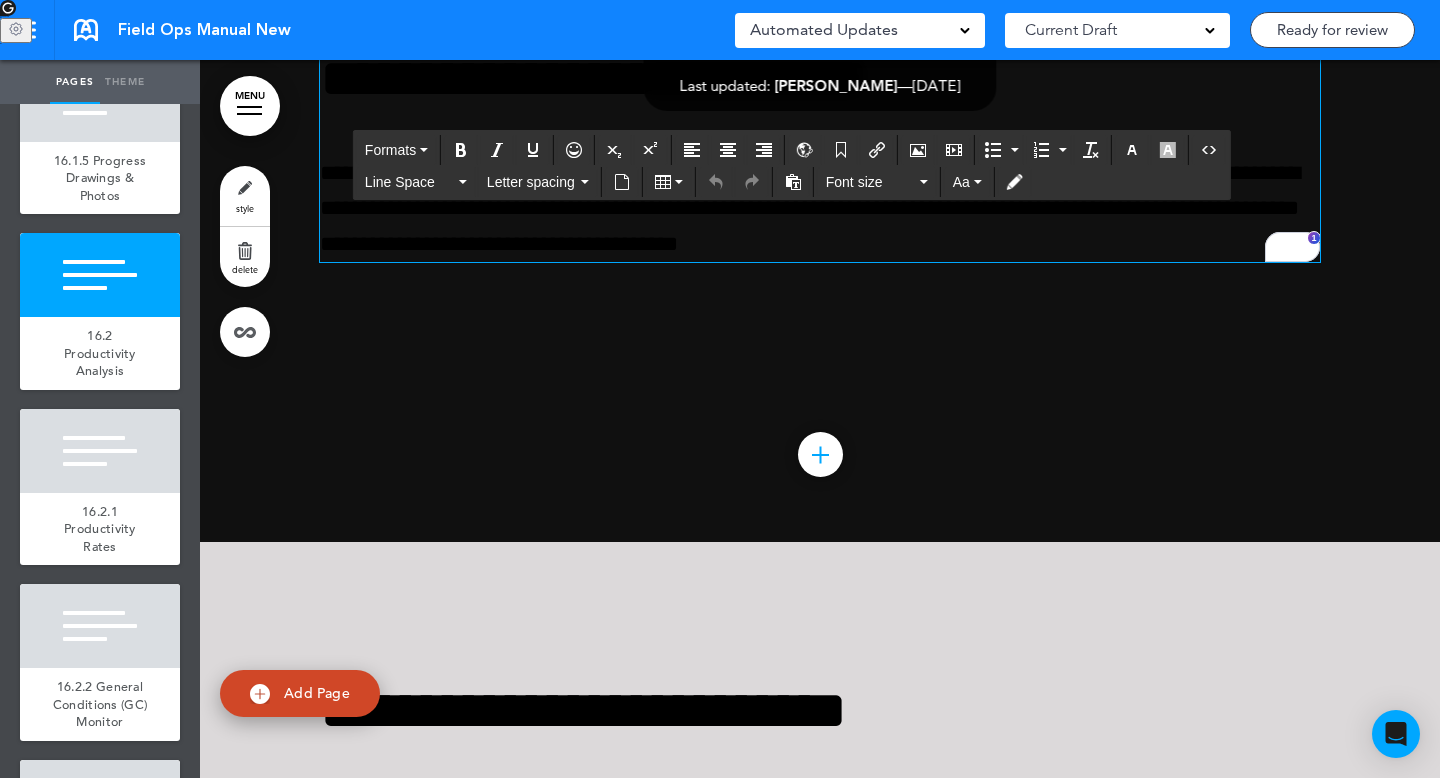 click on "**********" at bounding box center [820, 209] 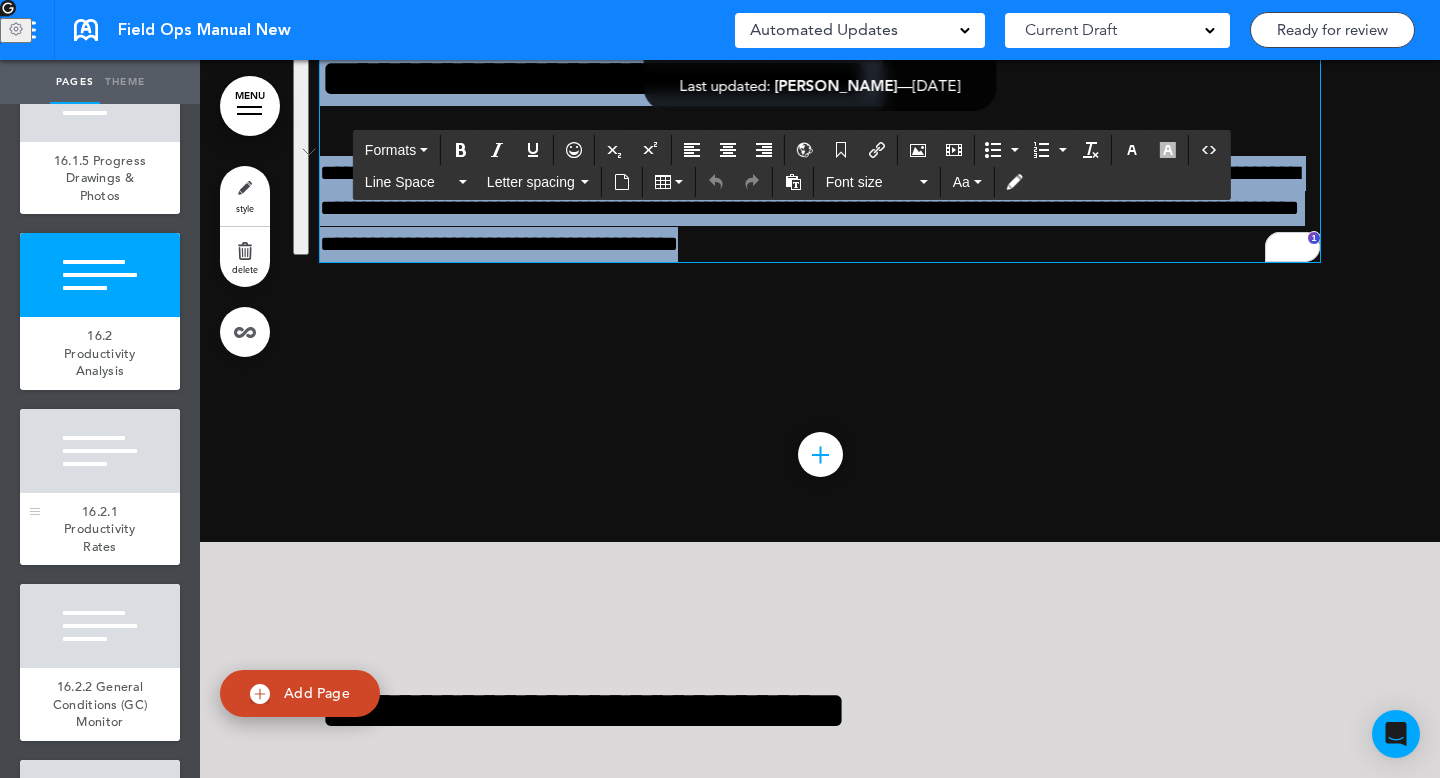 click on "16.2.1 Productivity Rates" at bounding box center [100, 529] 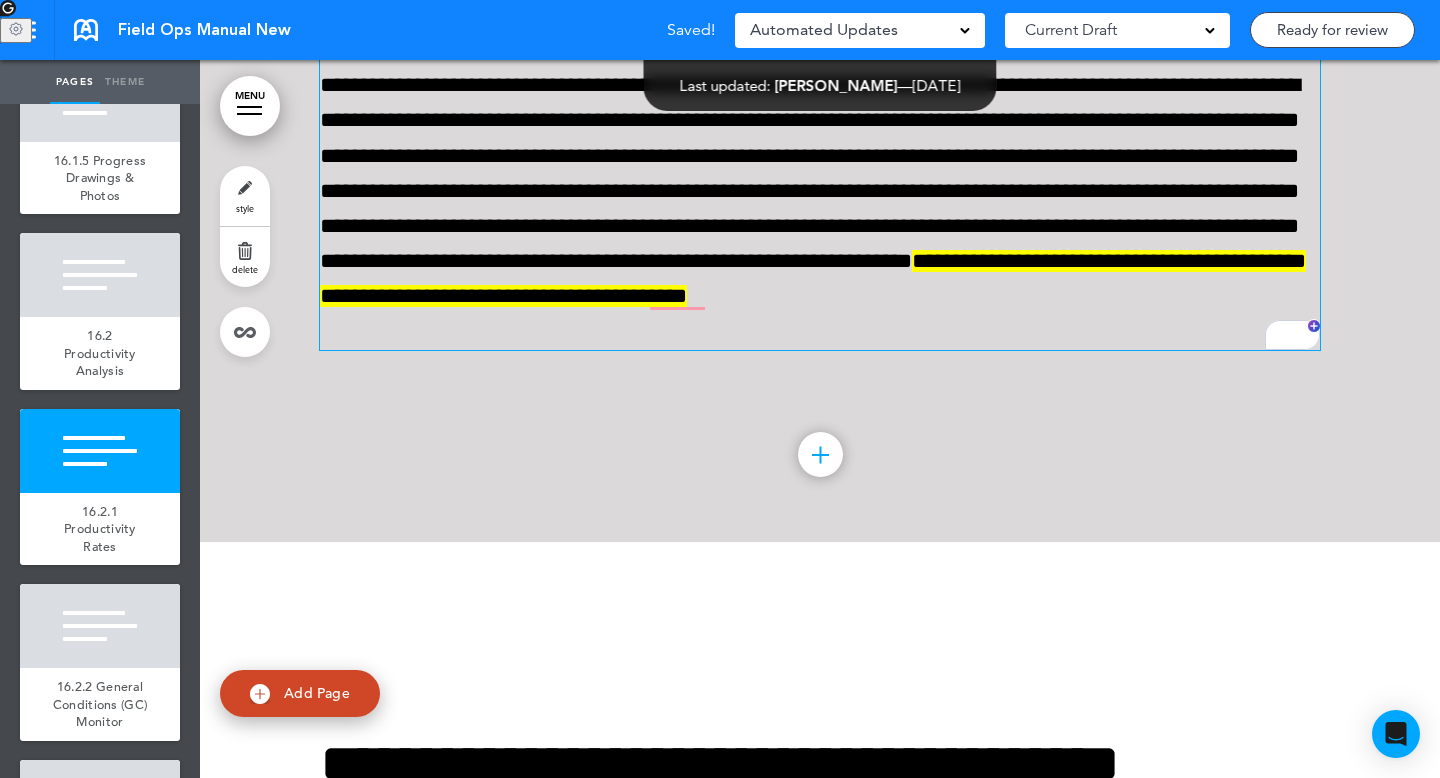 scroll, scrollTop: 60431, scrollLeft: 0, axis: vertical 